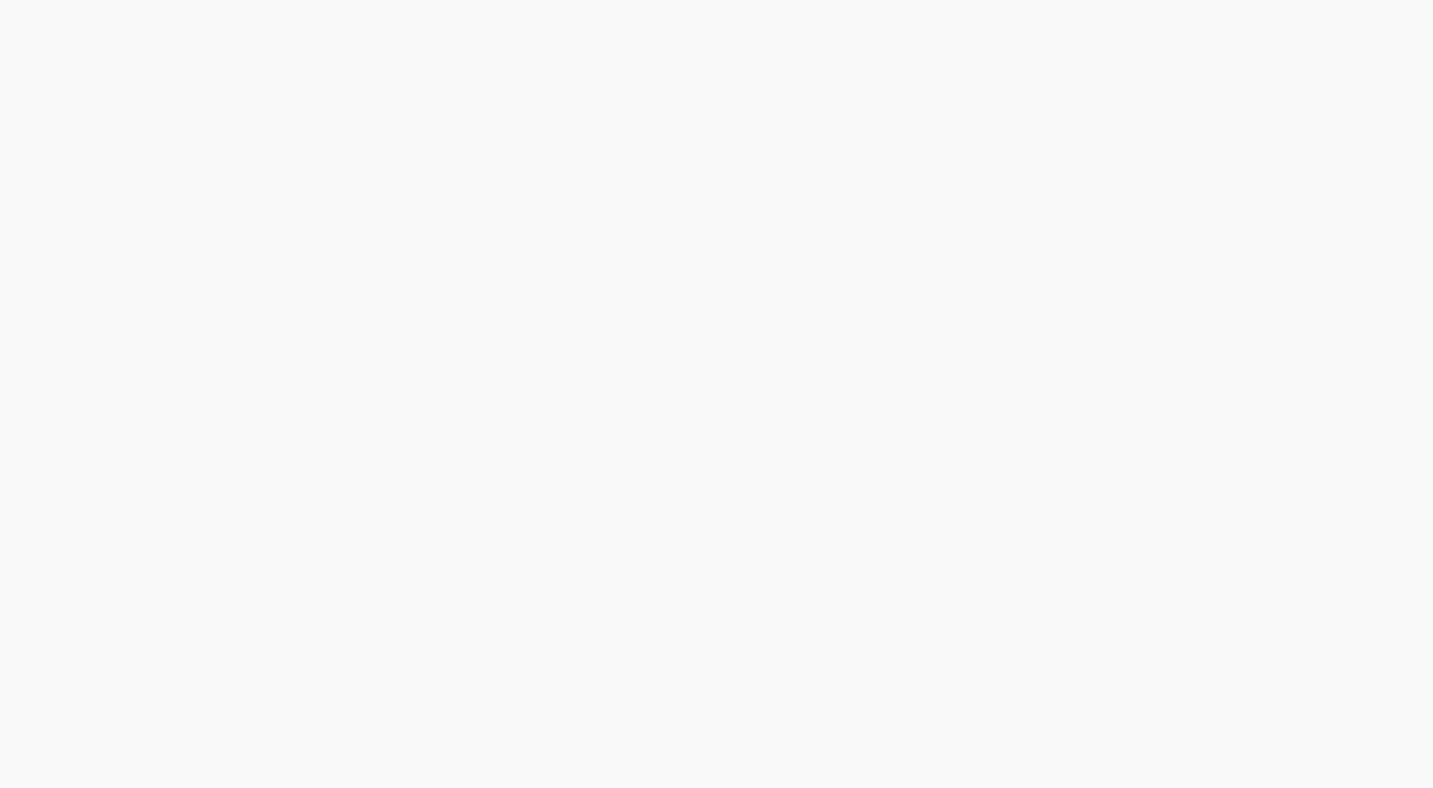 scroll, scrollTop: 0, scrollLeft: 0, axis: both 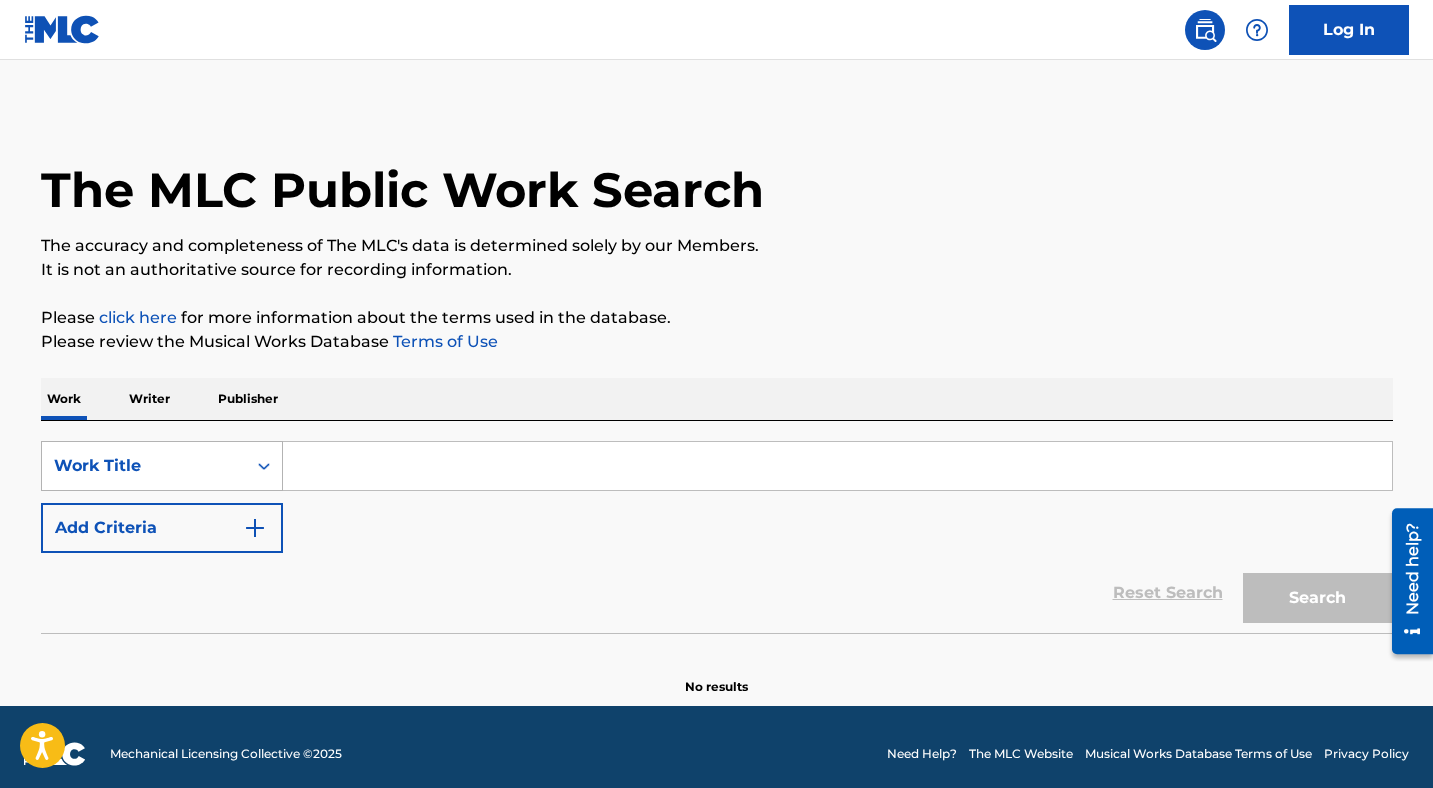 click on "Work Title" at bounding box center (144, 466) 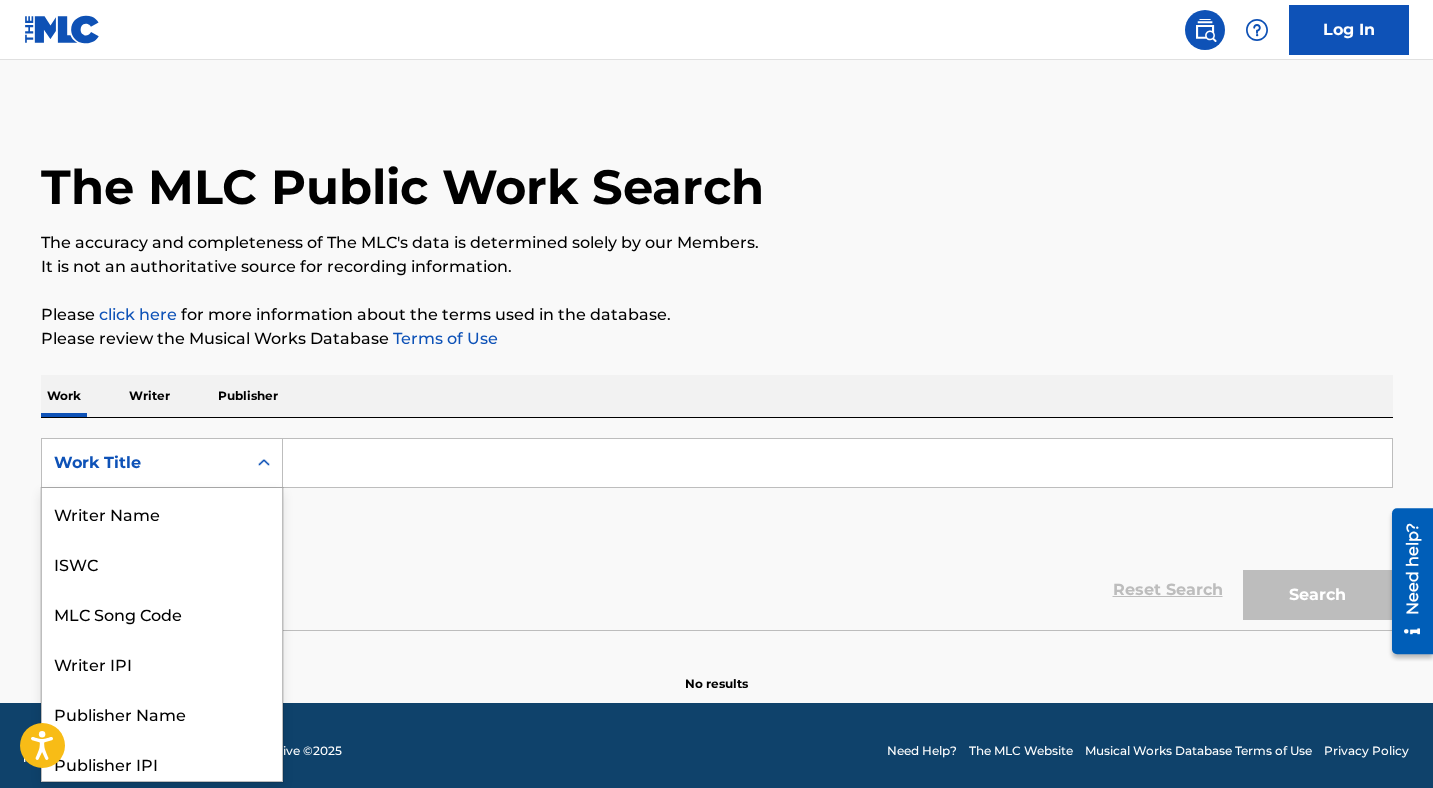 scroll, scrollTop: 8, scrollLeft: 0, axis: vertical 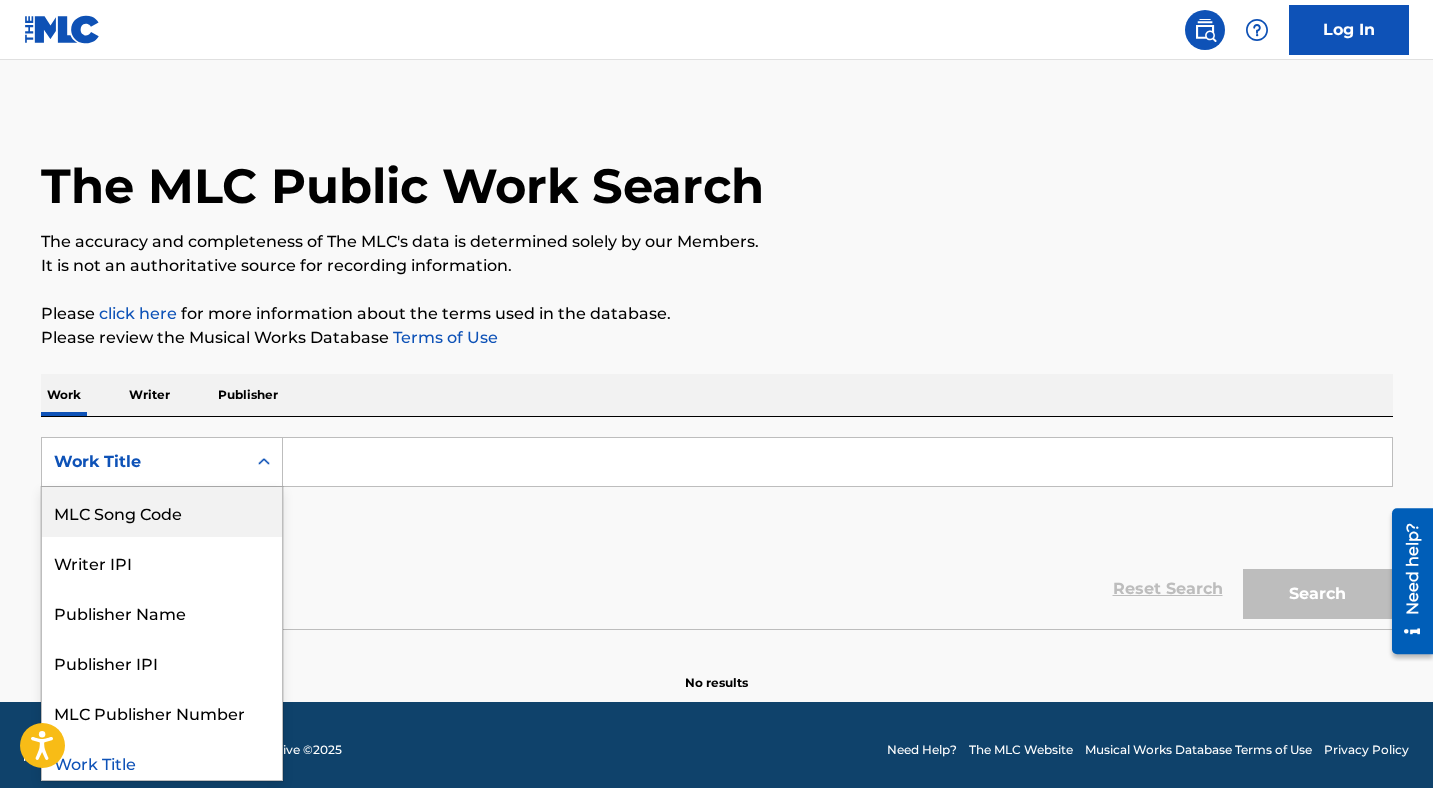 click on "MLC Song Code" at bounding box center [162, 512] 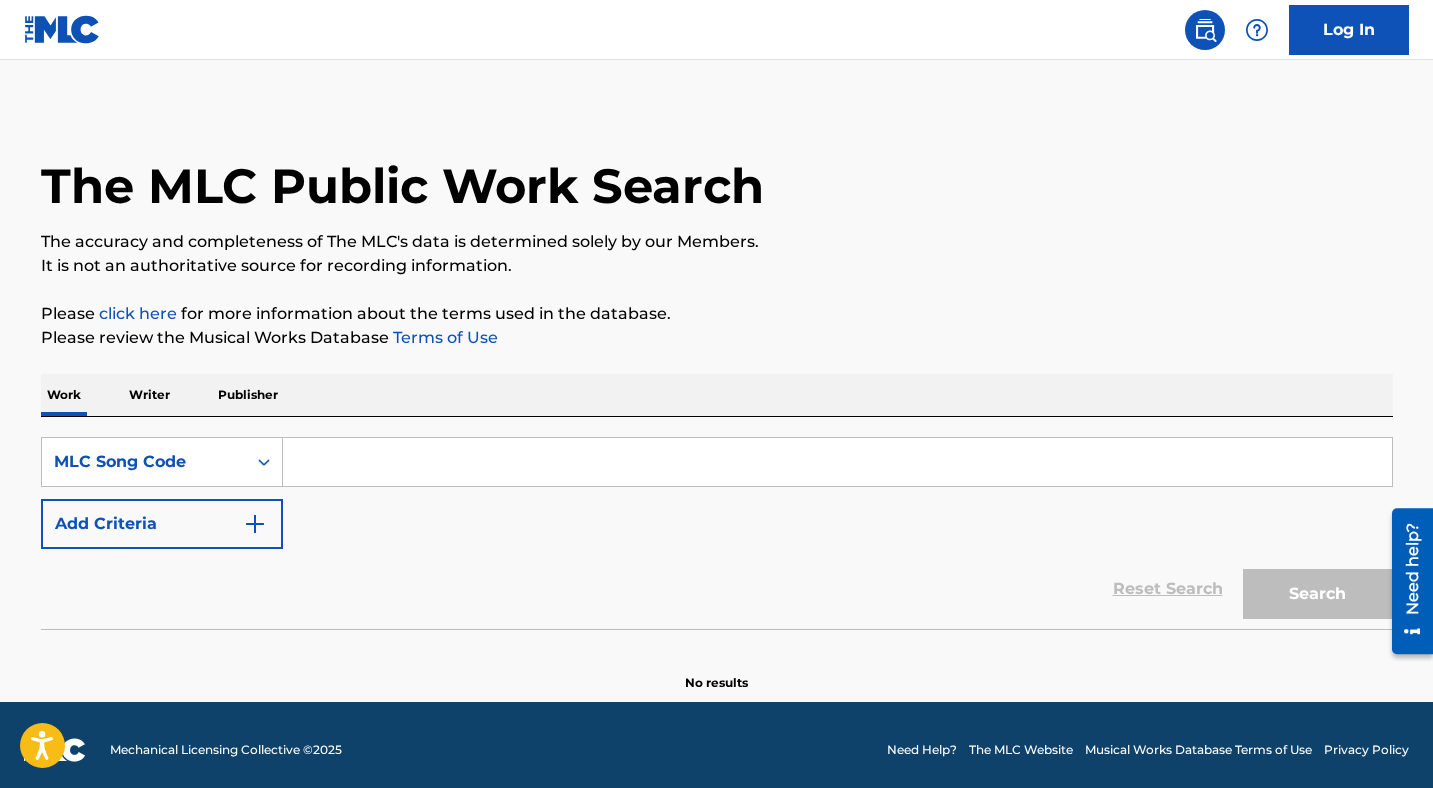 click at bounding box center [837, 462] 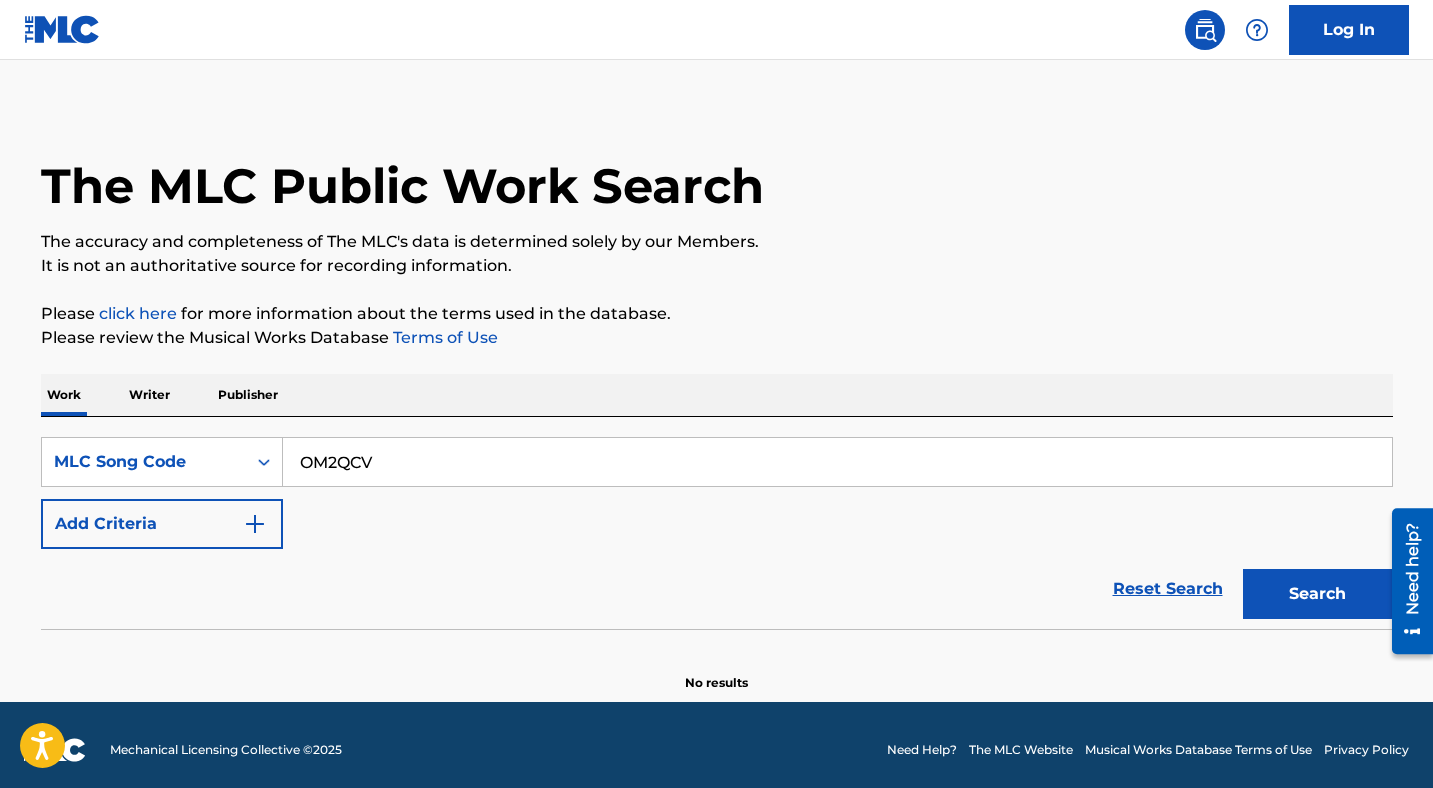 type on "OM2QCV" 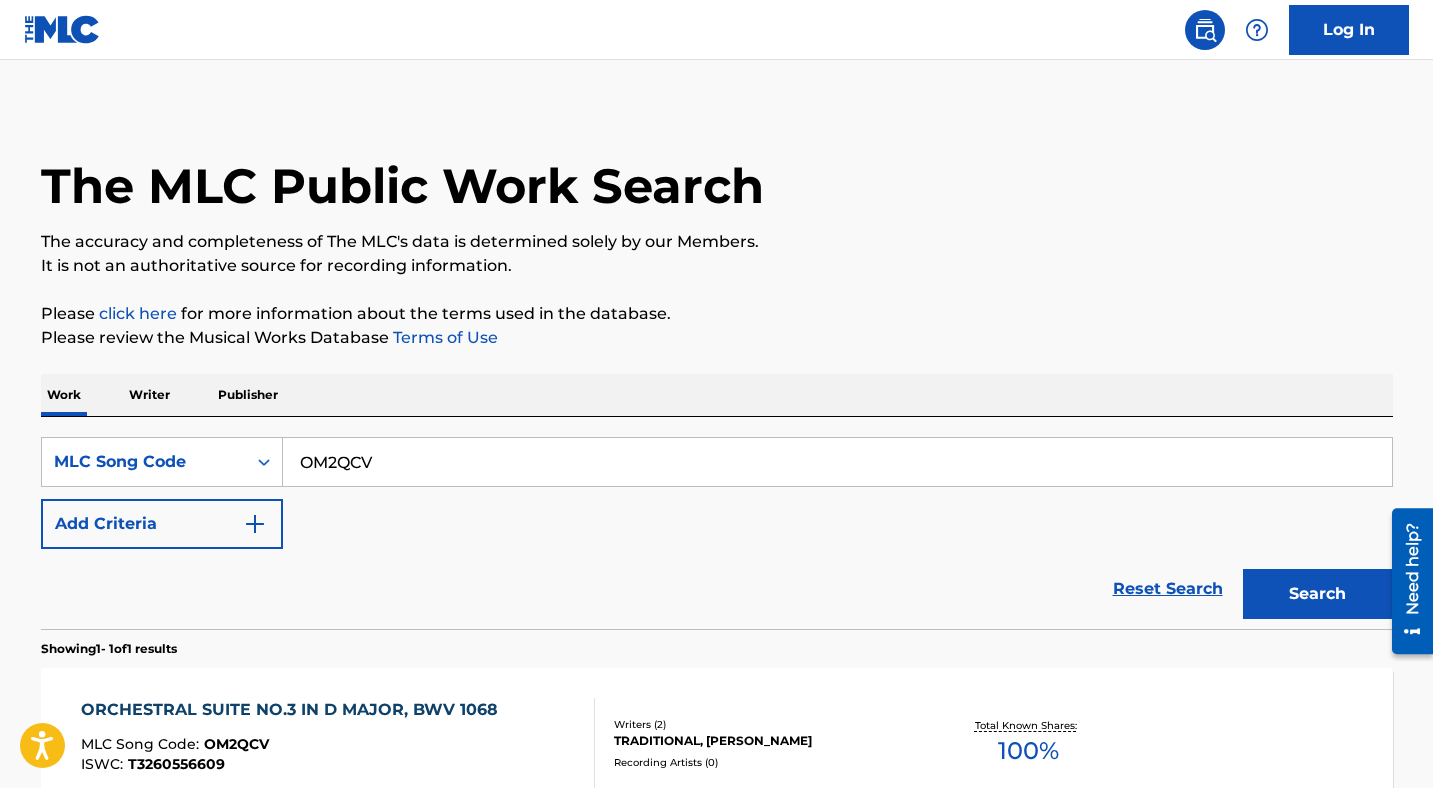 scroll, scrollTop: 193, scrollLeft: 0, axis: vertical 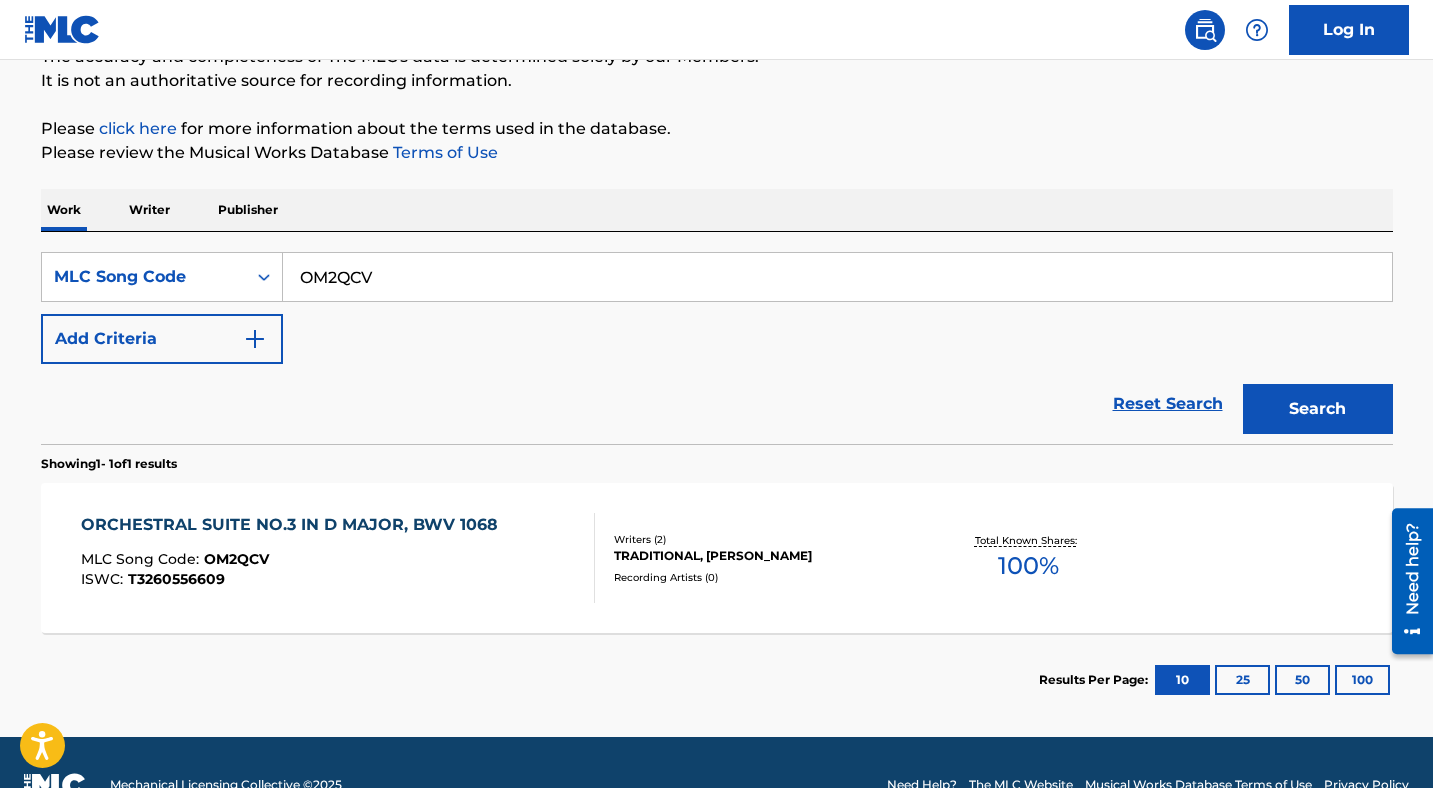 click on "ORCHESTRAL SUITE NO.3 IN D MAJOR, BWV 1068" at bounding box center [294, 525] 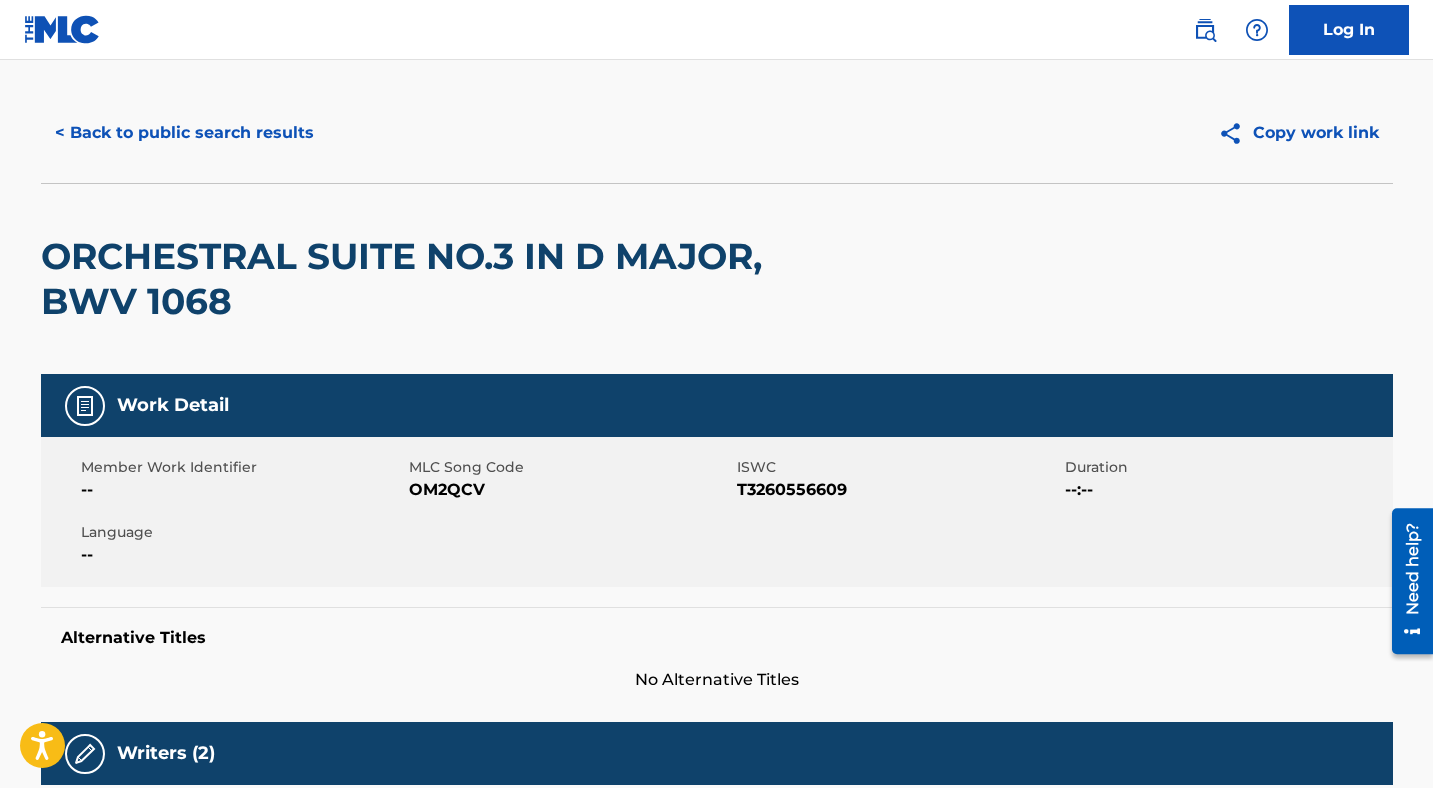 scroll, scrollTop: 0, scrollLeft: 0, axis: both 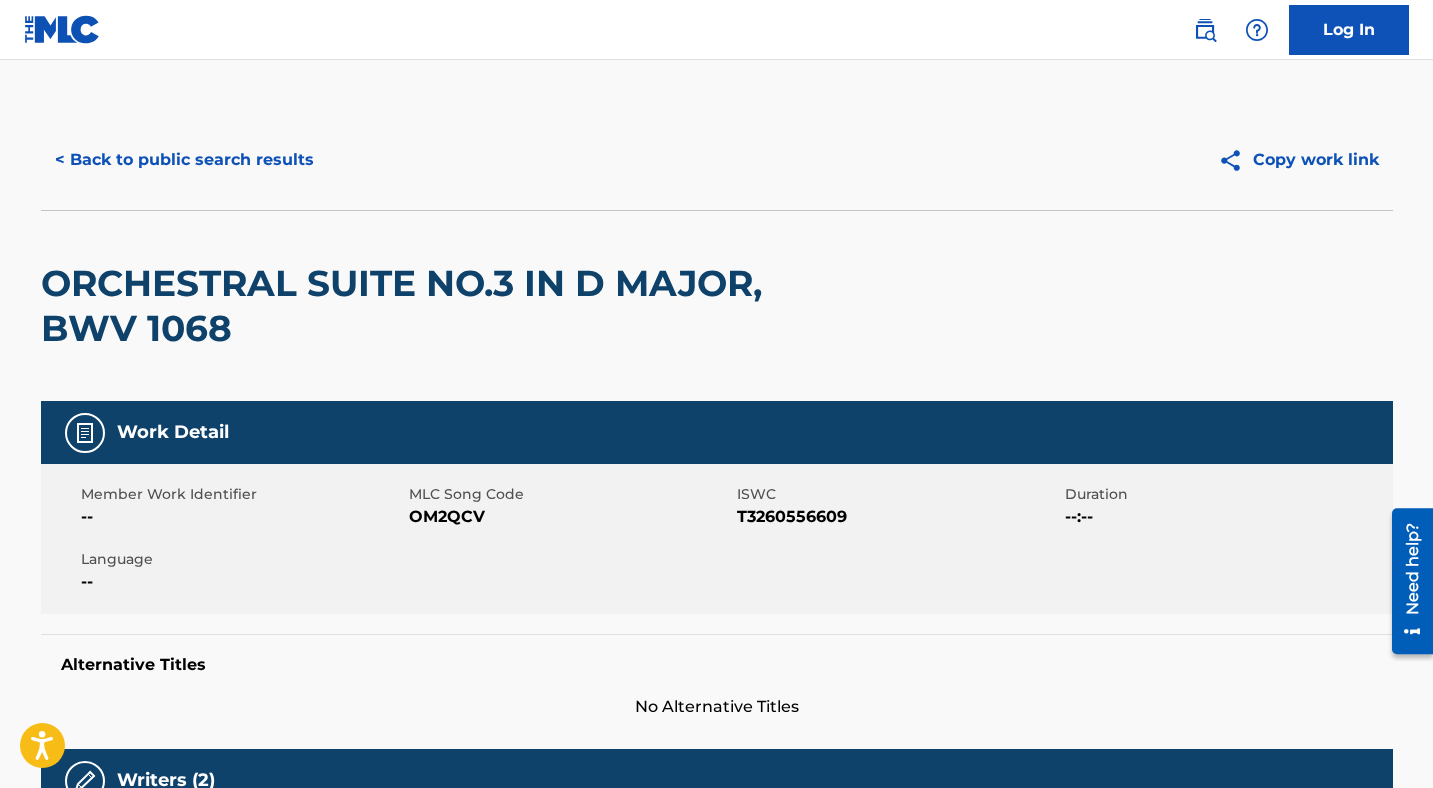 click on "< Back to public search results" at bounding box center [184, 160] 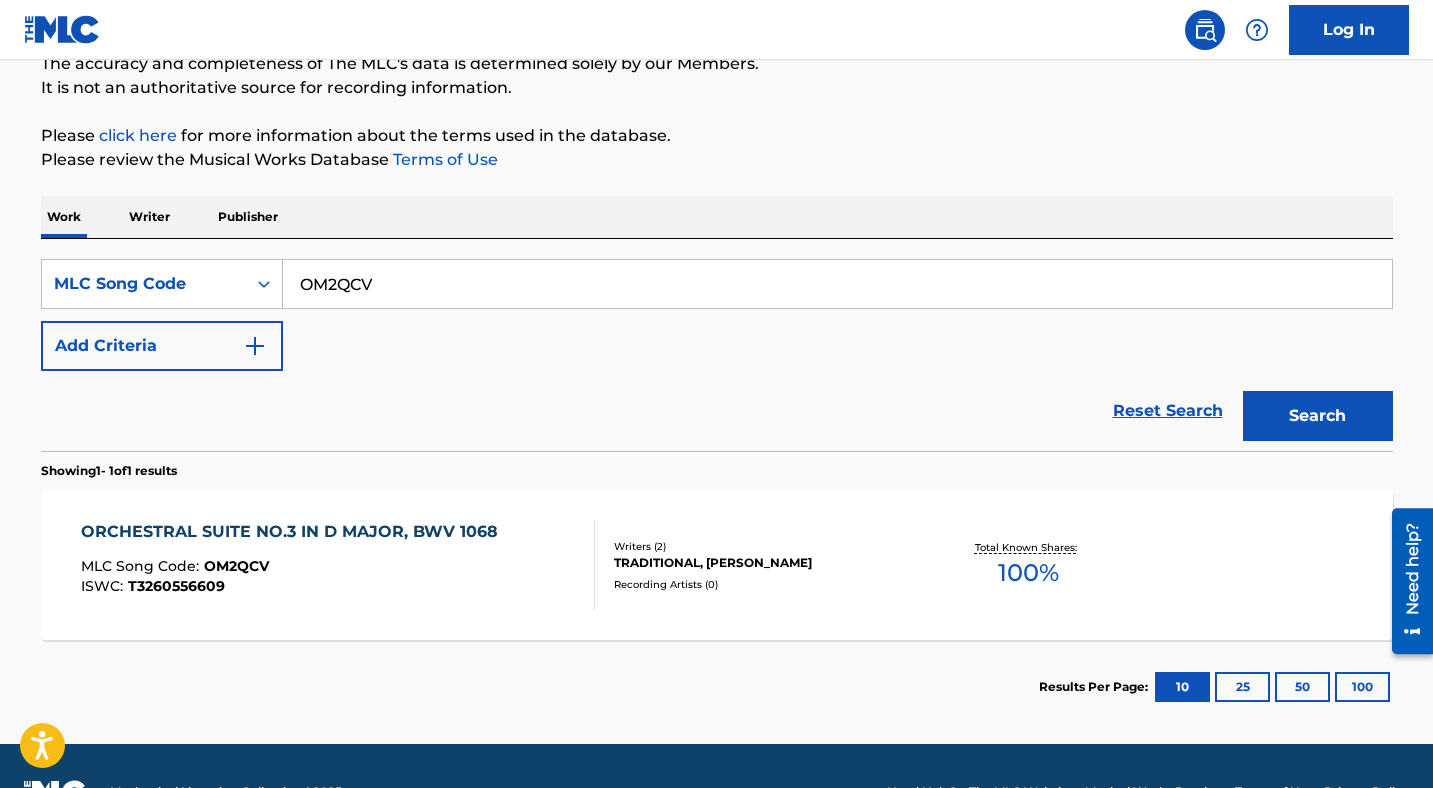 click on "OM2QCV" at bounding box center (837, 284) 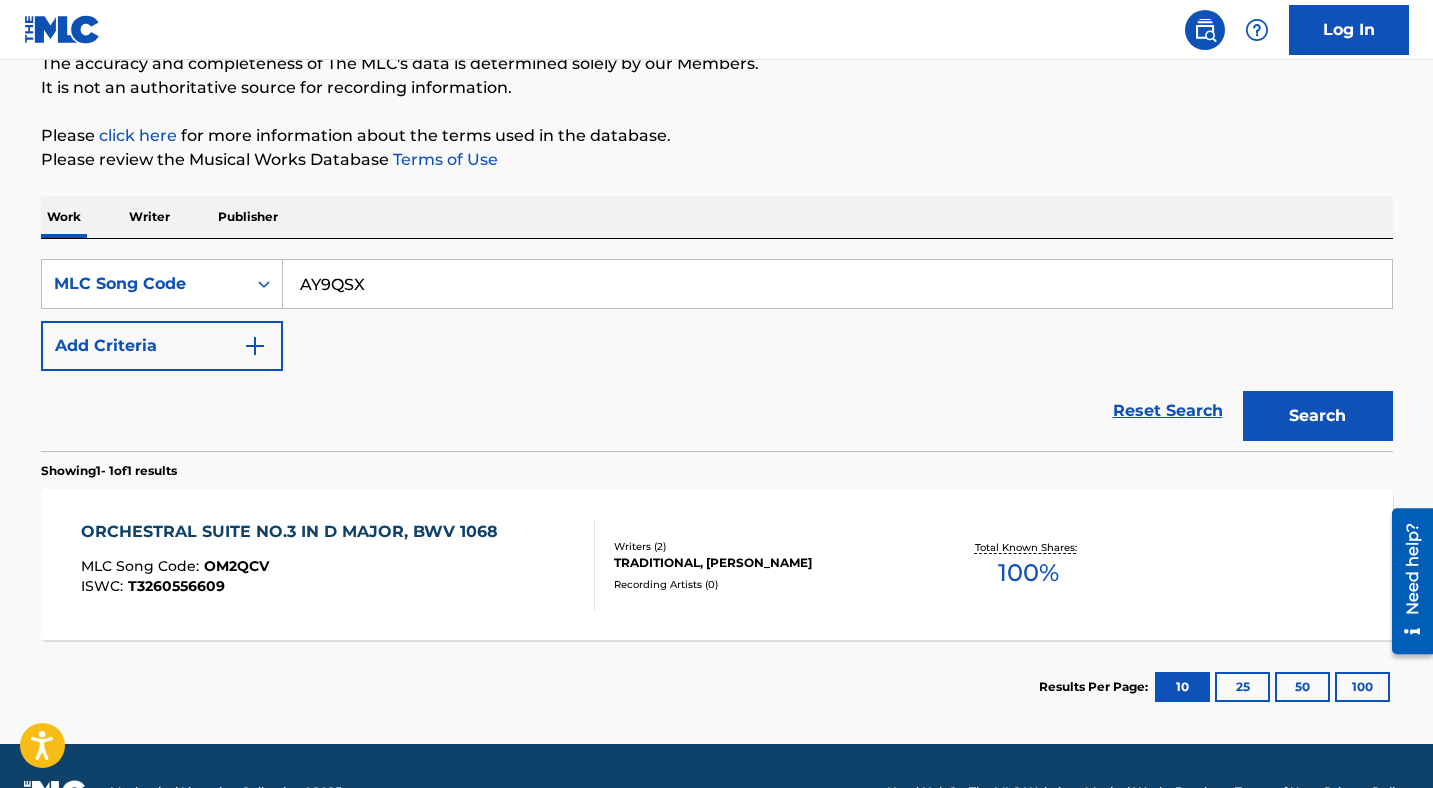 type on "AY9QSX" 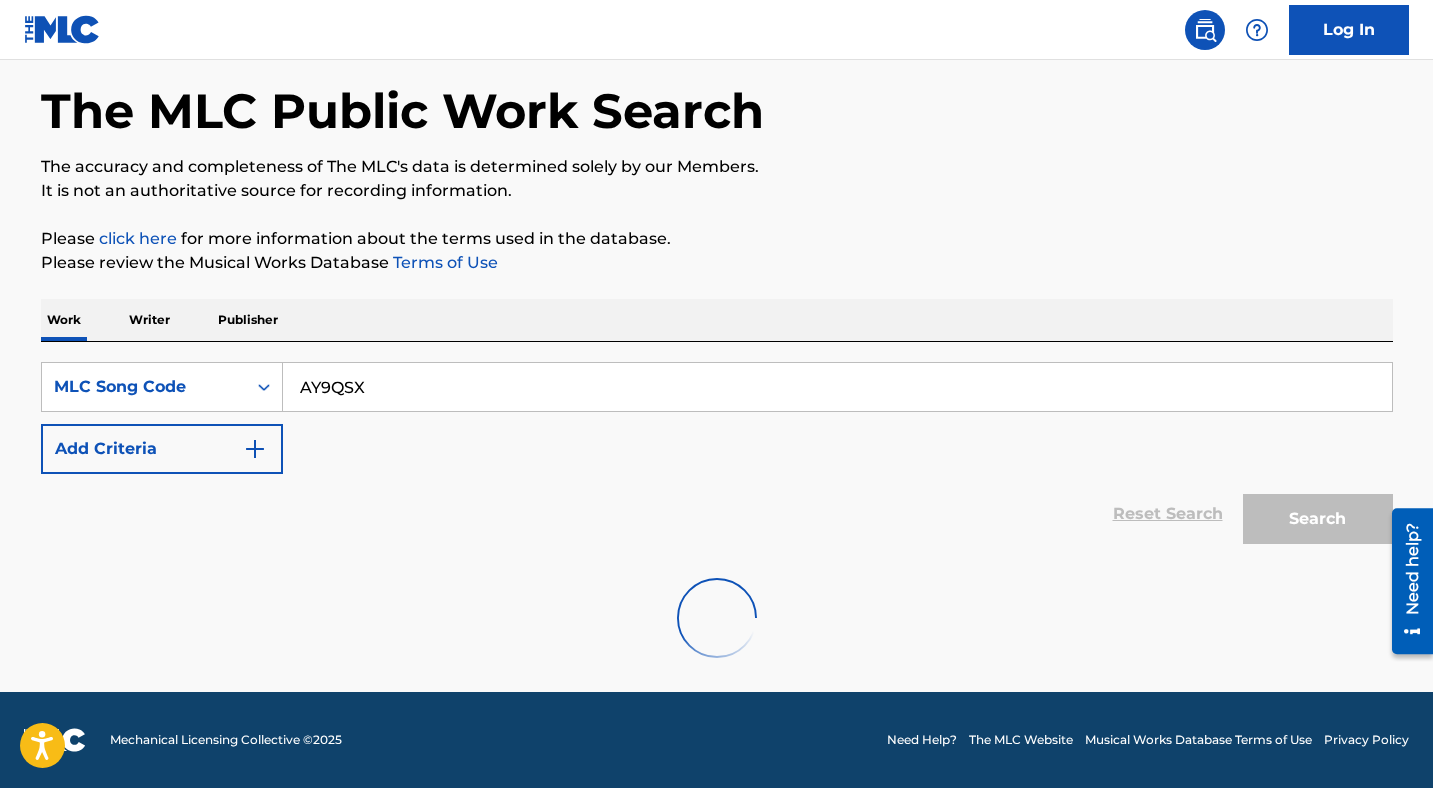 scroll, scrollTop: 186, scrollLeft: 0, axis: vertical 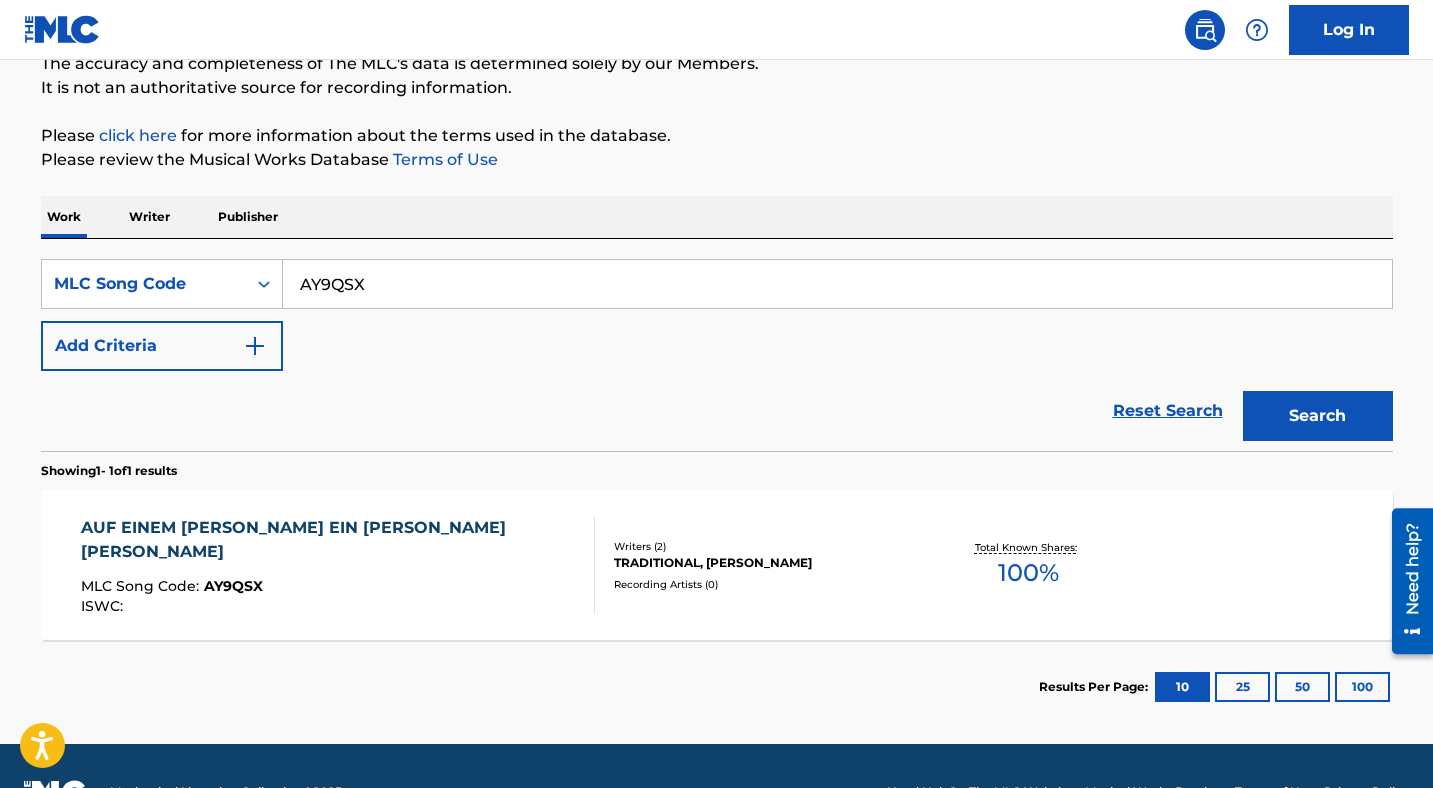 click on "AUF EINEM [PERSON_NAME] EIN [PERSON_NAME] [PERSON_NAME]" at bounding box center (329, 540) 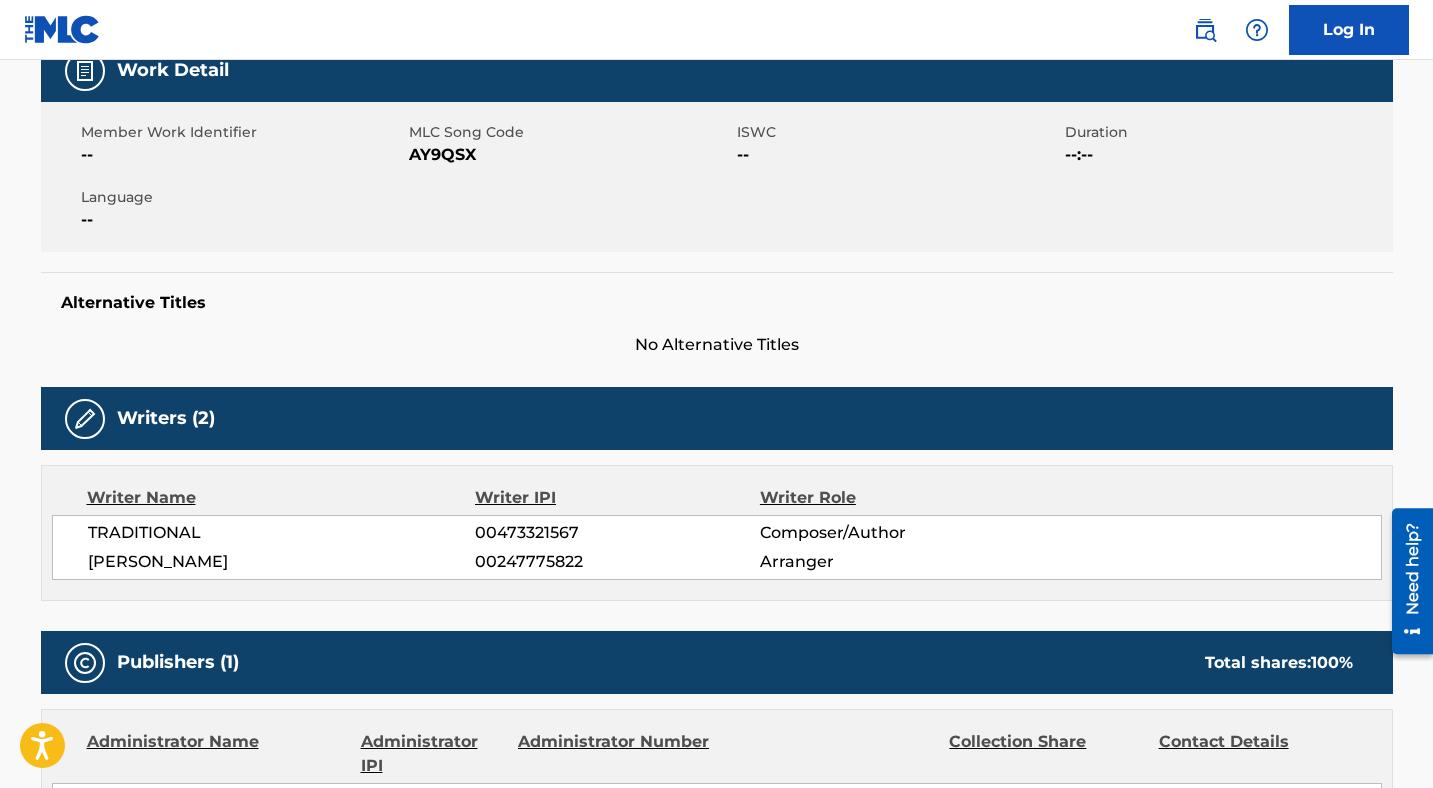 scroll, scrollTop: 32, scrollLeft: 0, axis: vertical 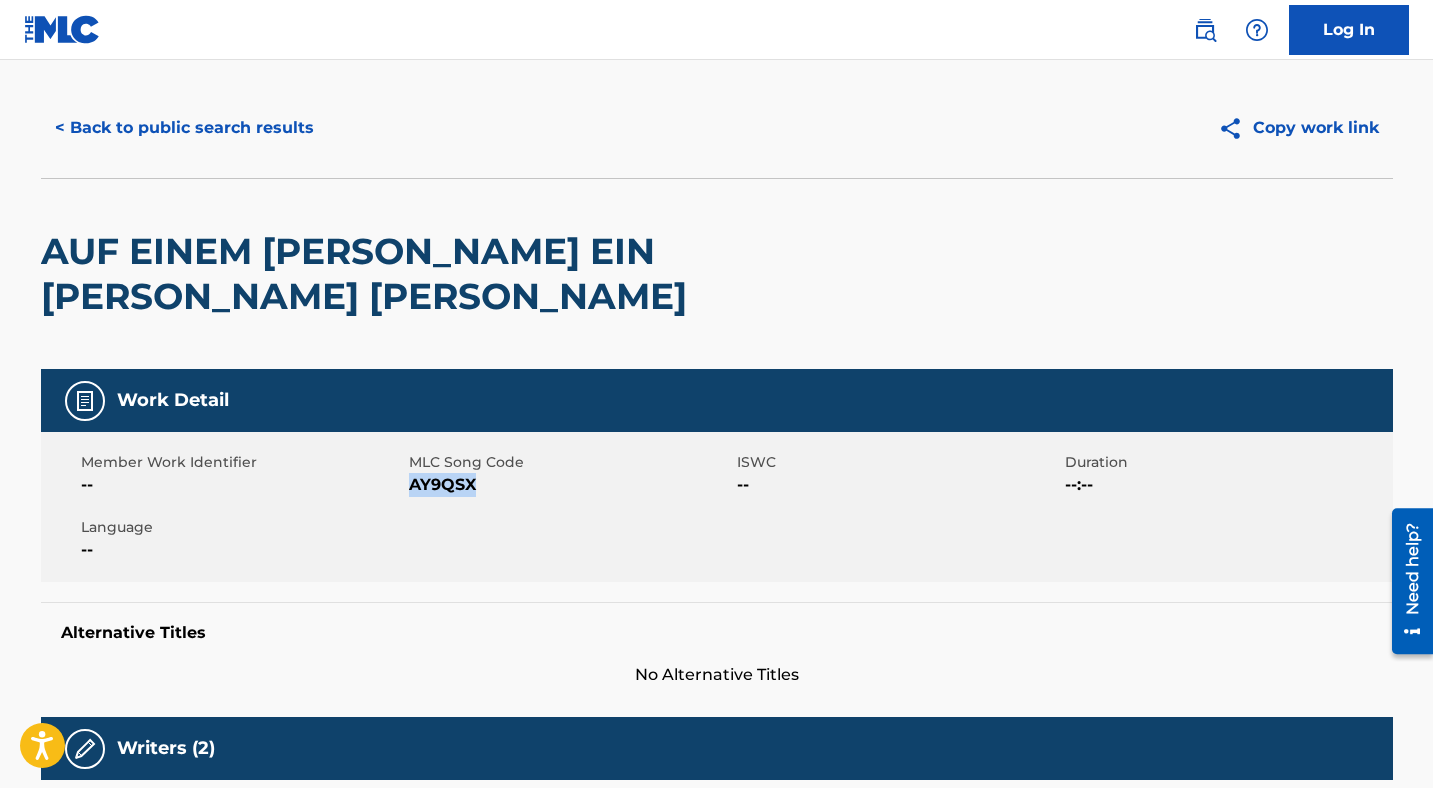 drag, startPoint x: 488, startPoint y: 443, endPoint x: 412, endPoint y: 443, distance: 76 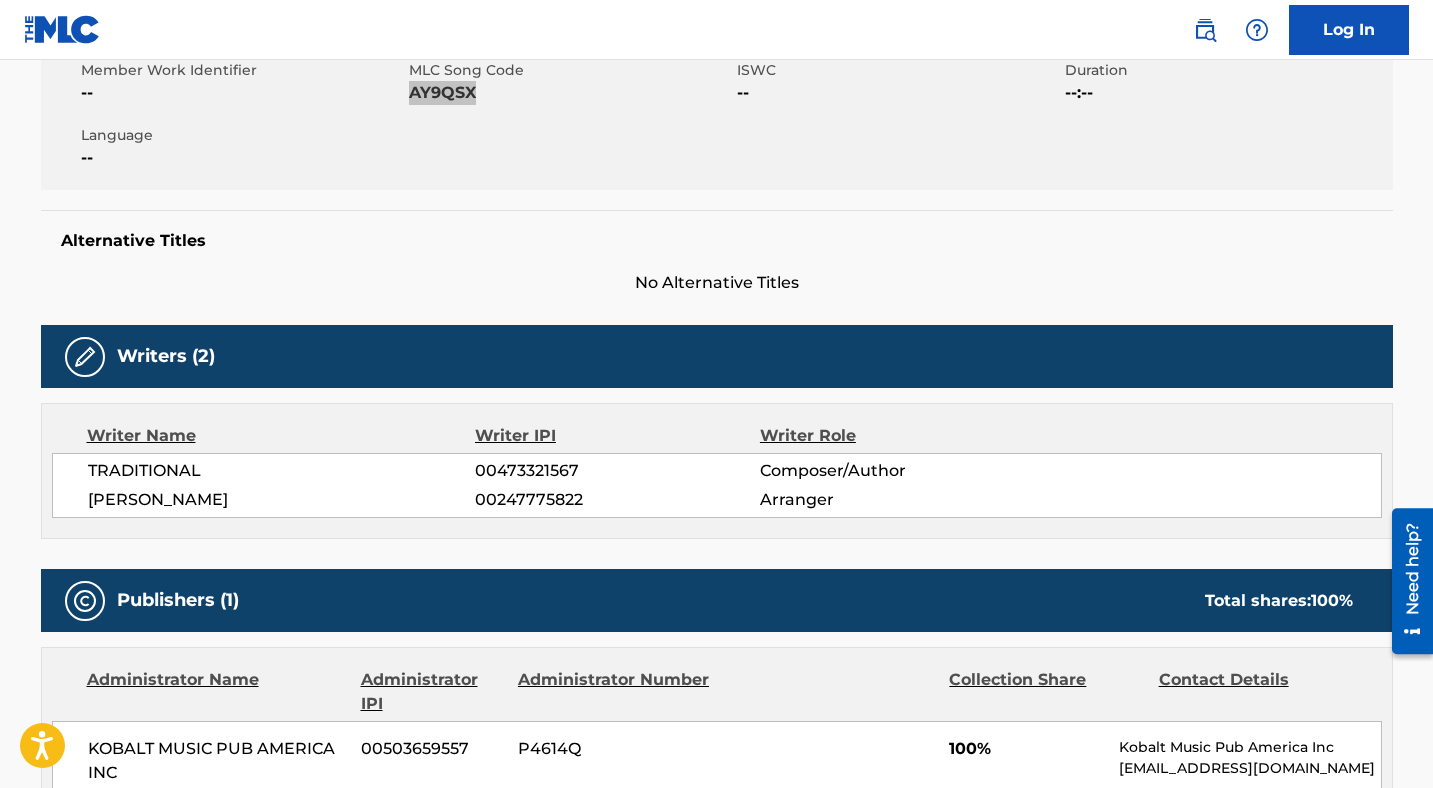 scroll, scrollTop: 104, scrollLeft: 0, axis: vertical 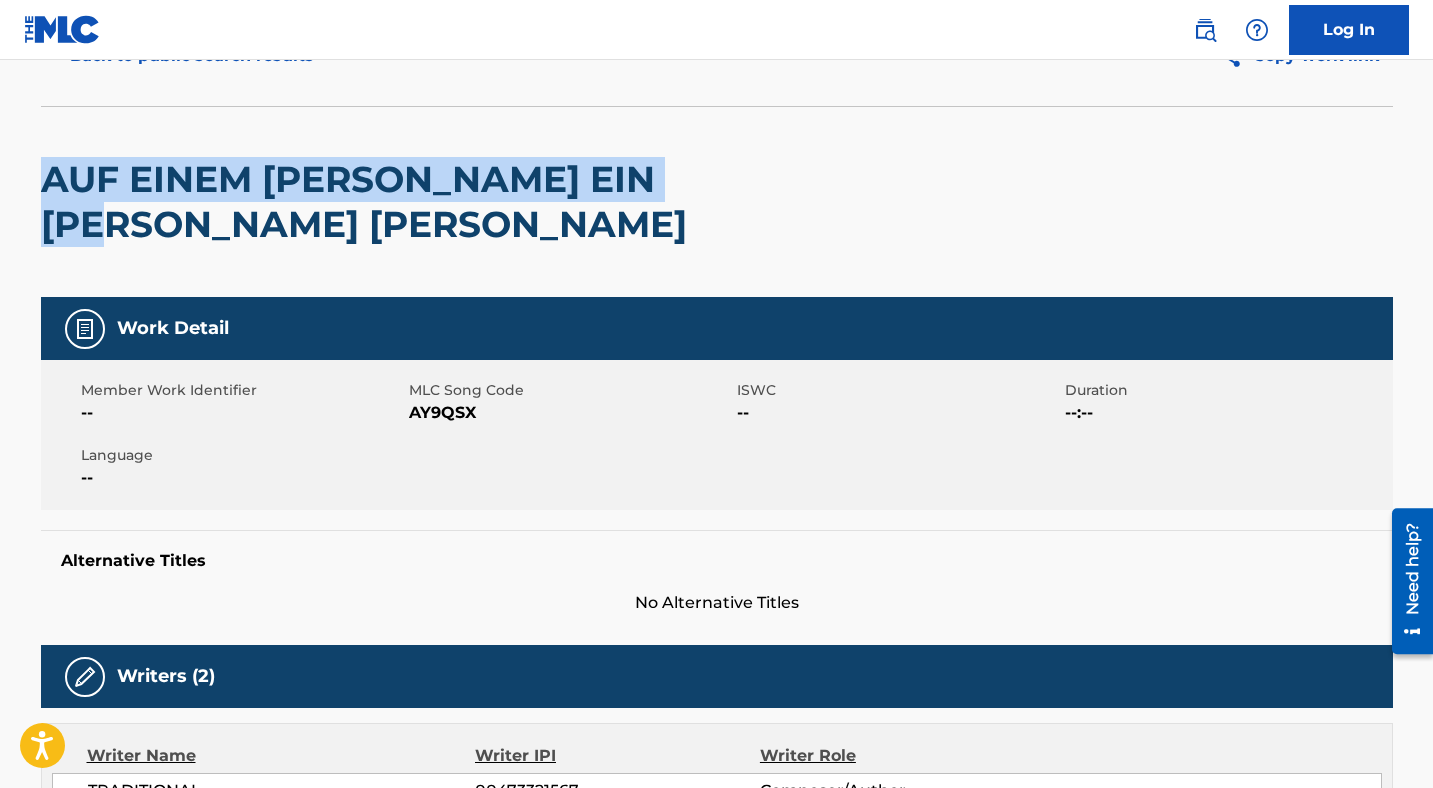 drag, startPoint x: 782, startPoint y: 182, endPoint x: 49, endPoint y: 167, distance: 733.15344 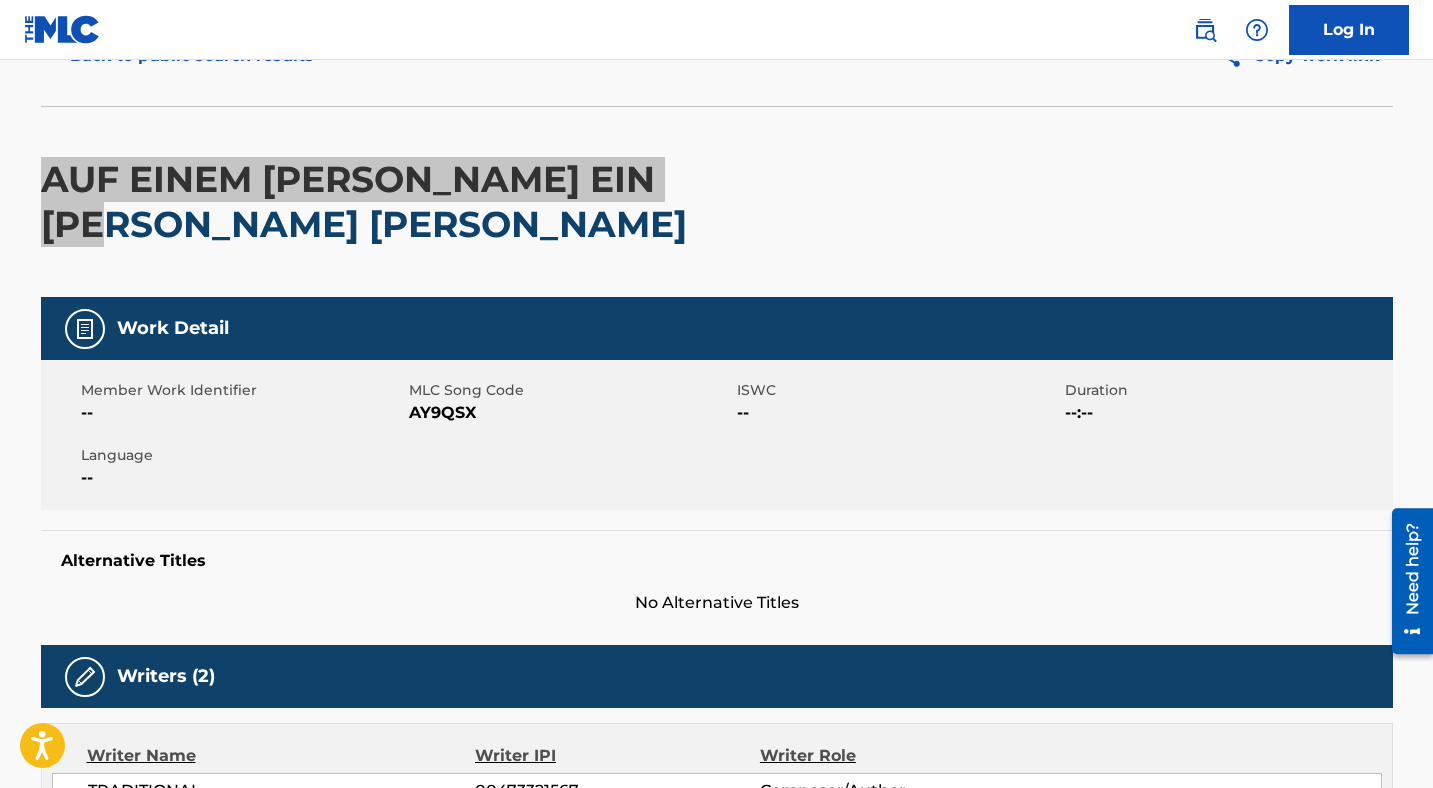 scroll, scrollTop: 0, scrollLeft: 0, axis: both 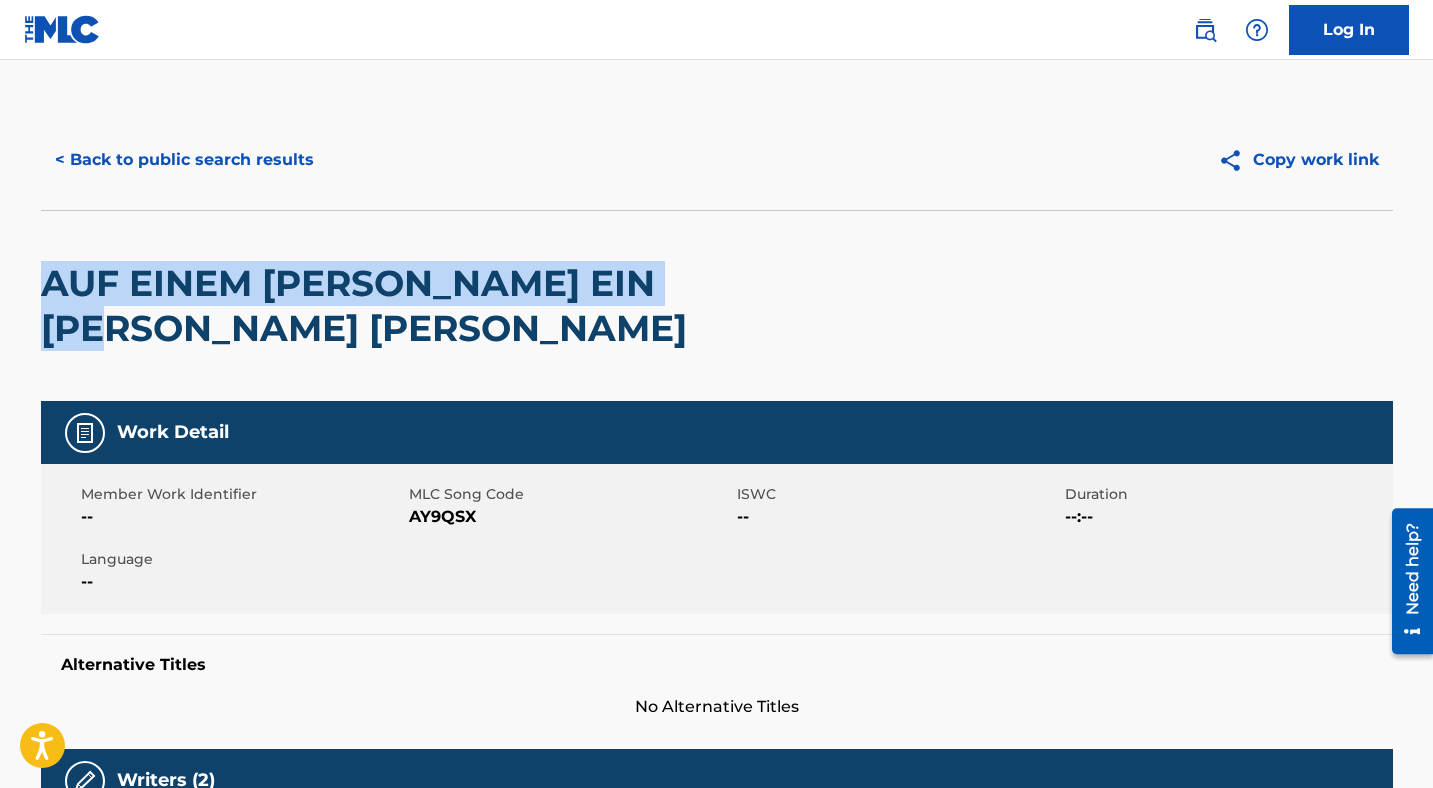 click on "< Back to public search results" at bounding box center [184, 160] 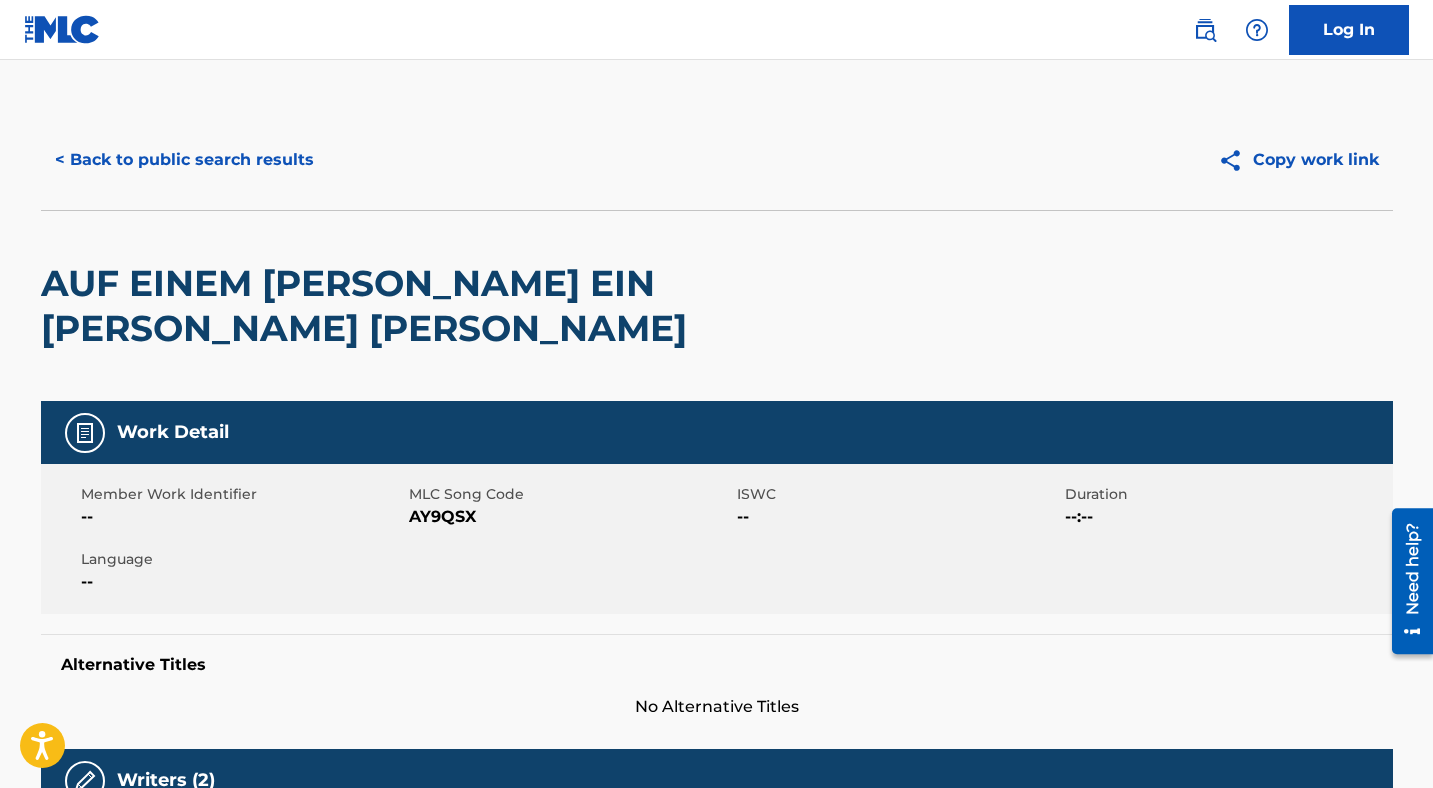 scroll, scrollTop: 186, scrollLeft: 0, axis: vertical 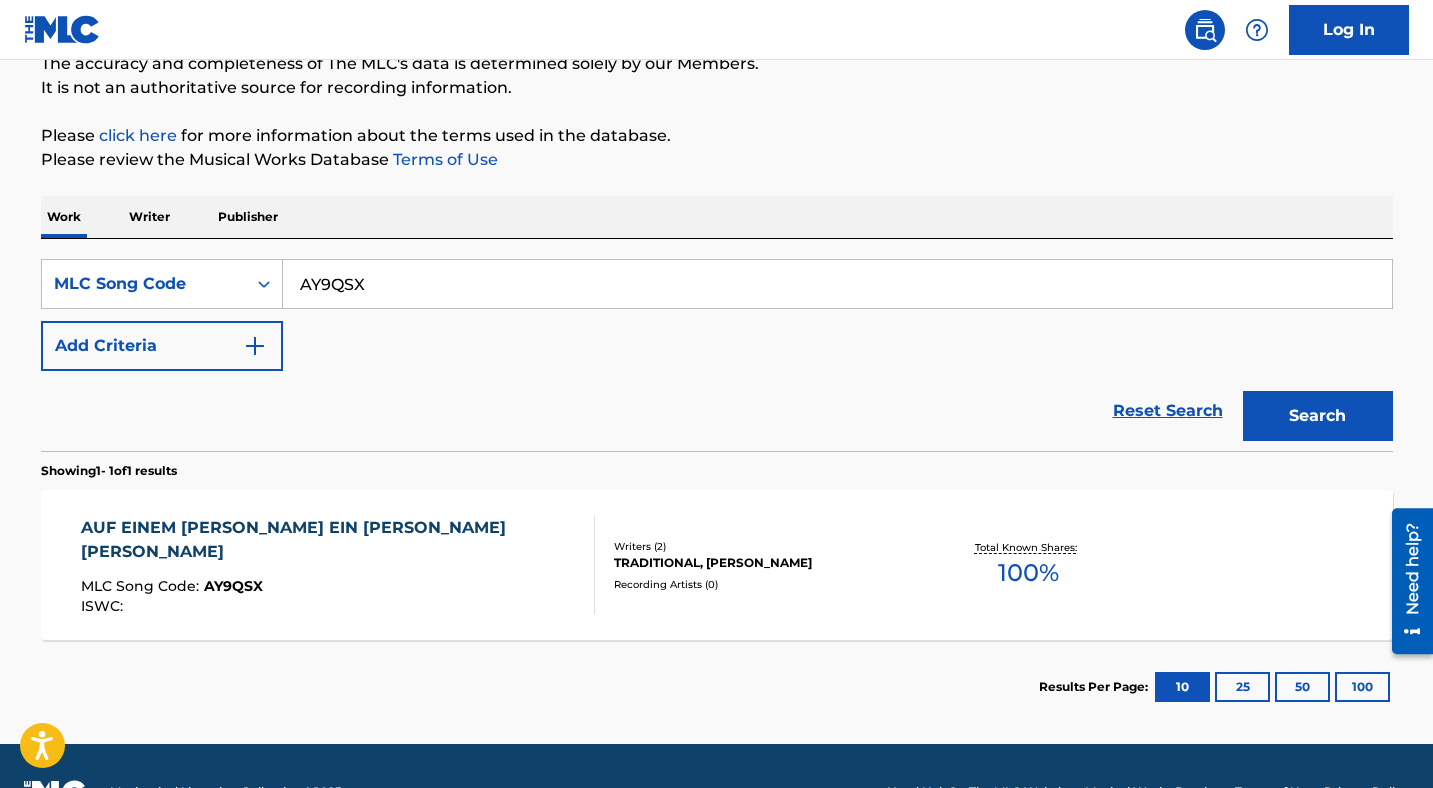click on "AY9QSX" at bounding box center (837, 284) 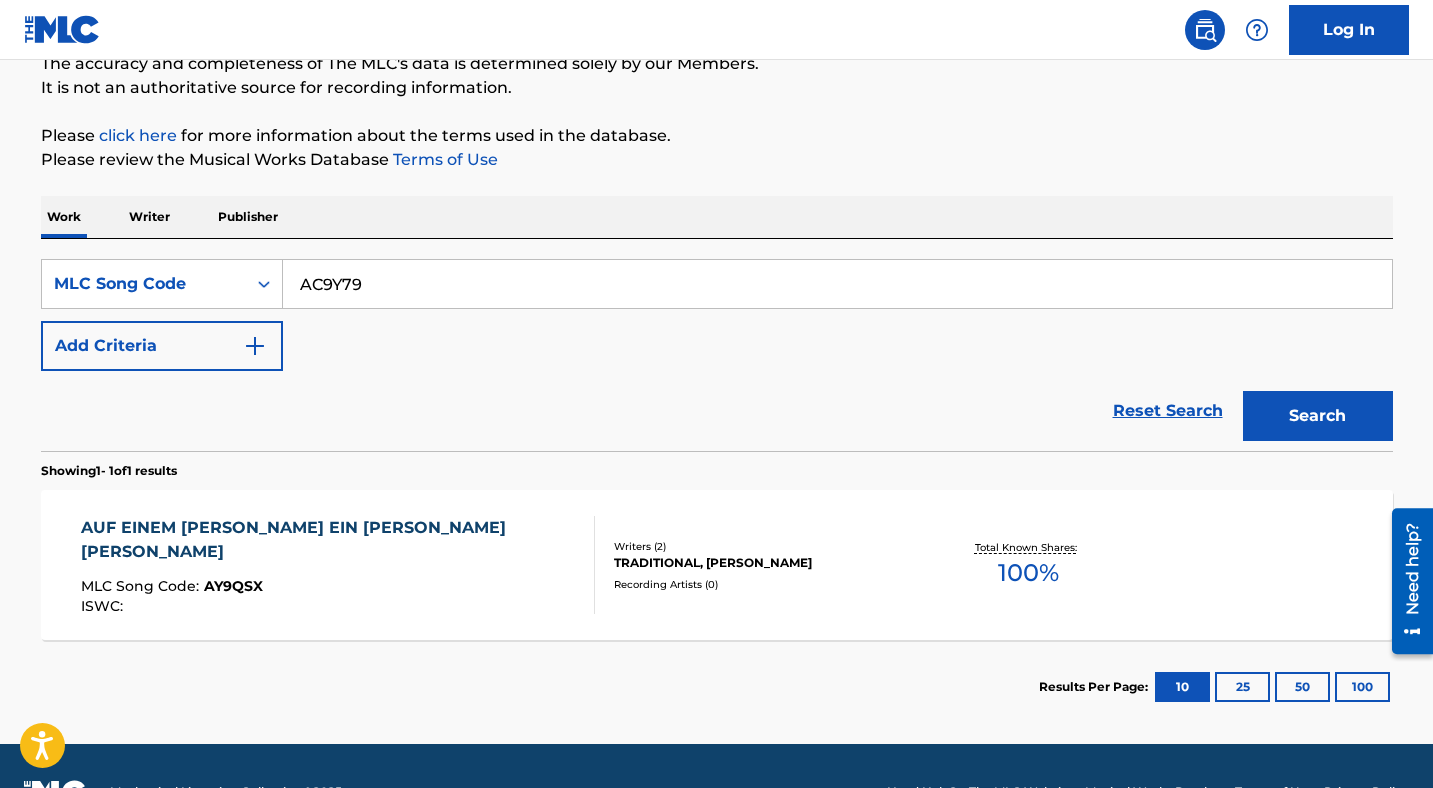 type on "AC9Y79" 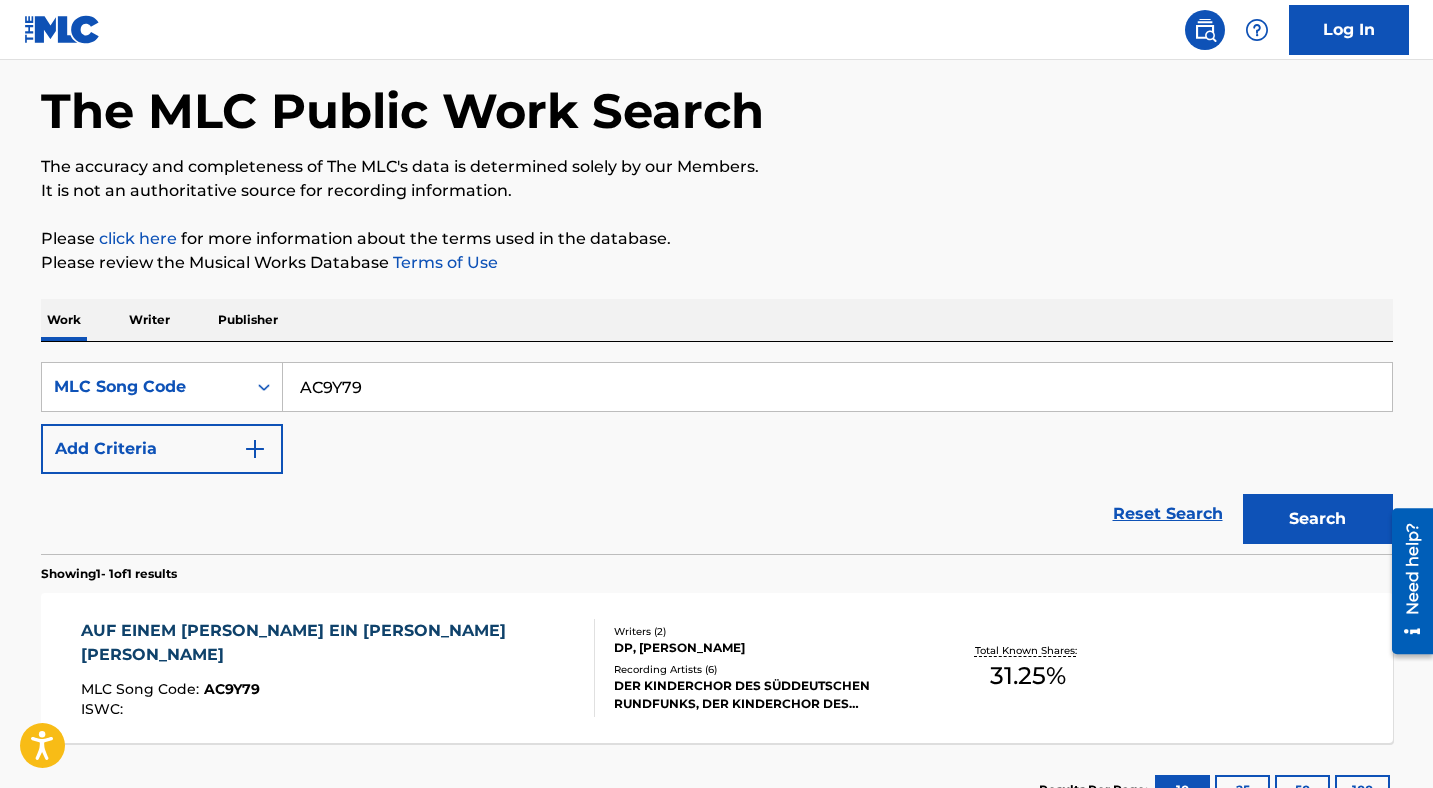 scroll, scrollTop: 186, scrollLeft: 0, axis: vertical 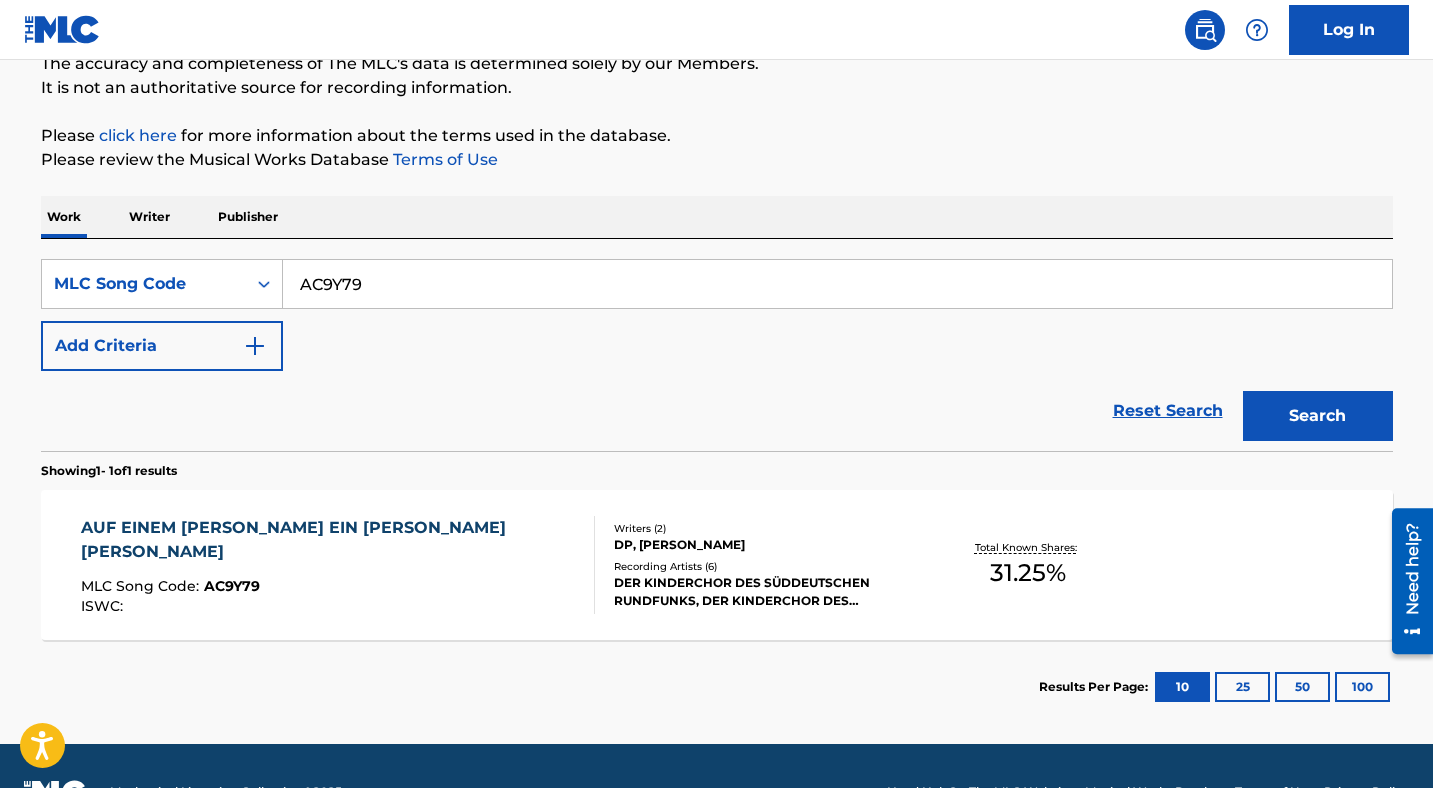 click on "AUF EINEM [PERSON_NAME] EIN [PERSON_NAME] [PERSON_NAME]" at bounding box center [329, 540] 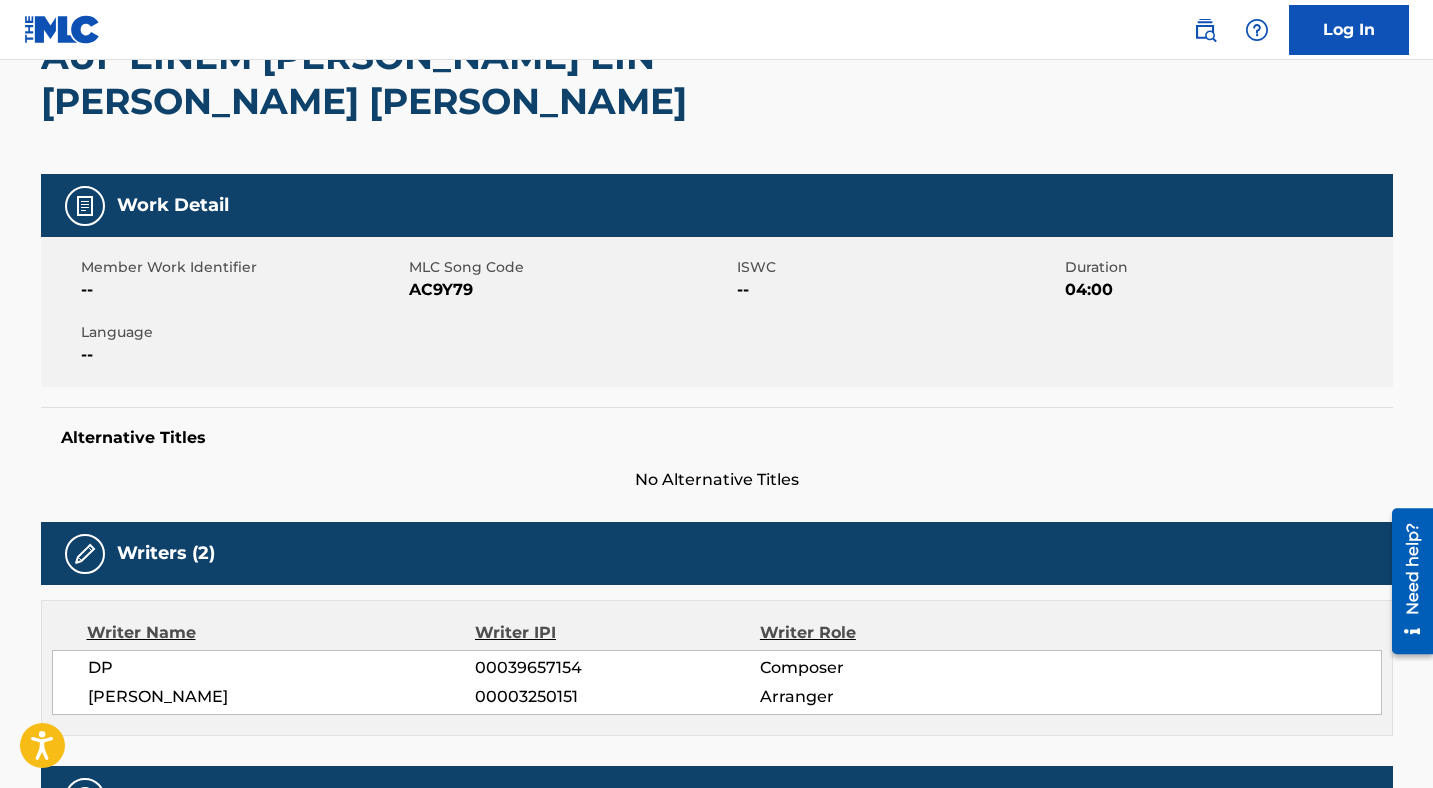 scroll, scrollTop: 0, scrollLeft: 0, axis: both 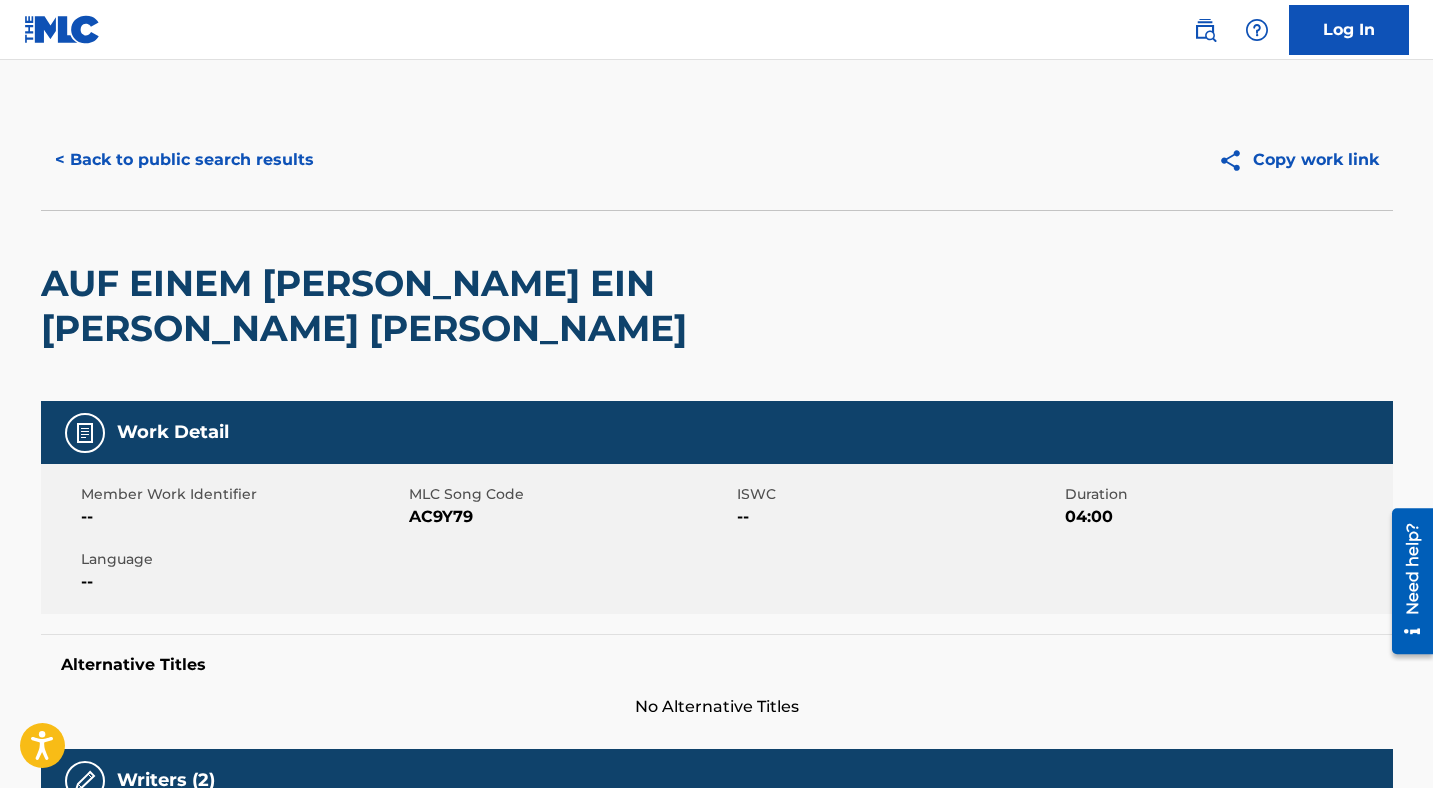 click on "< Back to public search results" at bounding box center (184, 160) 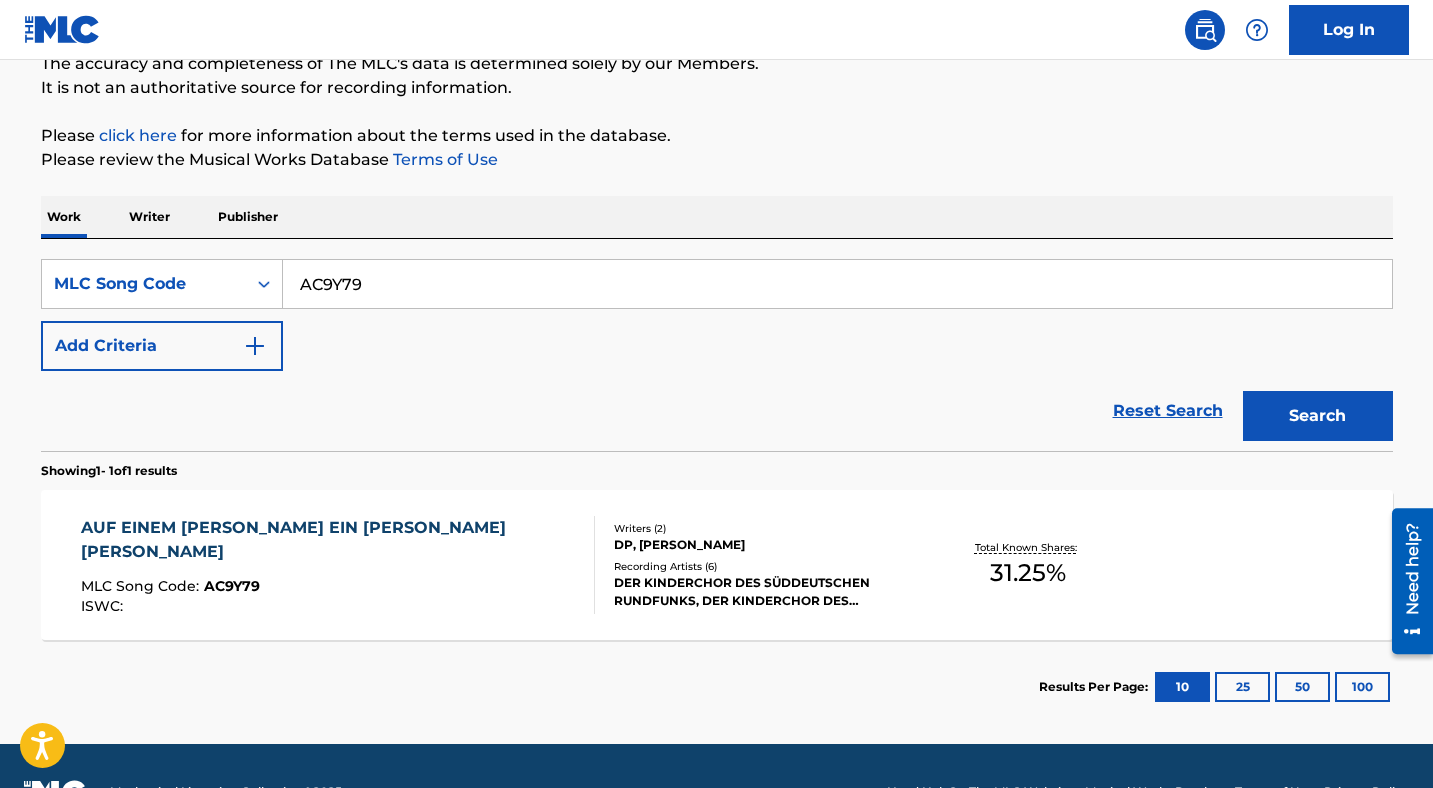 click on "AC9Y79" at bounding box center (837, 284) 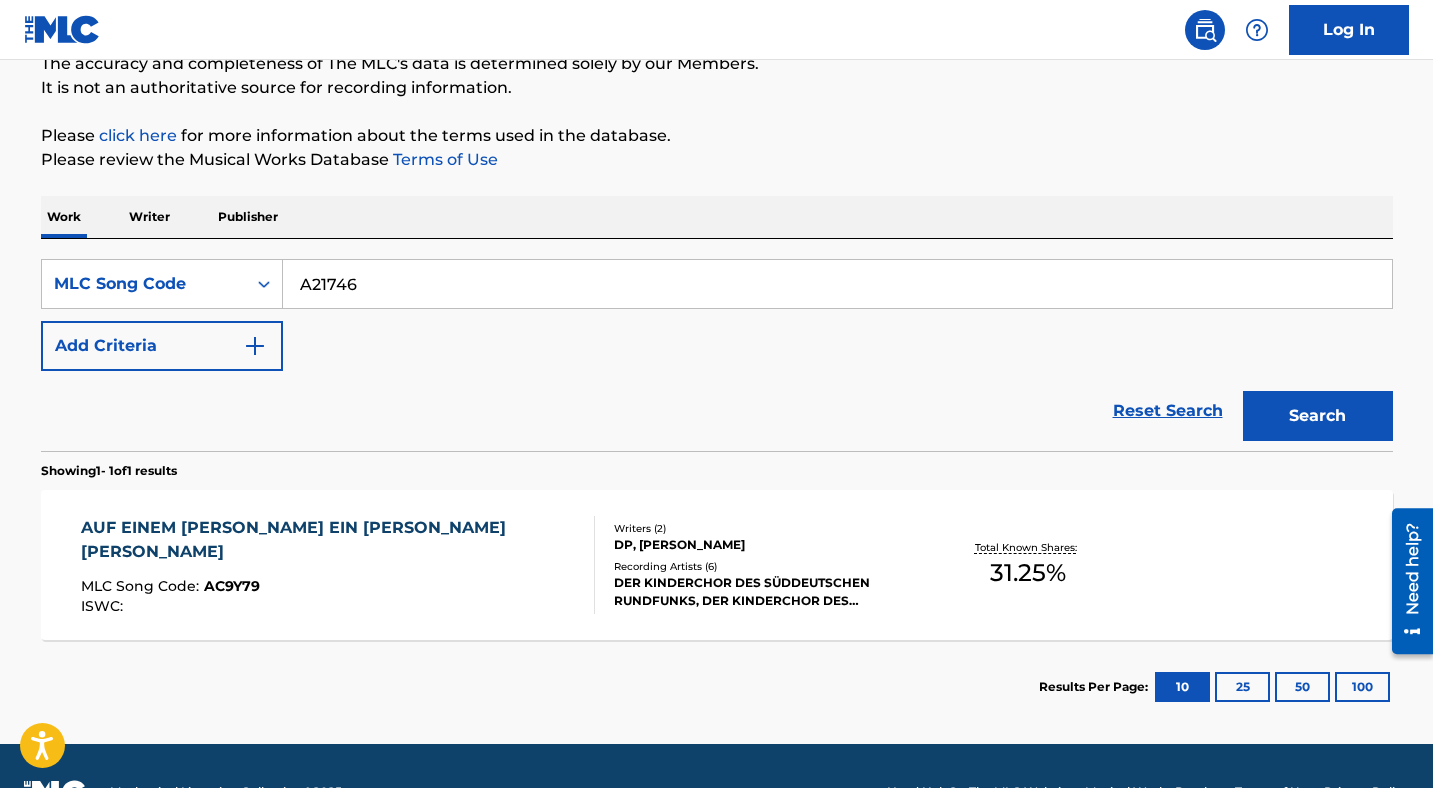 type on "A21746" 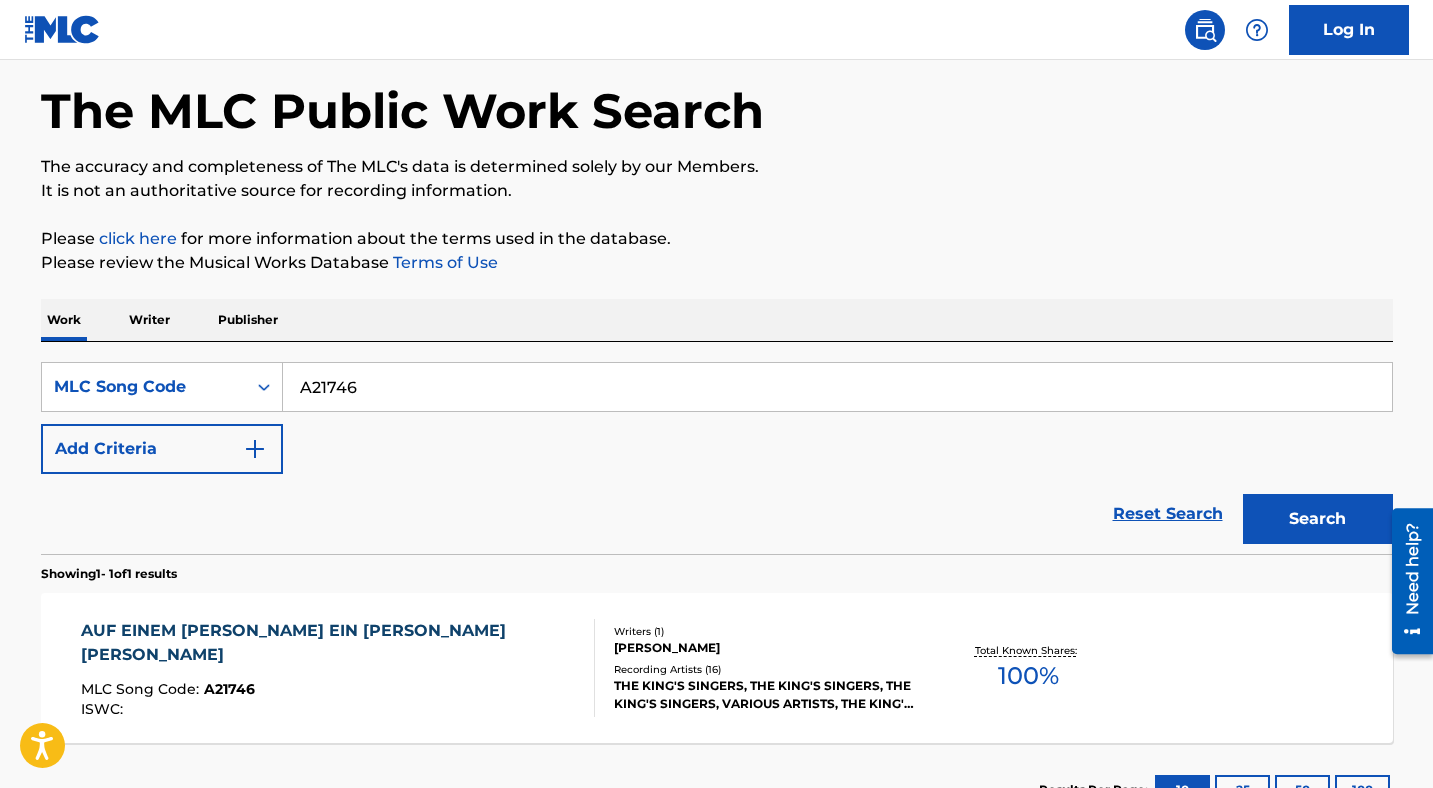 scroll, scrollTop: 186, scrollLeft: 0, axis: vertical 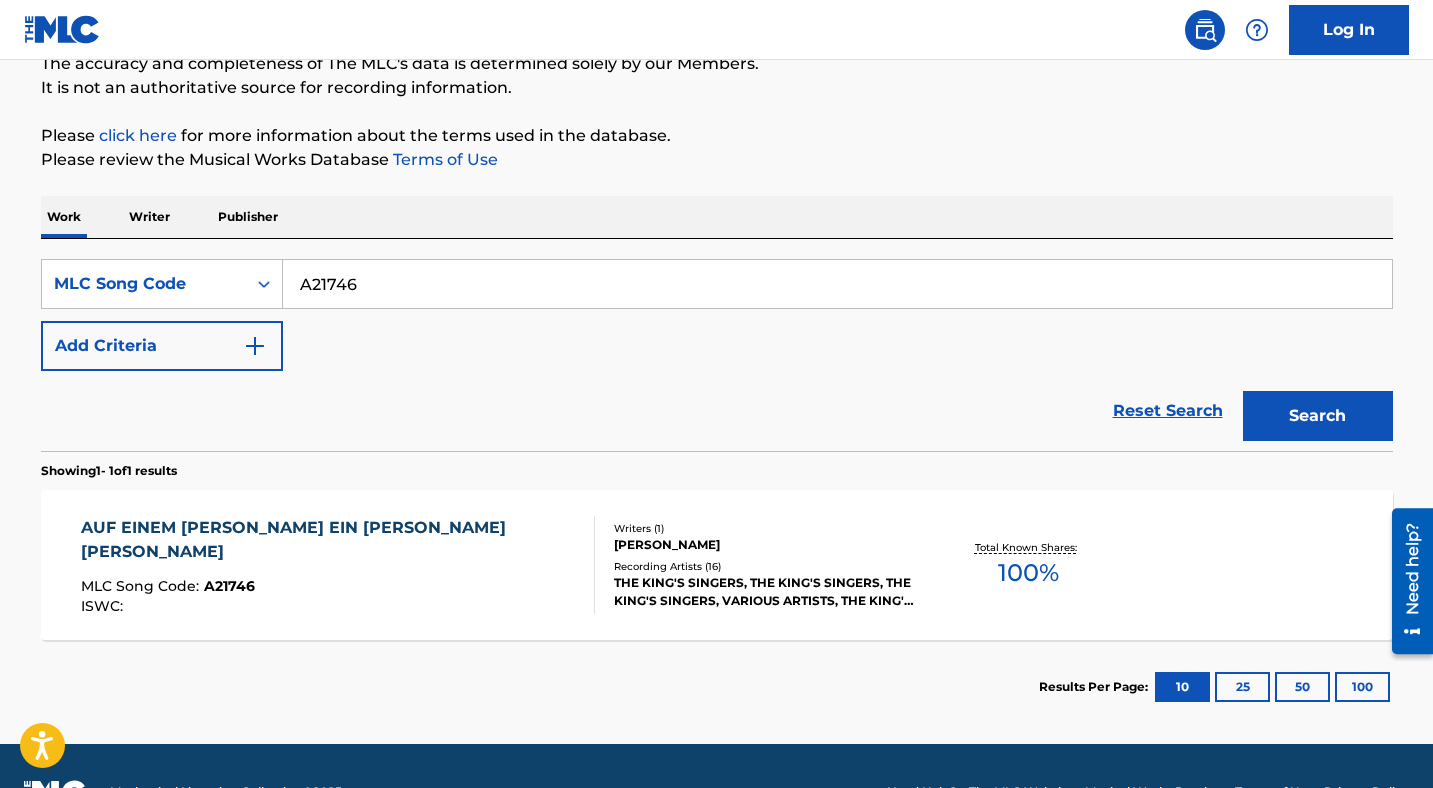 click on "AUF EINEM [PERSON_NAME] EIN [PERSON_NAME] [PERSON_NAME]" at bounding box center [329, 540] 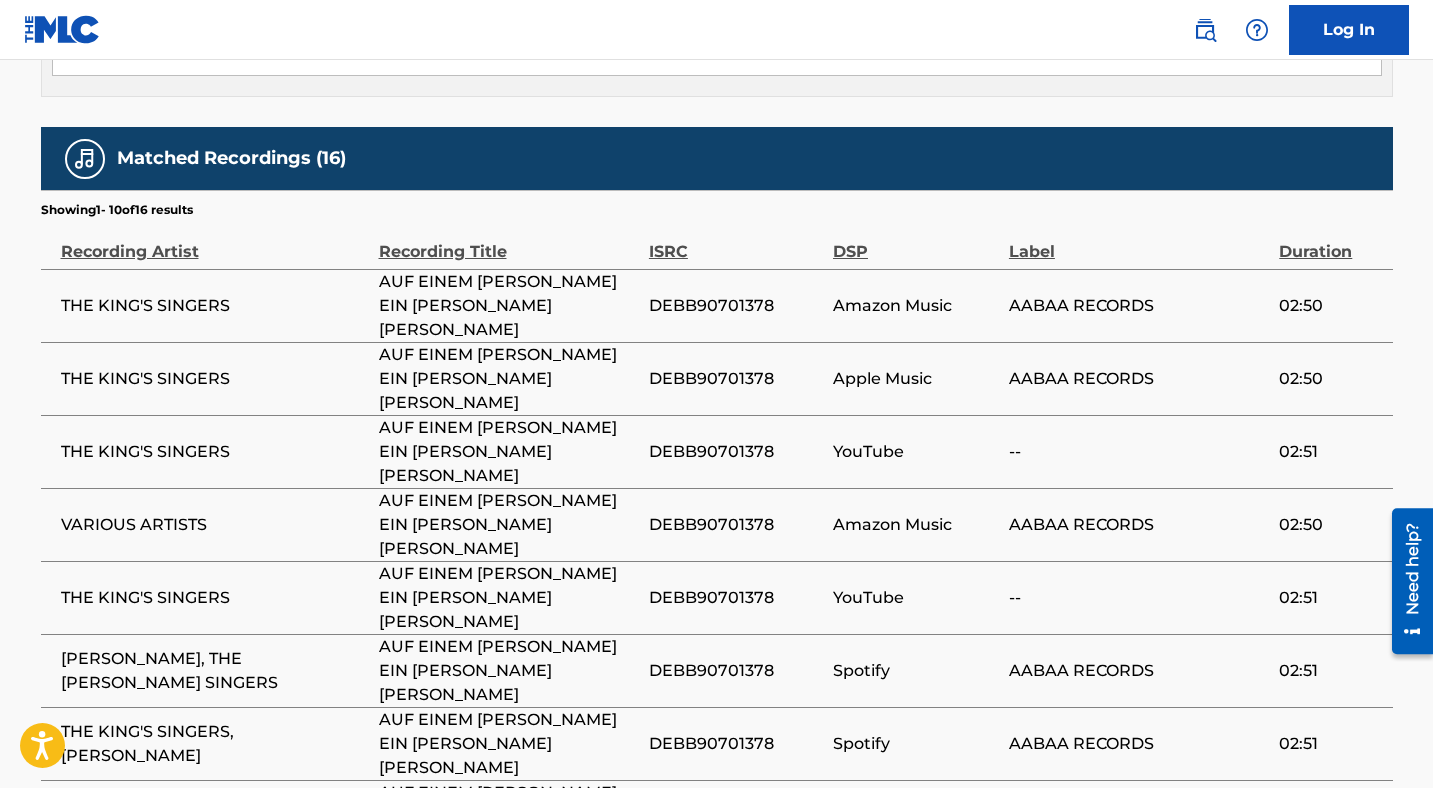 scroll, scrollTop: 1280, scrollLeft: 0, axis: vertical 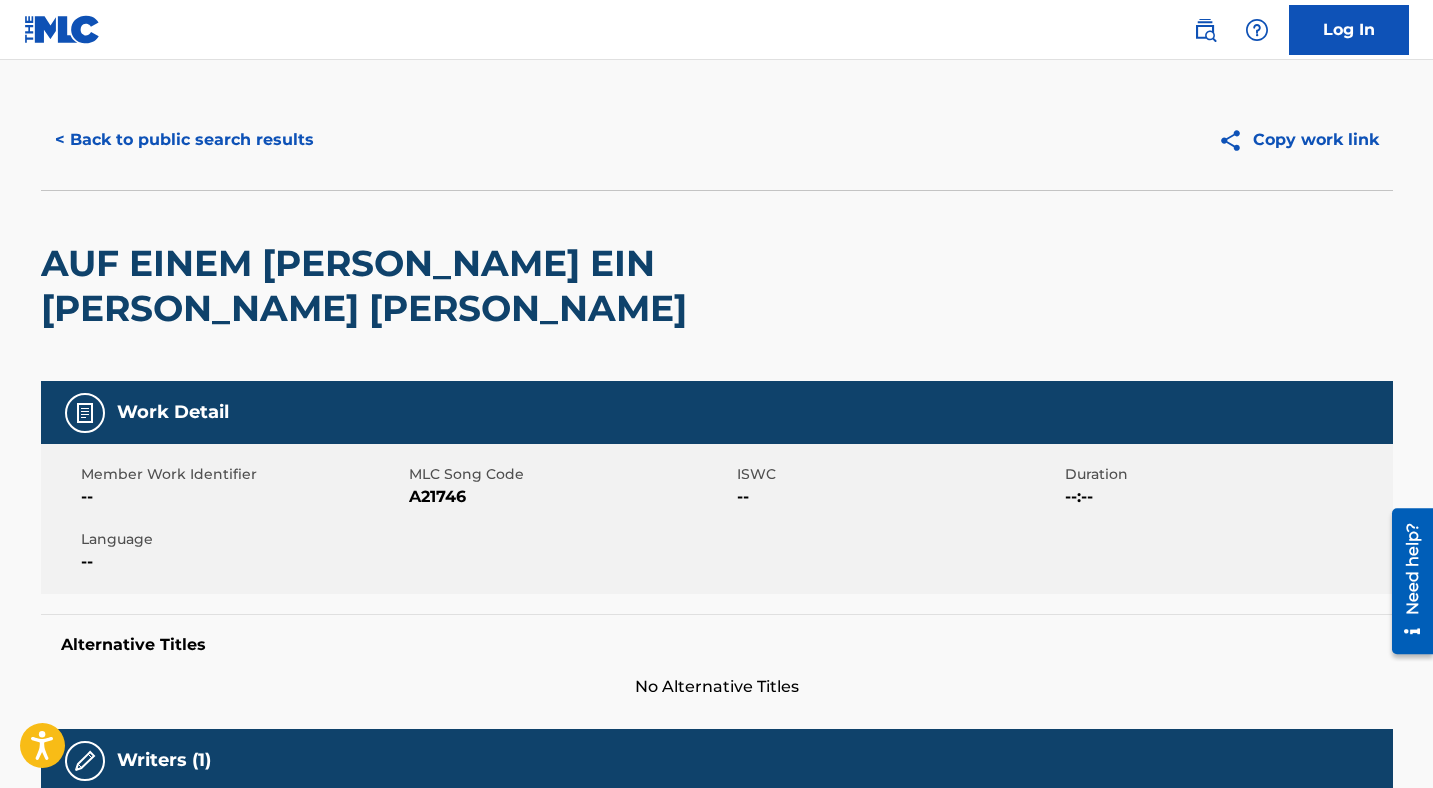 click on "< Back to public search results" at bounding box center [184, 140] 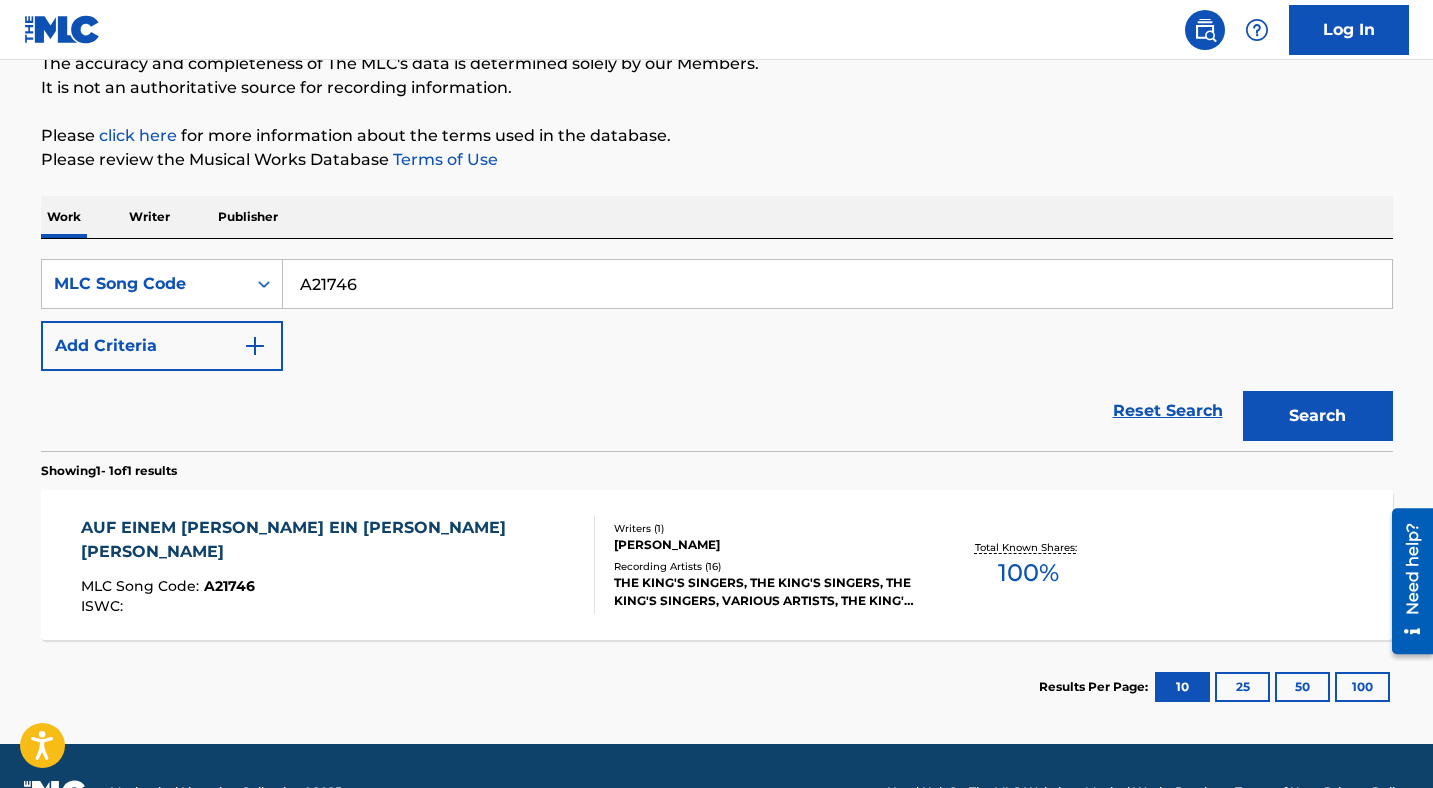 click on "A21746" at bounding box center (837, 284) 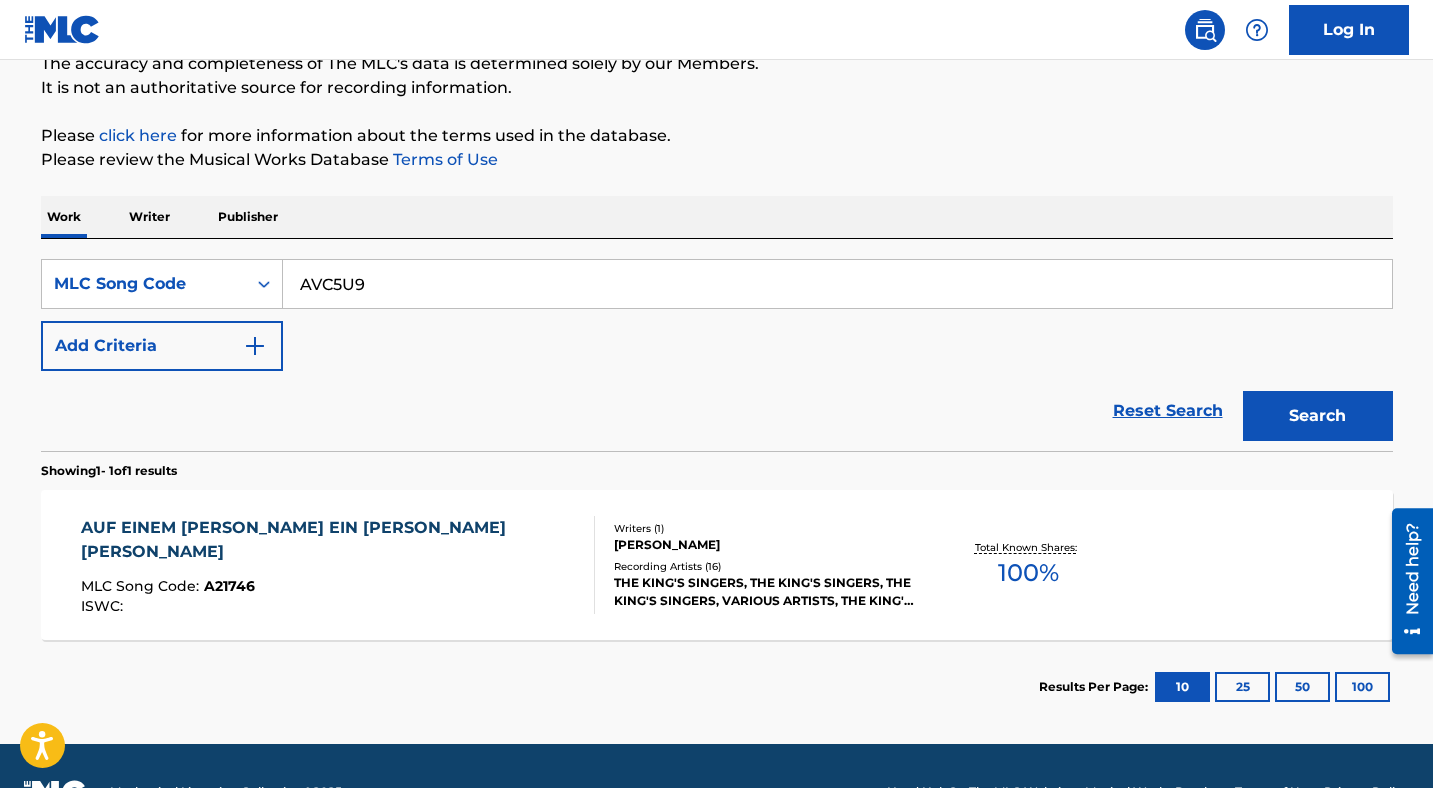 type on "AVC5U9" 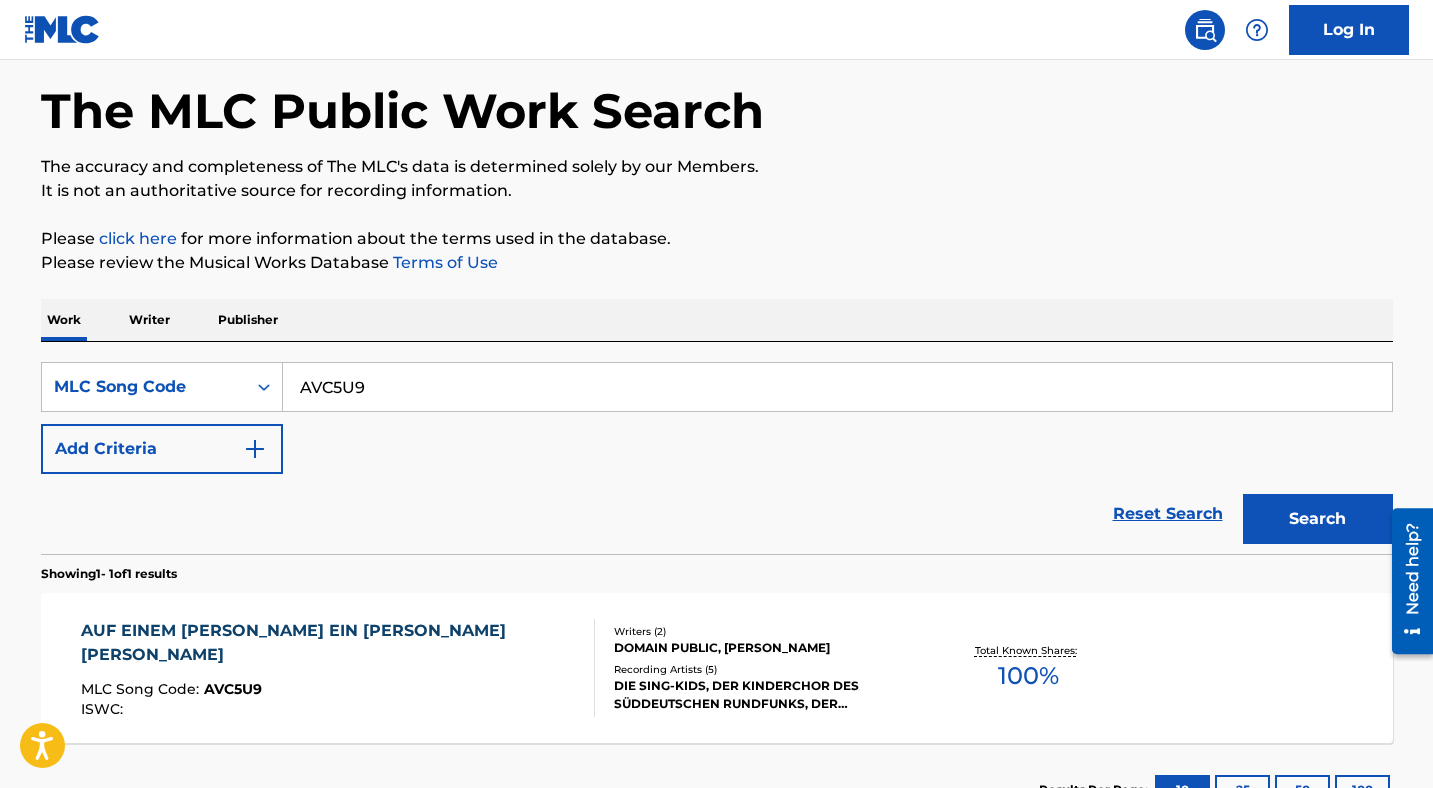 scroll, scrollTop: 186, scrollLeft: 0, axis: vertical 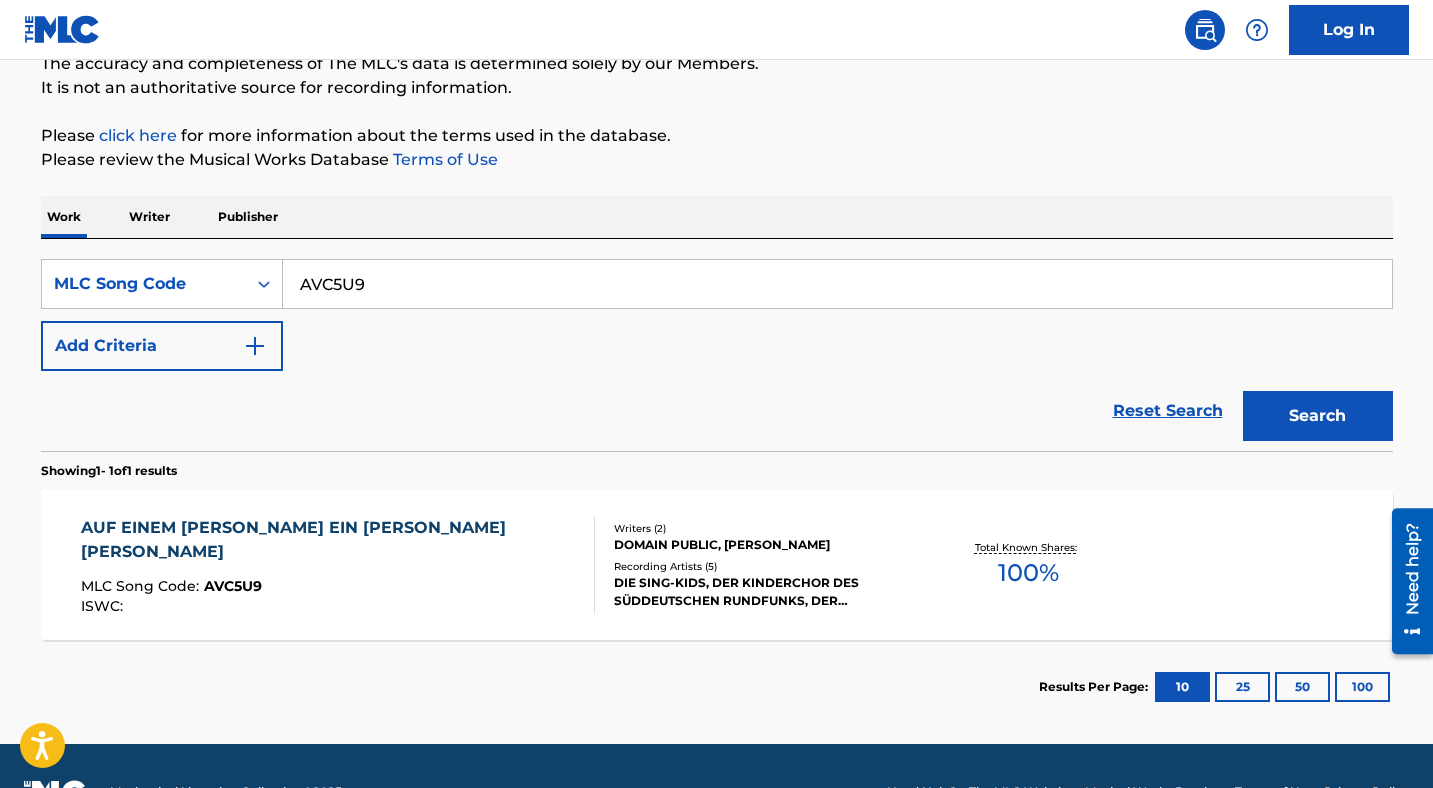 click on "AUF EINEM [PERSON_NAME] EIN [PERSON_NAME] [PERSON_NAME]" at bounding box center (329, 540) 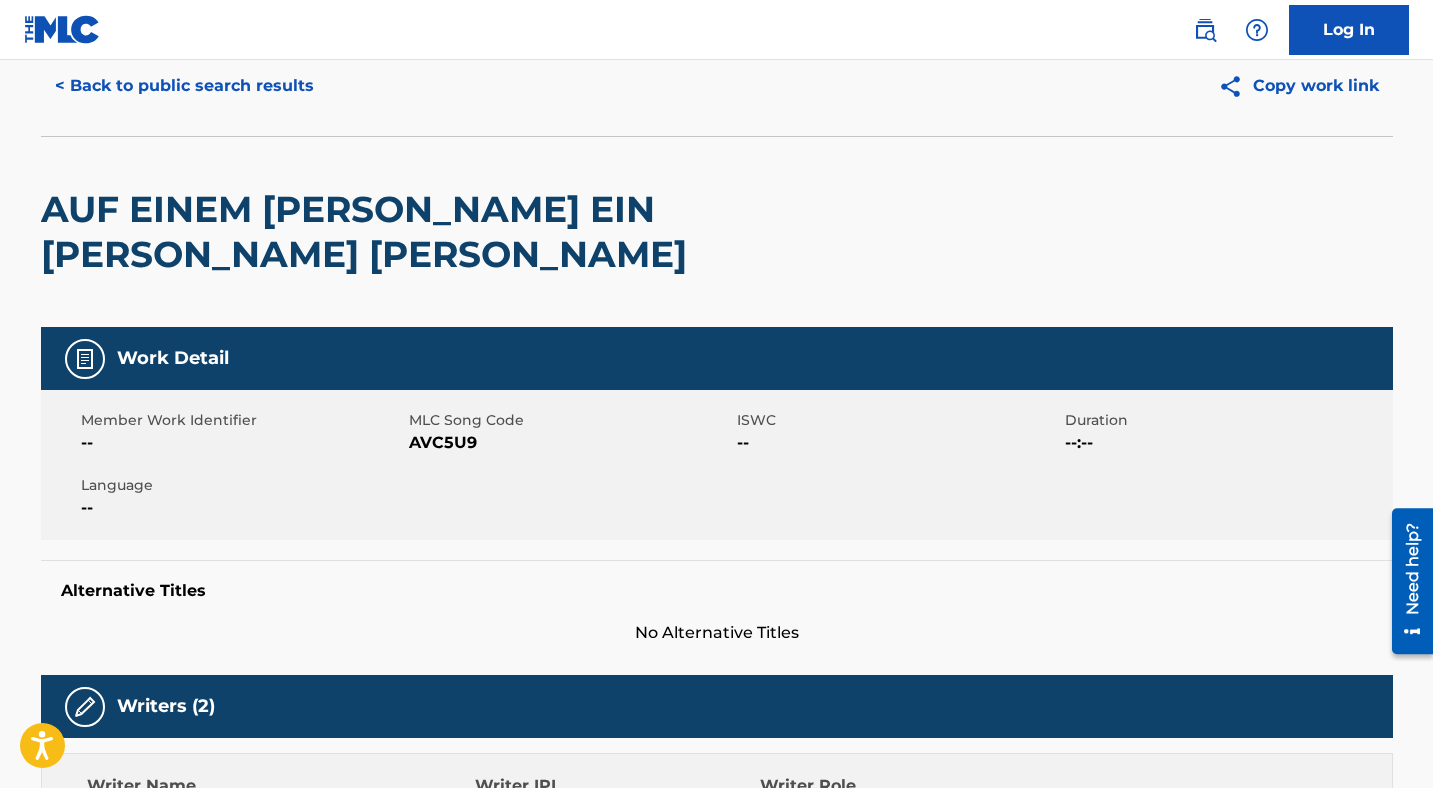 scroll, scrollTop: 0, scrollLeft: 0, axis: both 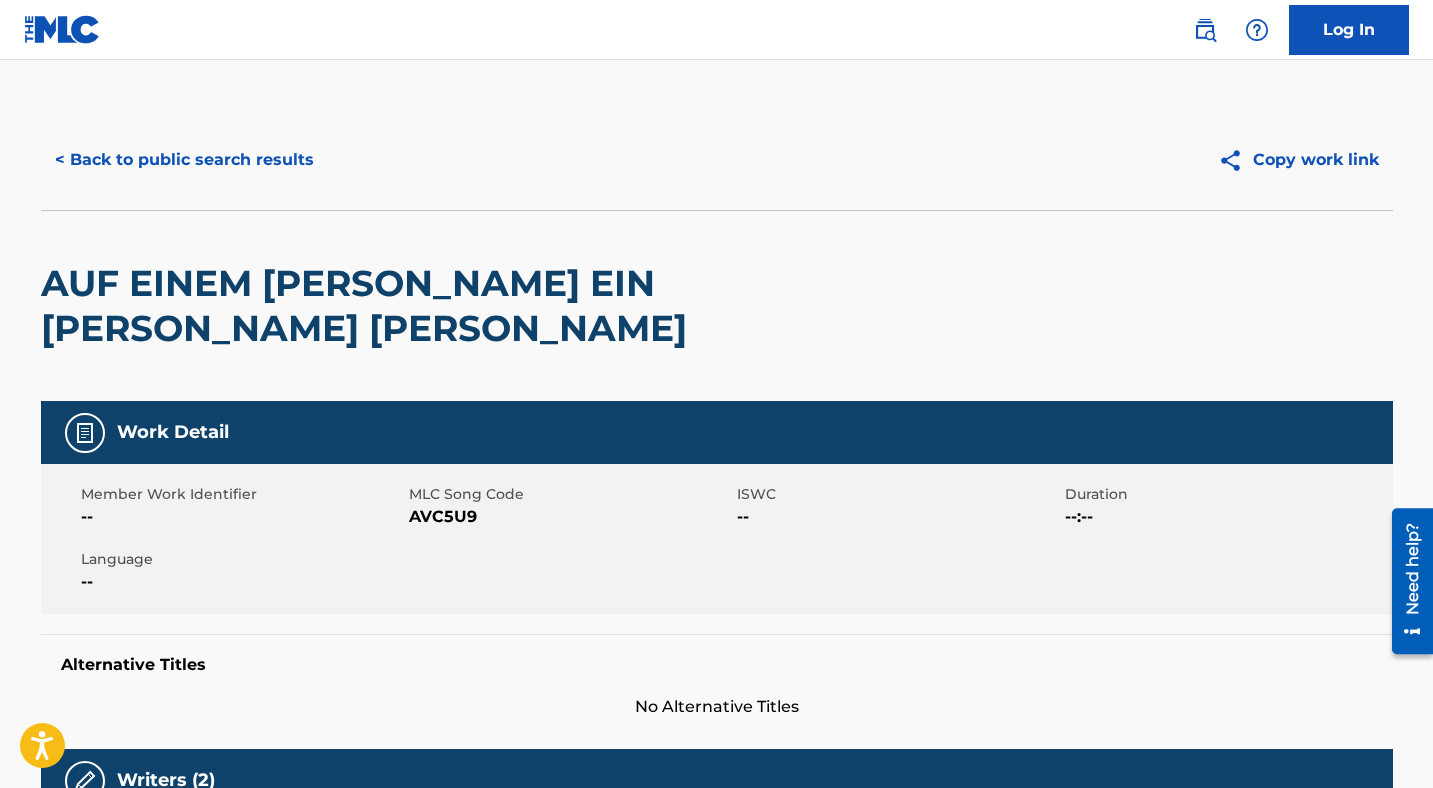 click on "< Back to public search results" at bounding box center [184, 160] 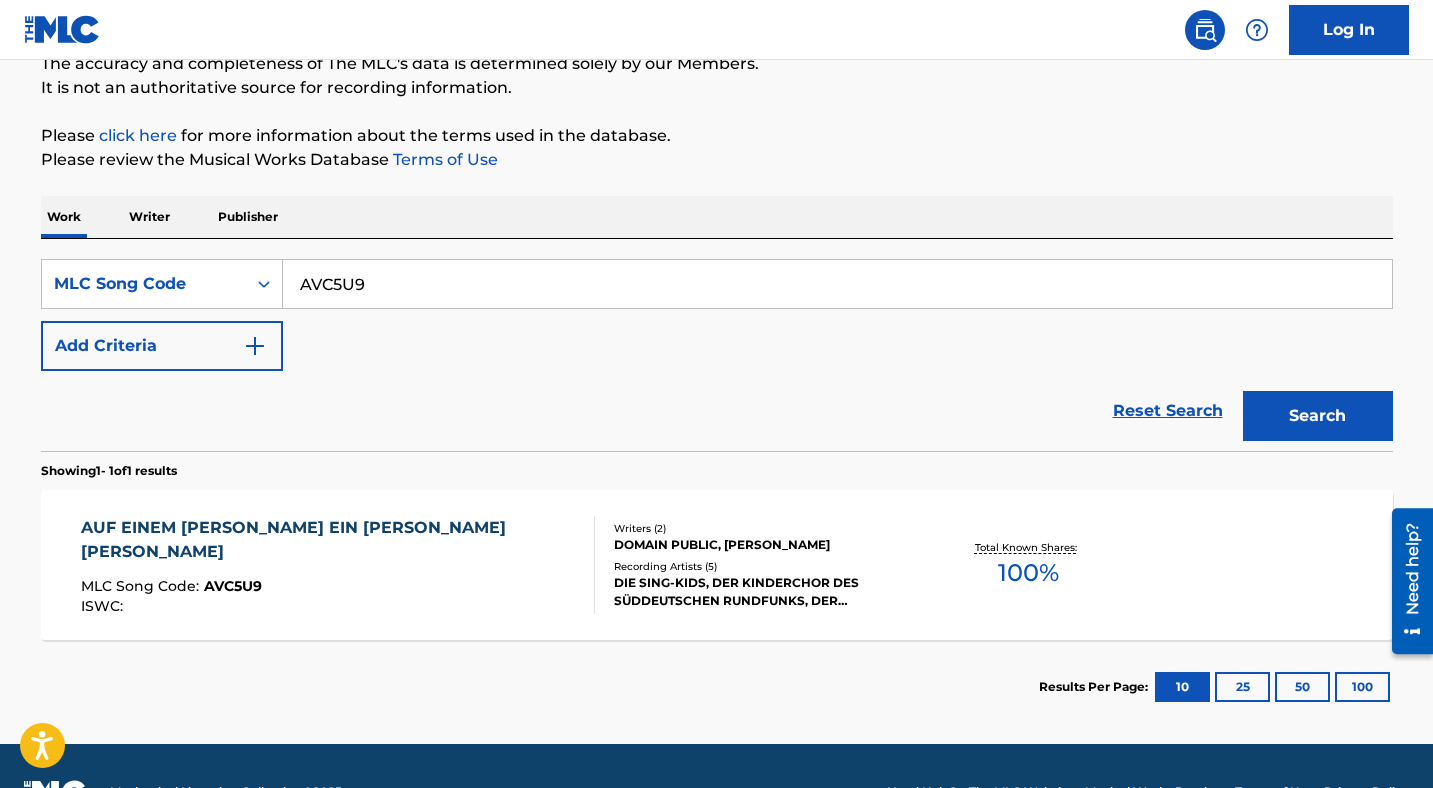 click on "AVC5U9" at bounding box center (837, 284) 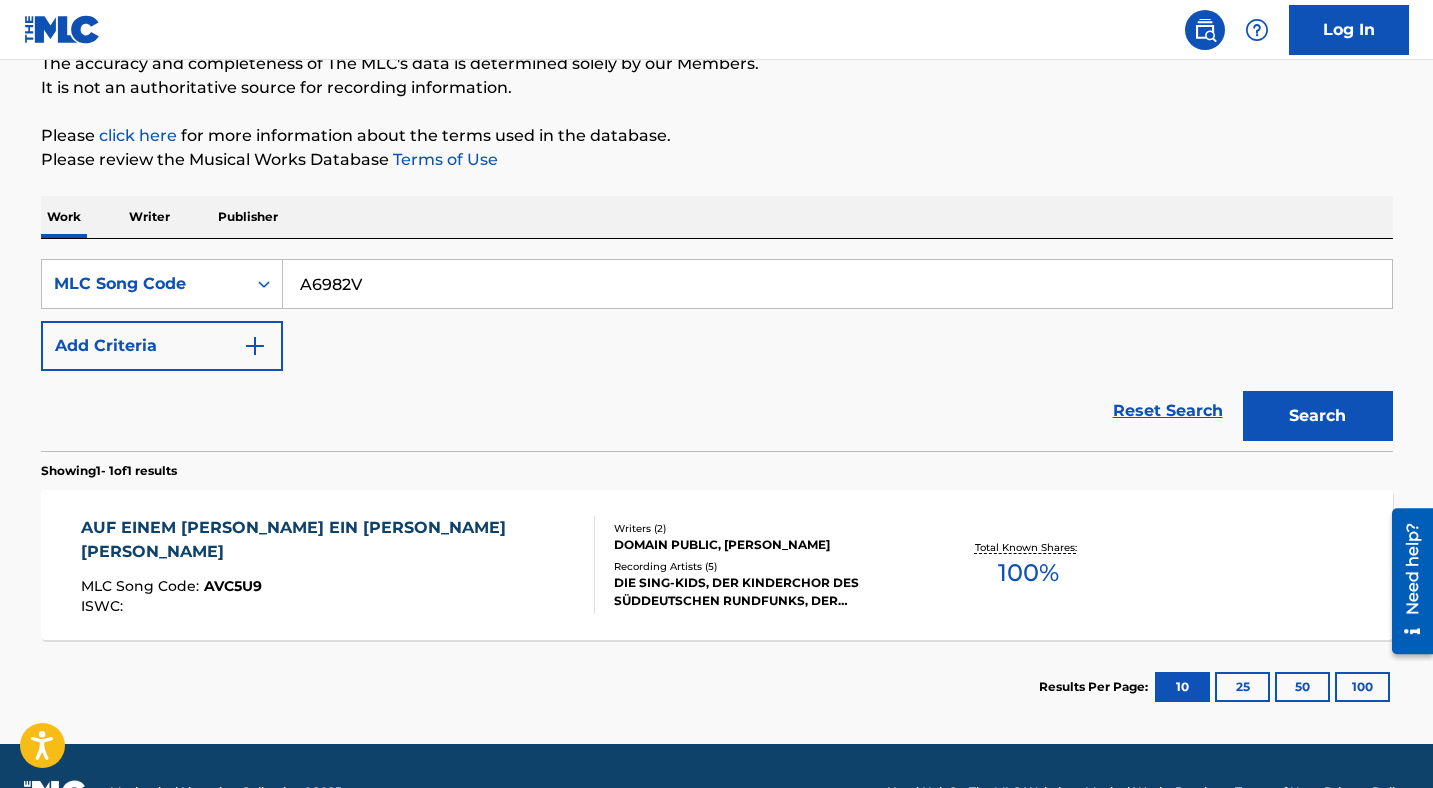 type on "A6982V" 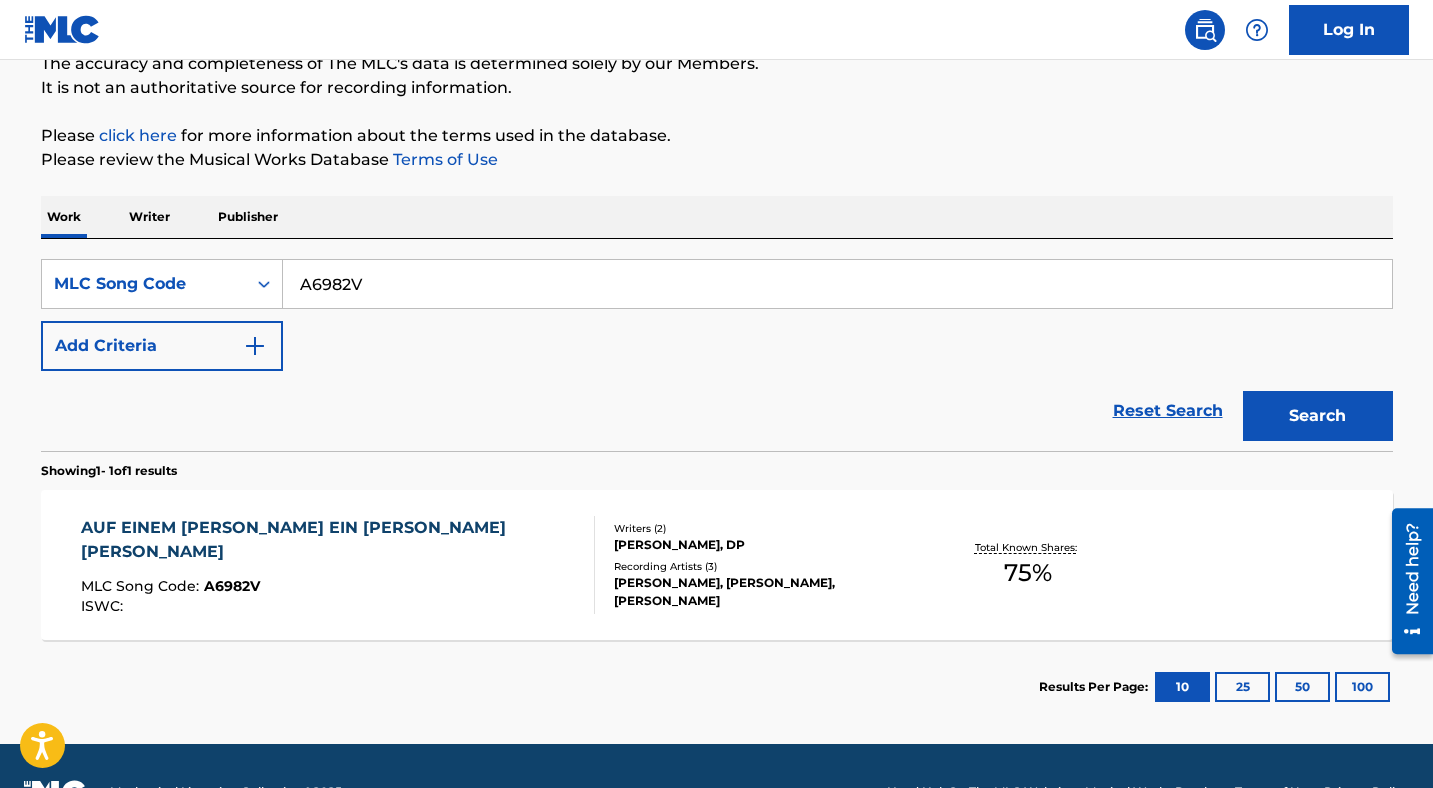 scroll, scrollTop: 238, scrollLeft: 0, axis: vertical 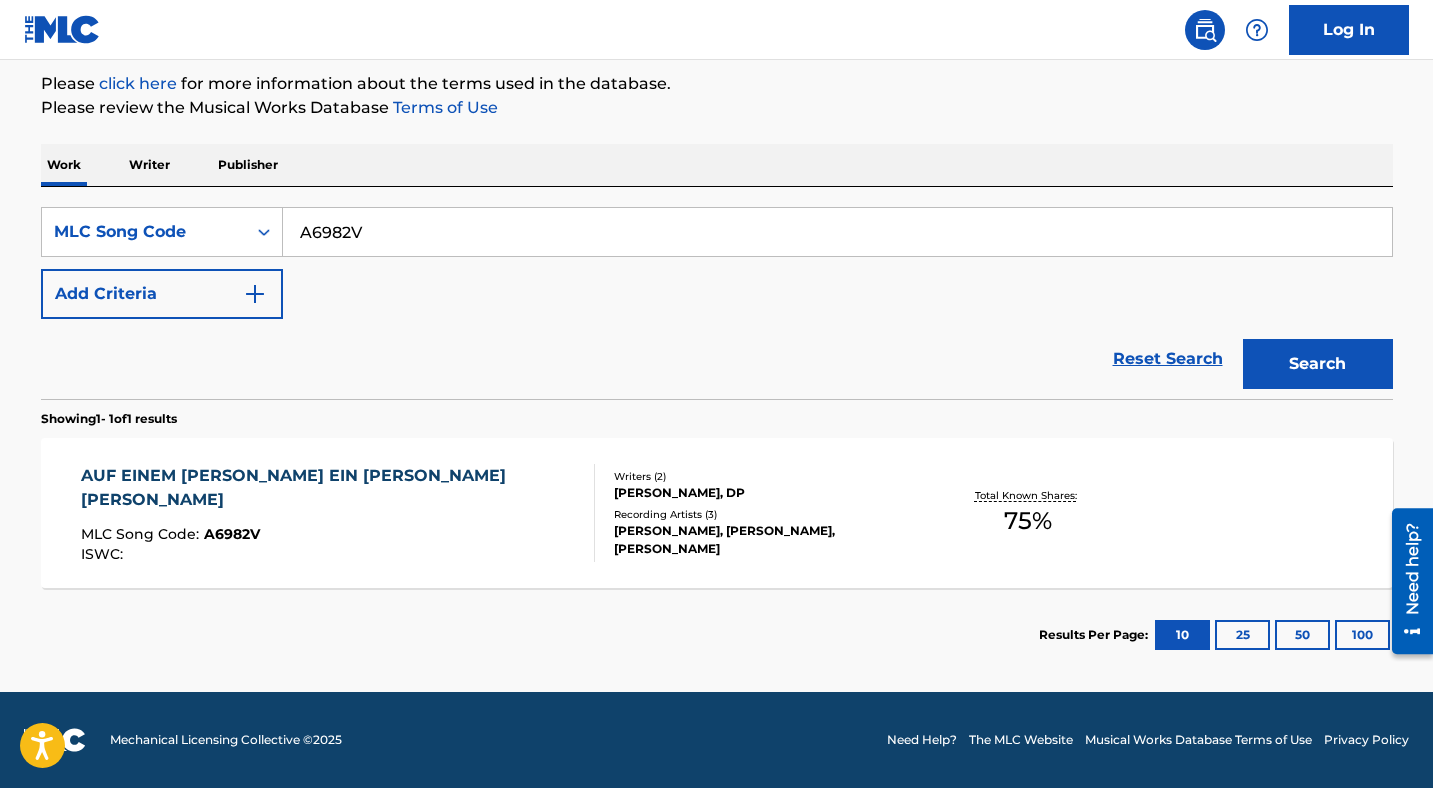 click on "AUF EINEM [PERSON_NAME] EIN [PERSON_NAME] [PERSON_NAME]" at bounding box center (329, 488) 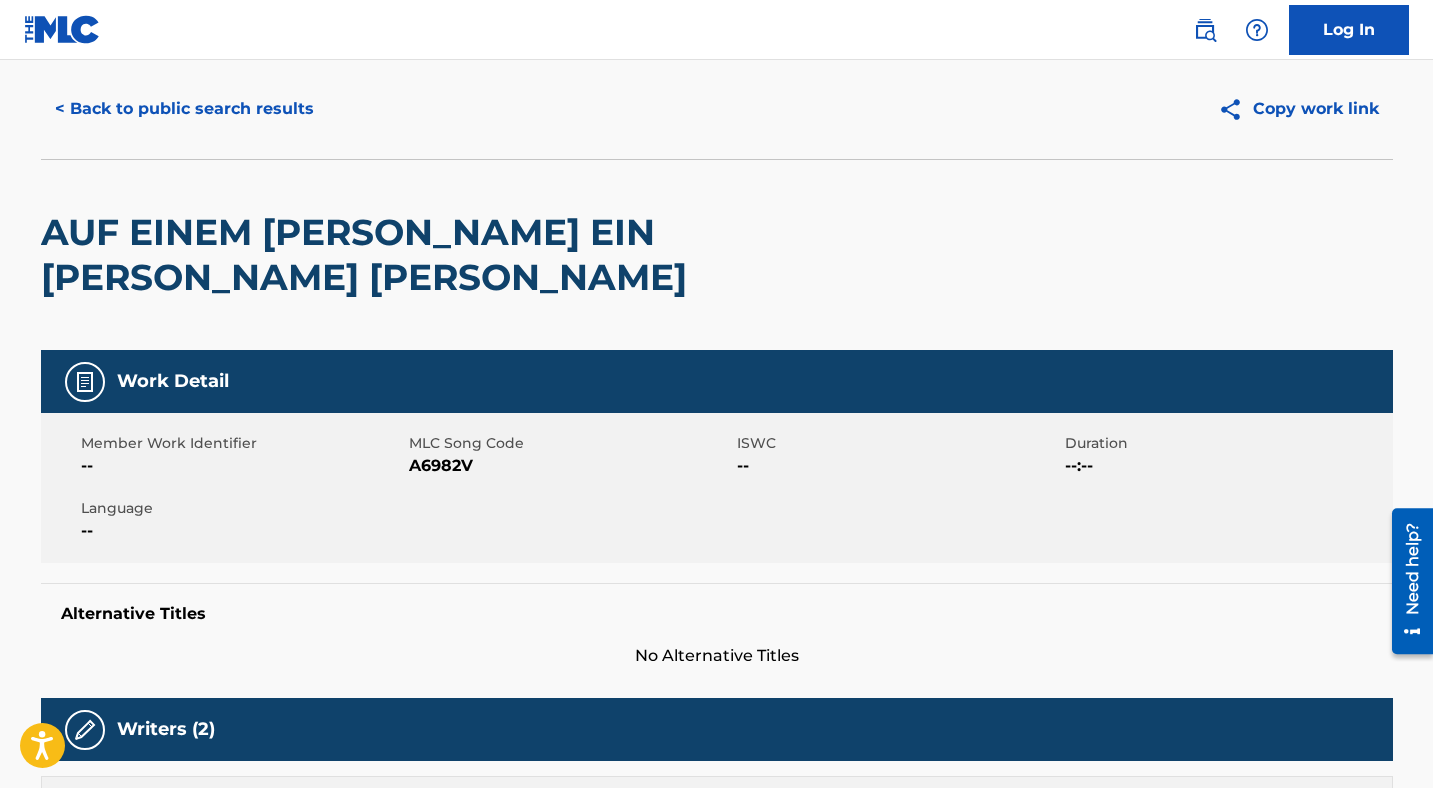 scroll, scrollTop: 0, scrollLeft: 0, axis: both 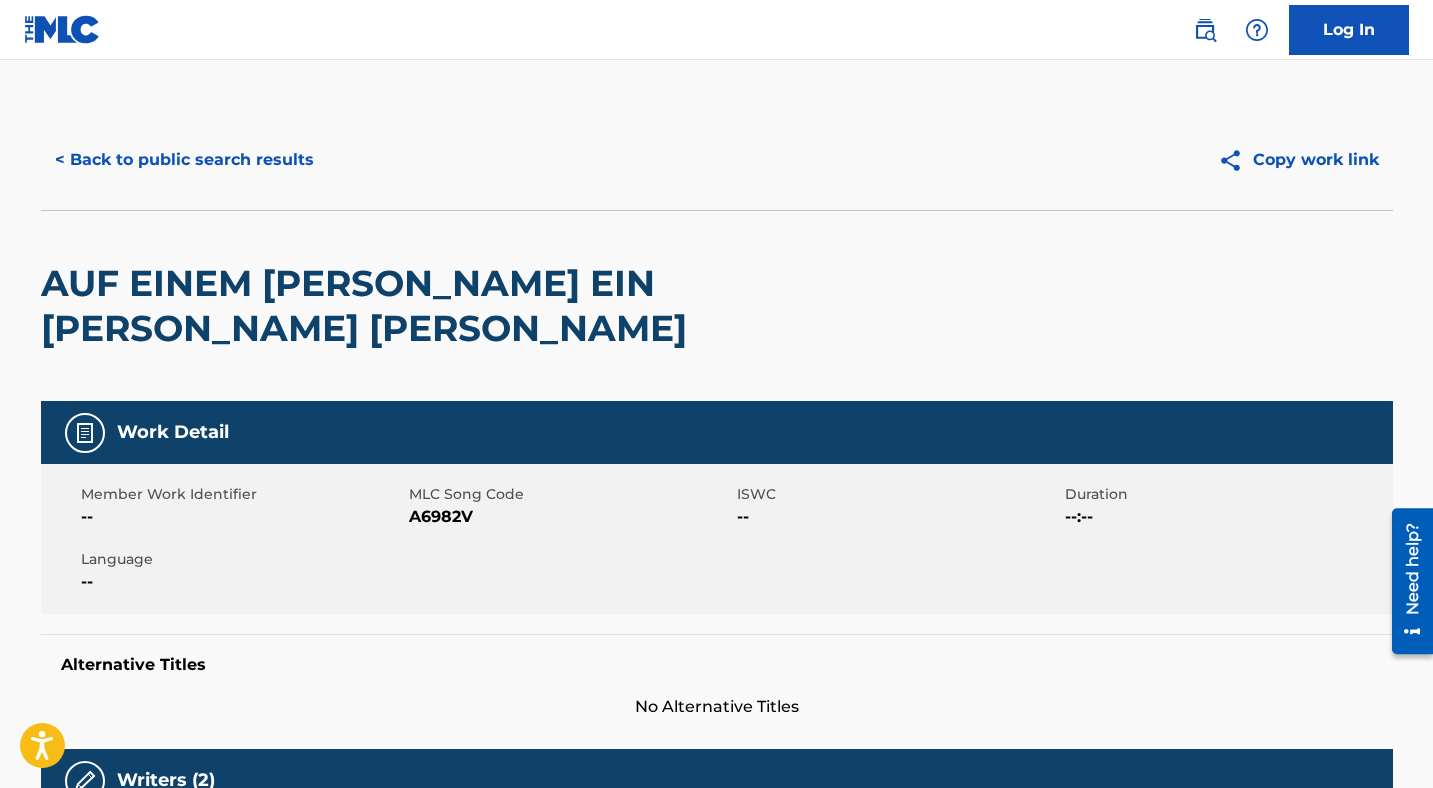 click on "< Back to public search results" at bounding box center [184, 160] 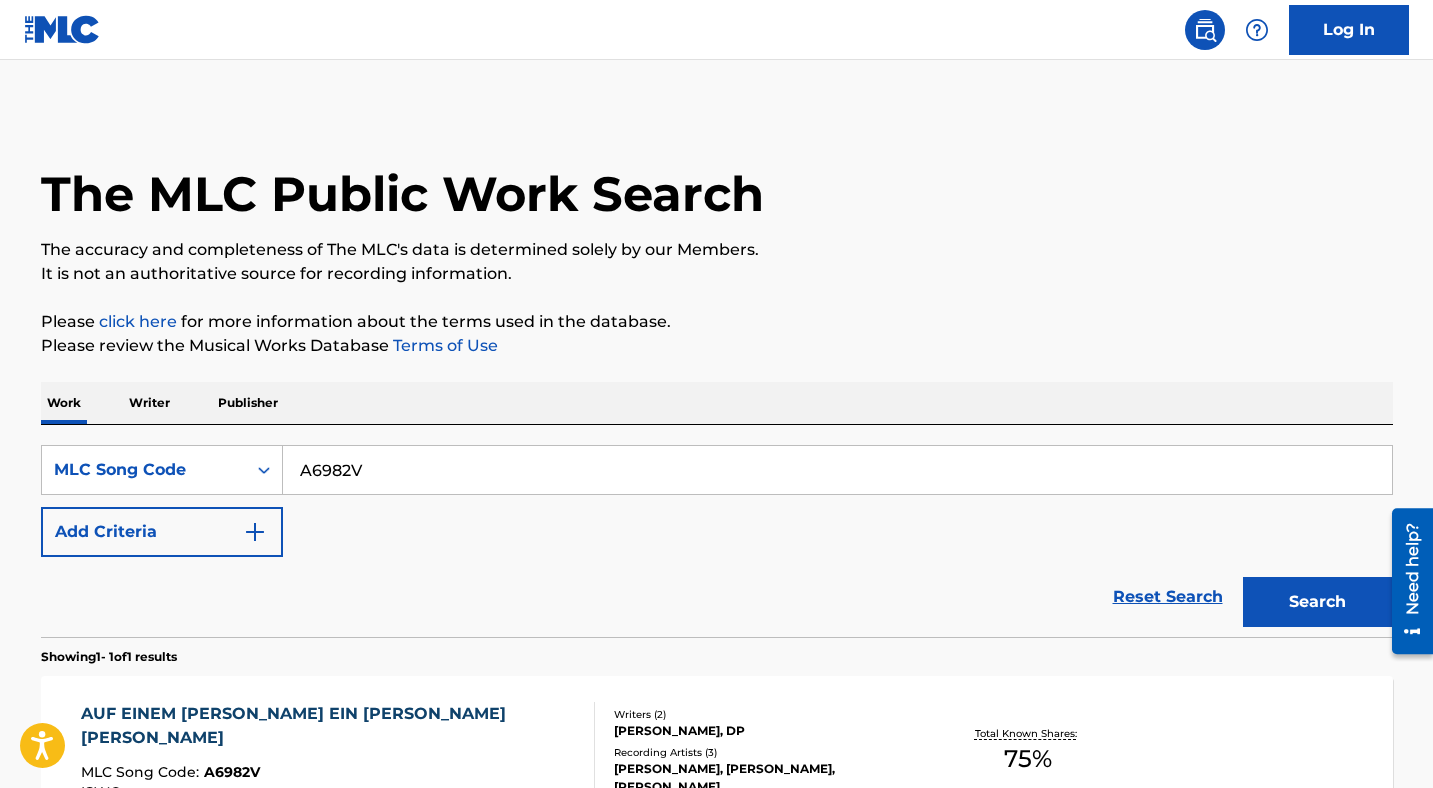scroll, scrollTop: 186, scrollLeft: 0, axis: vertical 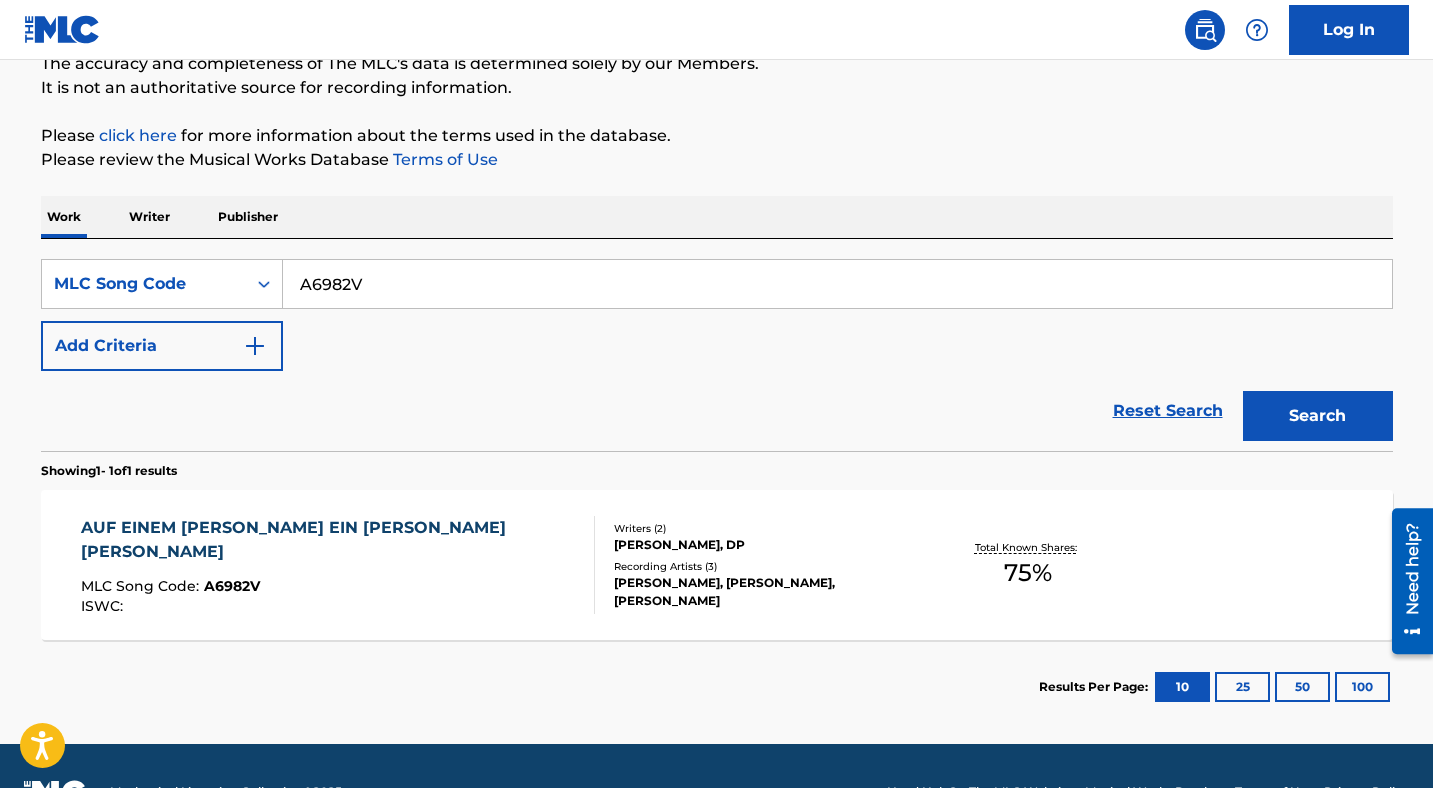 click on "A6982V" at bounding box center [837, 284] 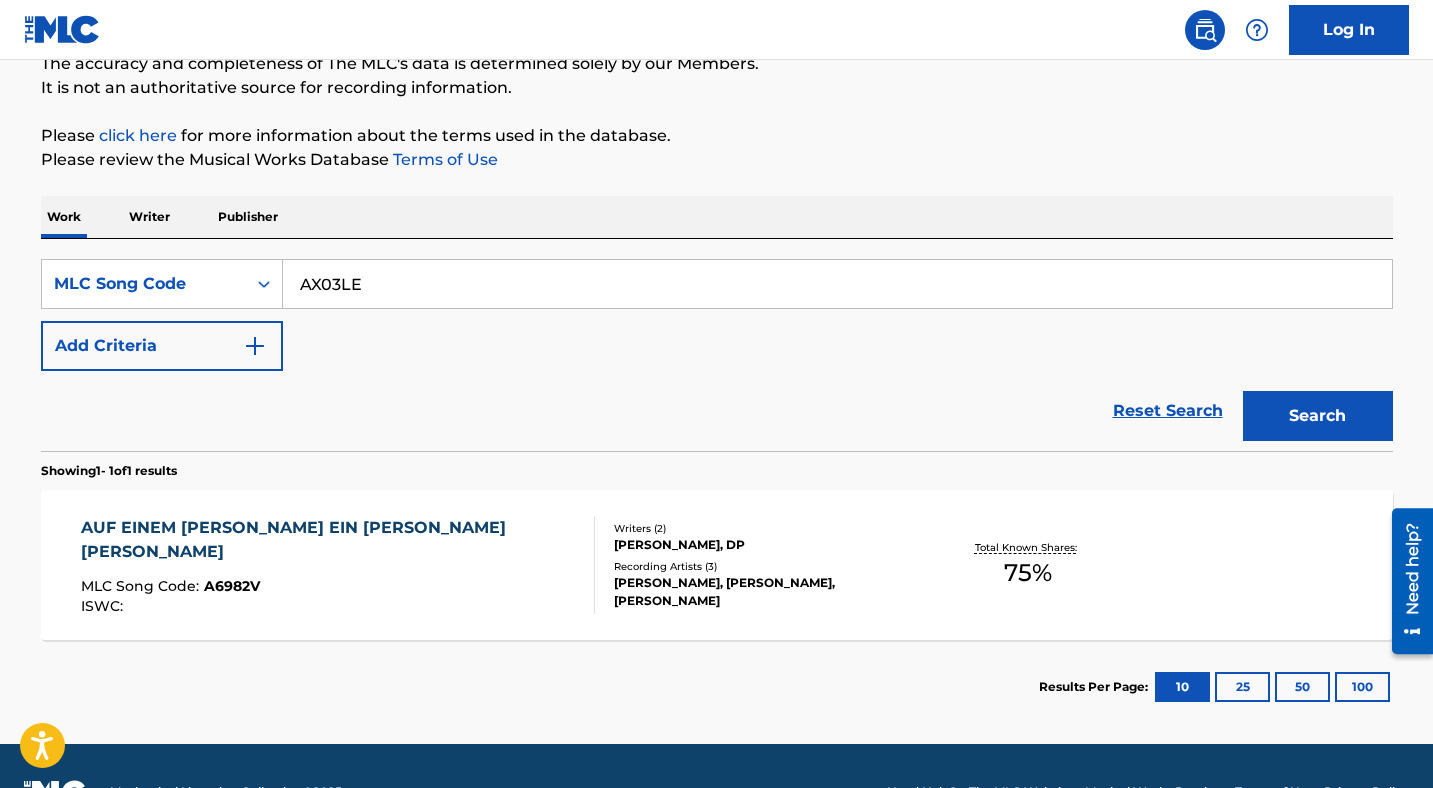 type on "AX03LE" 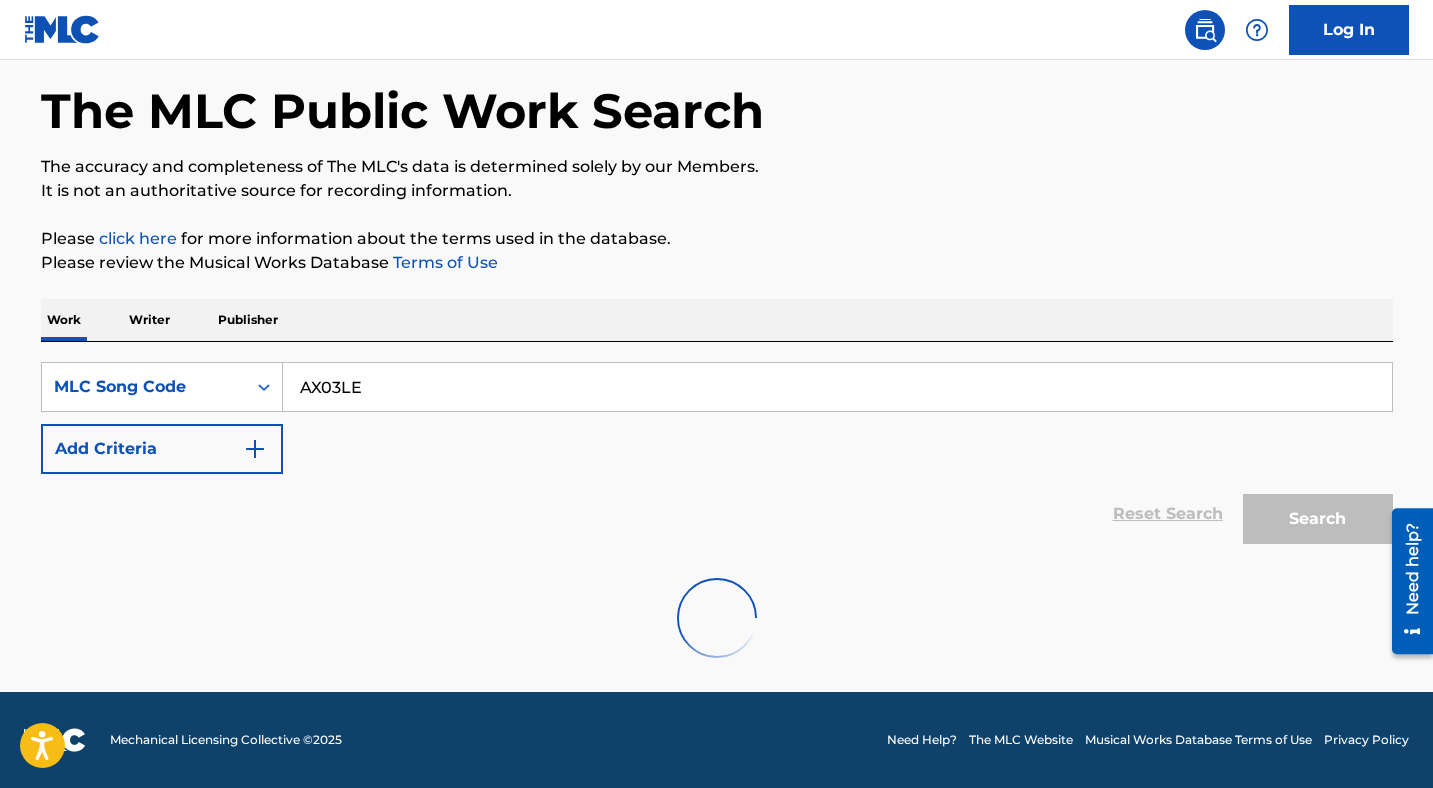 scroll, scrollTop: 186, scrollLeft: 0, axis: vertical 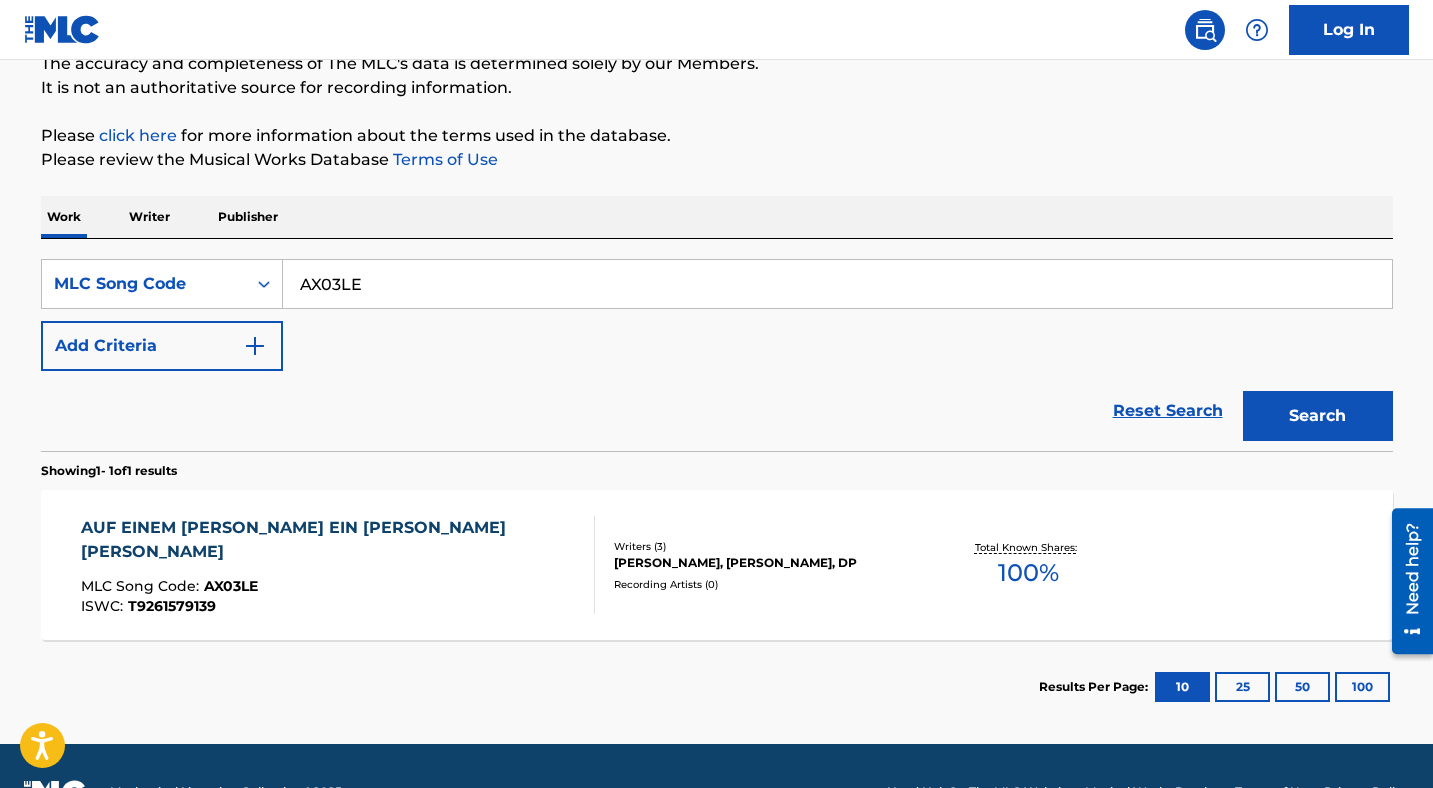 click on "AUF EINEM [PERSON_NAME] EIN [PERSON_NAME] [PERSON_NAME]" at bounding box center (329, 540) 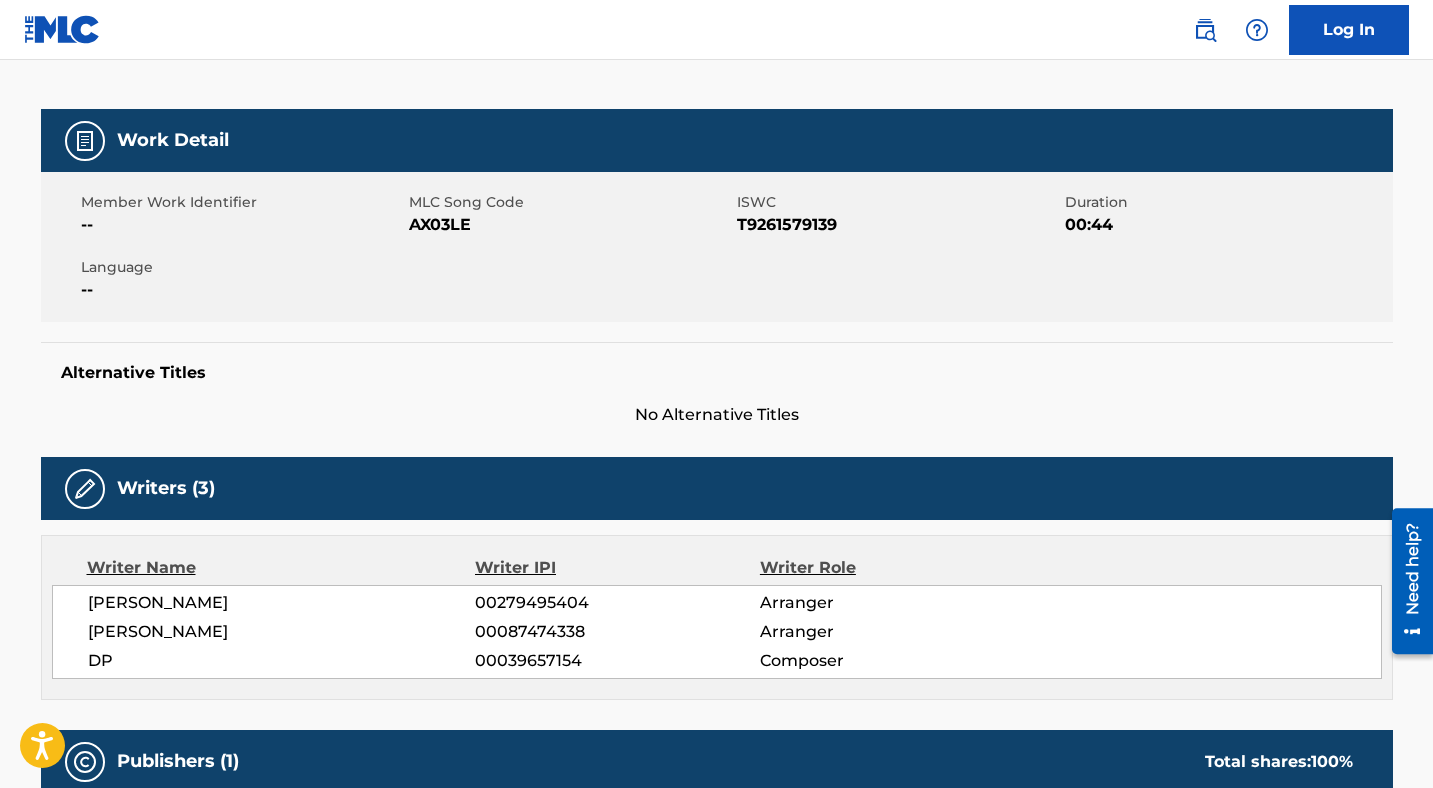 scroll, scrollTop: 48, scrollLeft: 0, axis: vertical 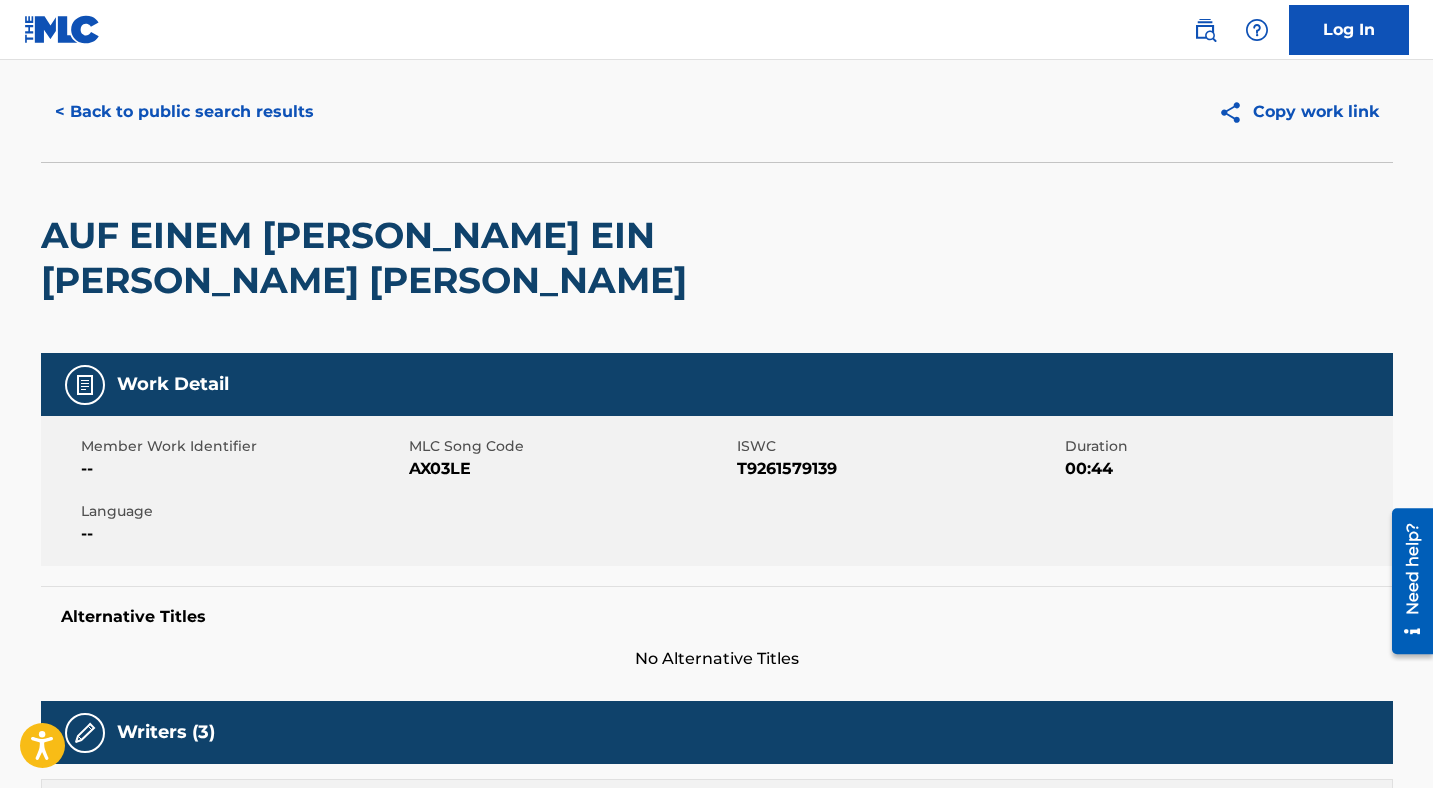 click on "< Back to public search results" at bounding box center (184, 112) 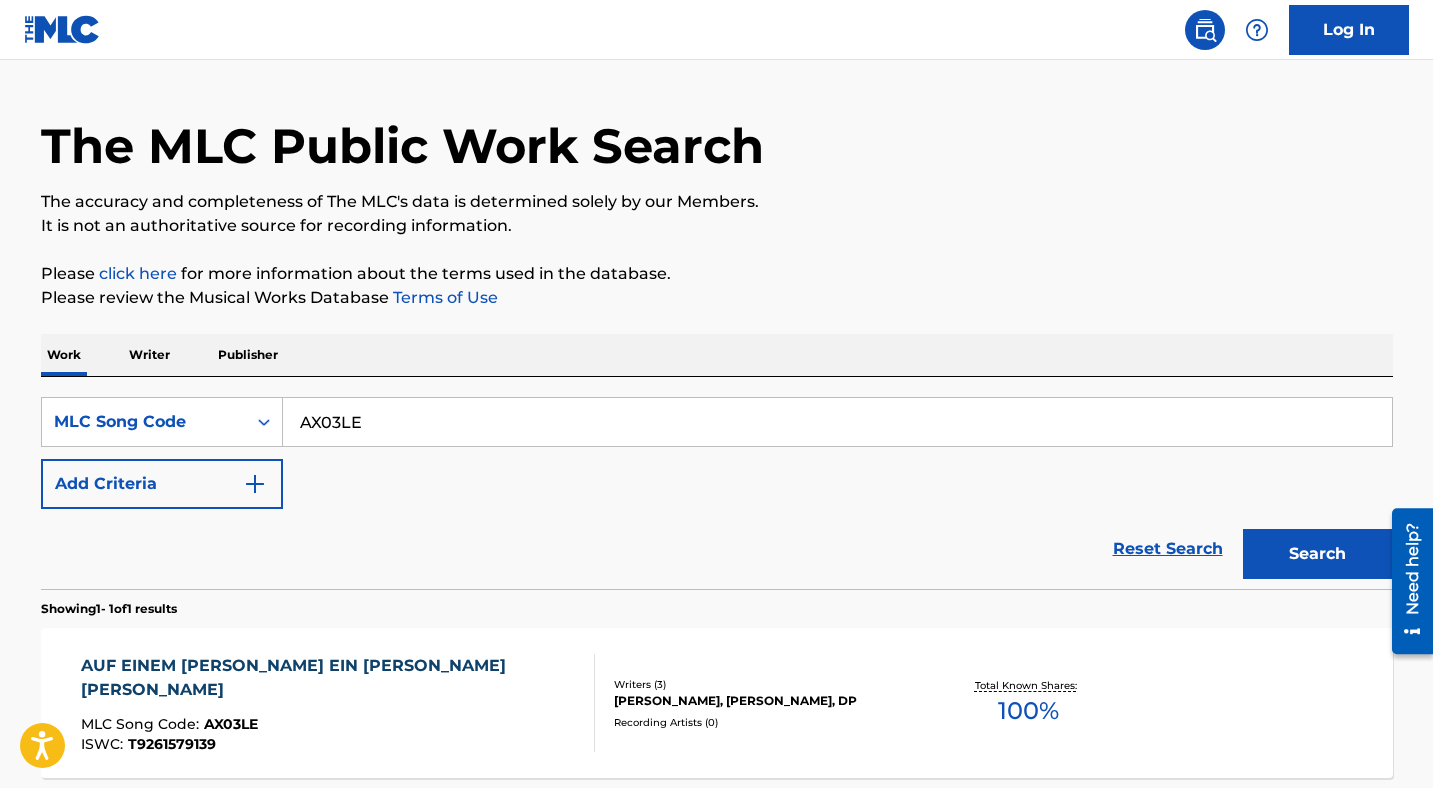 scroll, scrollTop: 186, scrollLeft: 0, axis: vertical 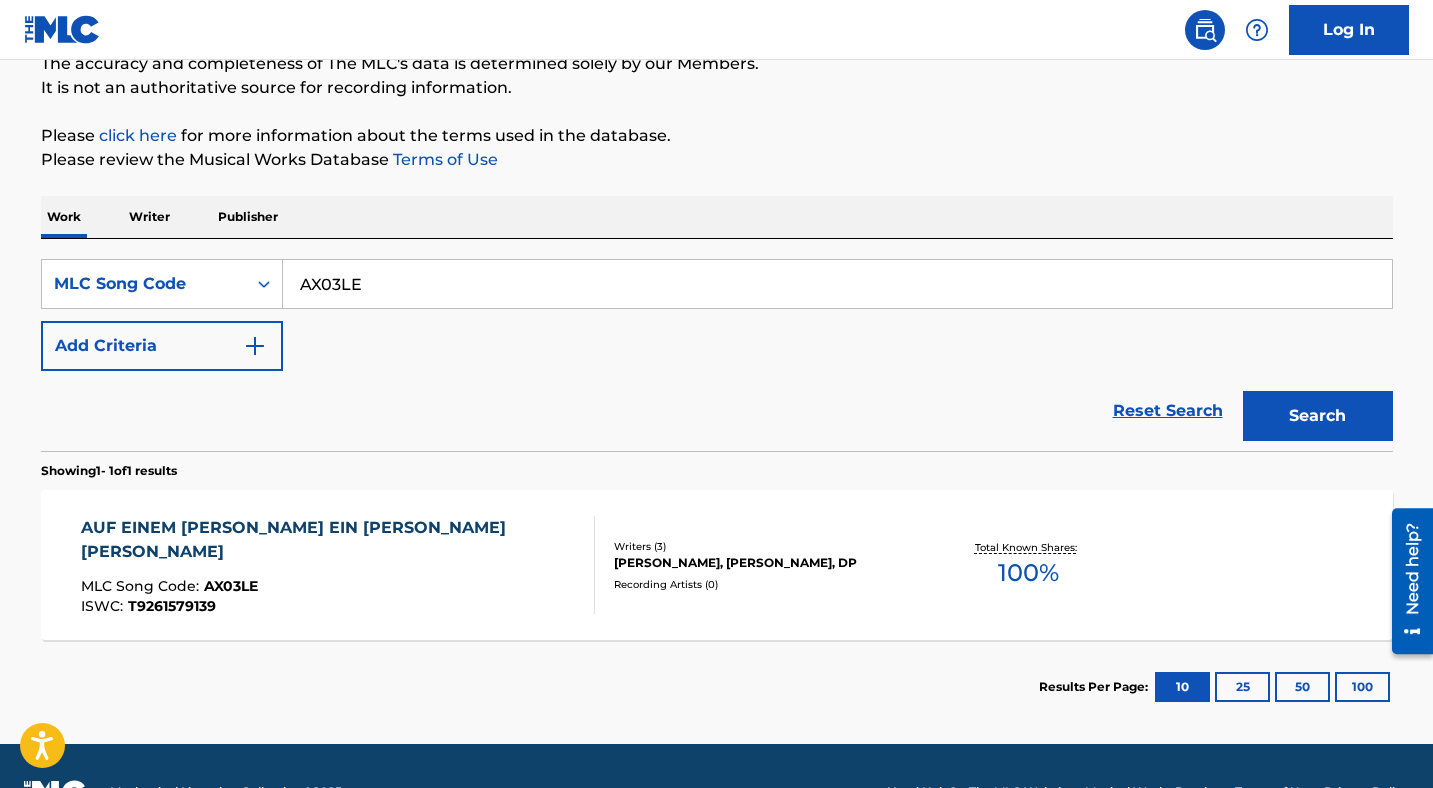 click on "AX03LE" at bounding box center [837, 284] 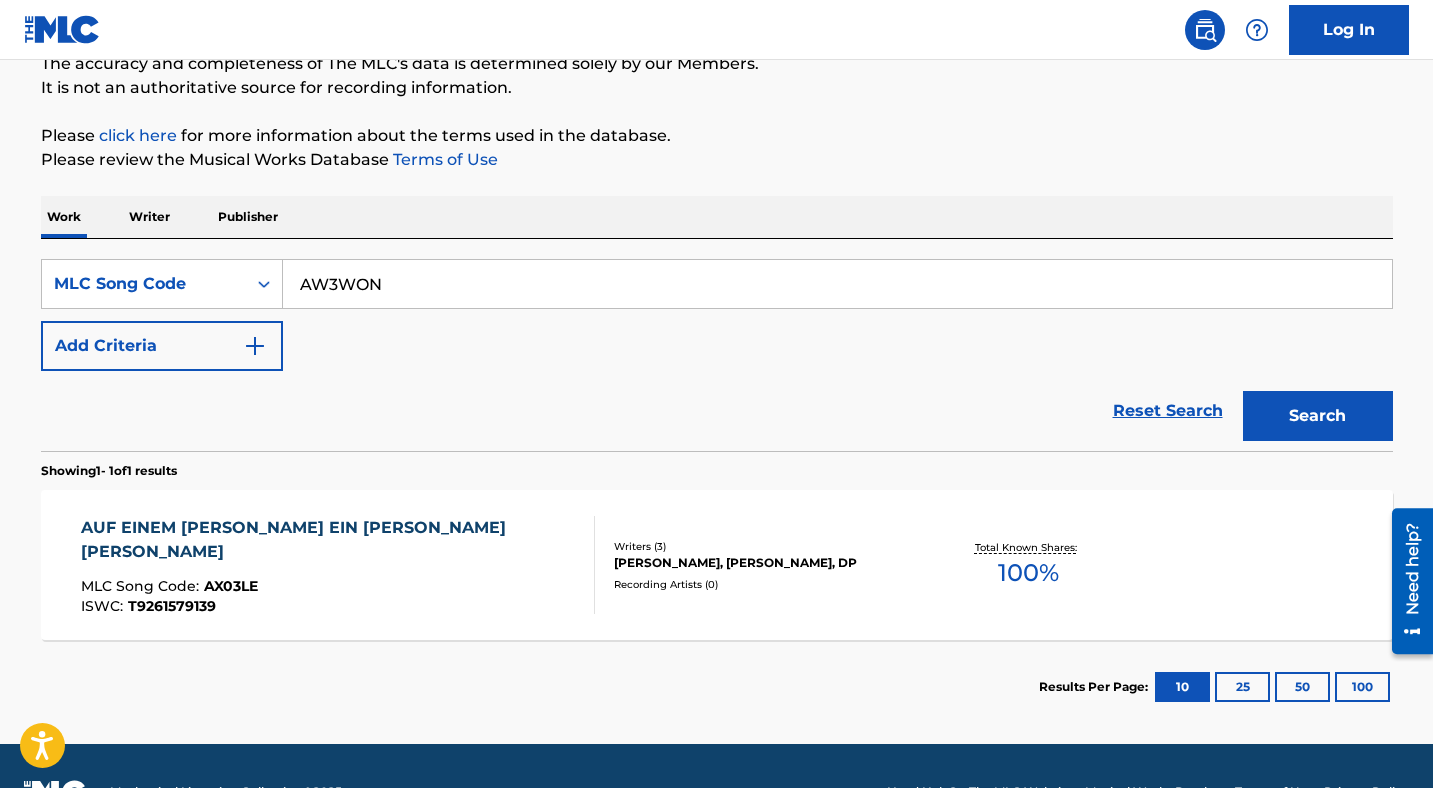 type on "AW3WON" 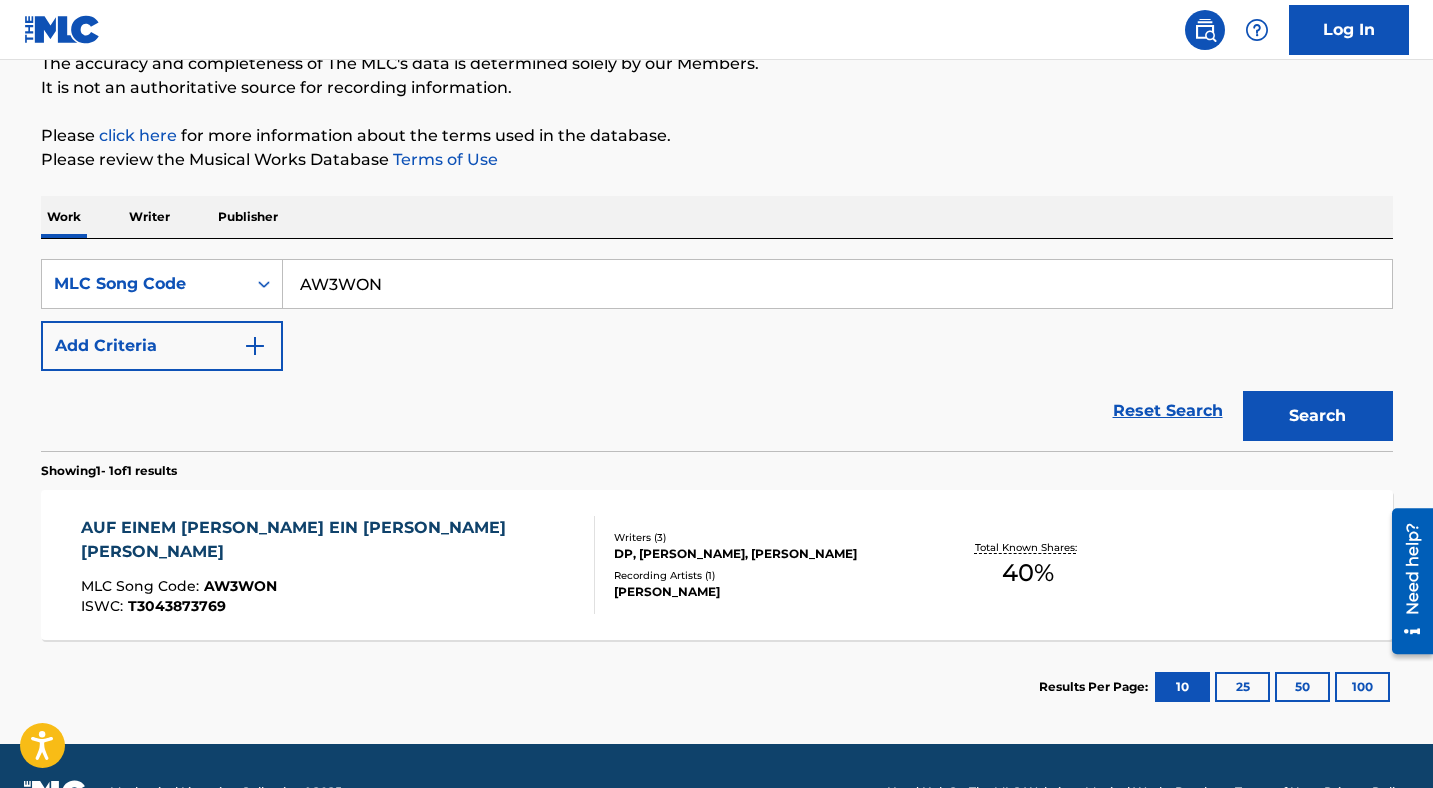 scroll, scrollTop: 238, scrollLeft: 0, axis: vertical 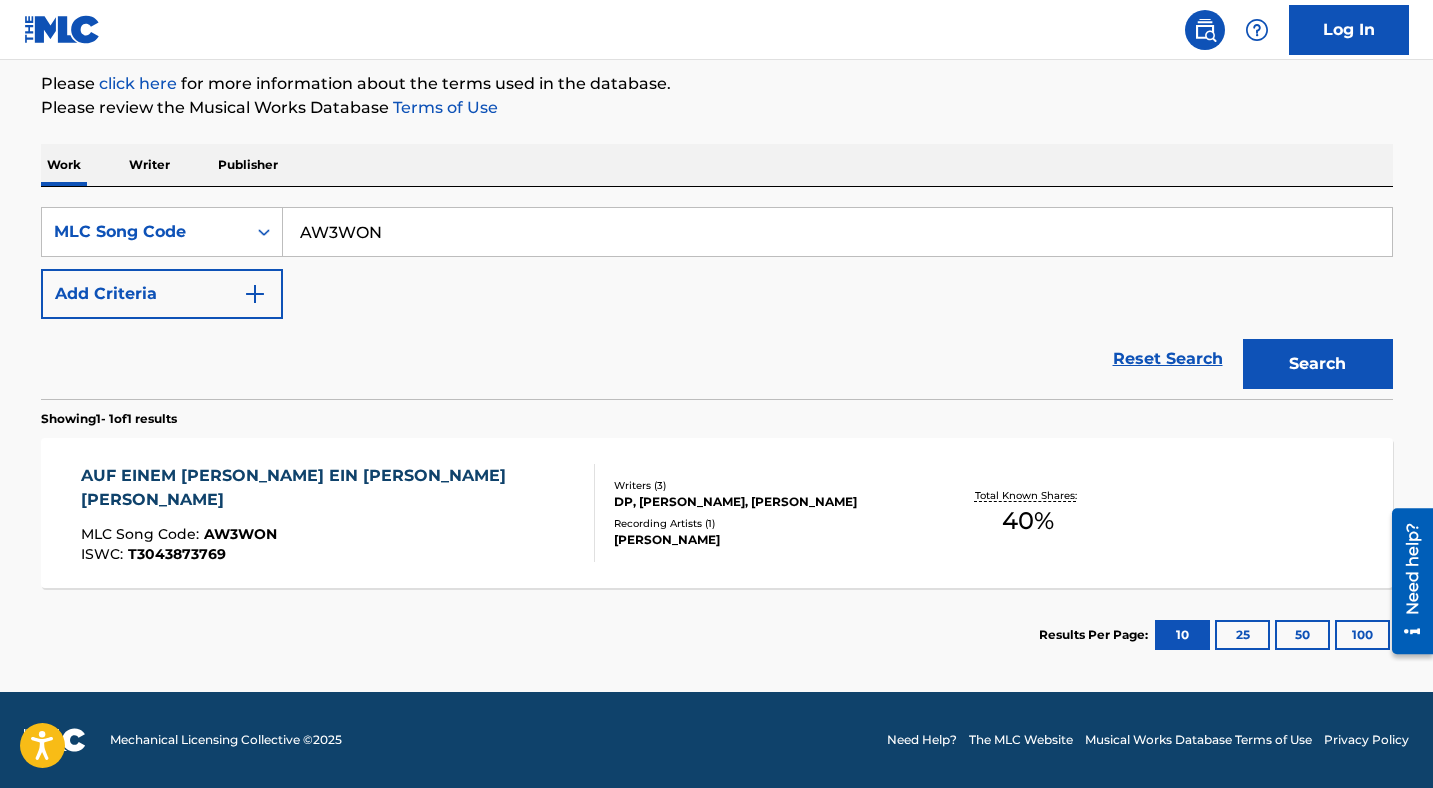 click on "AUF EINEM [PERSON_NAME] EIN [PERSON_NAME] [PERSON_NAME]" at bounding box center [329, 488] 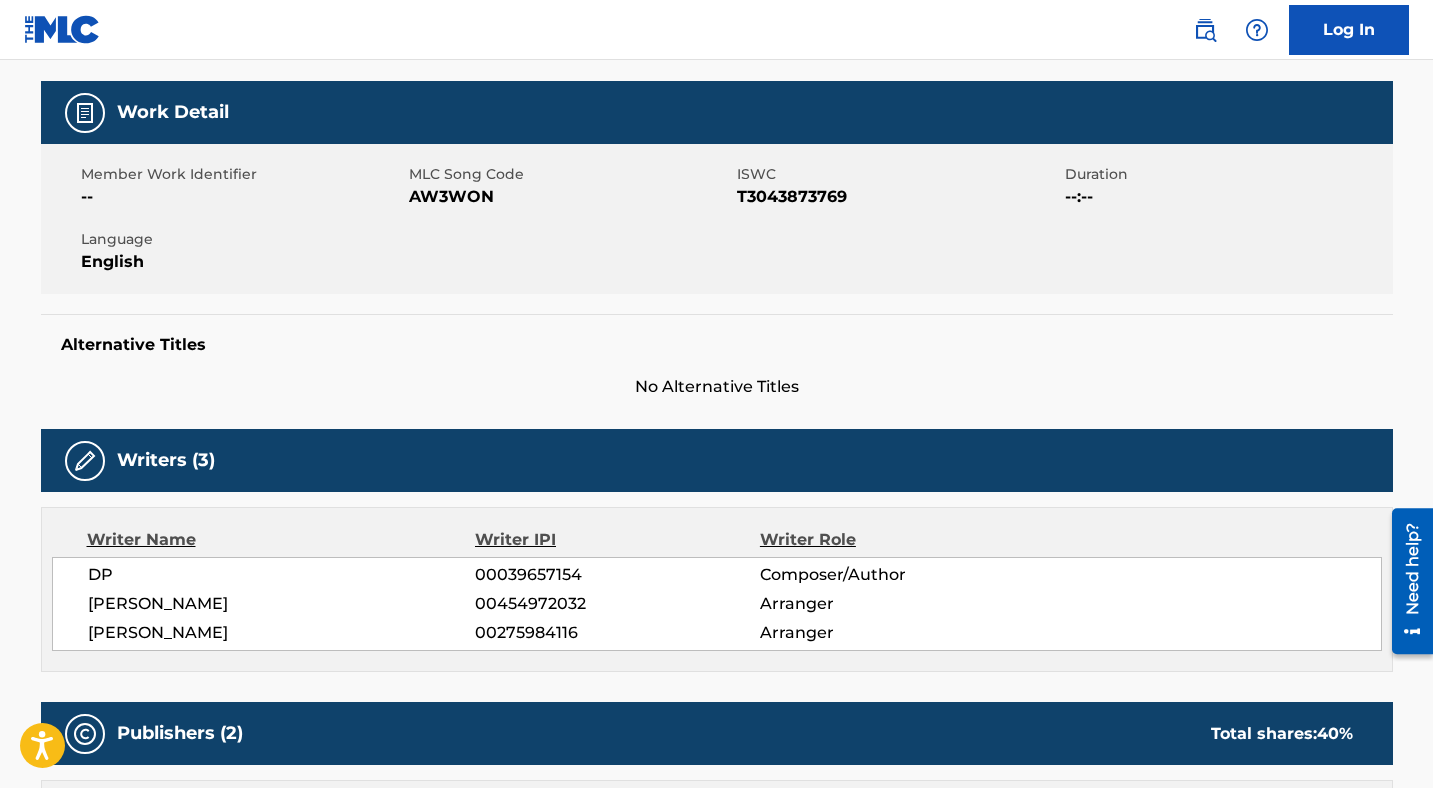 scroll, scrollTop: 70, scrollLeft: 0, axis: vertical 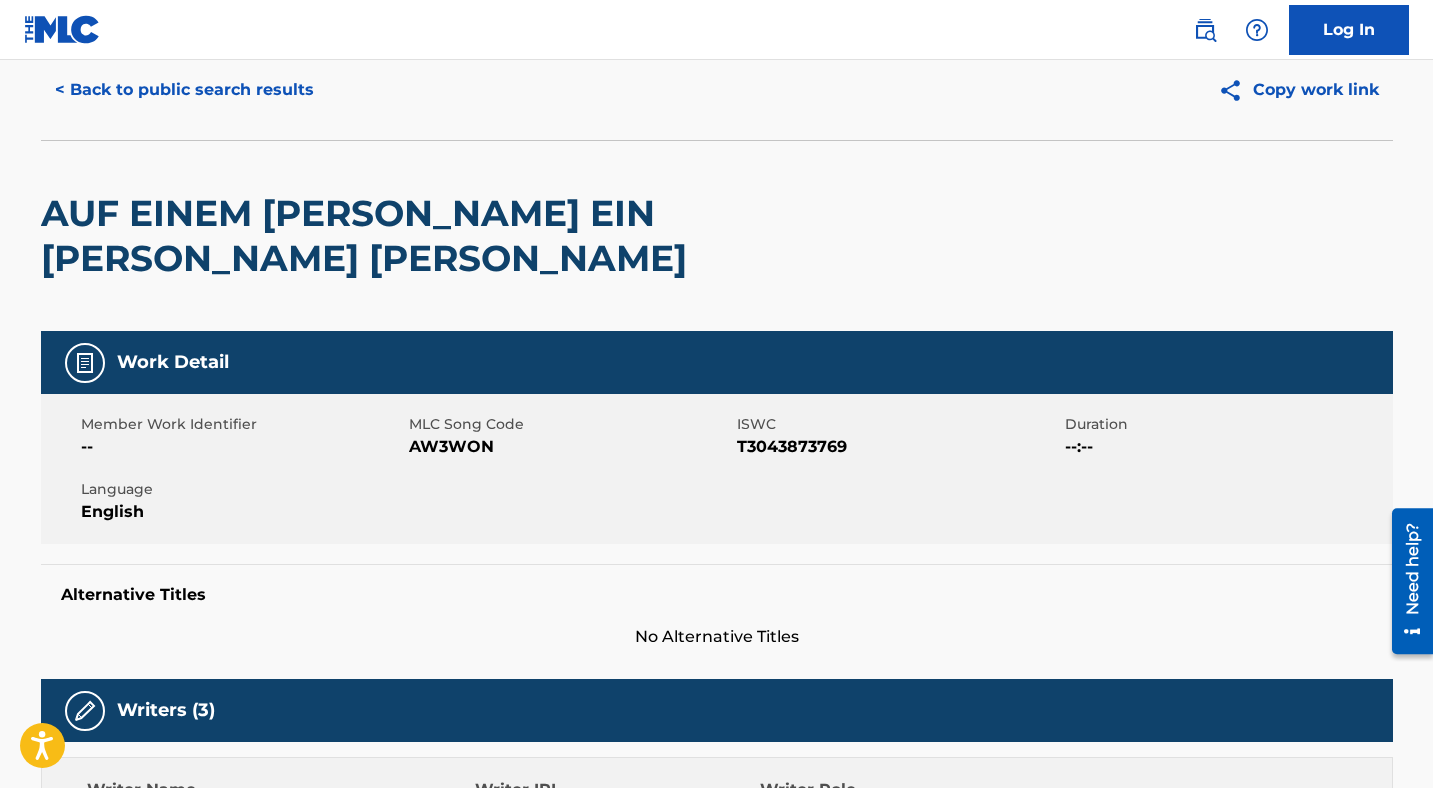 click on "< Back to public search results" at bounding box center [184, 90] 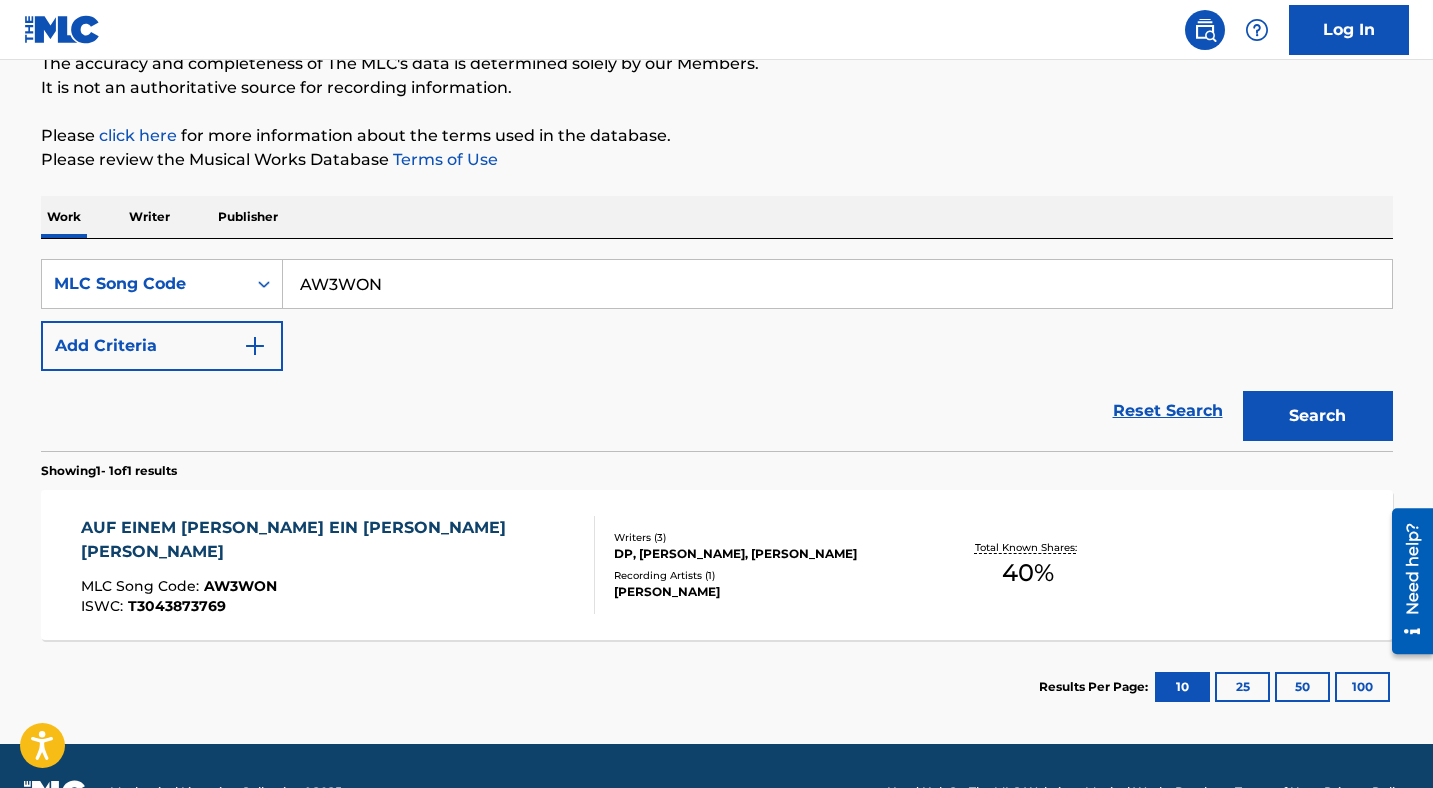 click on "AW3WON" at bounding box center (837, 284) 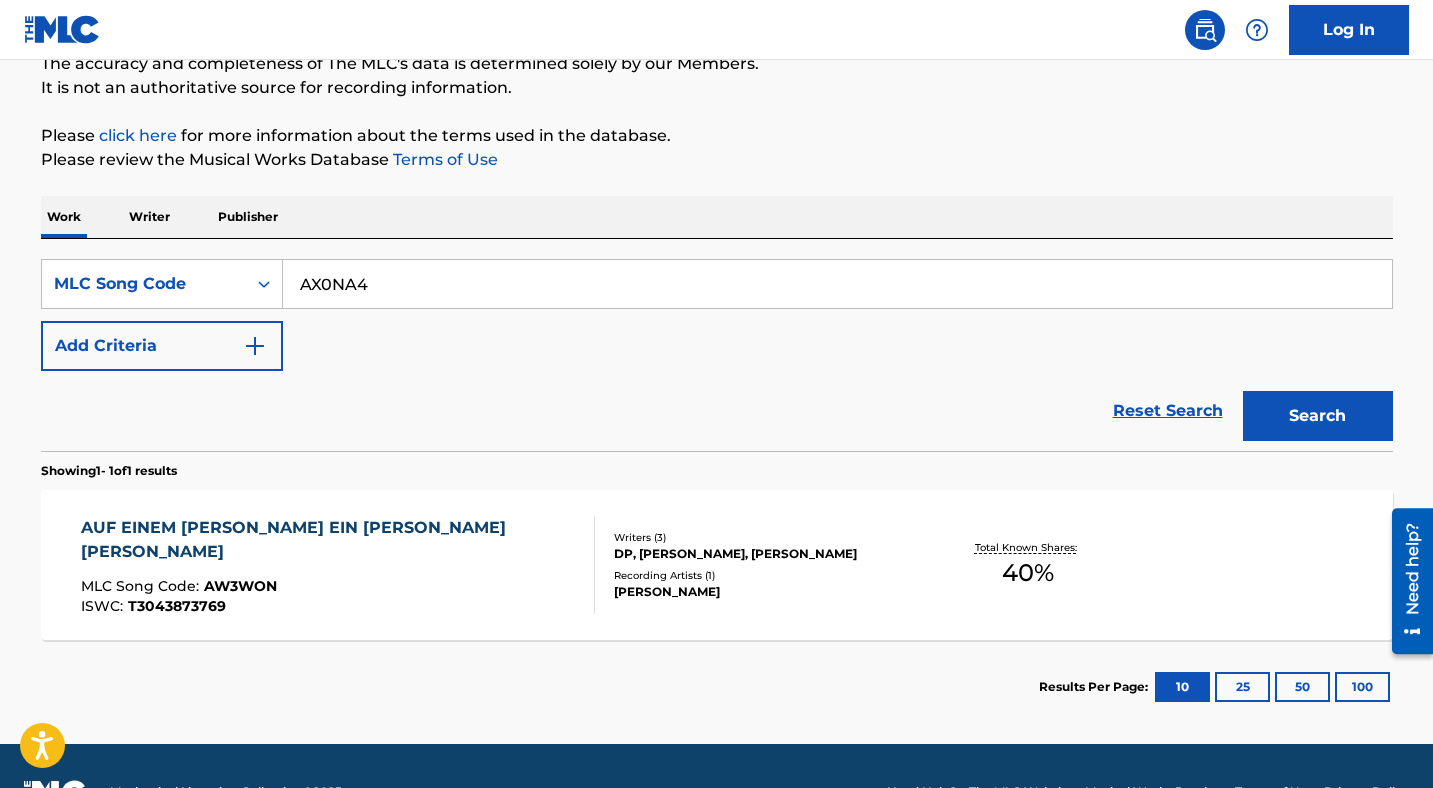 type on "AX0NA4" 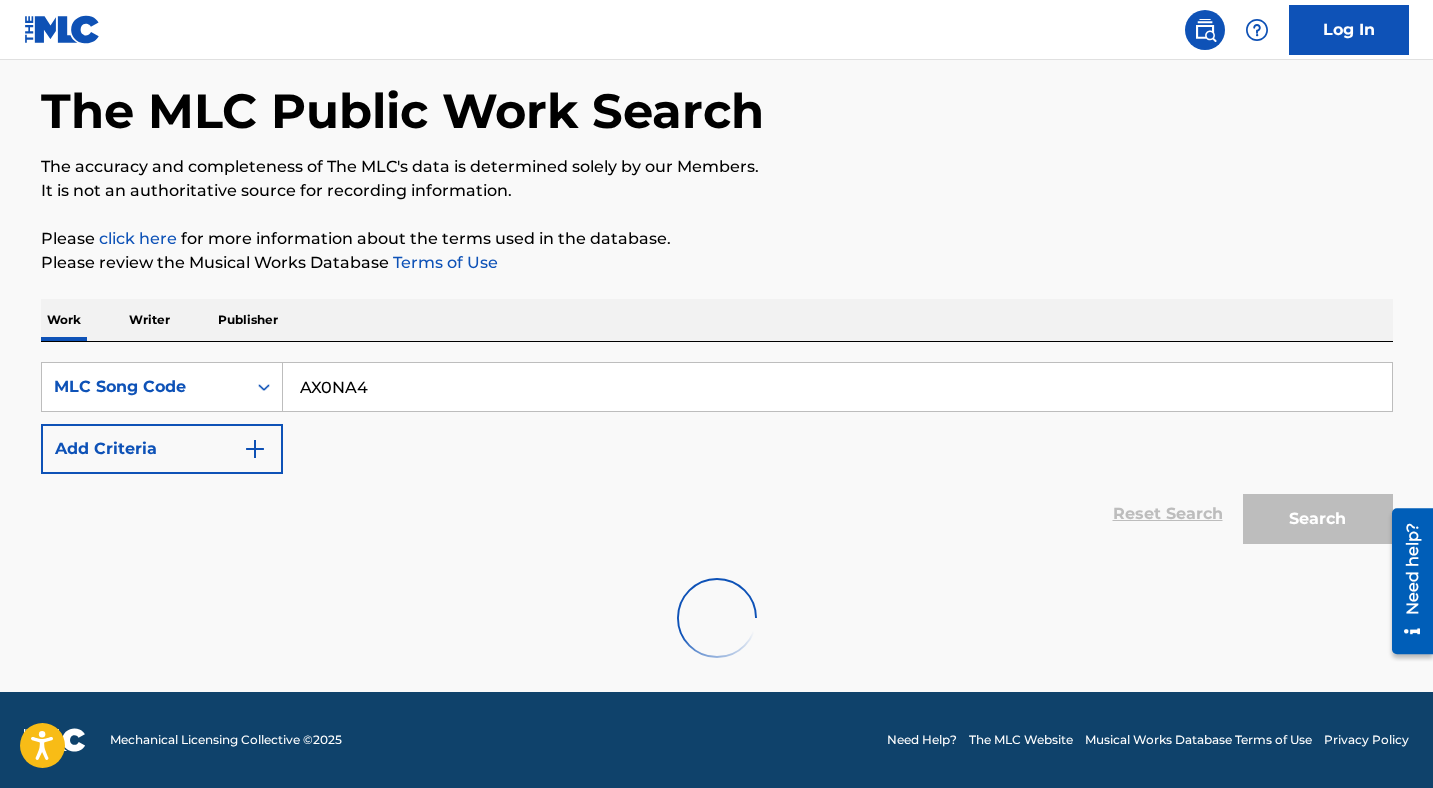 scroll, scrollTop: 186, scrollLeft: 0, axis: vertical 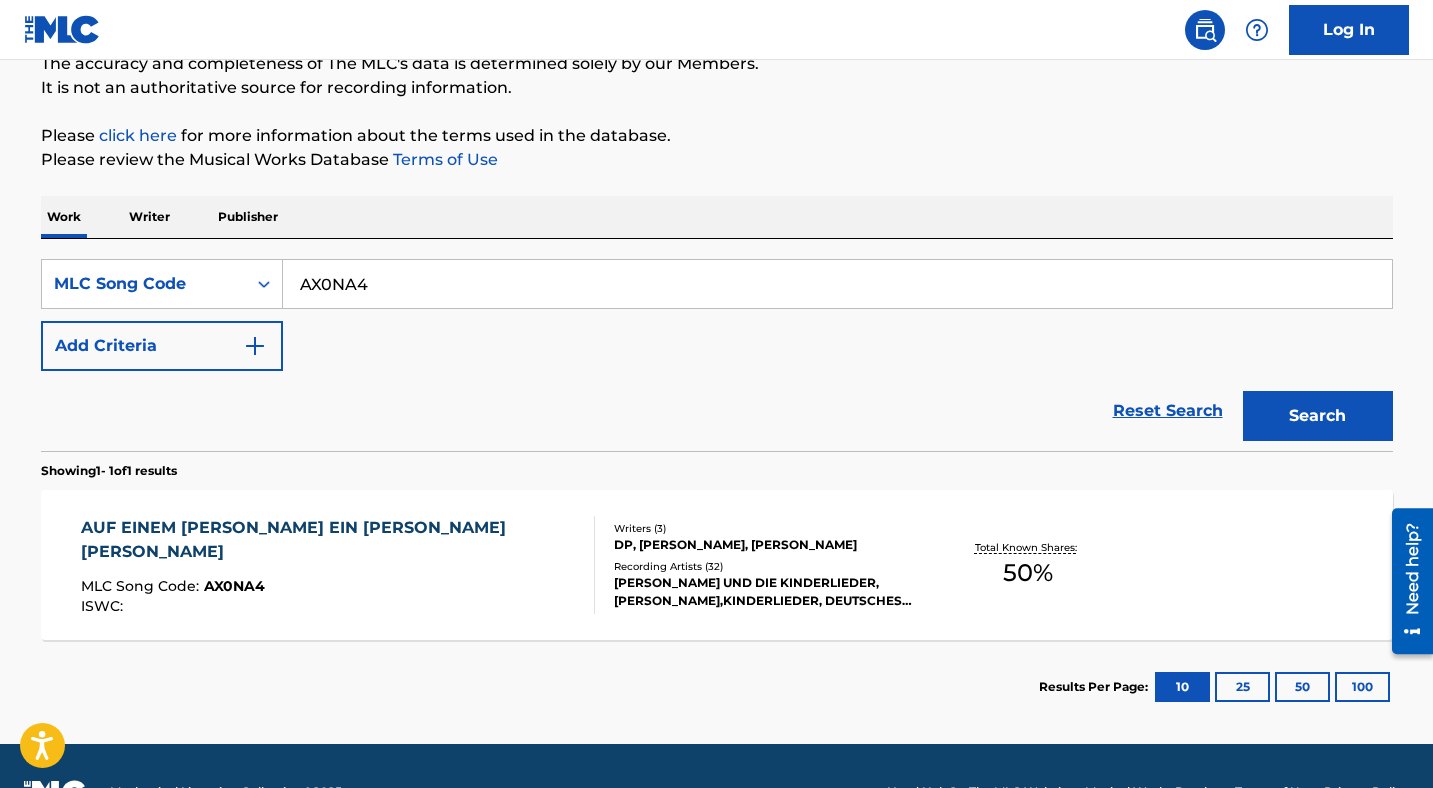 click on "AUF EINEM [PERSON_NAME] EIN [PERSON_NAME] [PERSON_NAME] MLC Song Code : AX0NA4 ISWC :" at bounding box center (329, 565) 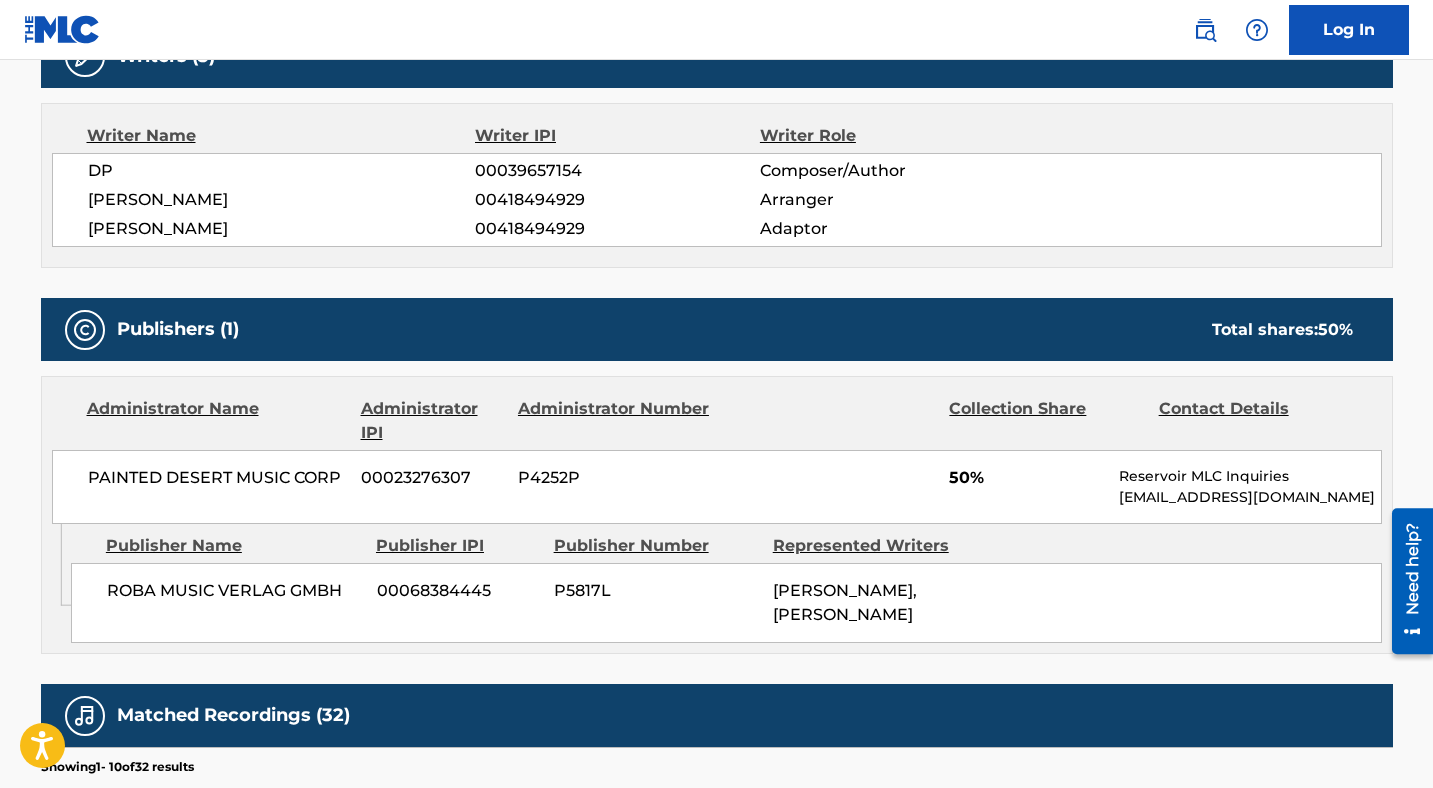 scroll 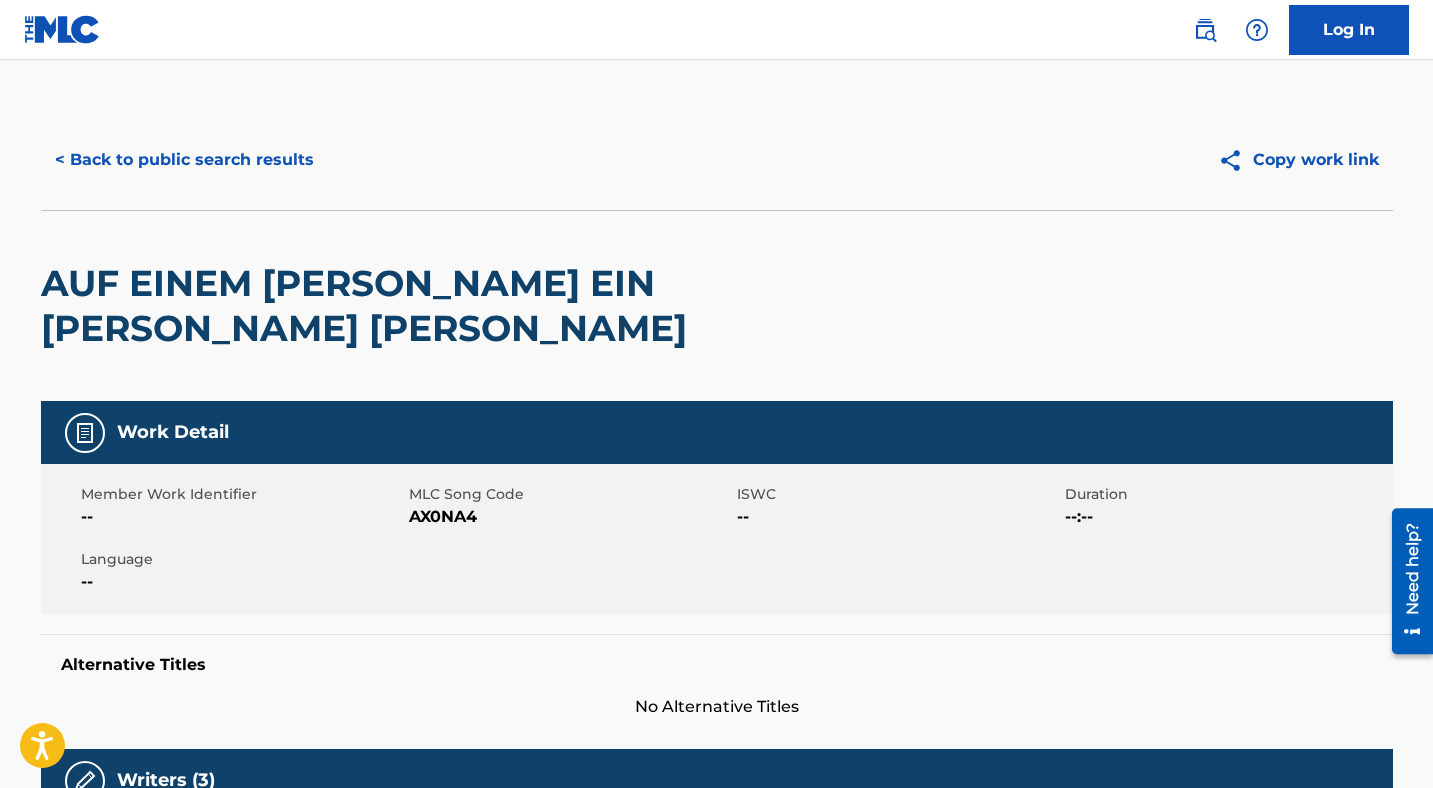 click on "< Back to public search results" at bounding box center [184, 160] 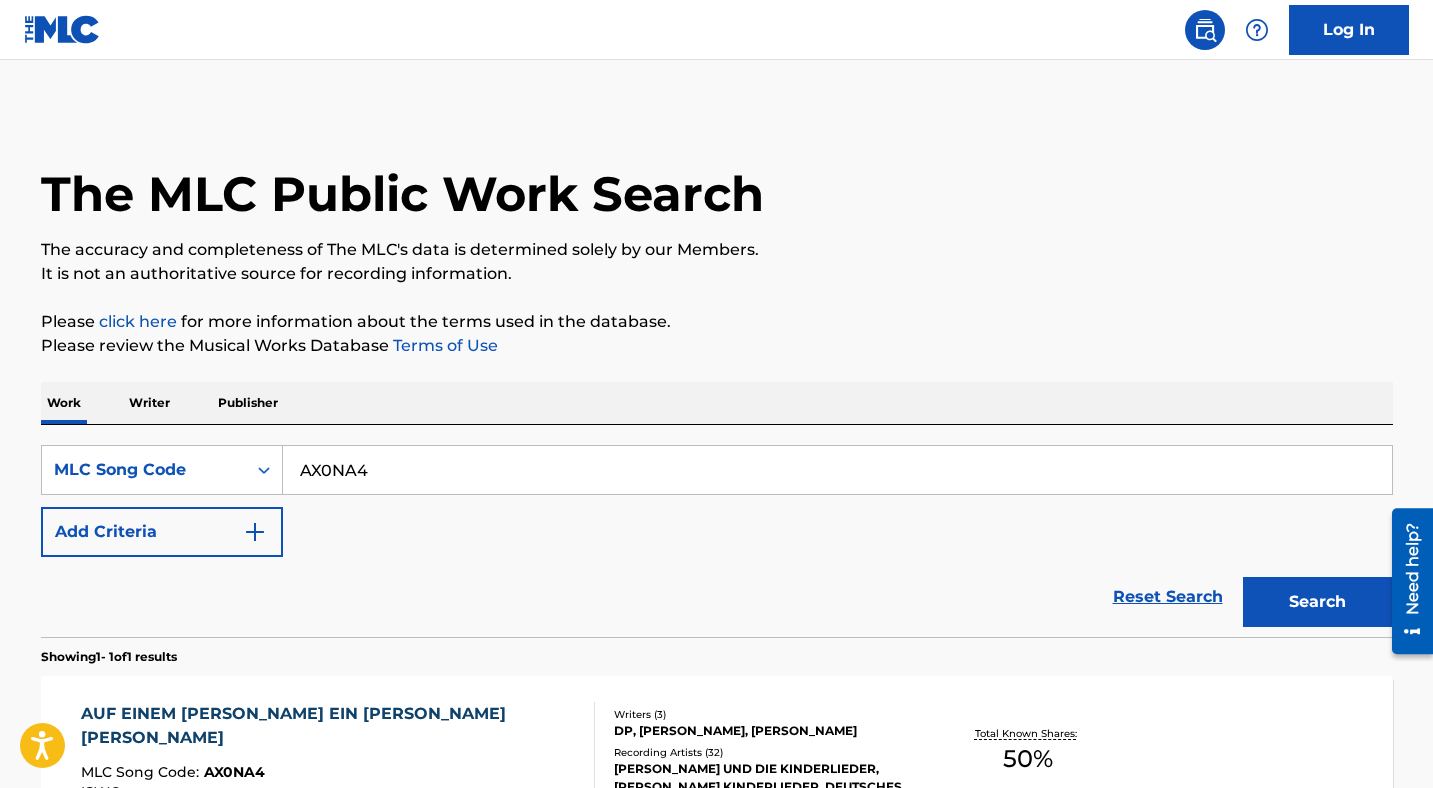 scroll, scrollTop: 186, scrollLeft: 0, axis: vertical 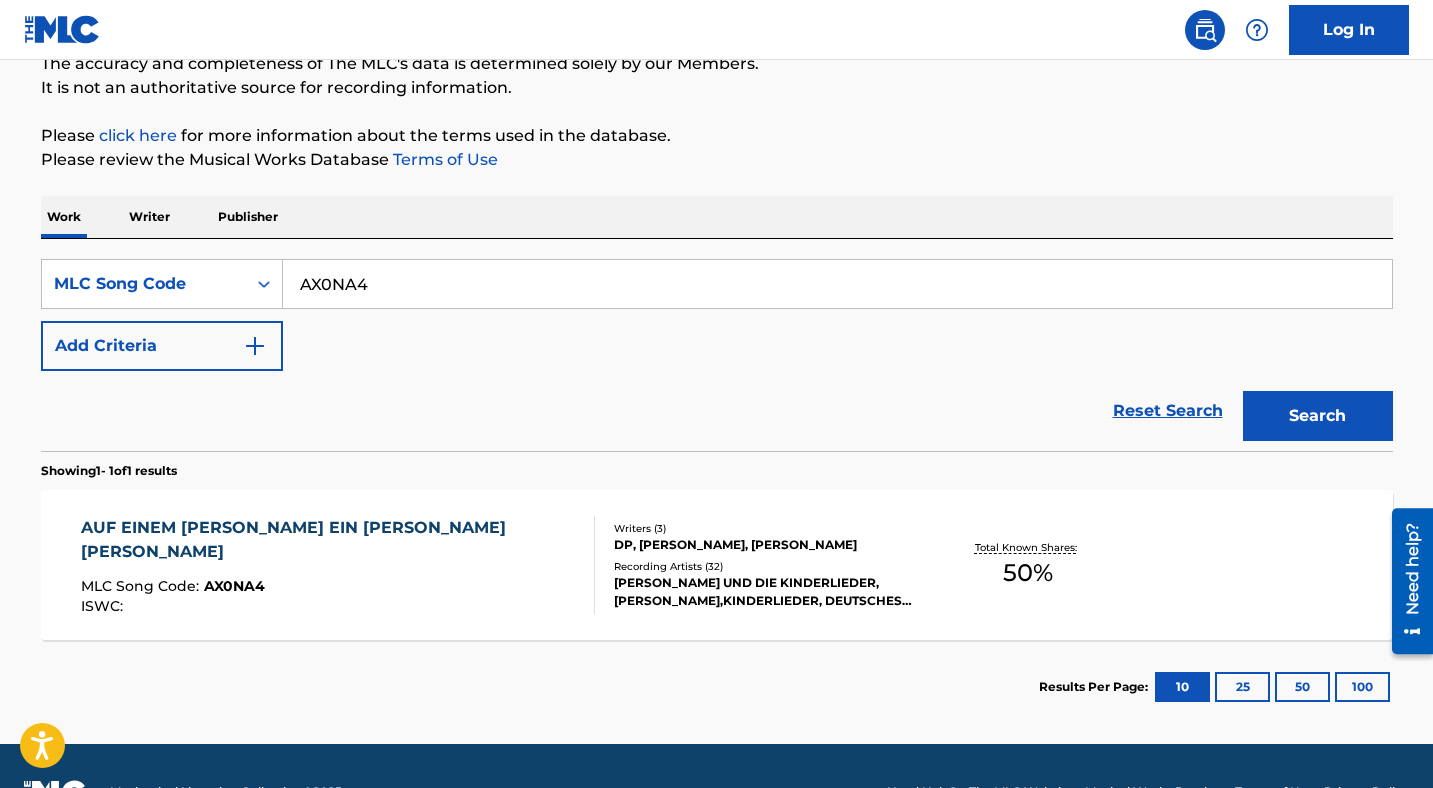 click on "AX0NA4" at bounding box center (837, 284) 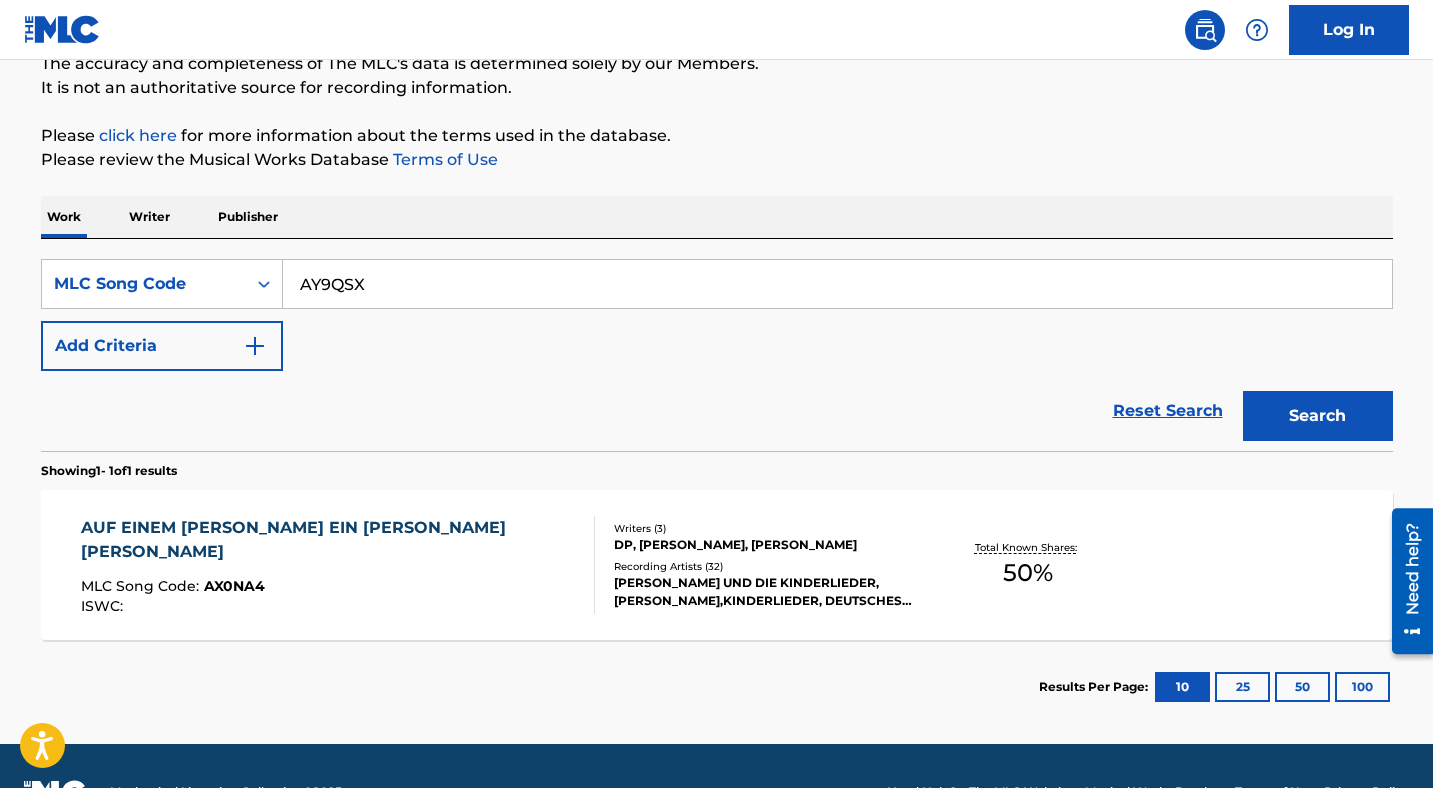 type on "AY9QSX" 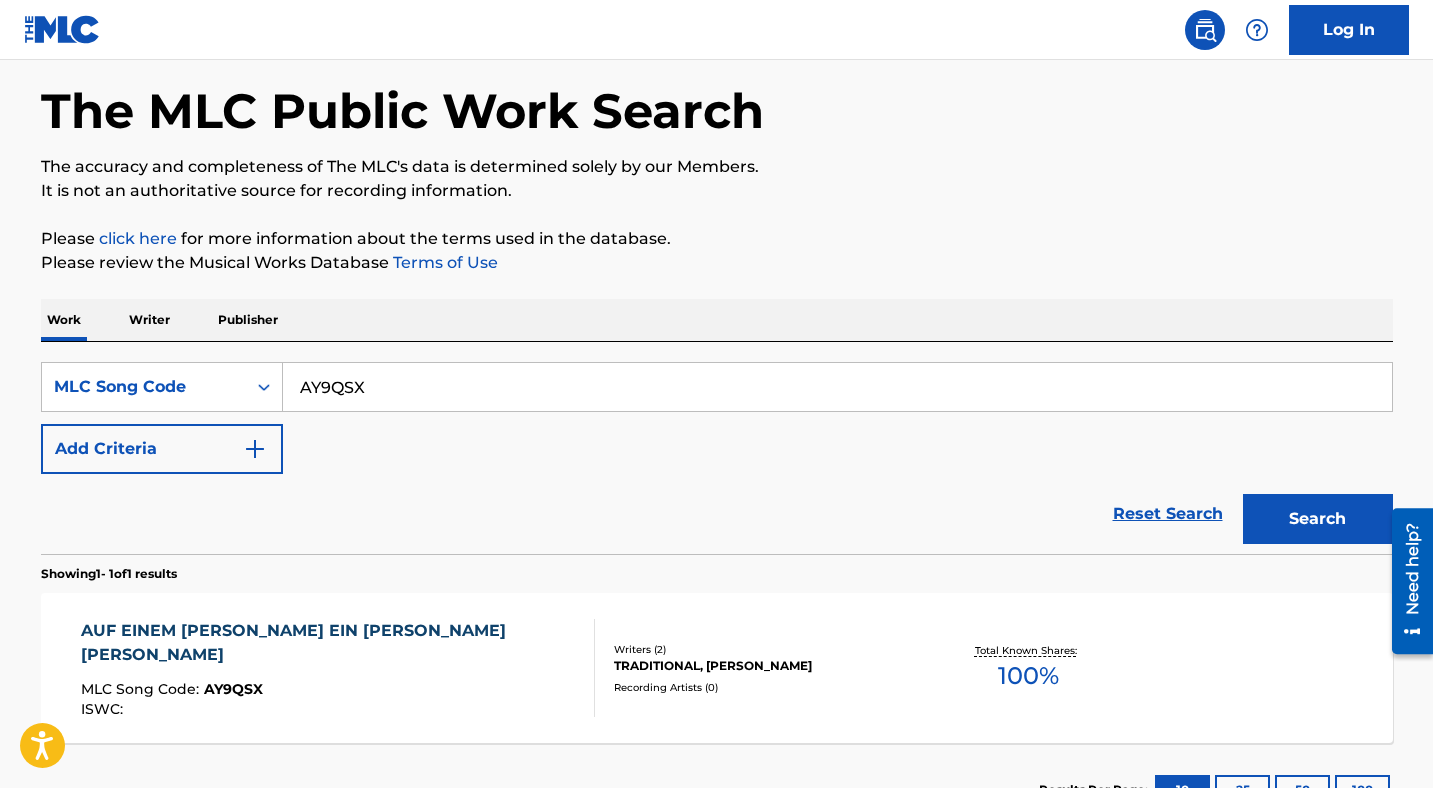 scroll, scrollTop: 186, scrollLeft: 0, axis: vertical 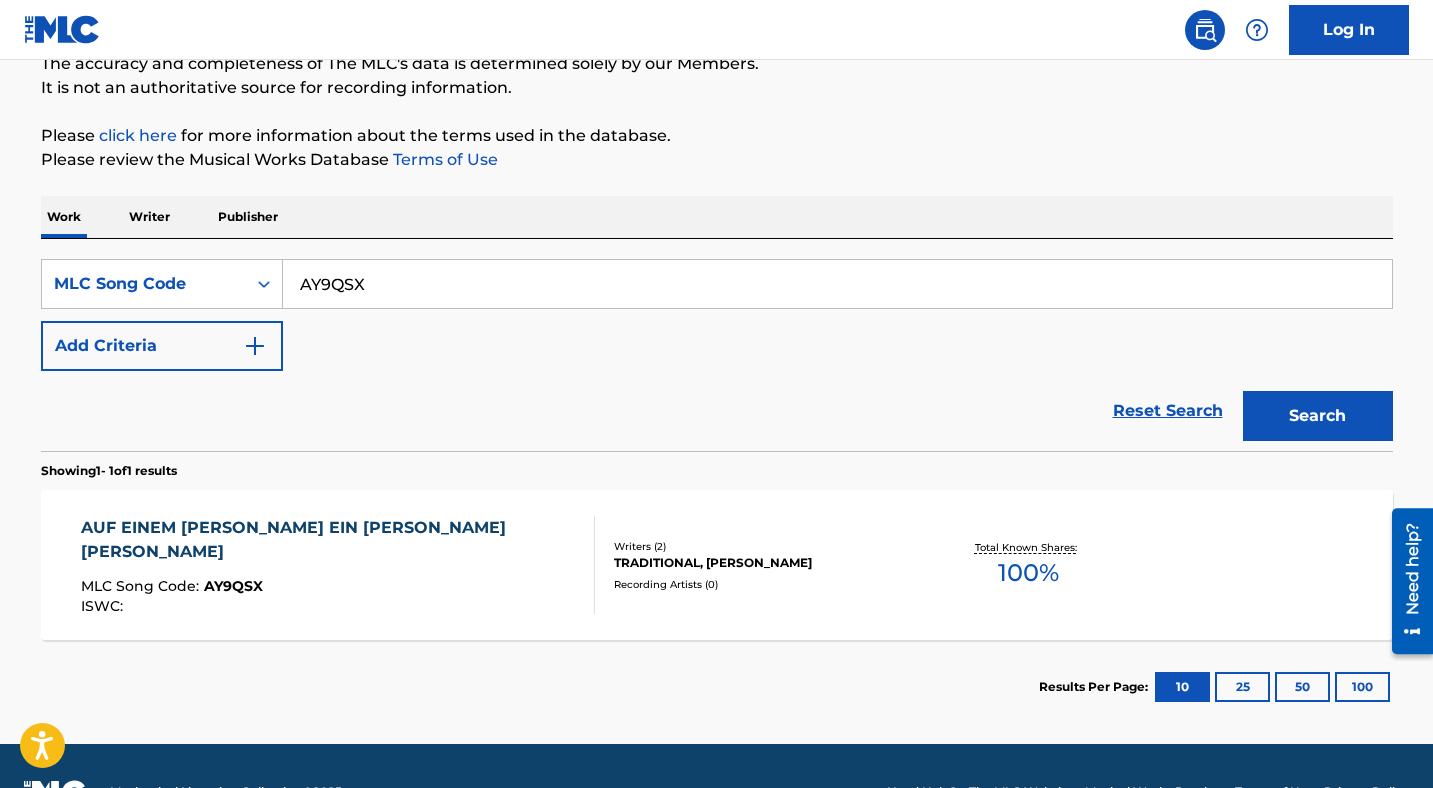 click on "AUF EINEM [PERSON_NAME] EIN [PERSON_NAME] [PERSON_NAME]" at bounding box center (329, 540) 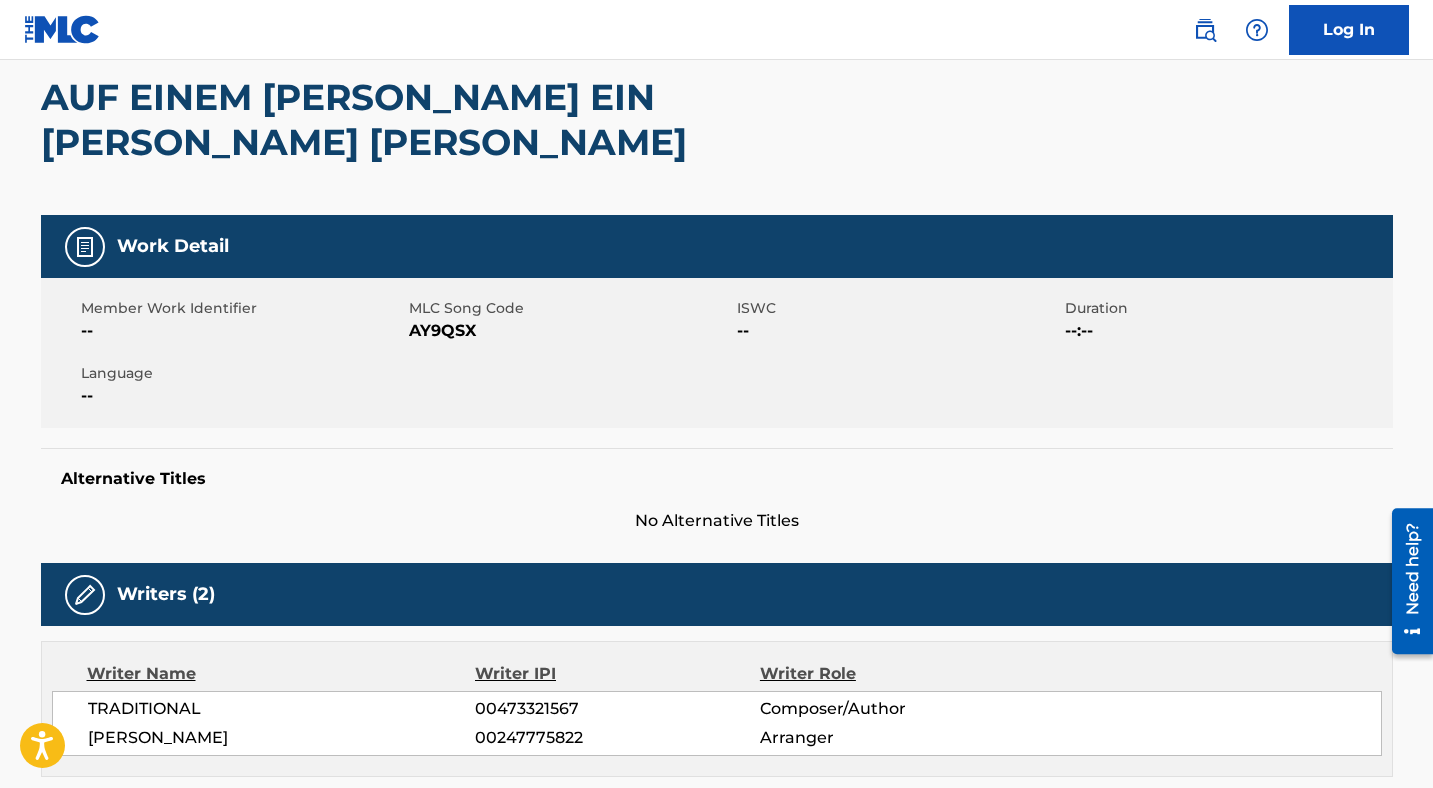 scroll, scrollTop: 0, scrollLeft: 0, axis: both 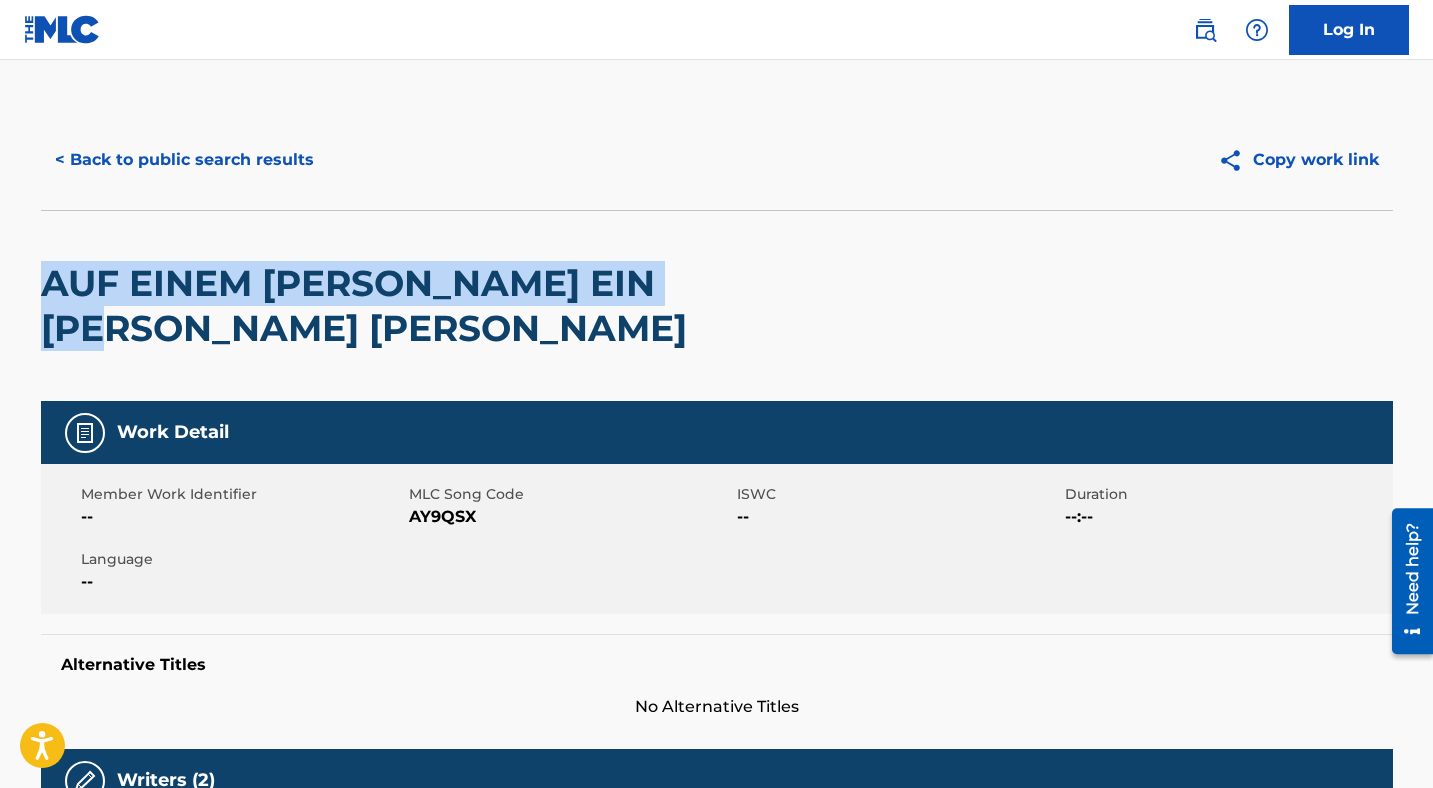 drag, startPoint x: 782, startPoint y: 289, endPoint x: 50, endPoint y: 288, distance: 732.0007 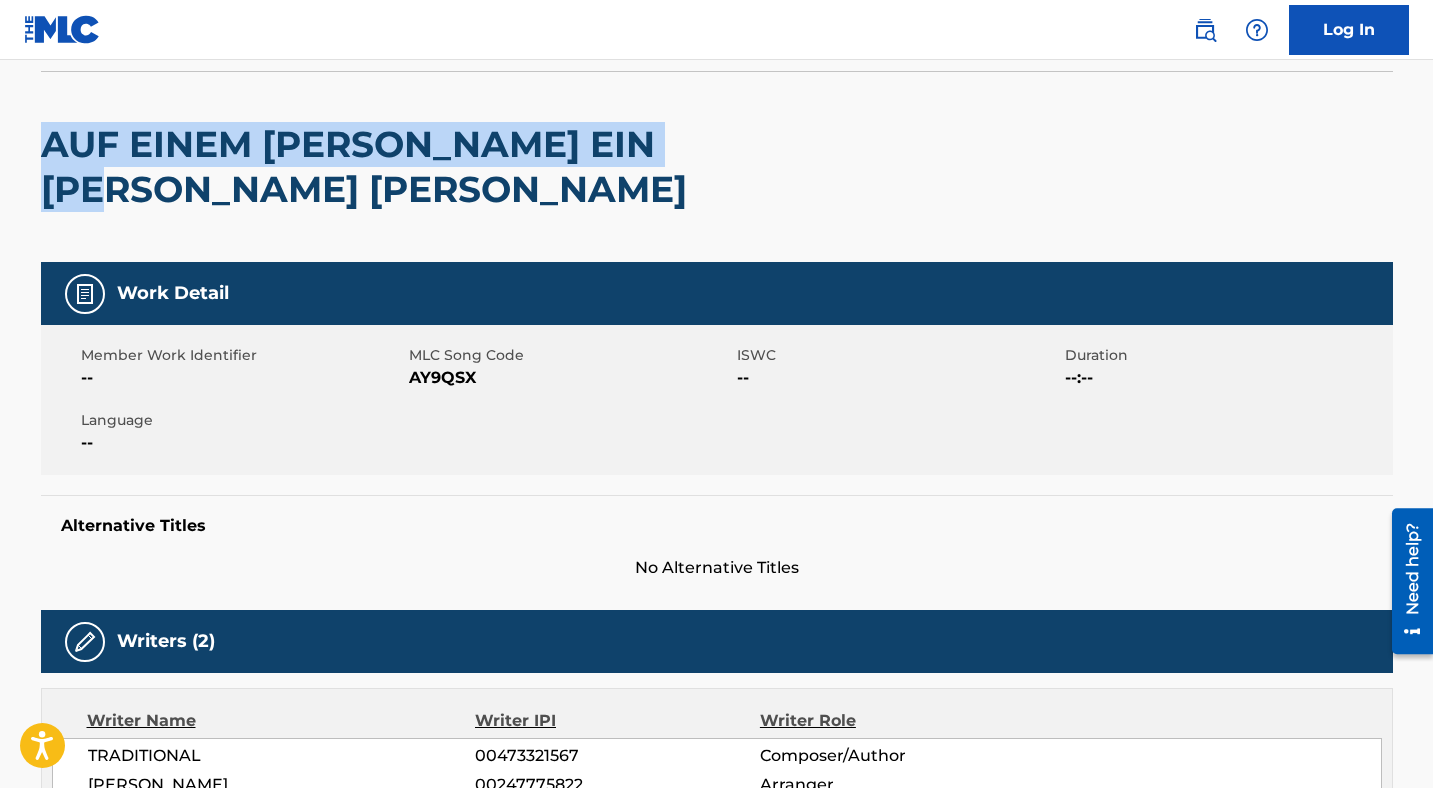 scroll, scrollTop: 0, scrollLeft: 0, axis: both 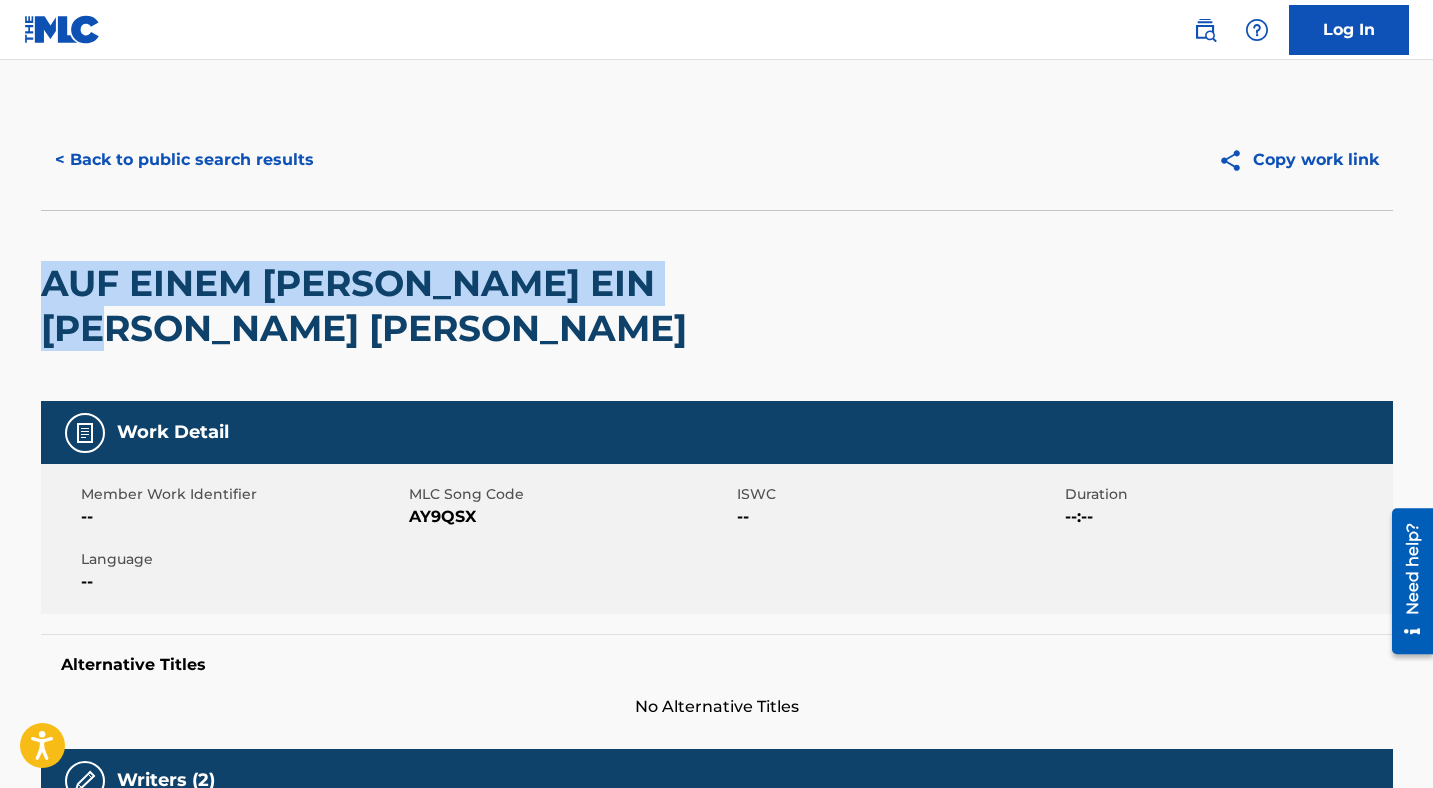click on "< Back to public search results" at bounding box center [184, 160] 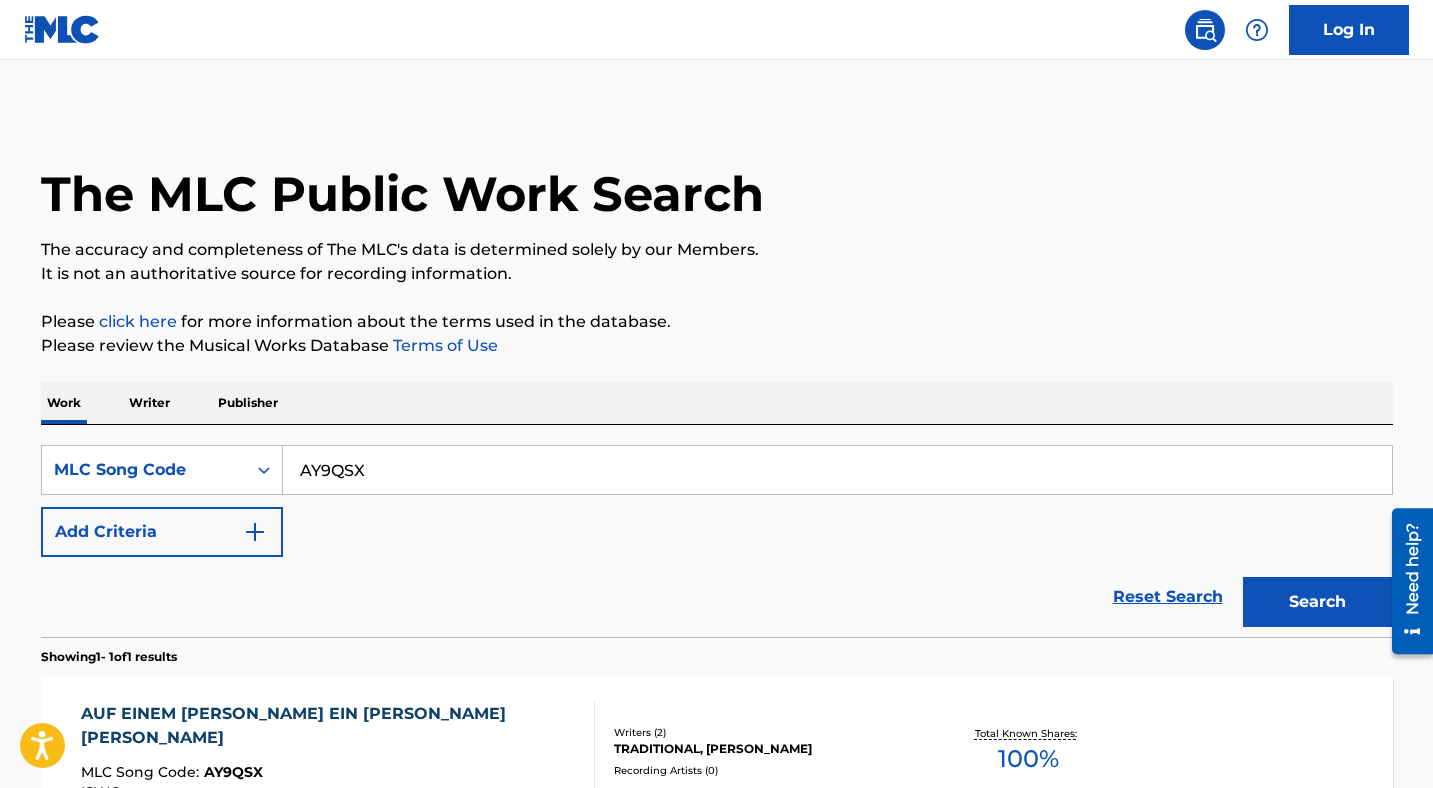 scroll, scrollTop: 186, scrollLeft: 0, axis: vertical 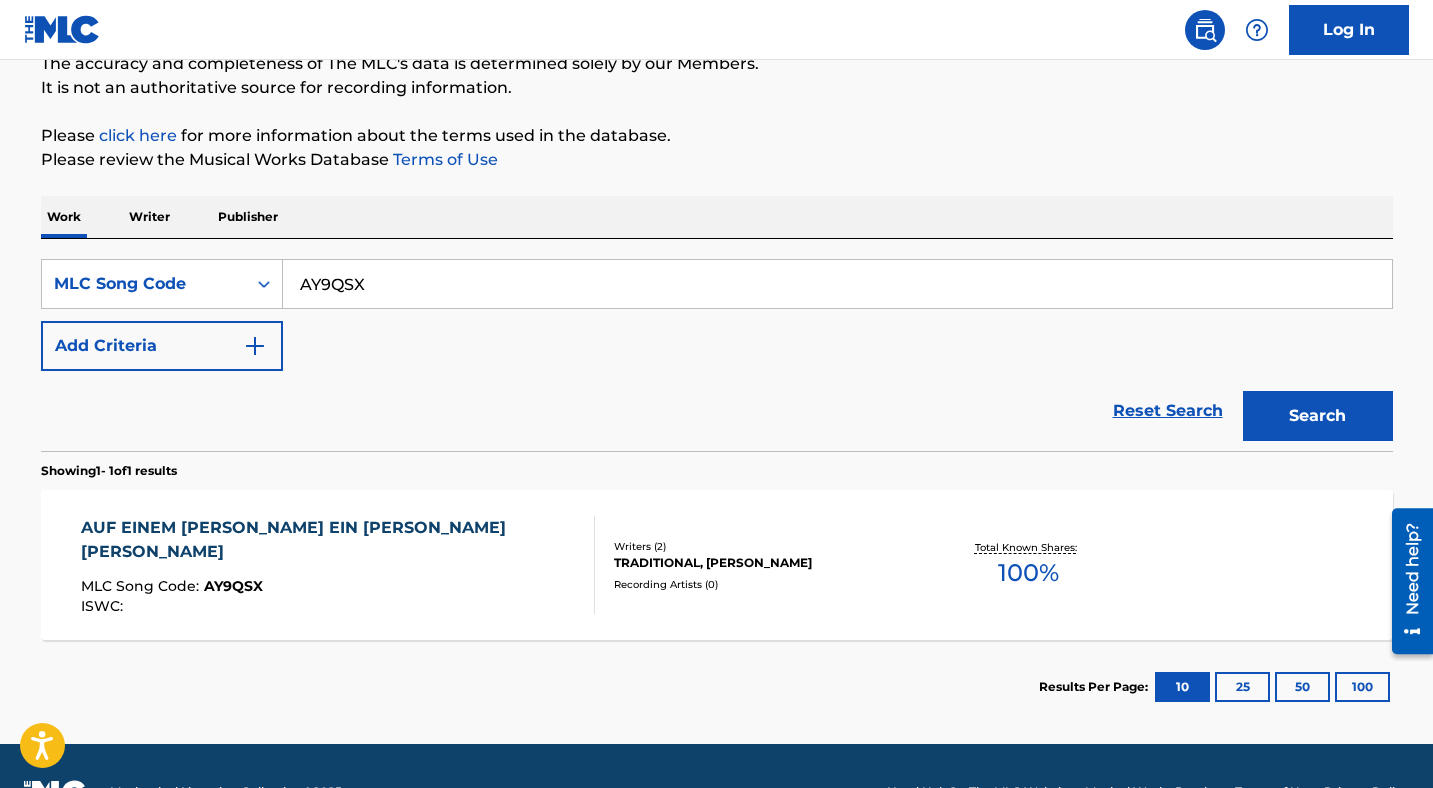 click on "AY9QSX" at bounding box center [837, 284] 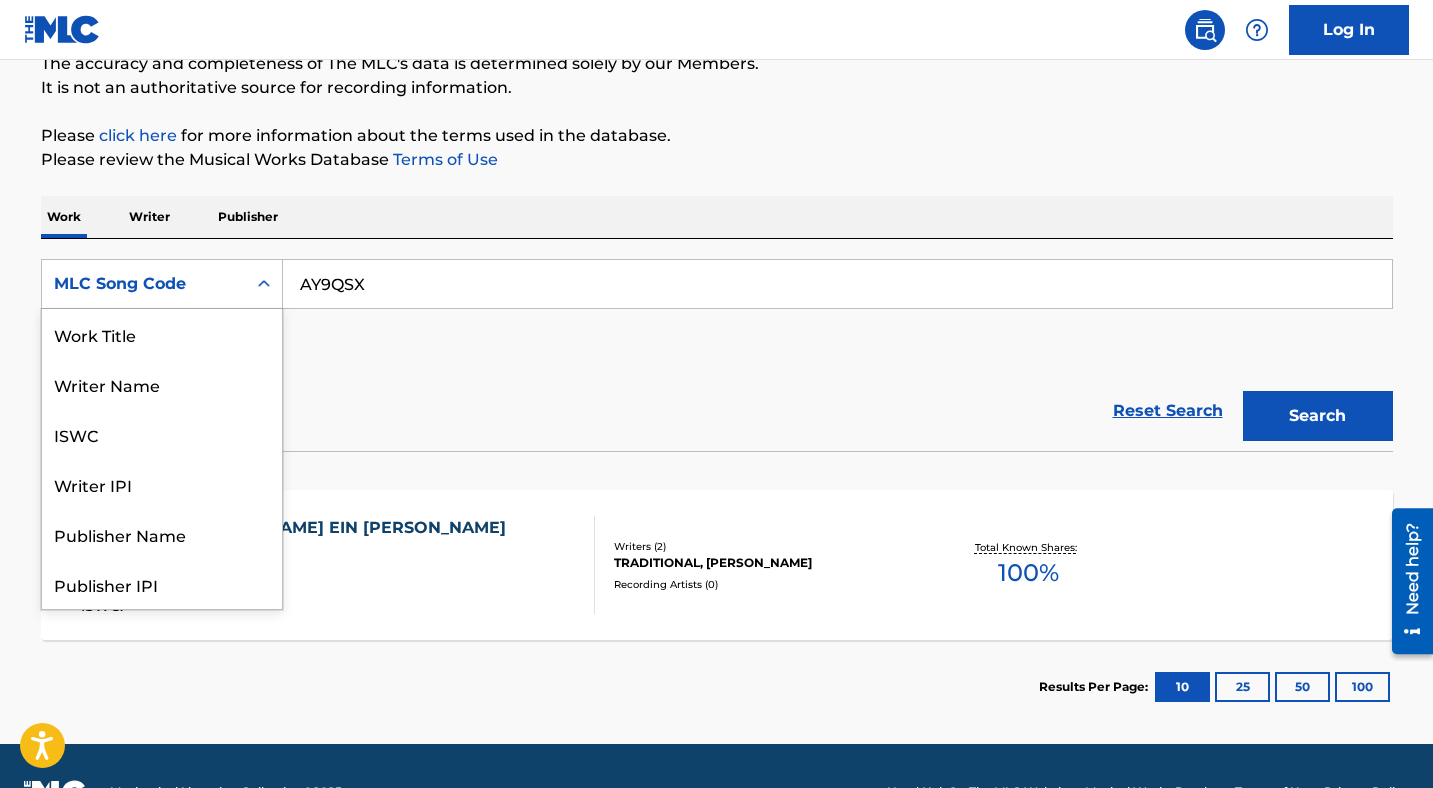 click on "MLC Song Code" at bounding box center (144, 284) 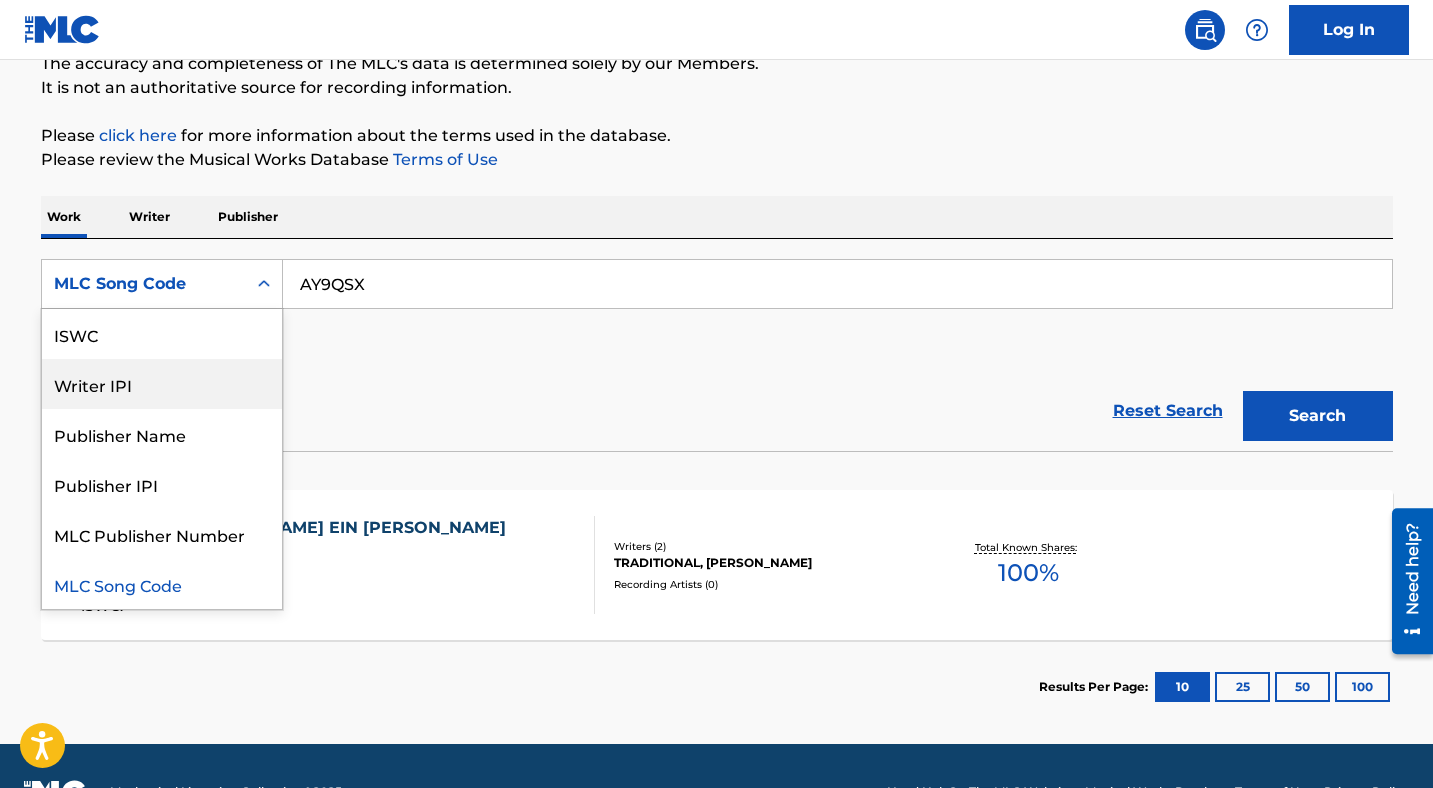 scroll, scrollTop: 0, scrollLeft: 0, axis: both 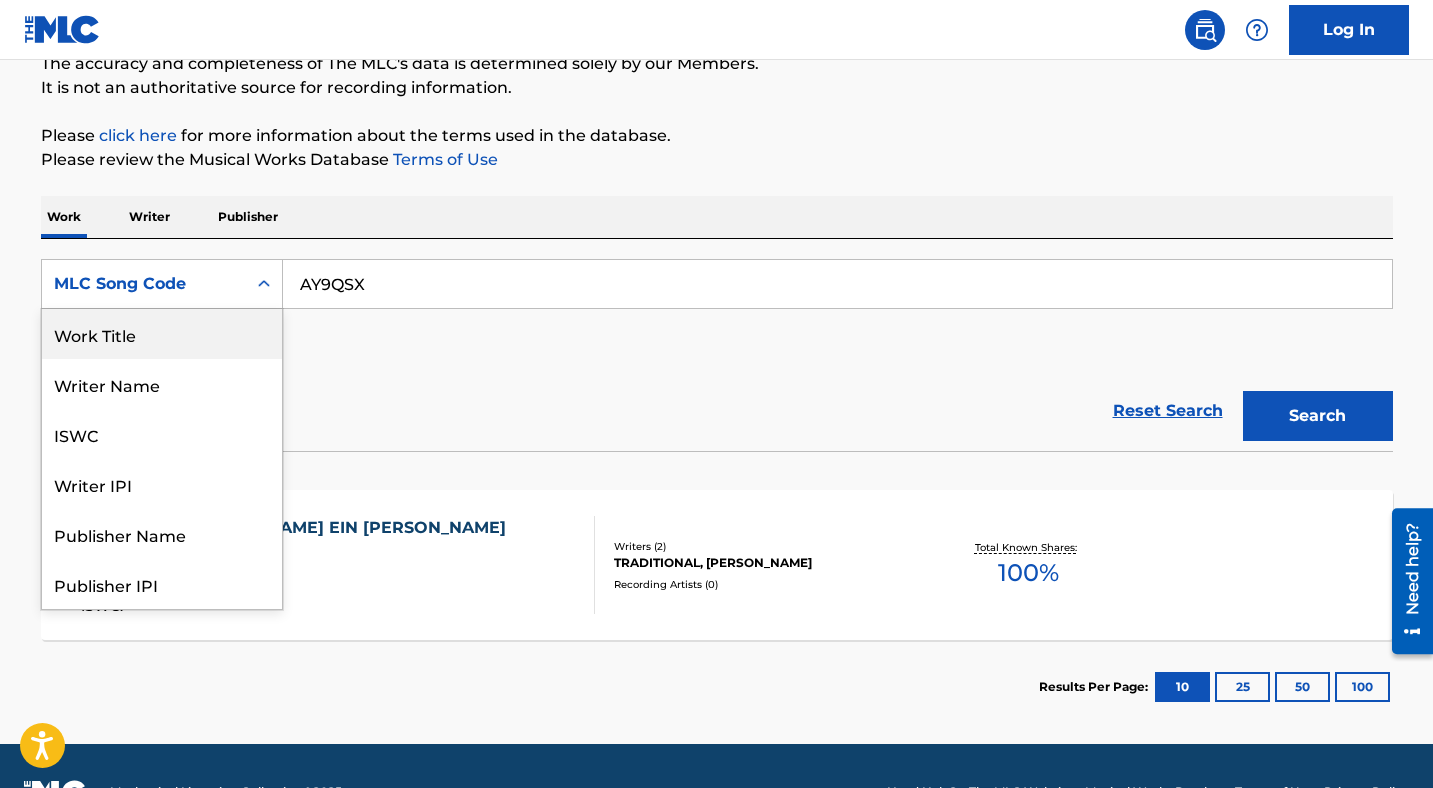 click on "Work Title" at bounding box center [162, 334] 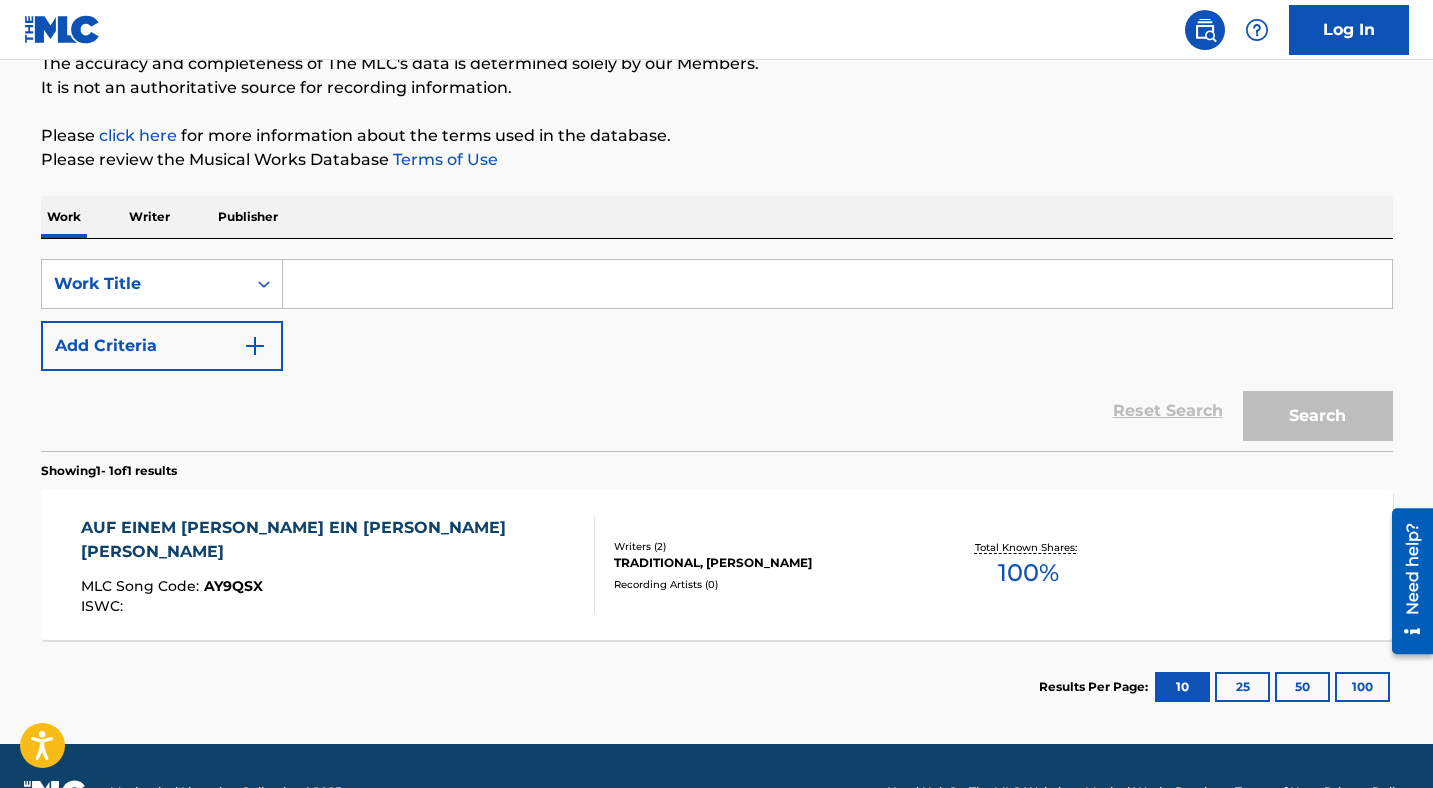 click at bounding box center [837, 284] 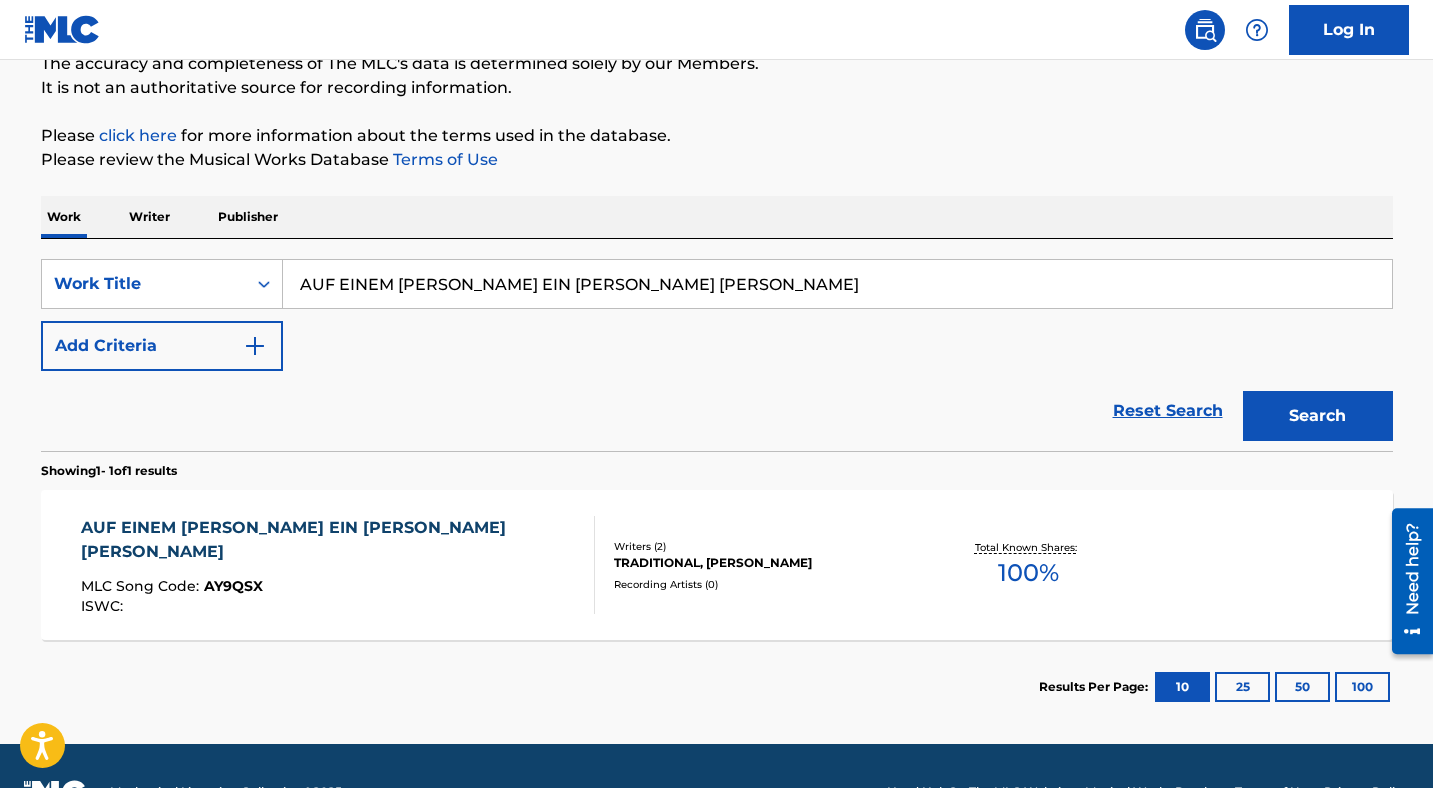 type on "AUF EINEM [PERSON_NAME] EIN [PERSON_NAME] [PERSON_NAME]" 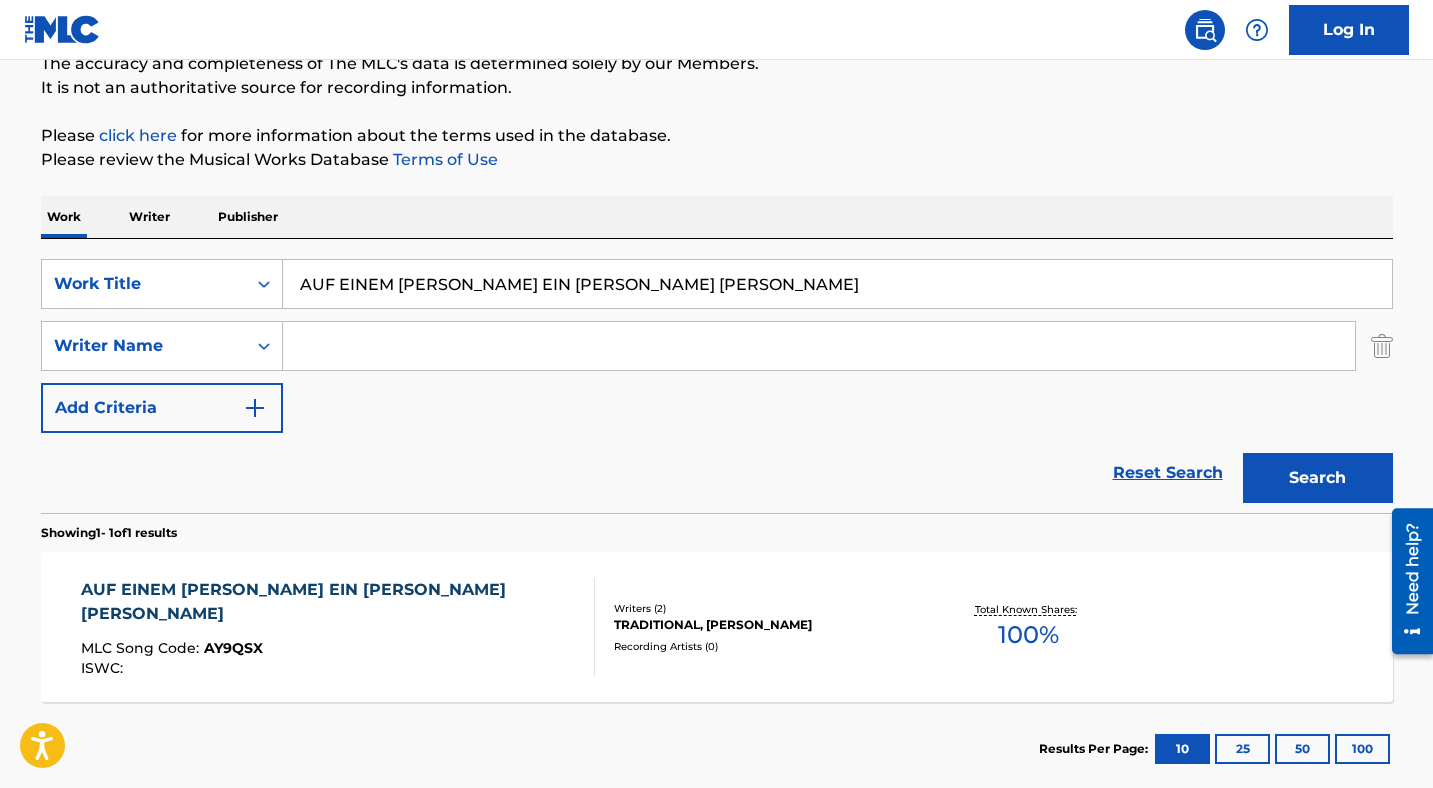 click at bounding box center (819, 346) 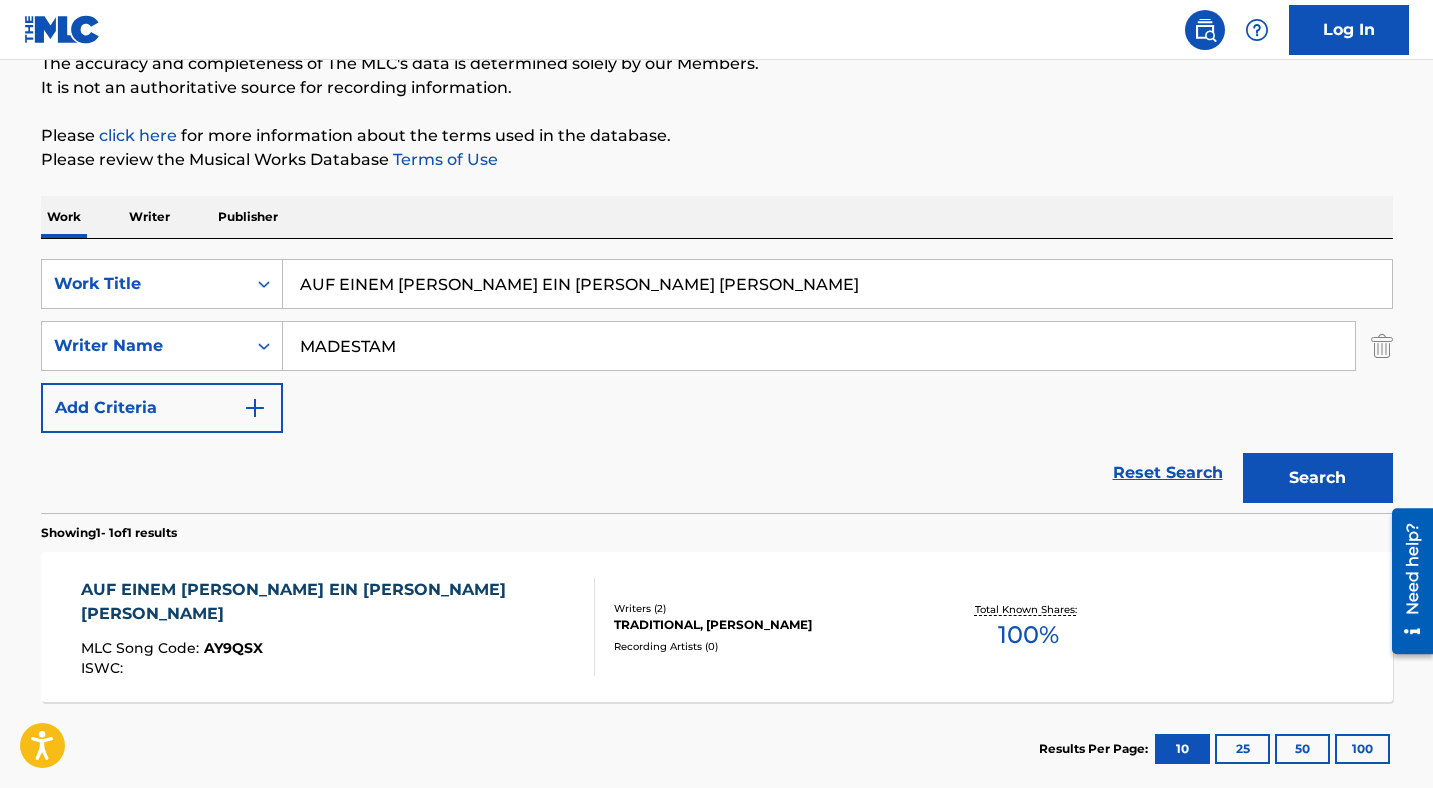 type on "MADESTAM" 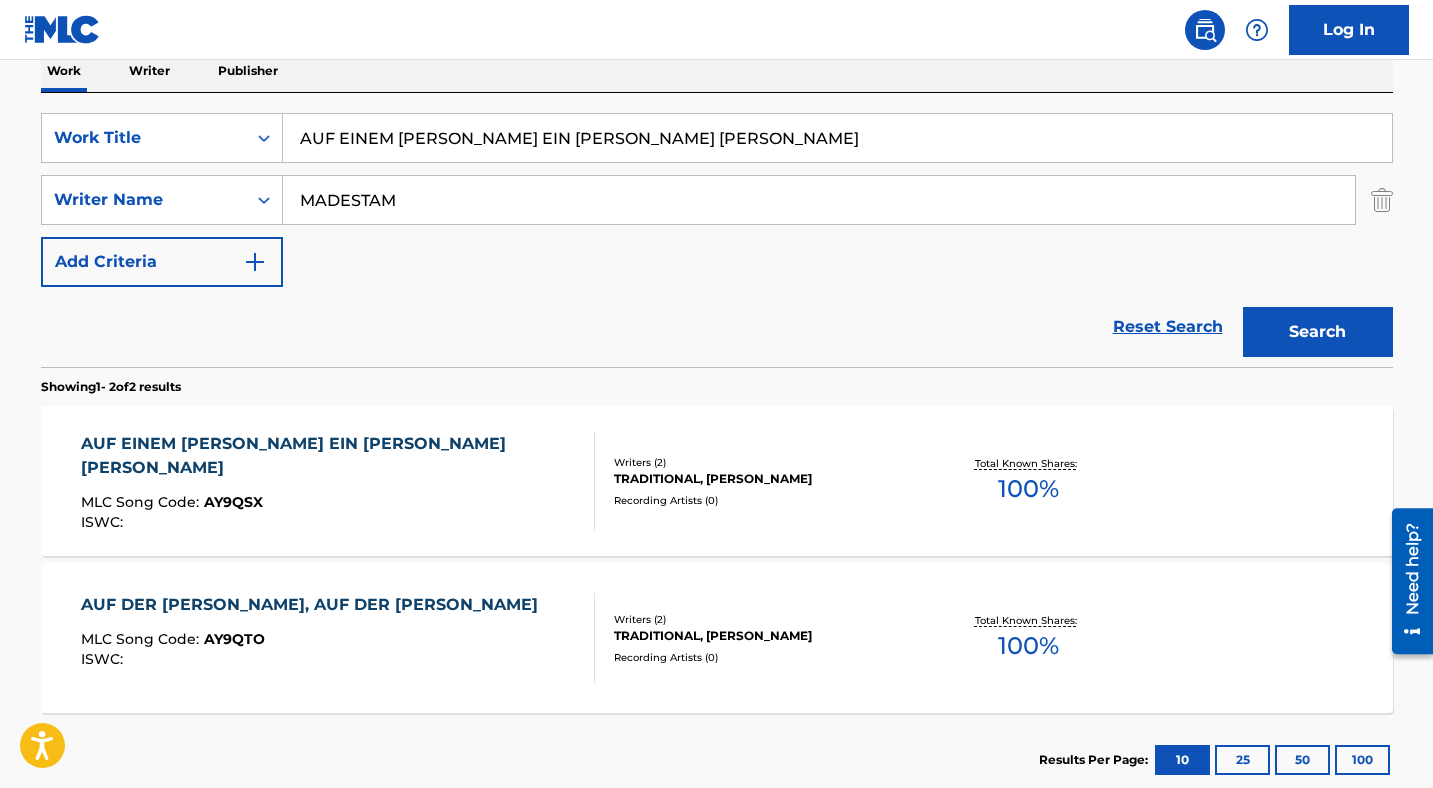 scroll, scrollTop: 338, scrollLeft: 0, axis: vertical 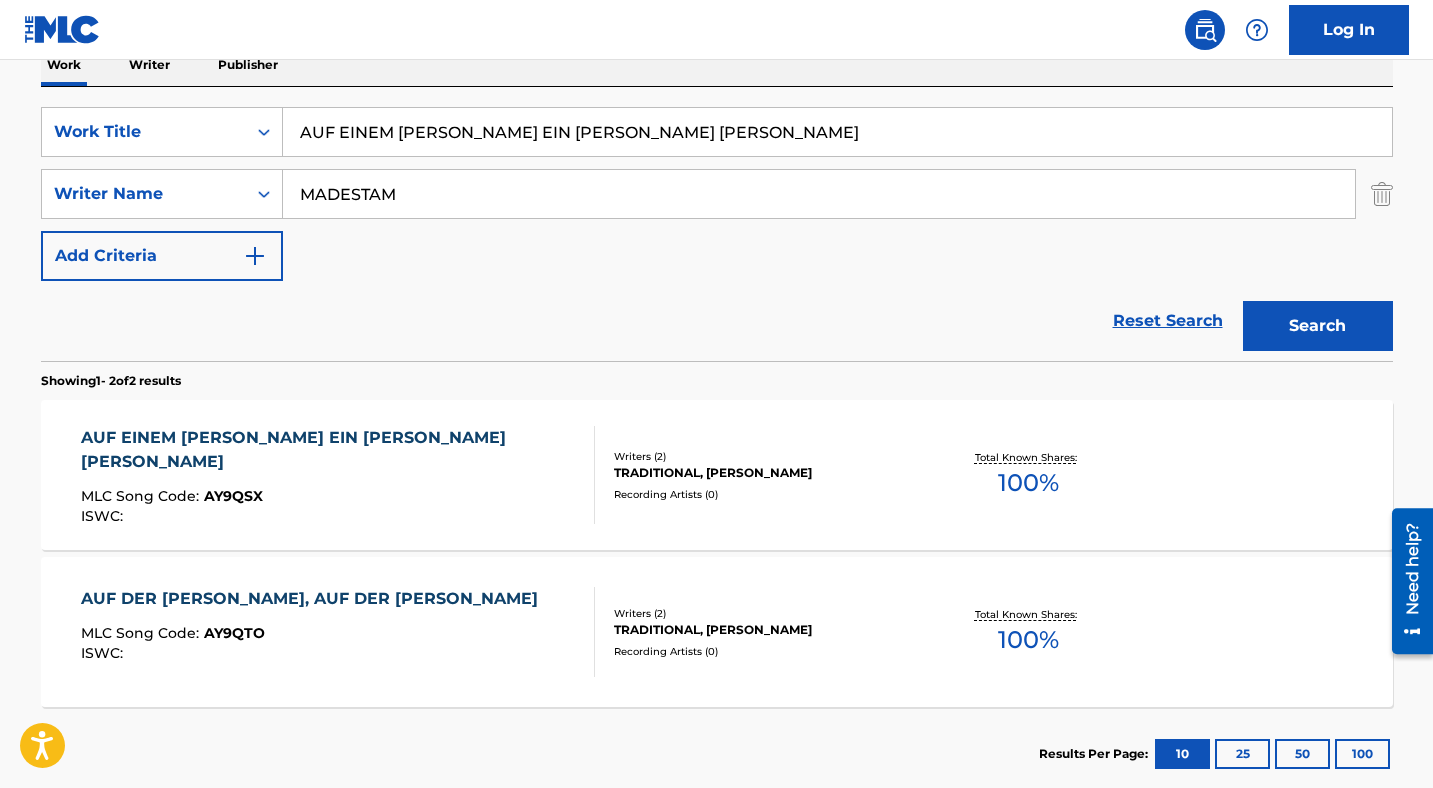 click on "MLC Song Code : AY9QSX" at bounding box center (329, 499) 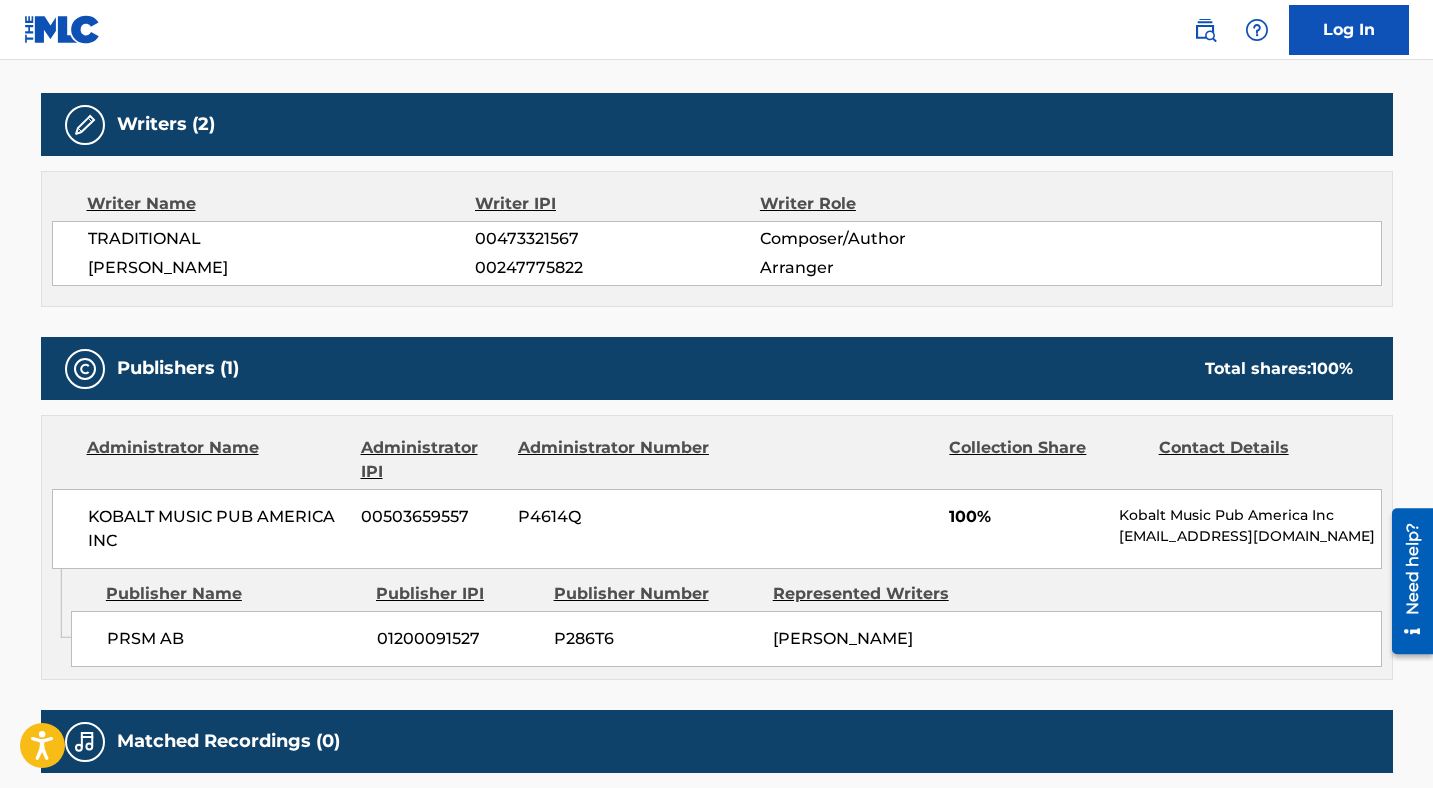 scroll, scrollTop: 802, scrollLeft: 0, axis: vertical 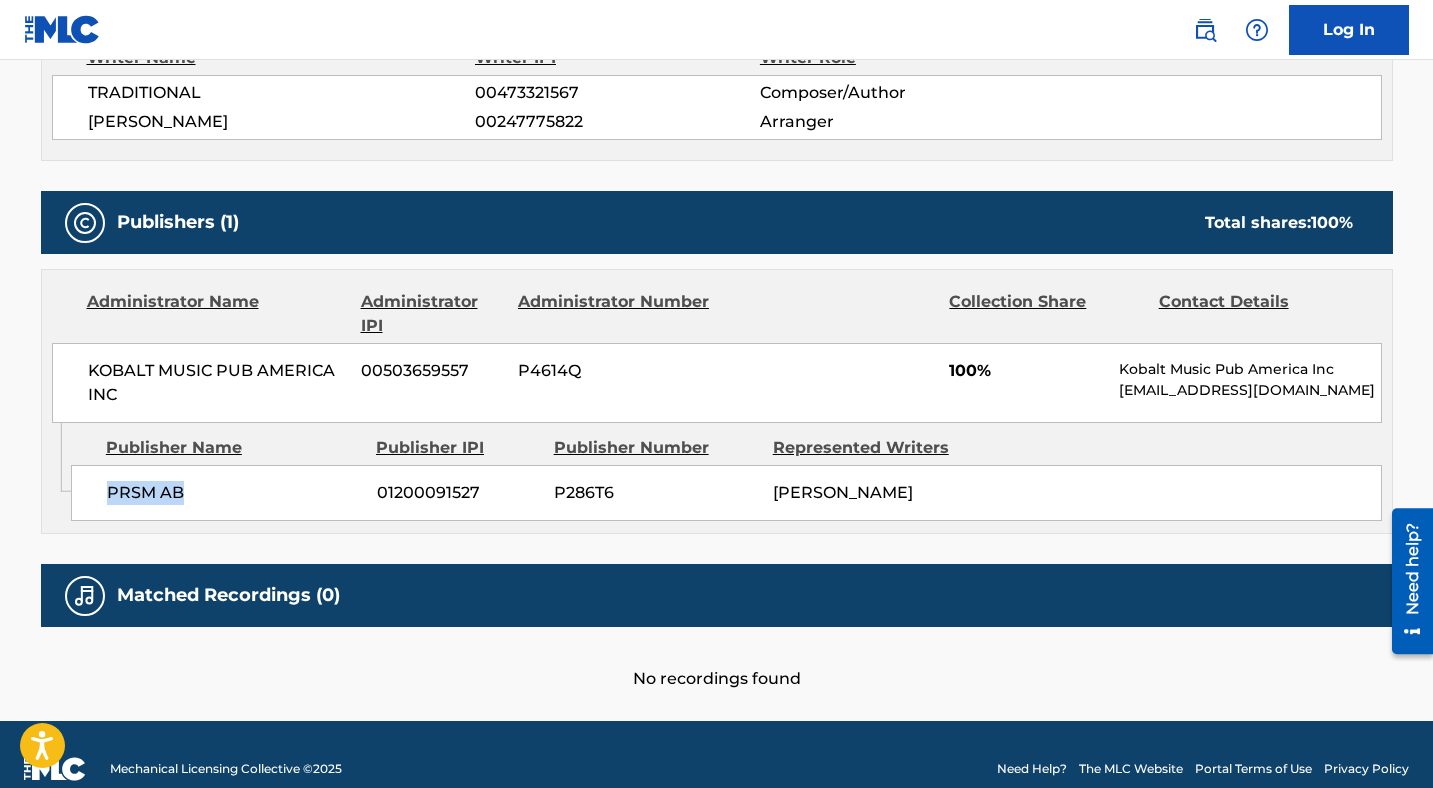 drag, startPoint x: 108, startPoint y: 442, endPoint x: 240, endPoint y: 445, distance: 132.03409 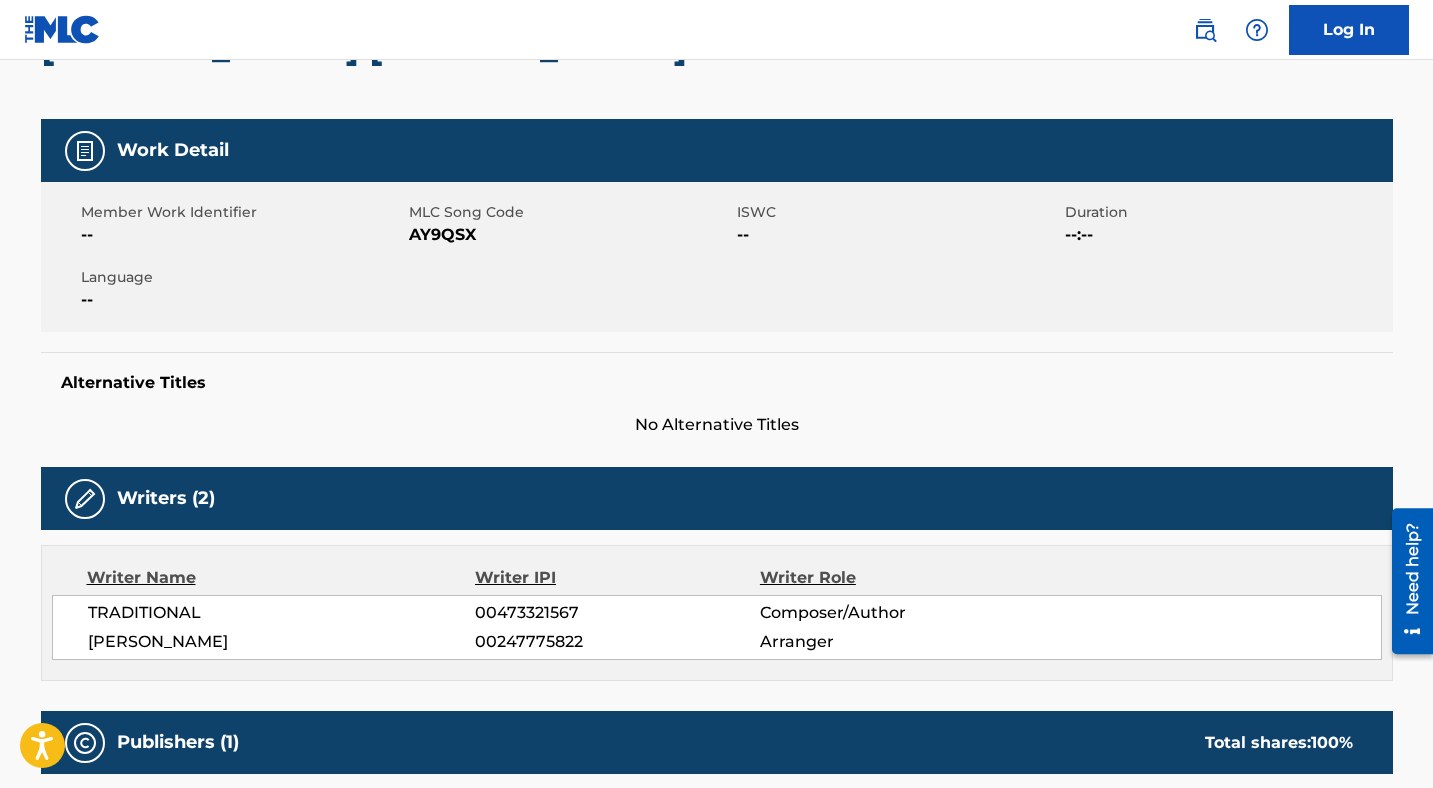 scroll, scrollTop: 0, scrollLeft: 0, axis: both 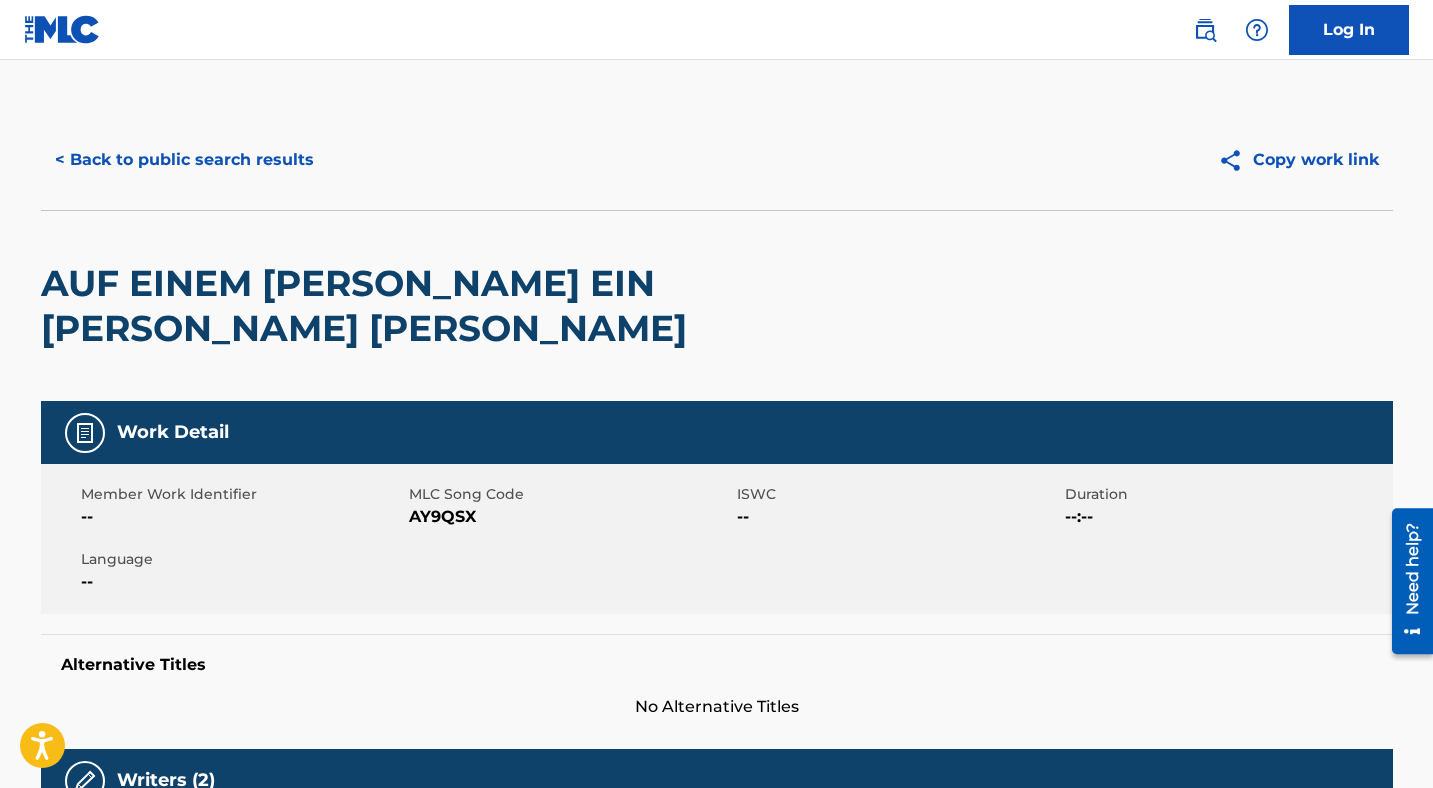 click on "< Back to public search results" at bounding box center (184, 160) 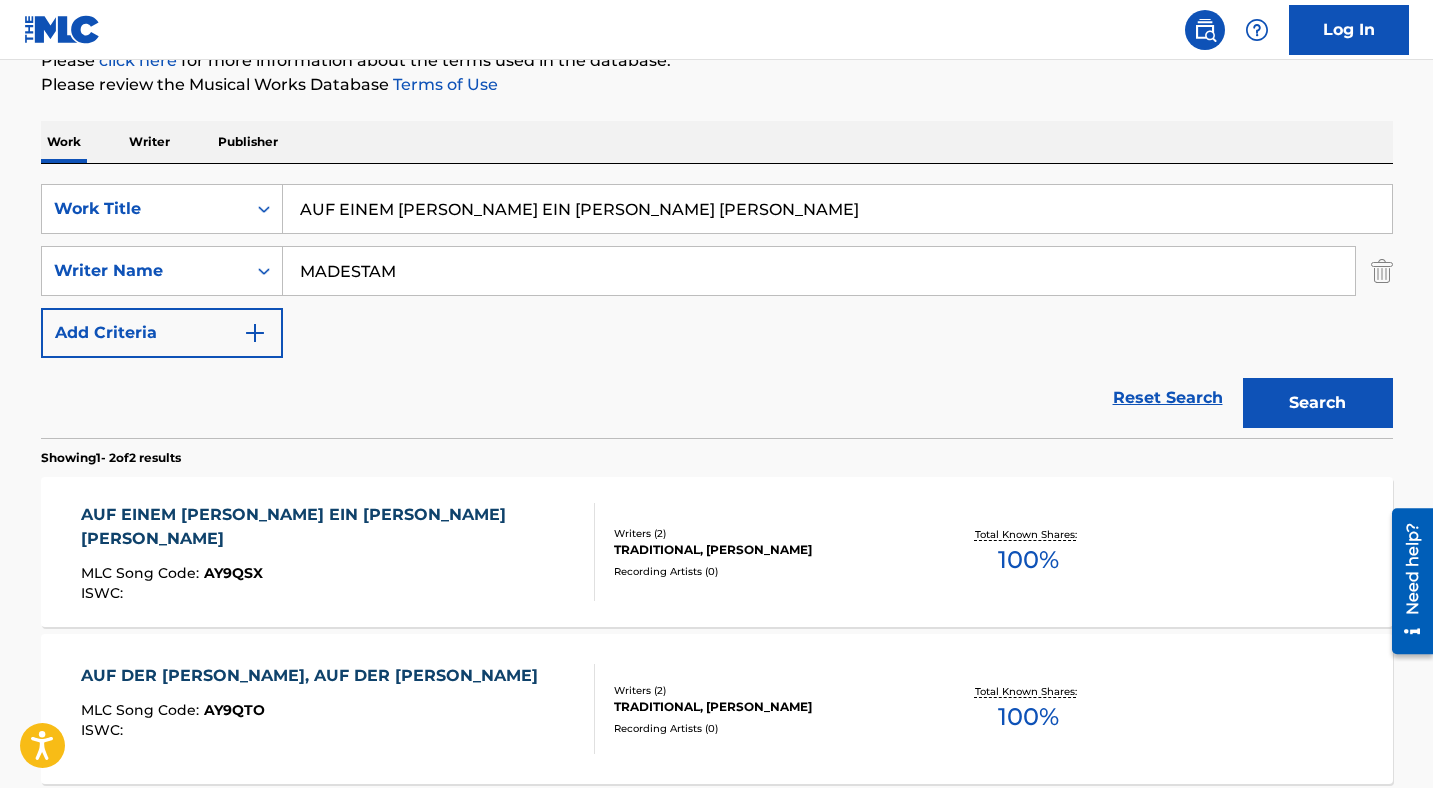 scroll, scrollTop: 196, scrollLeft: 0, axis: vertical 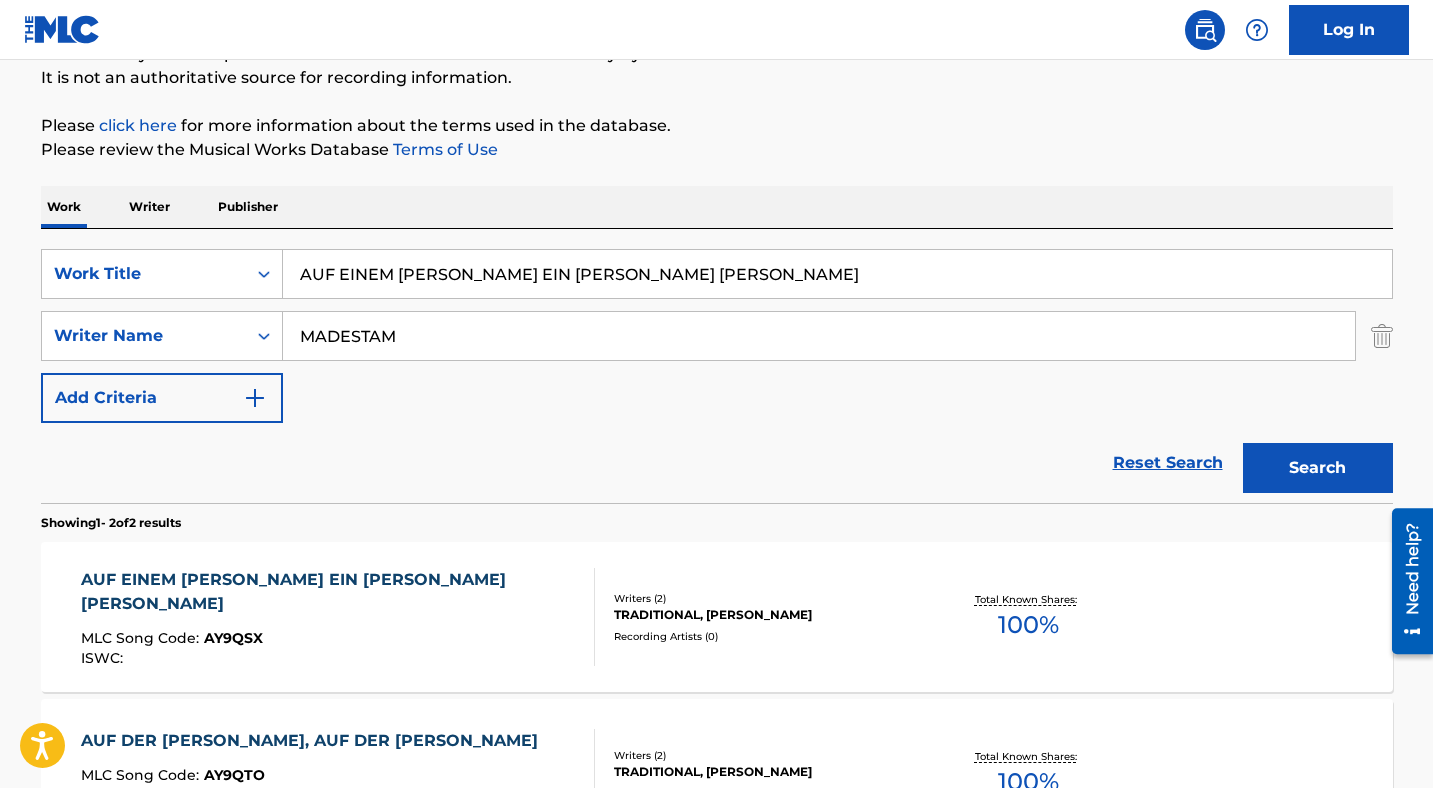 click on "Publisher" at bounding box center [248, 207] 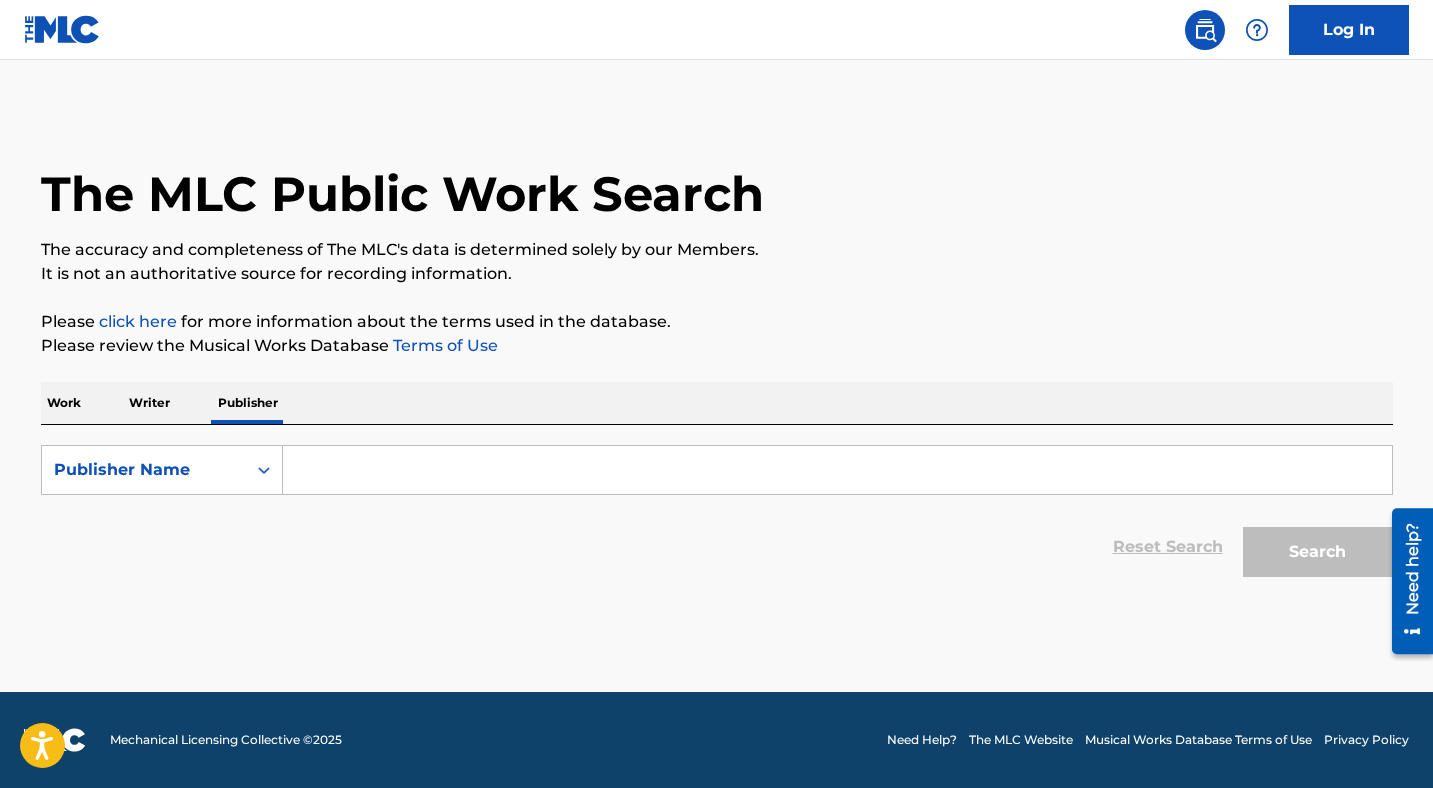 scroll, scrollTop: 0, scrollLeft: 0, axis: both 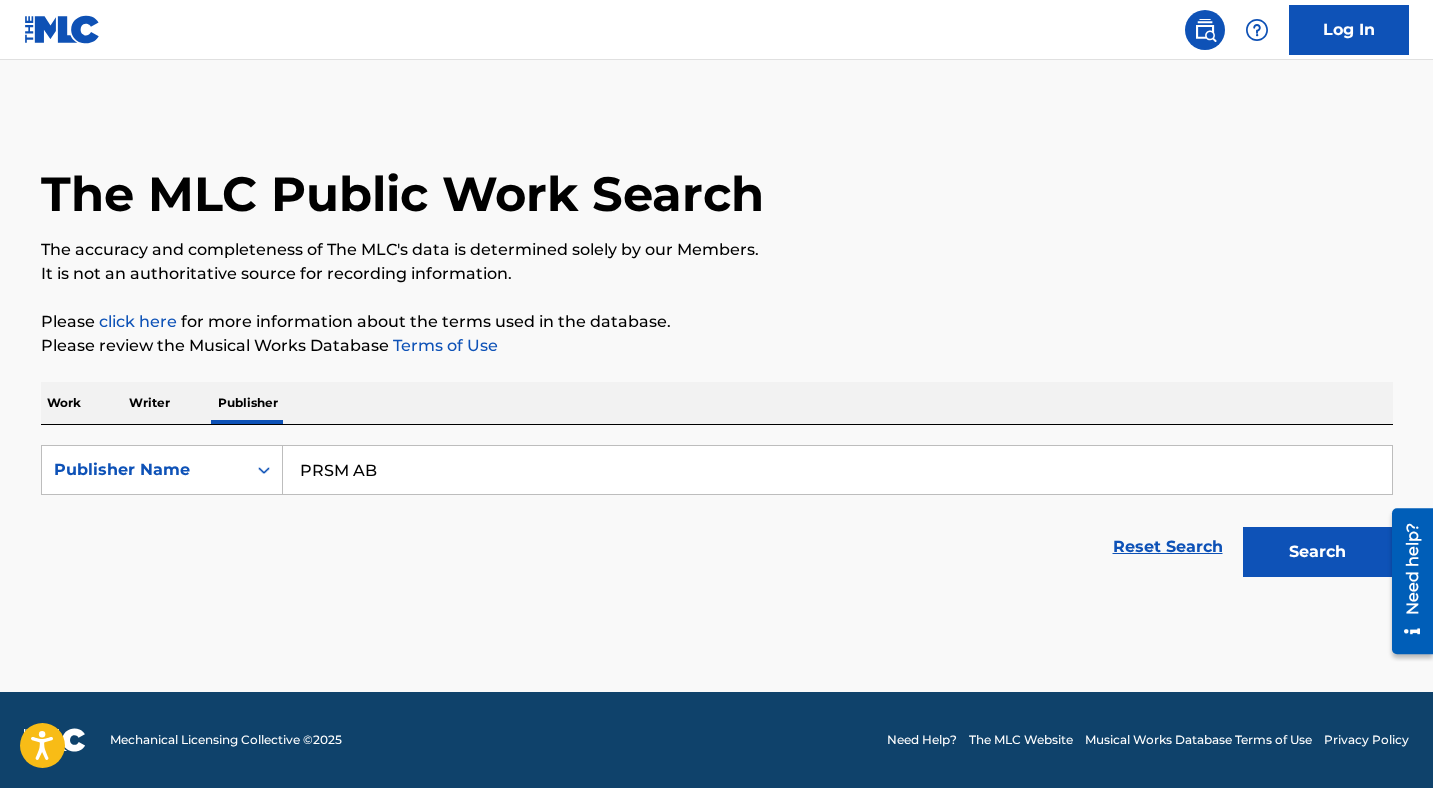 type on "PRSM AB" 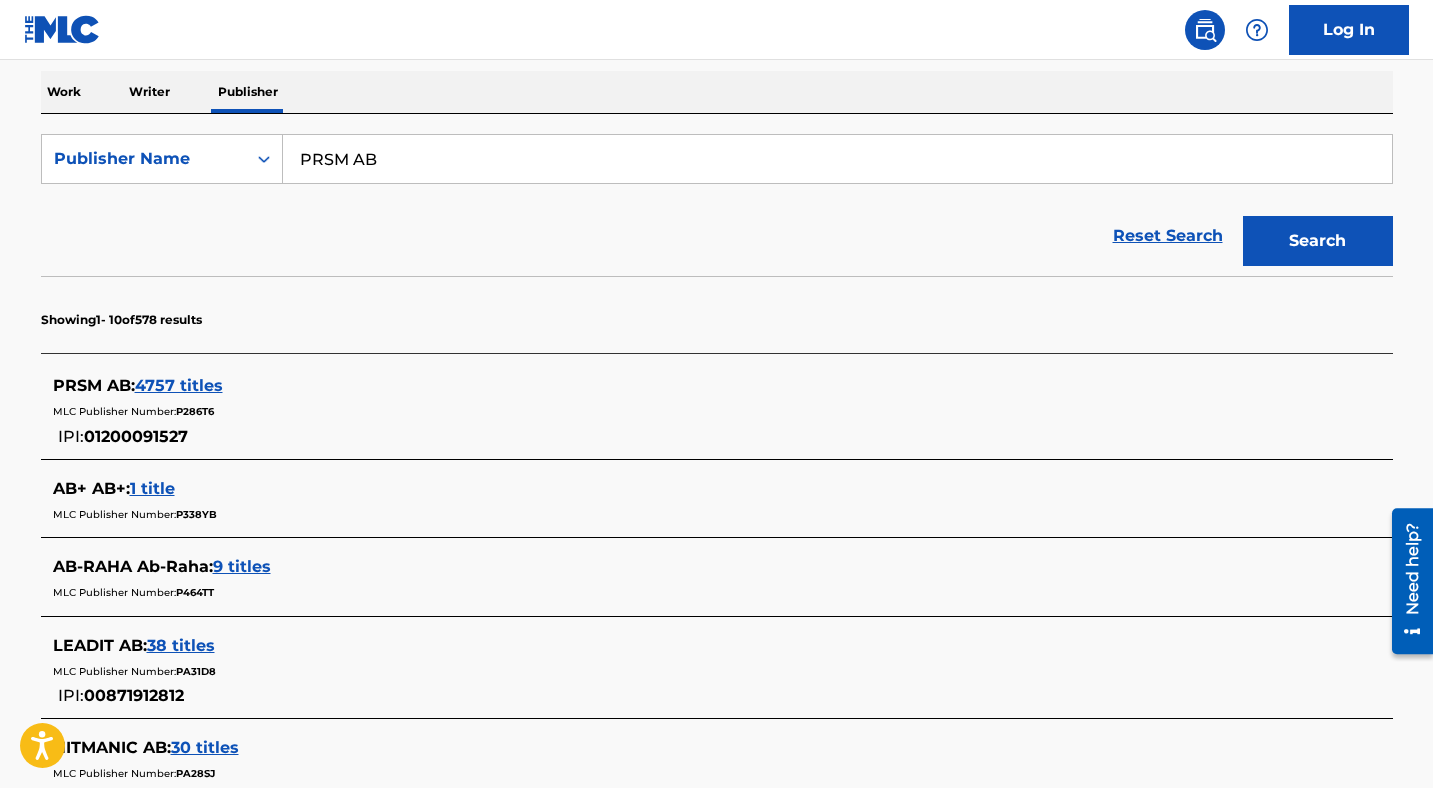 scroll, scrollTop: 313, scrollLeft: 0, axis: vertical 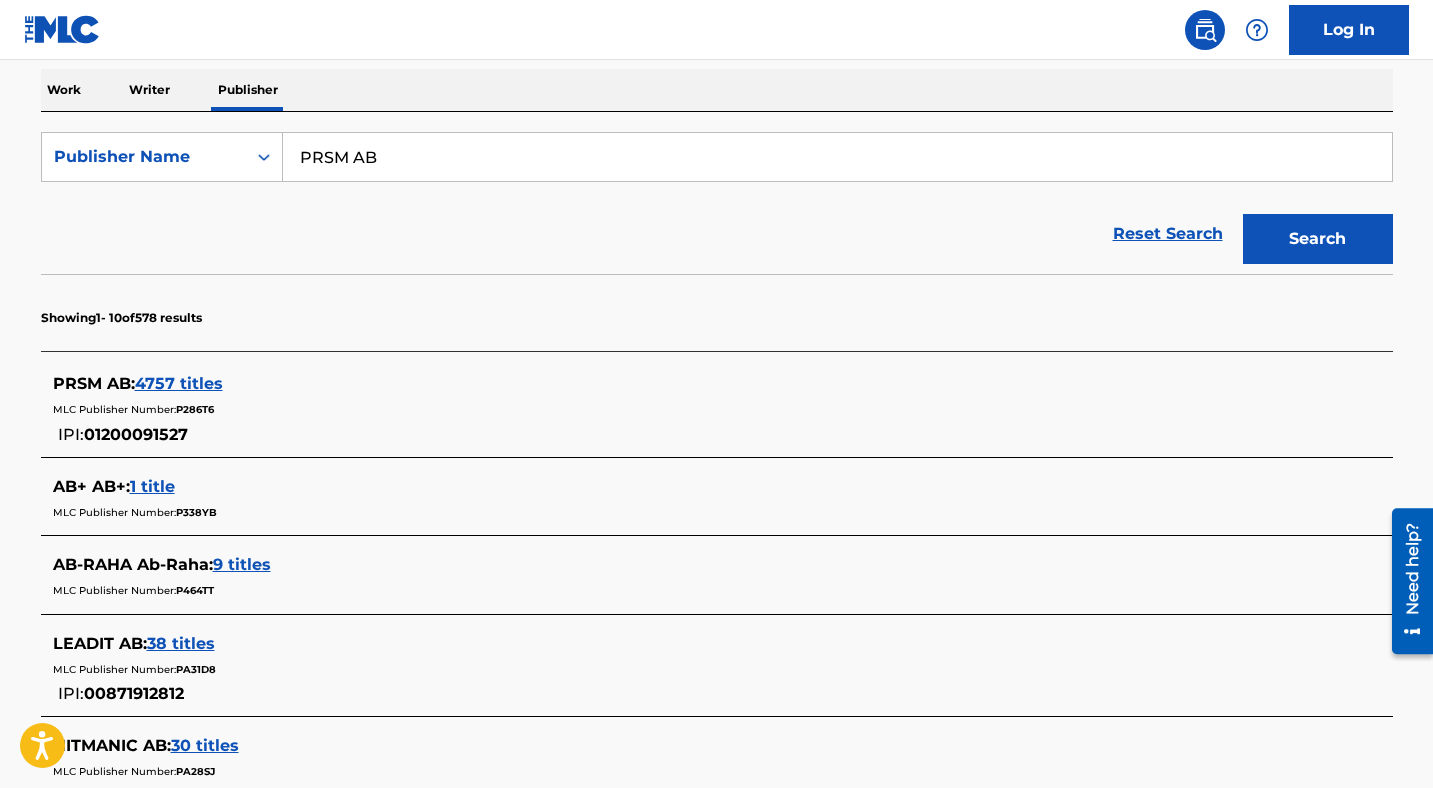 click on "Work" at bounding box center (64, 90) 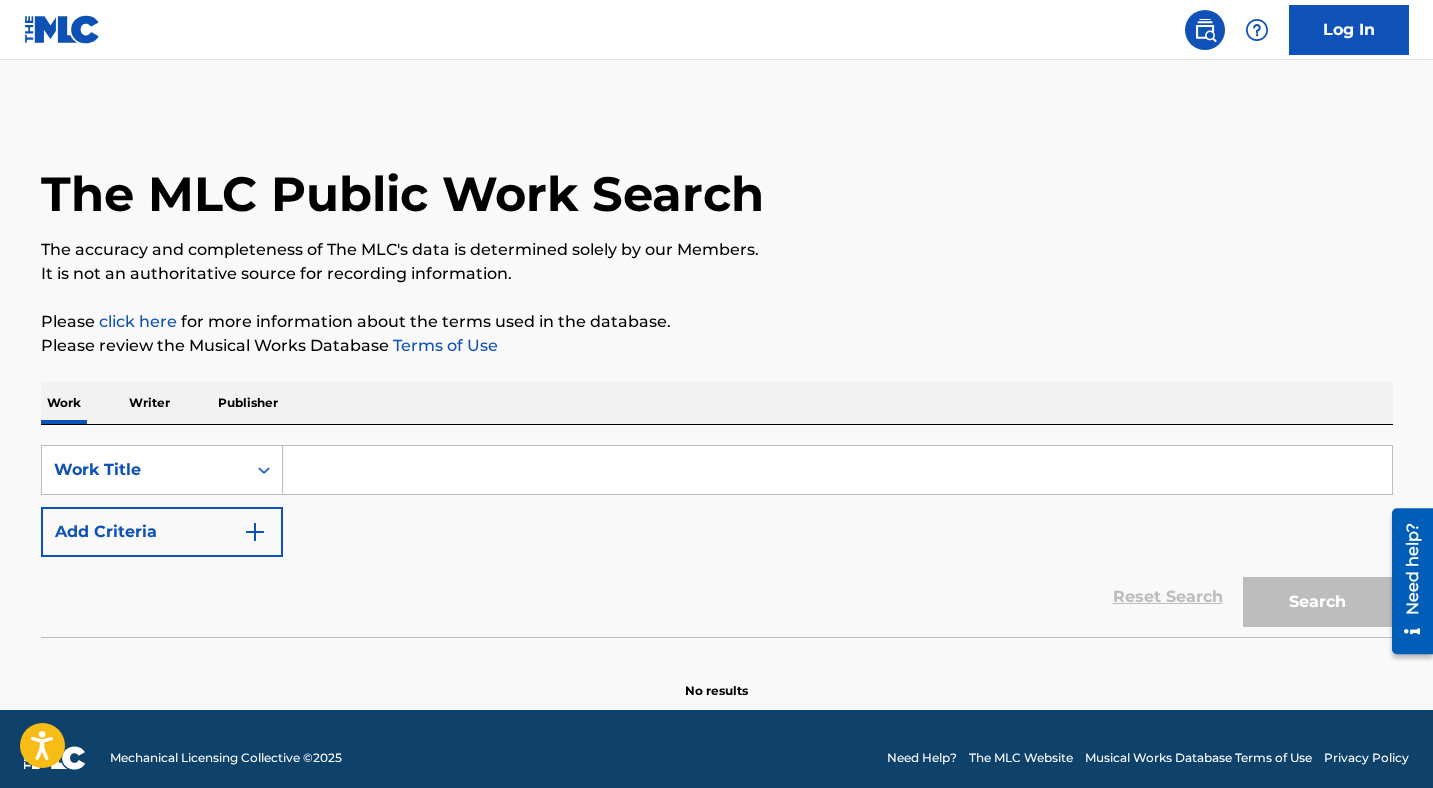 click on "Add Criteria" at bounding box center (162, 532) 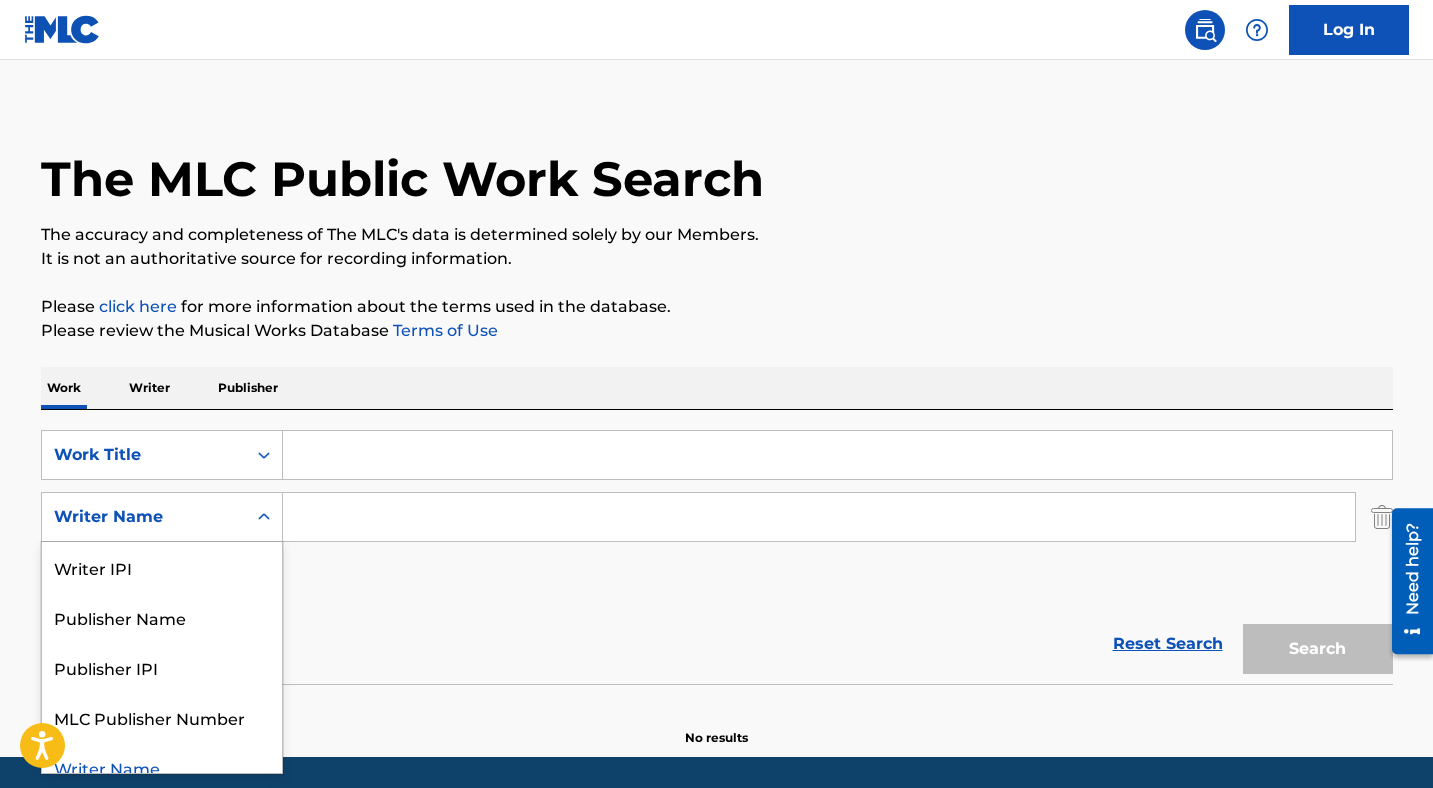 click on "Writer Name selected, 5 of 5. 5 results available. Use Up and Down to choose options, press Enter to select the currently focused option, press Escape to exit the menu, press Tab to select the option and exit the menu. Writer Name Writer IPI Publisher Name Publisher IPI MLC Publisher Number Writer Name" at bounding box center [162, 517] 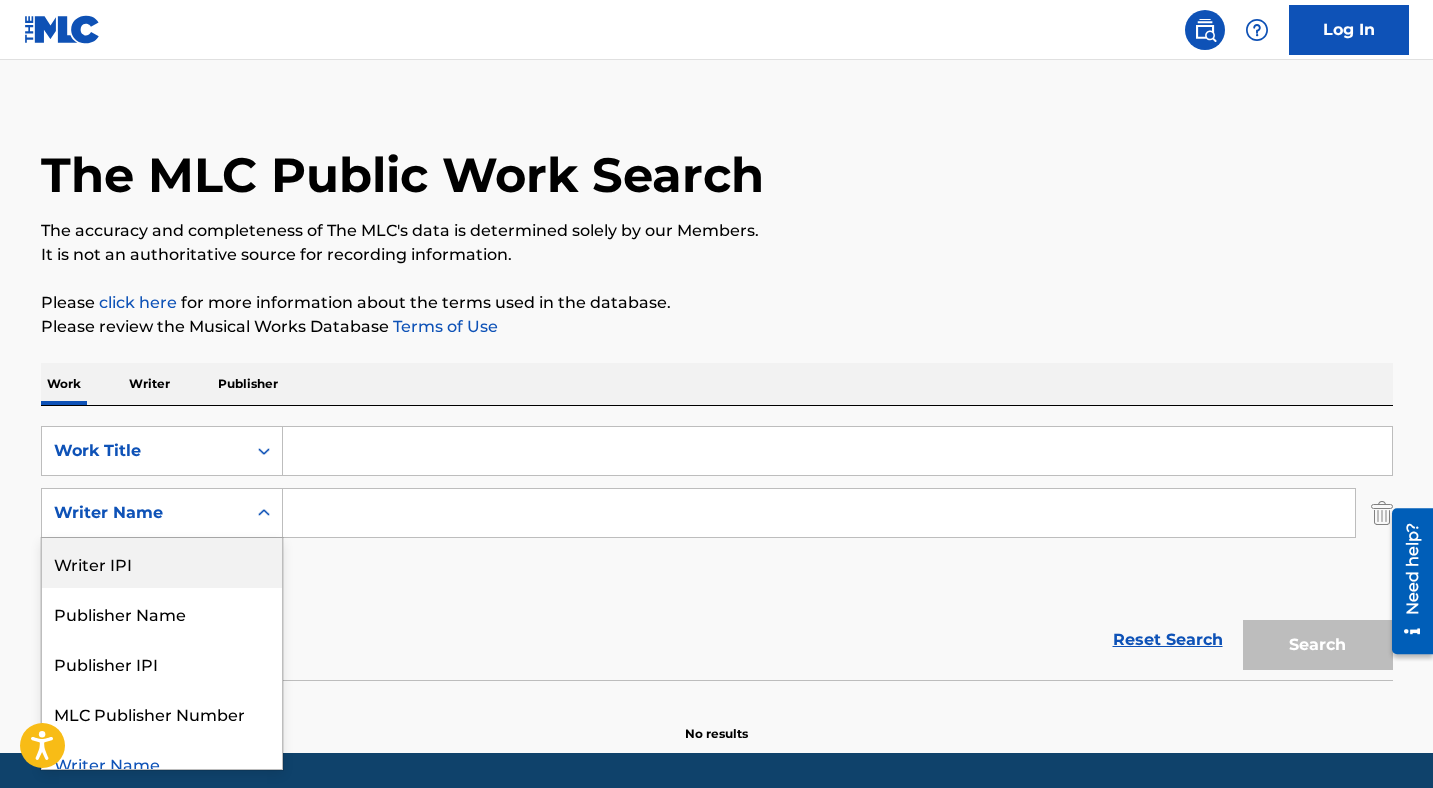 scroll, scrollTop: 20, scrollLeft: 0, axis: vertical 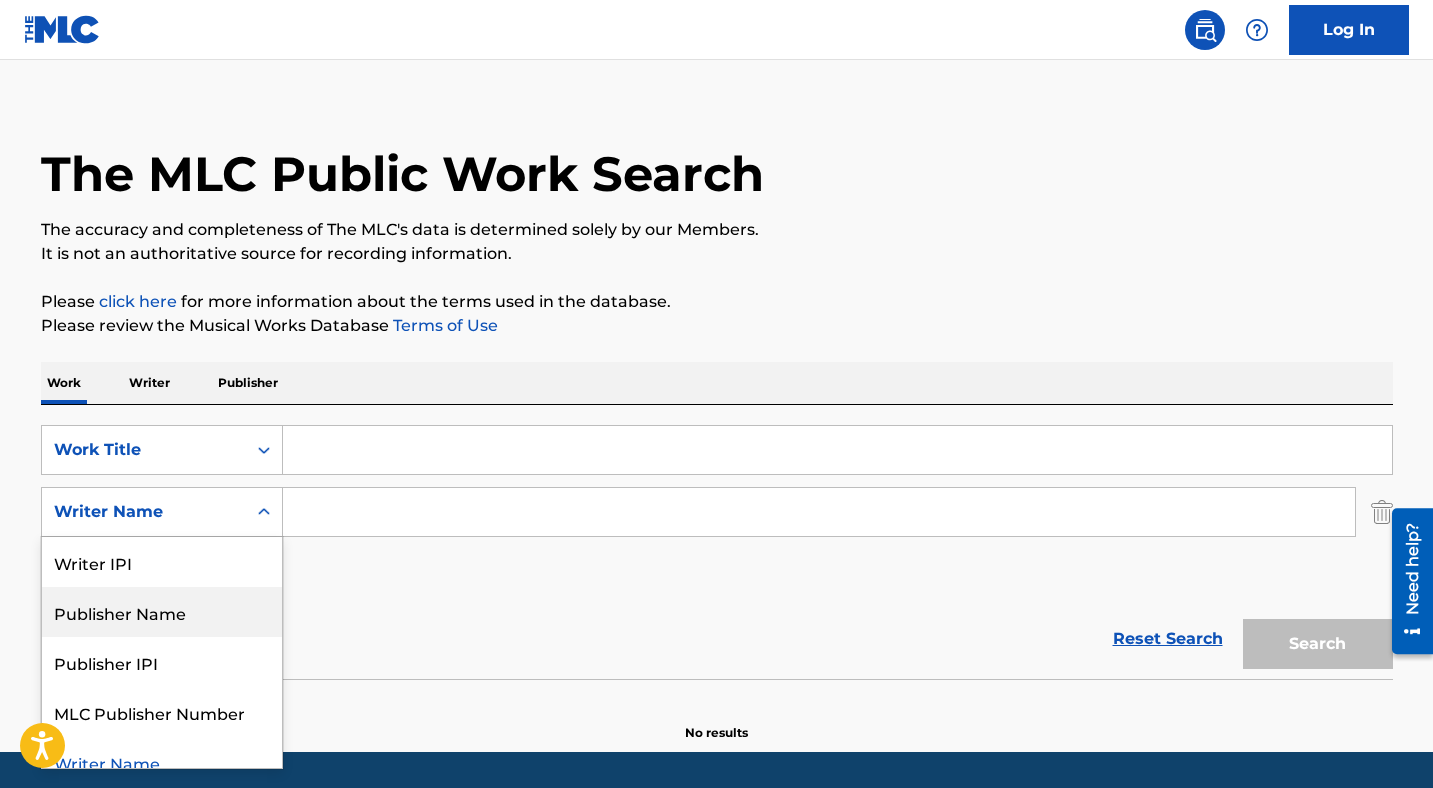 click on "Publisher Name" at bounding box center (162, 612) 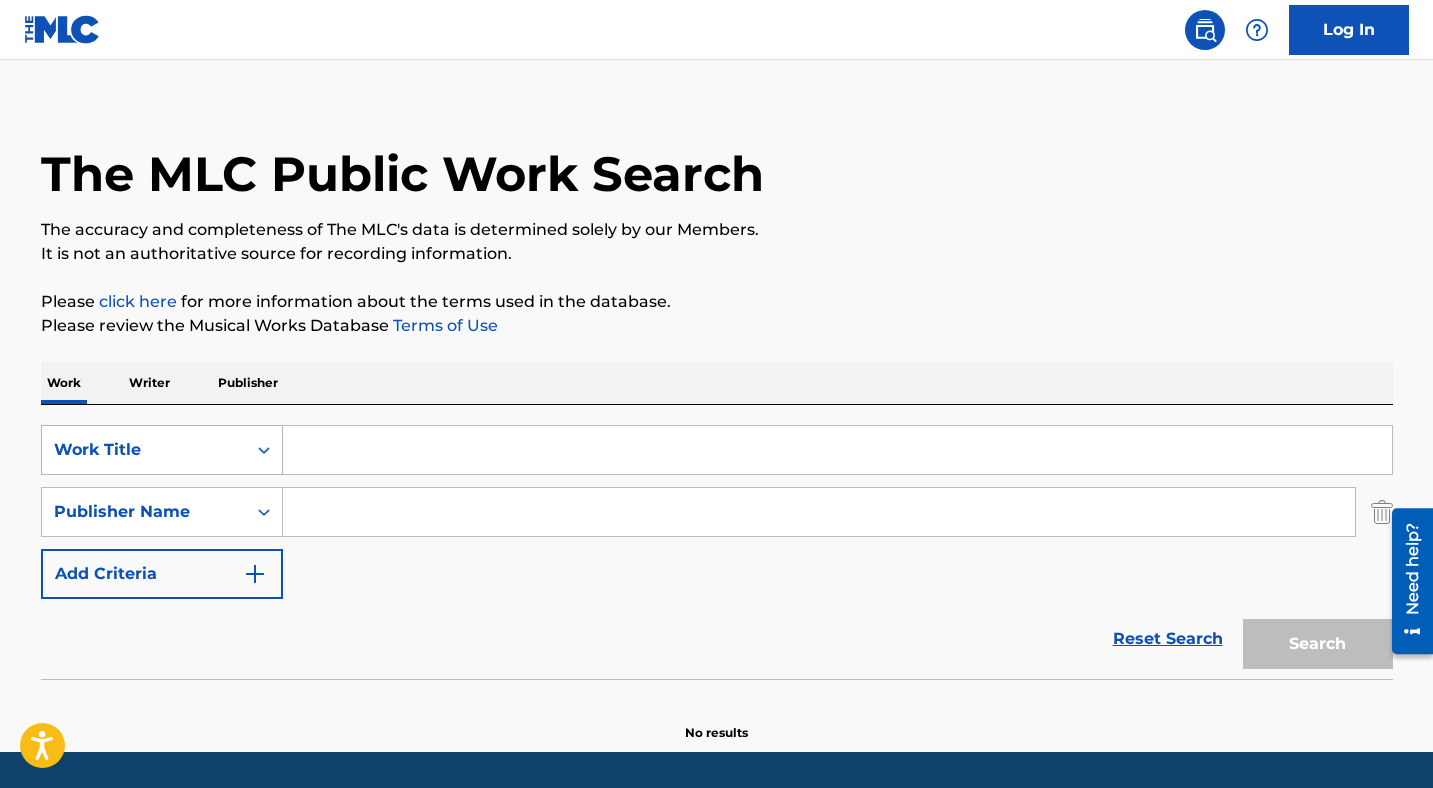 click on "Work Title" at bounding box center (144, 450) 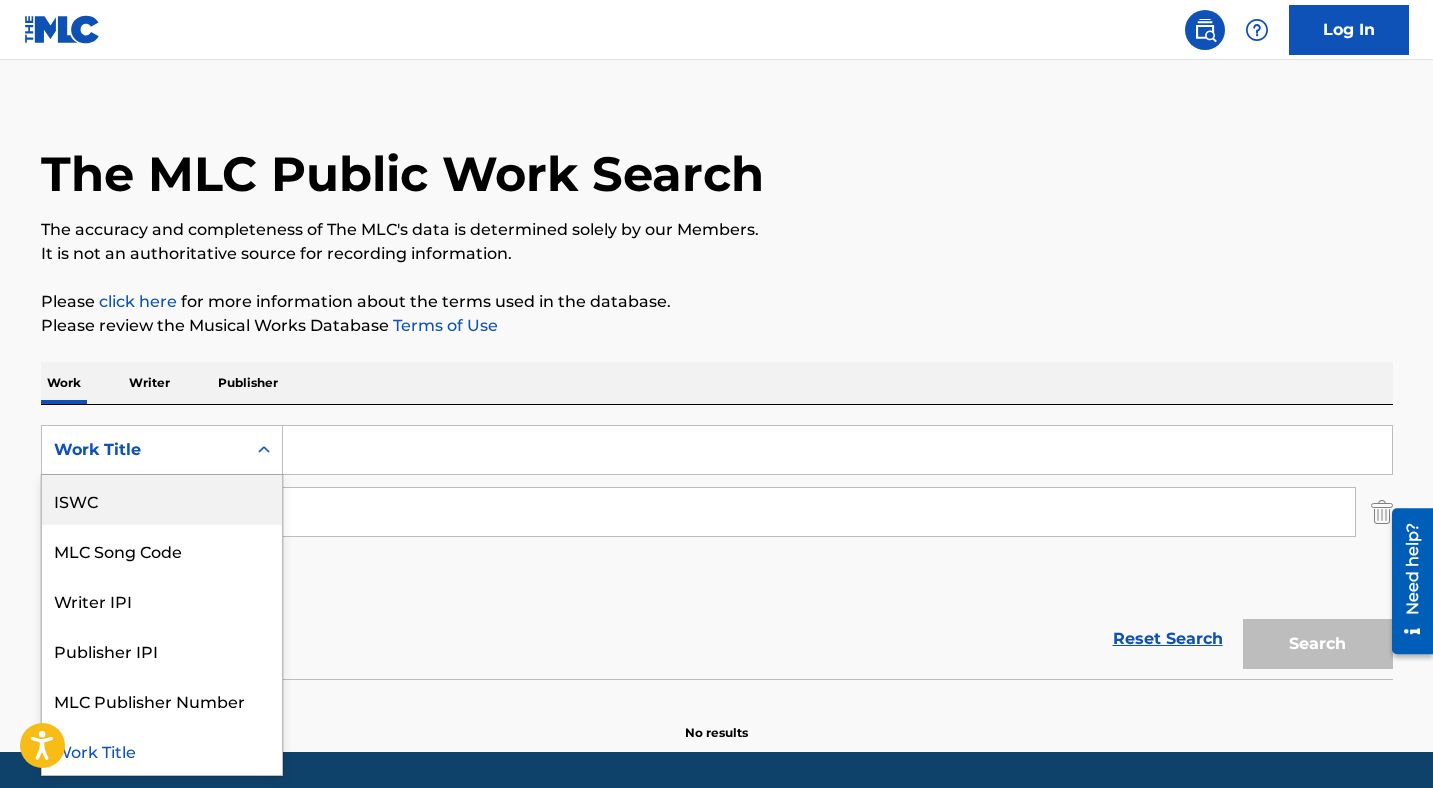scroll, scrollTop: 0, scrollLeft: 0, axis: both 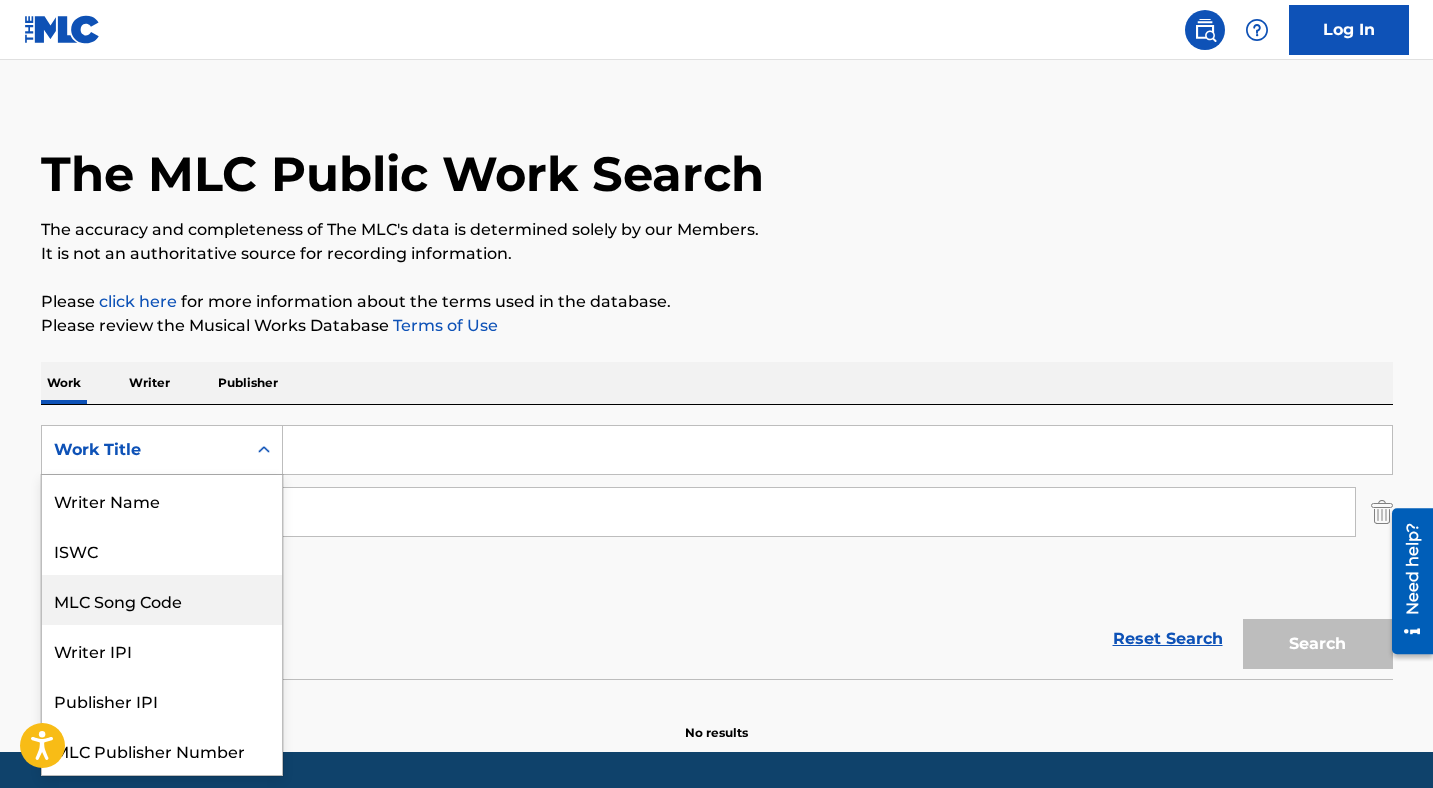 click on "MLC Song Code" at bounding box center (162, 600) 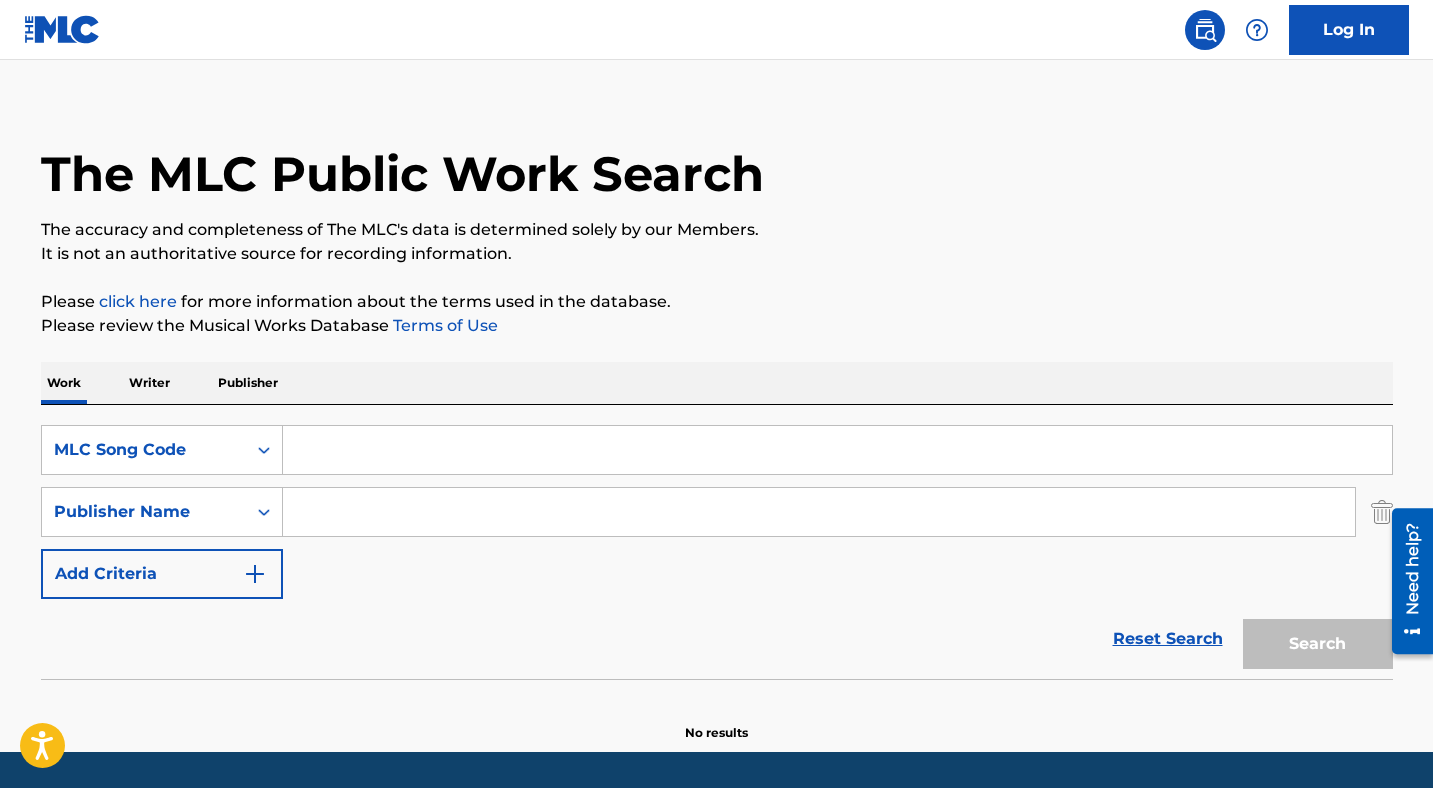 click at bounding box center [837, 450] 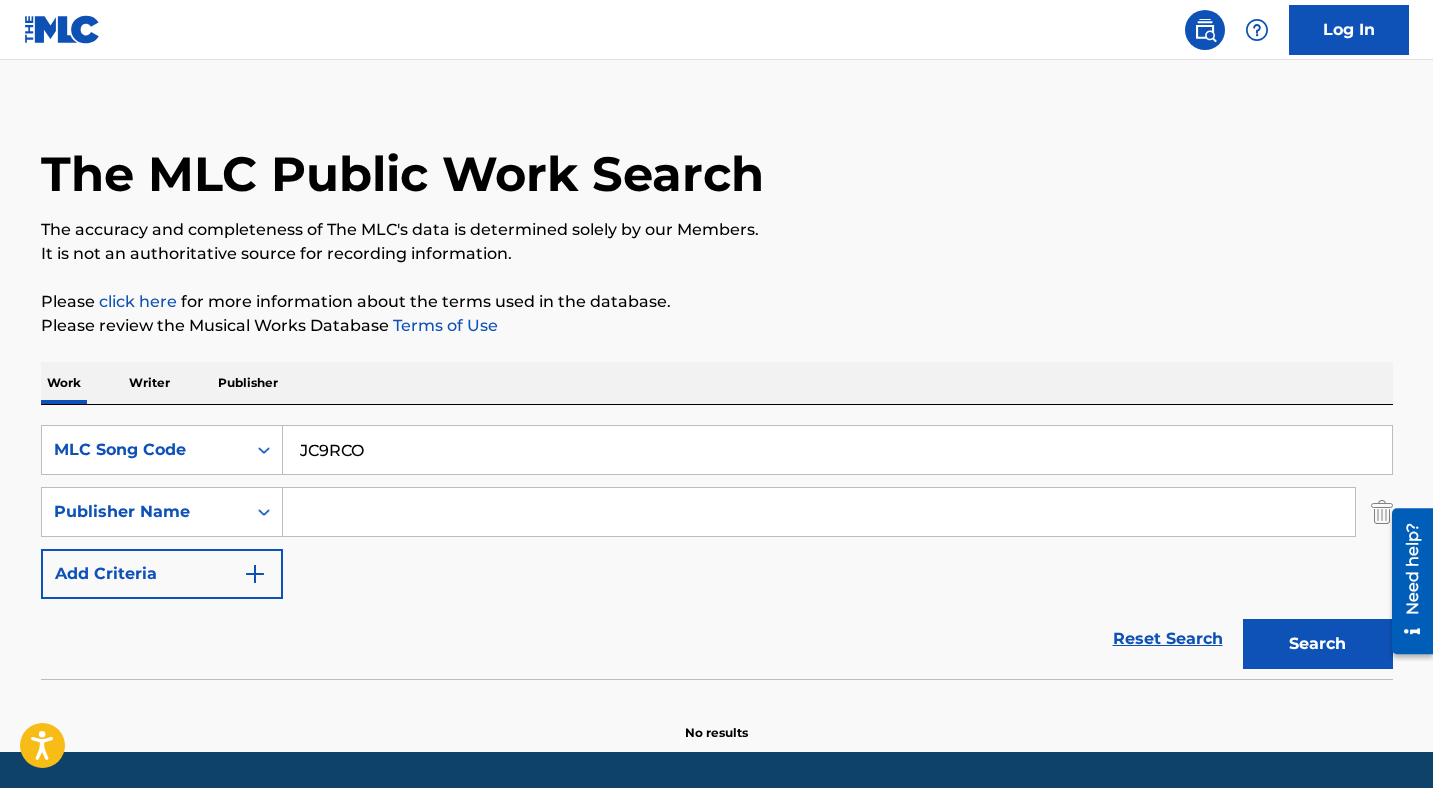 type on "JC9RCO" 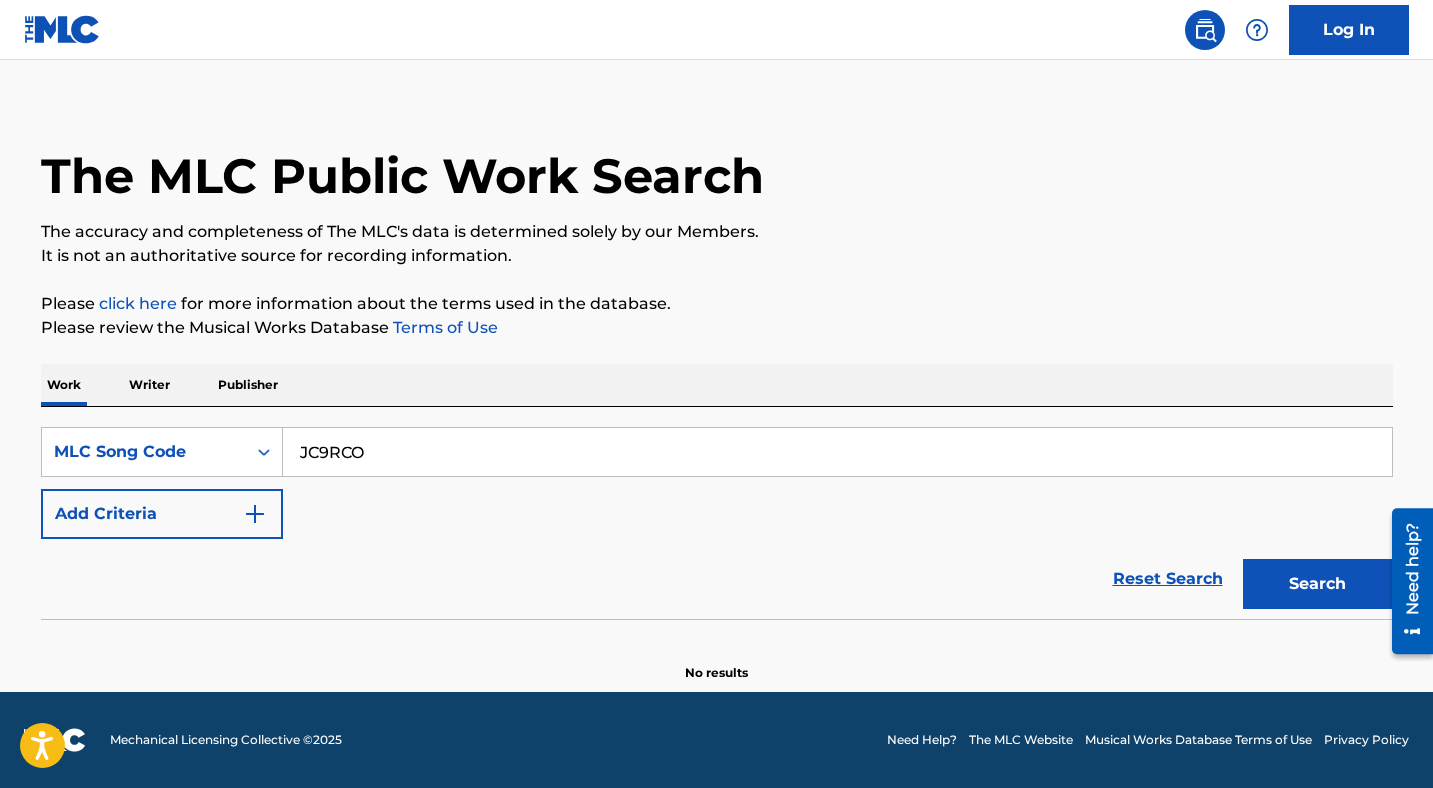 click on "Search" at bounding box center [1318, 584] 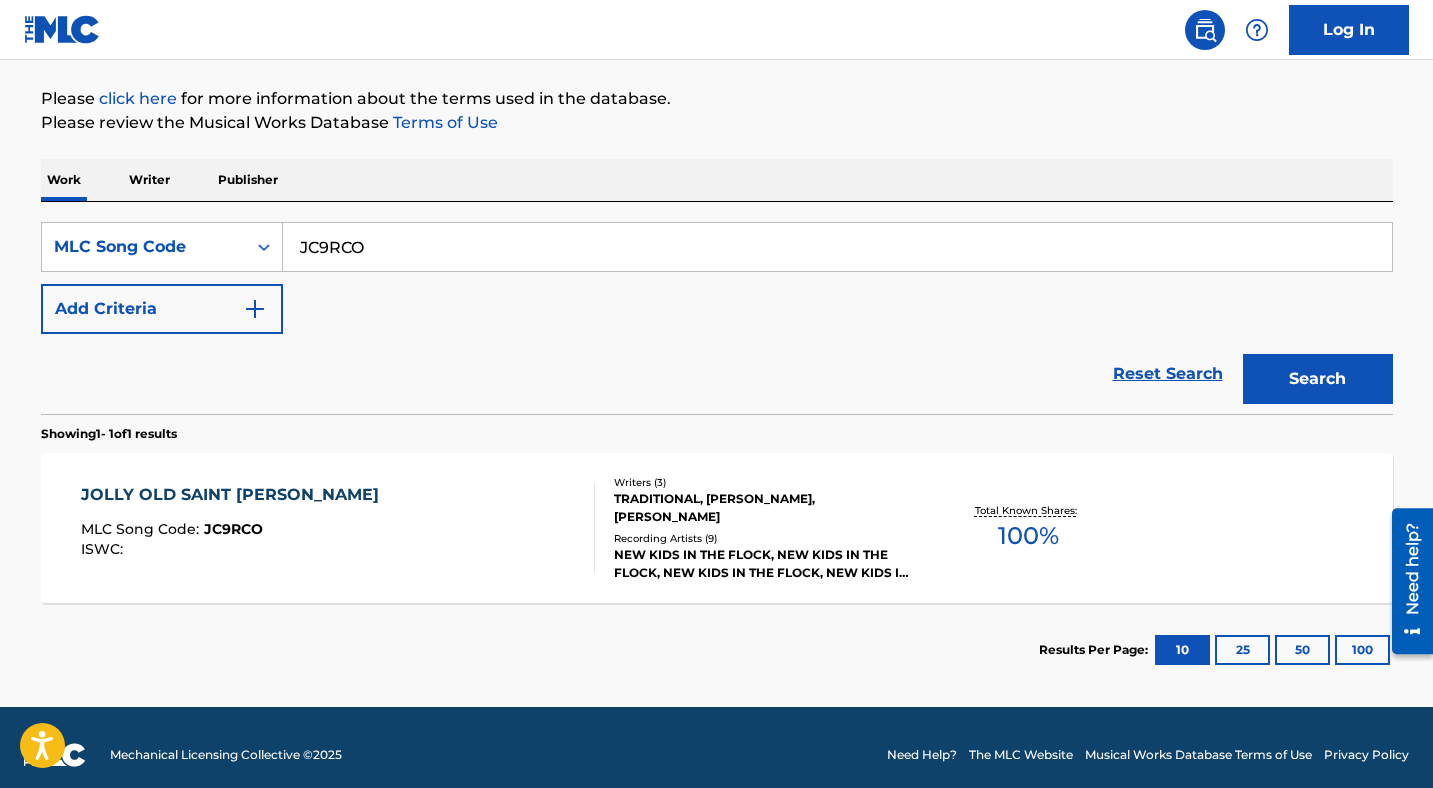 scroll, scrollTop: 238, scrollLeft: 0, axis: vertical 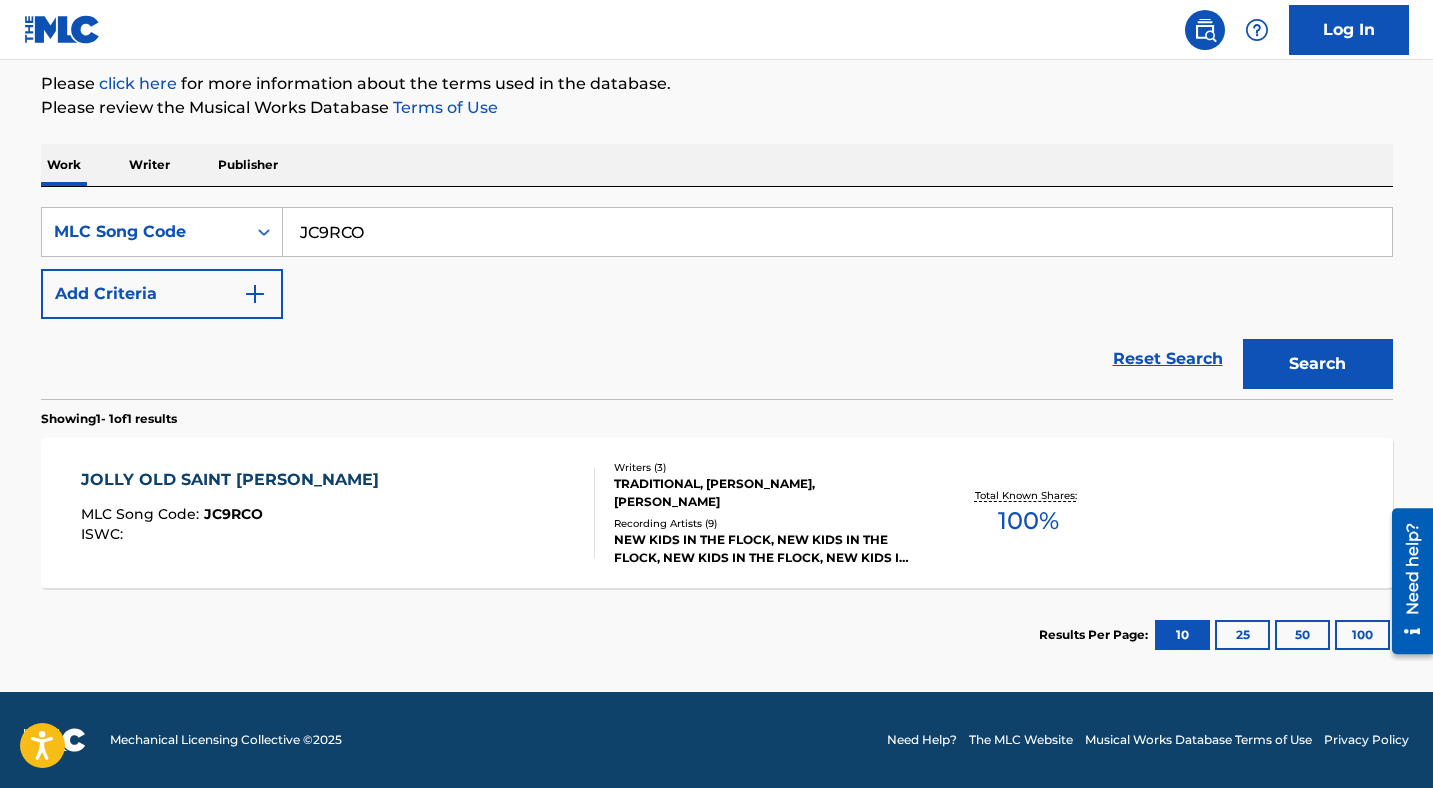 click on "JOLLY OLD SAINT [PERSON_NAME]" at bounding box center (235, 480) 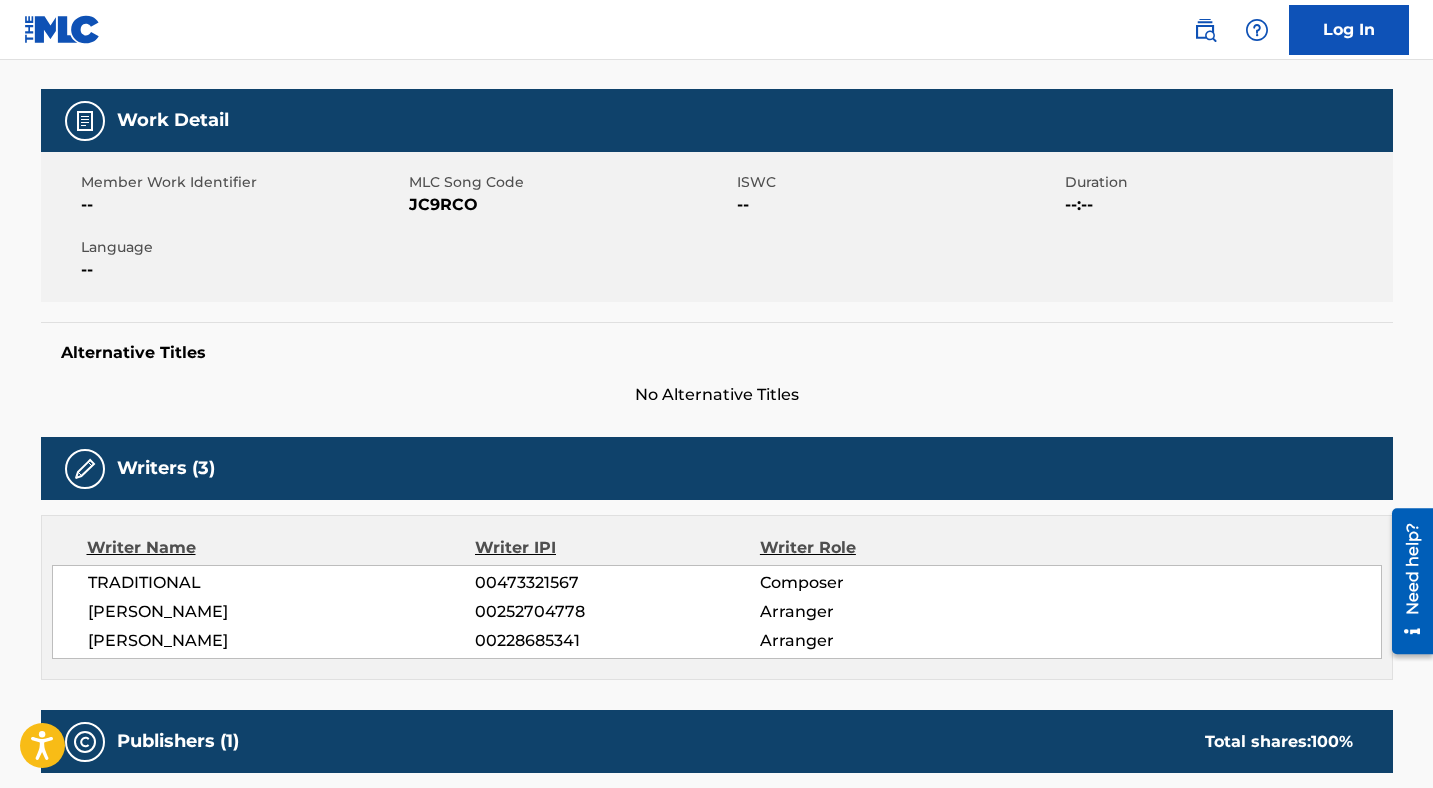scroll, scrollTop: 0, scrollLeft: 0, axis: both 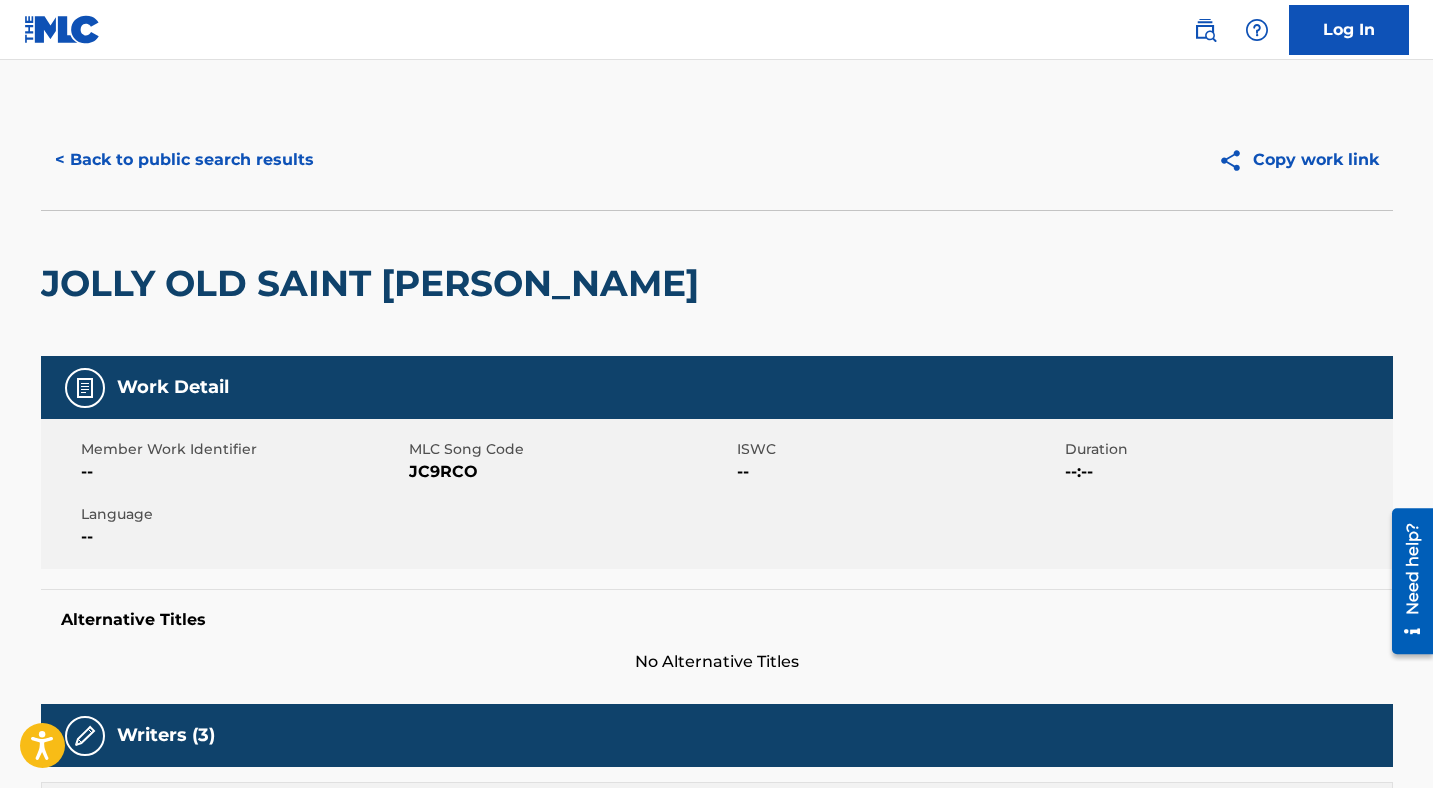 click on "< Back to public search results" at bounding box center (184, 160) 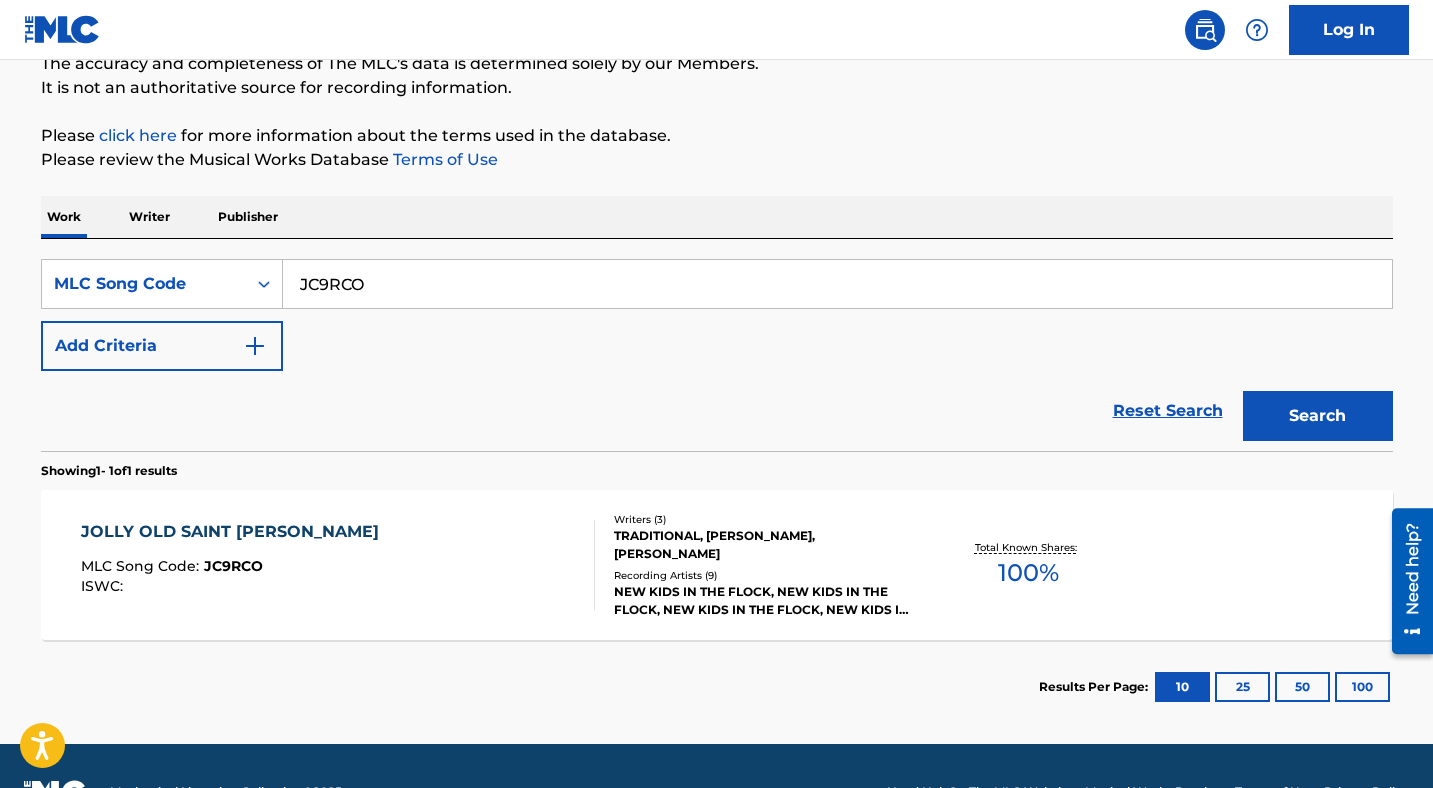 click on "JC9RCO" at bounding box center (837, 284) 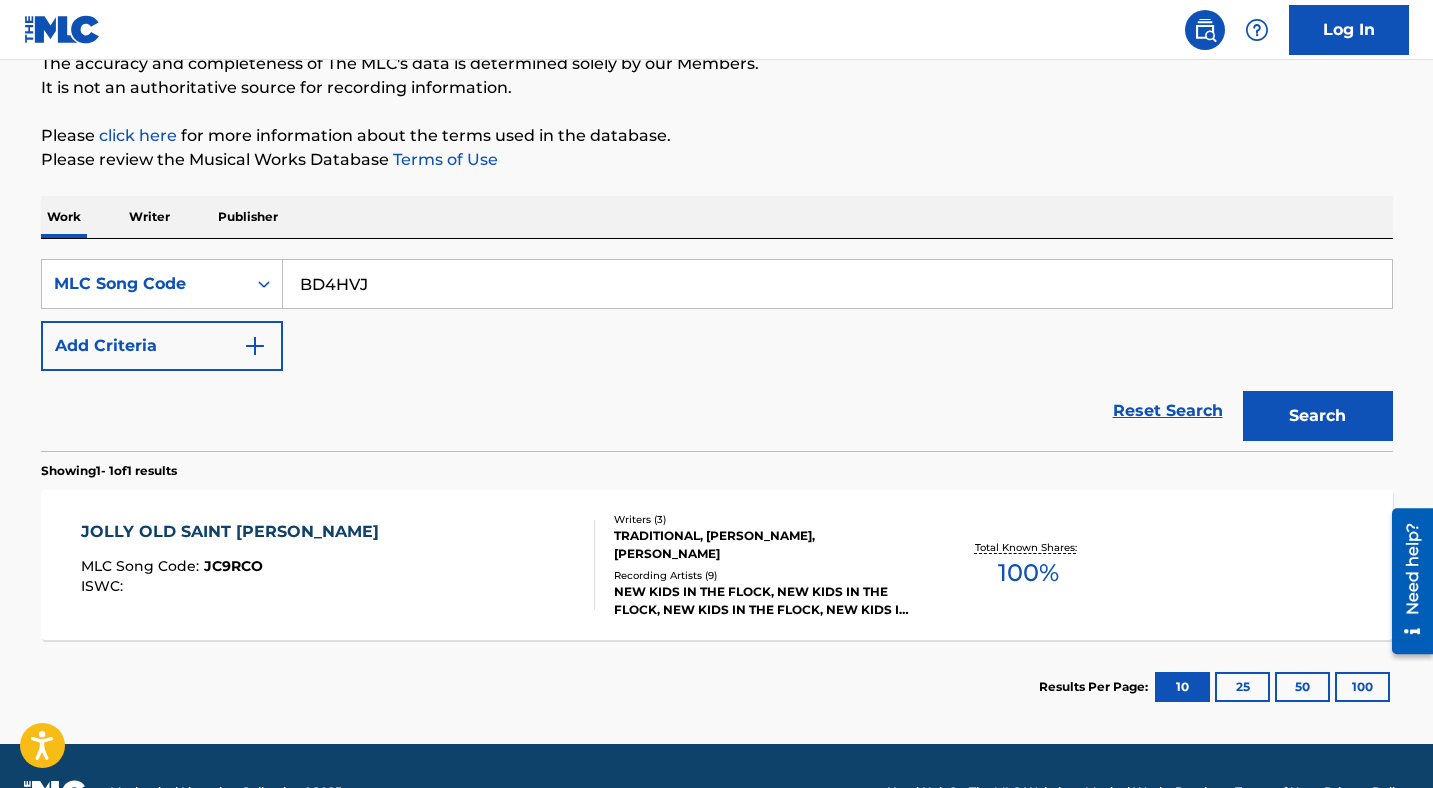 type on "BD4HVJ" 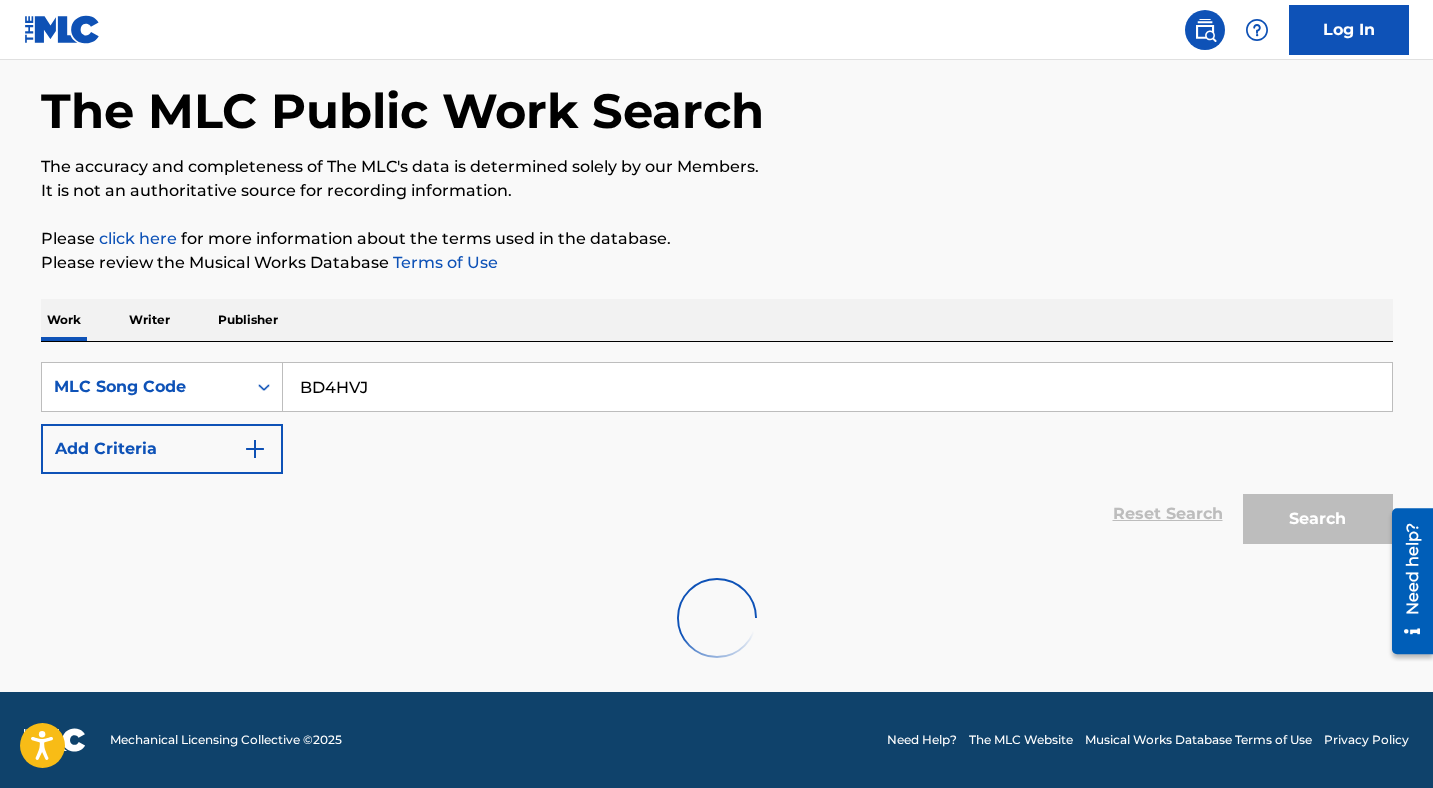 scroll, scrollTop: 186, scrollLeft: 0, axis: vertical 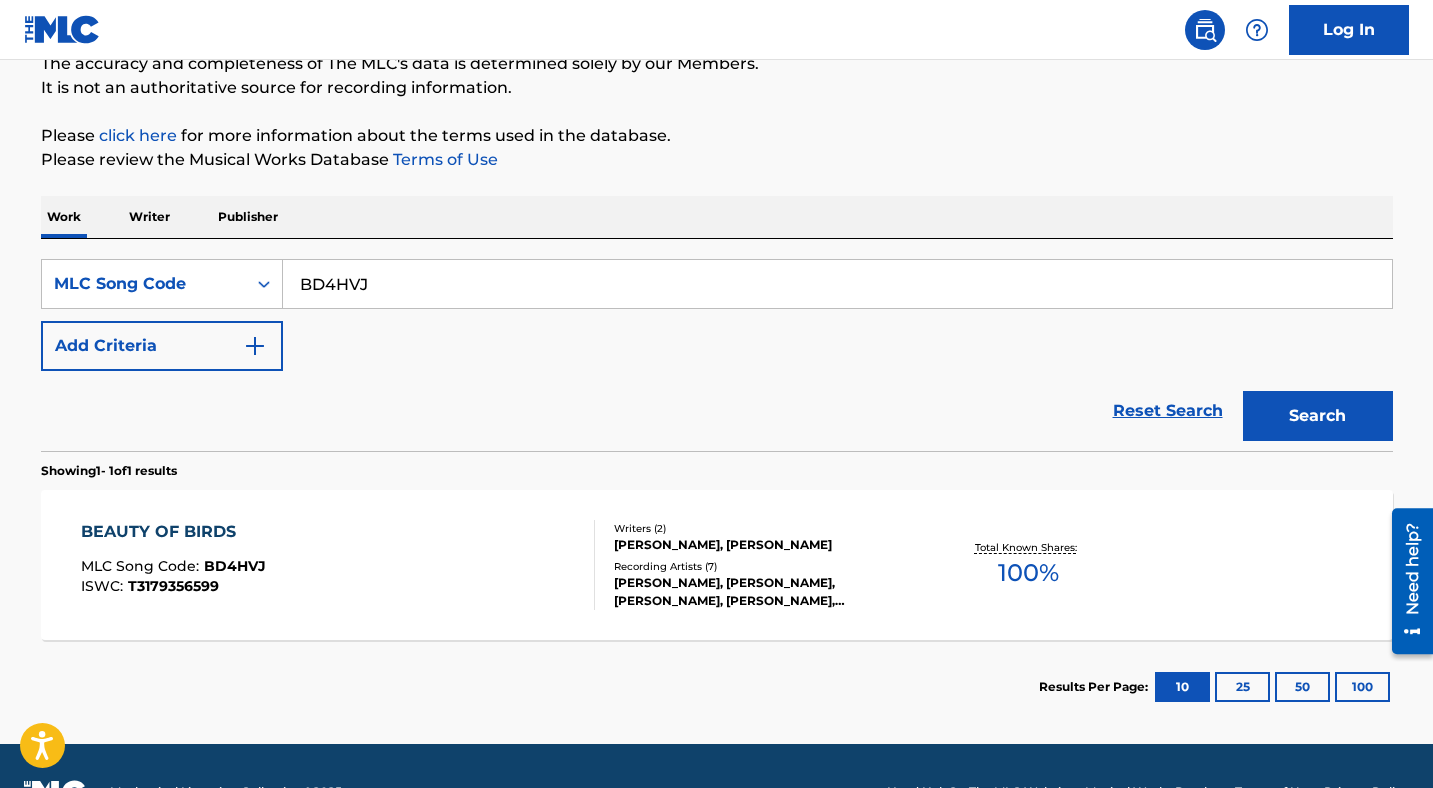 click on "BEAUTY OF BIRDS MLC Song Code : BD4HVJ ISWC : T3179356599" at bounding box center (338, 565) 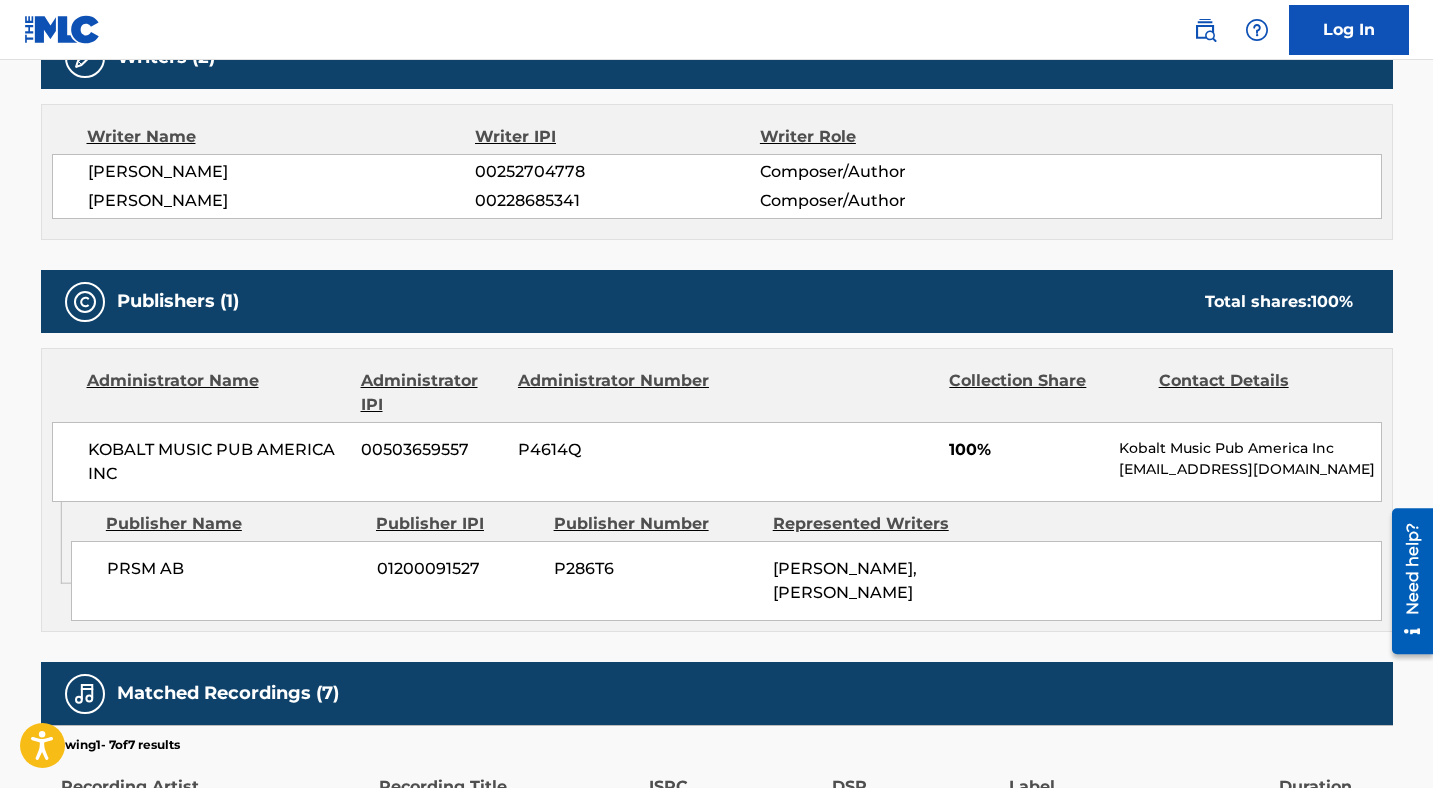 scroll, scrollTop: 0, scrollLeft: 0, axis: both 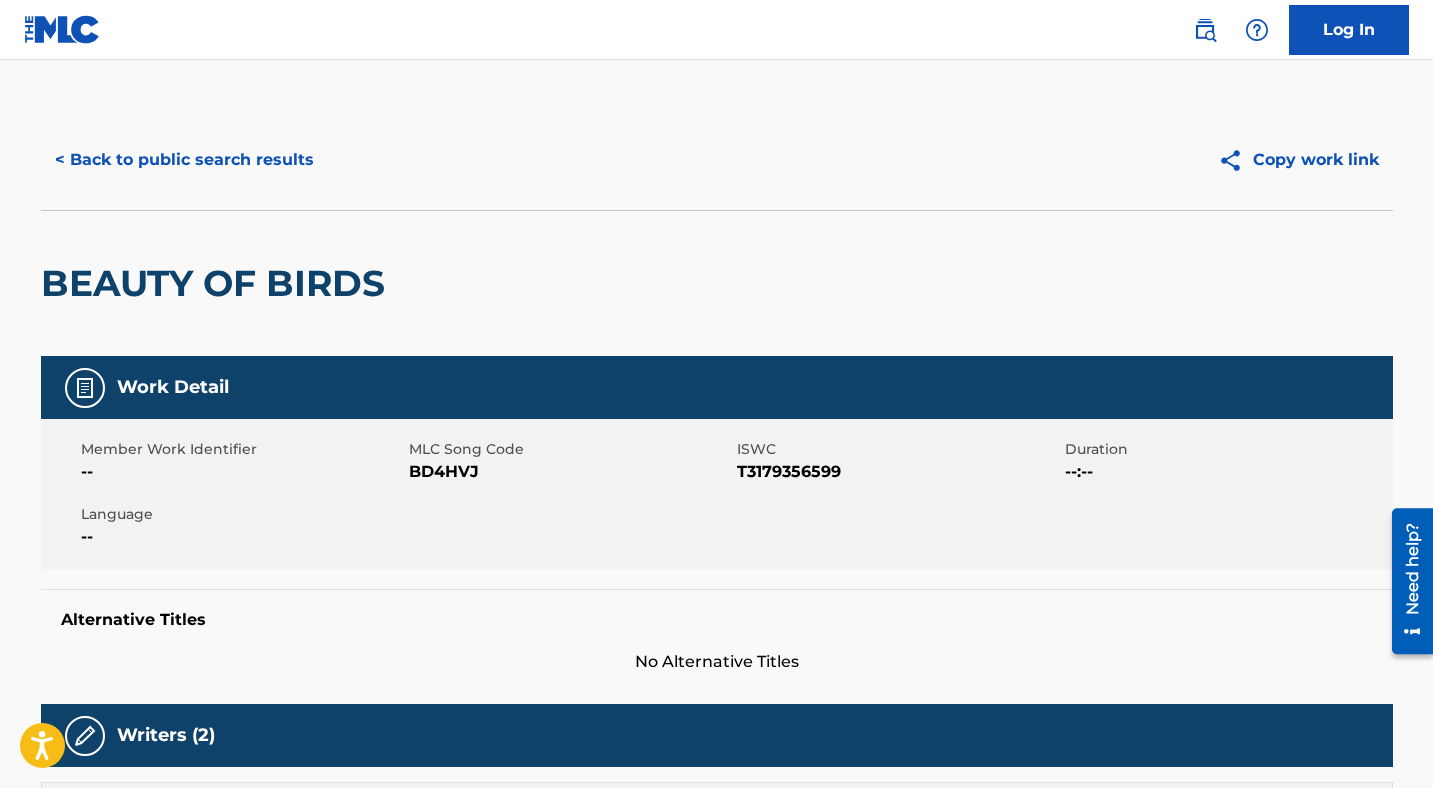 click on "< Back to public search results" at bounding box center (184, 160) 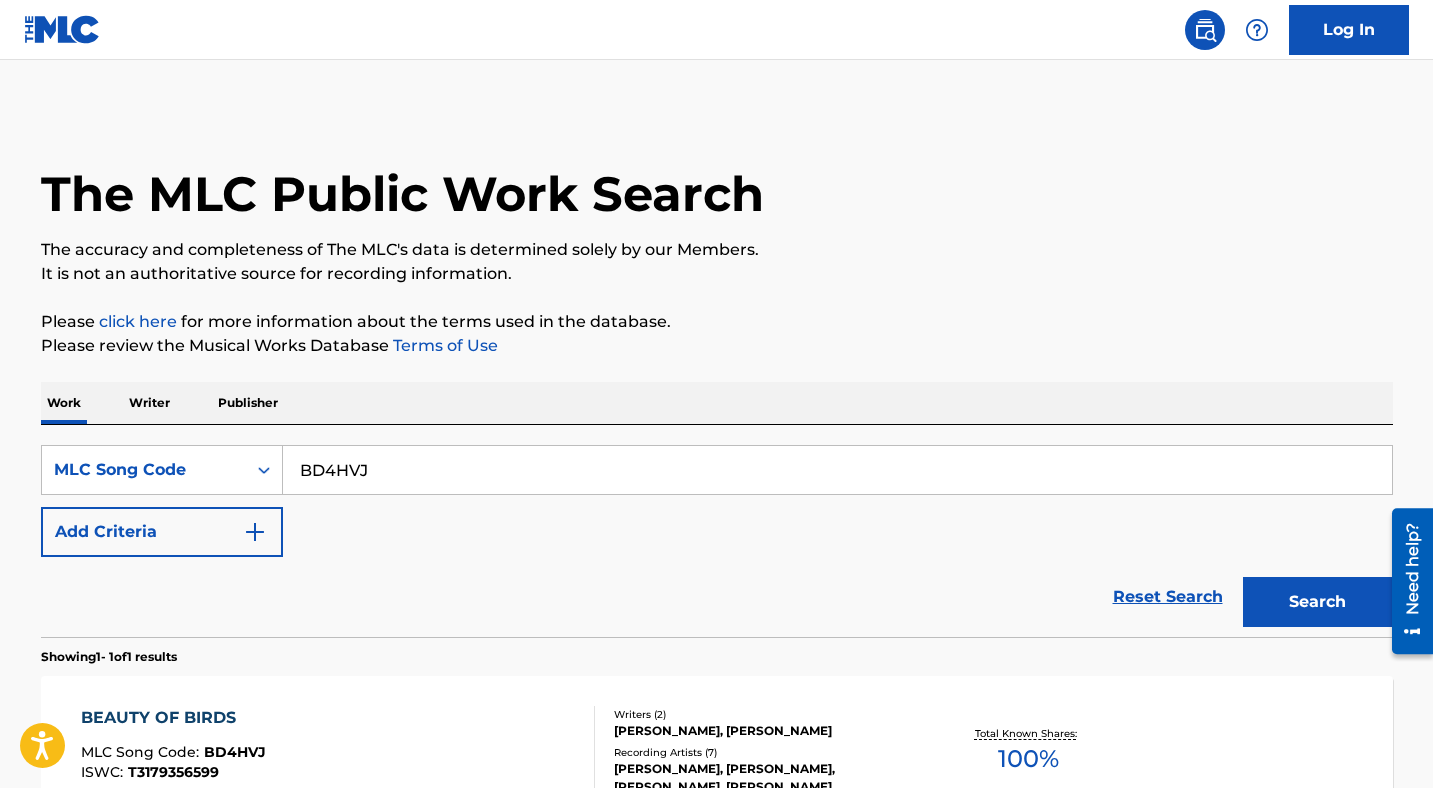scroll, scrollTop: 186, scrollLeft: 0, axis: vertical 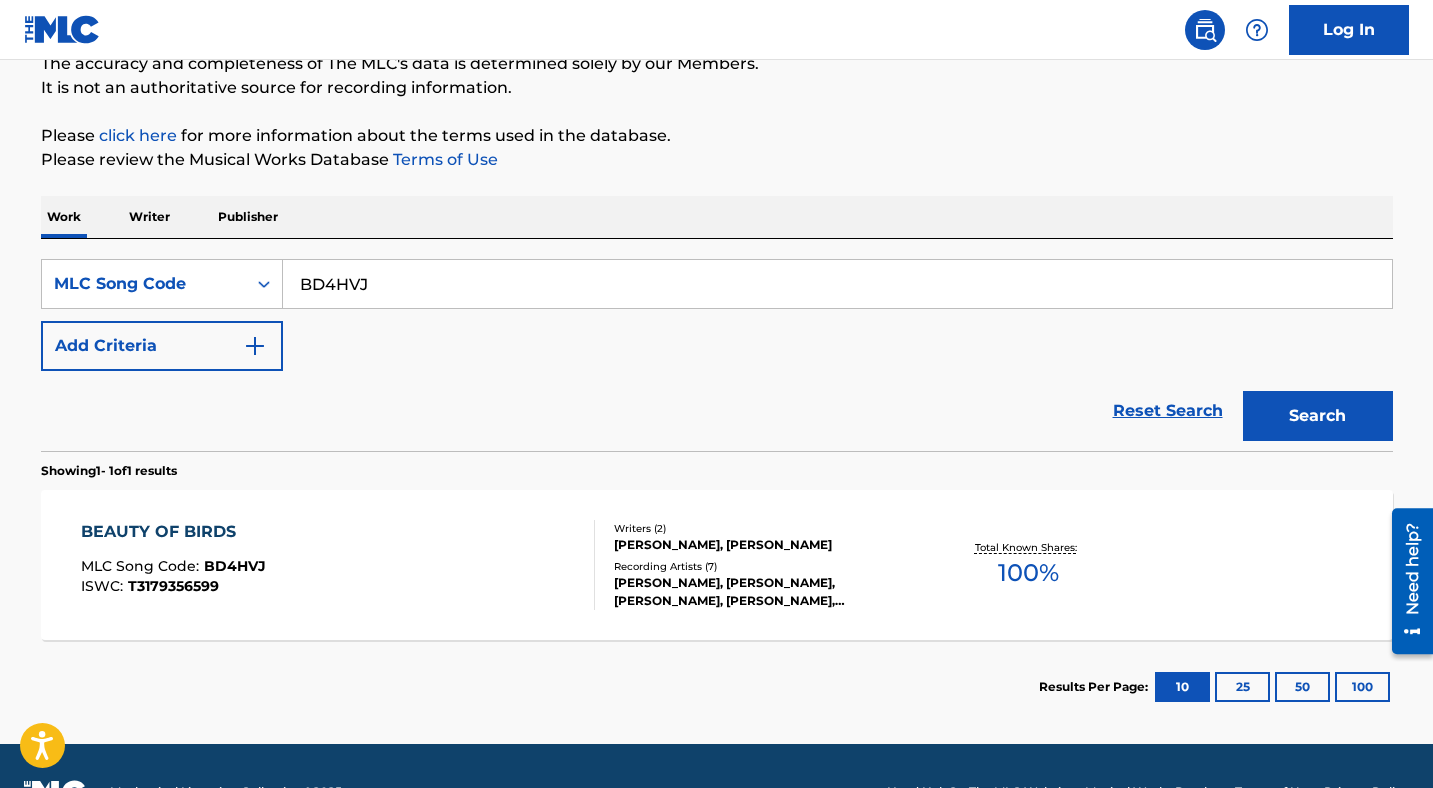 click on "BD4HVJ" at bounding box center [837, 284] 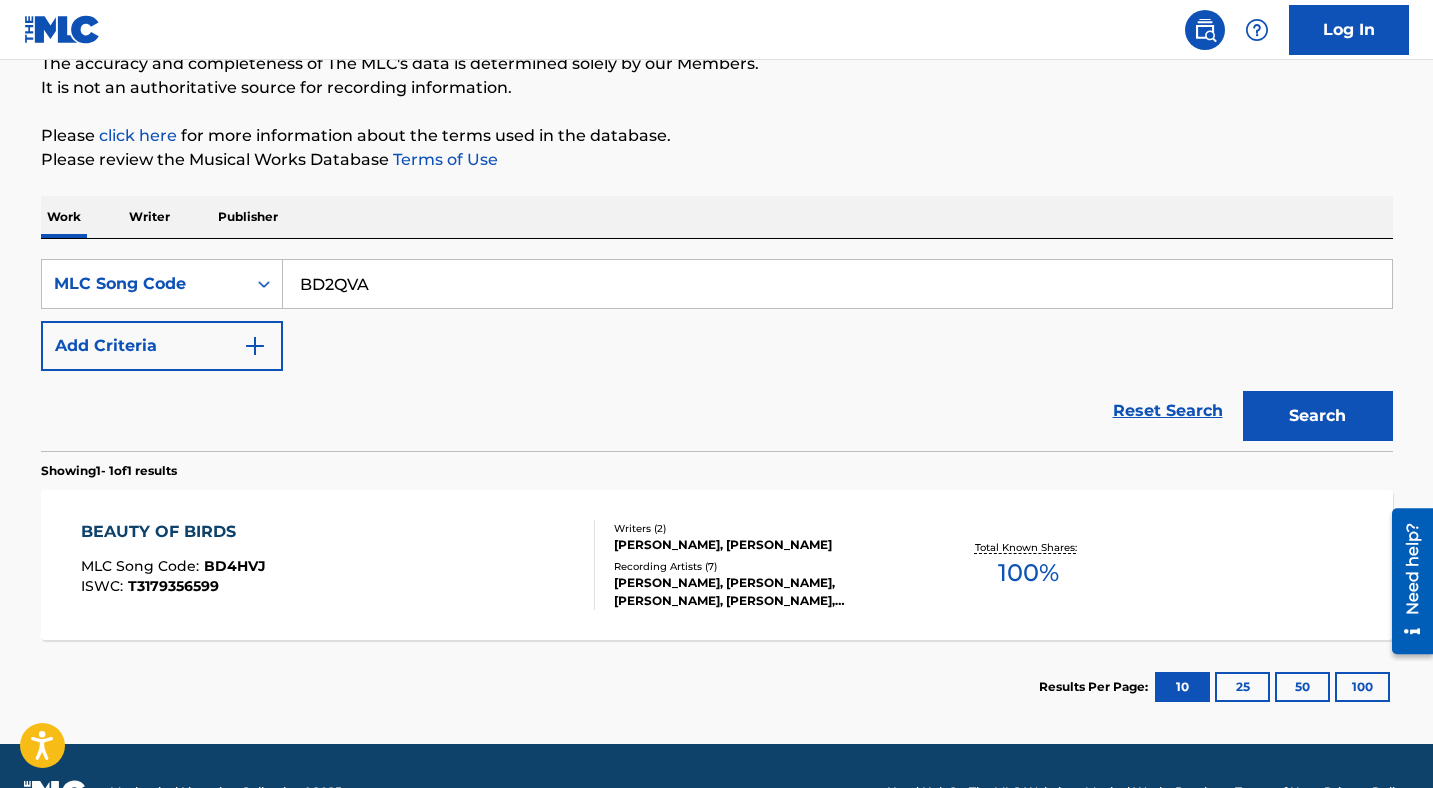type on "BD2QVA" 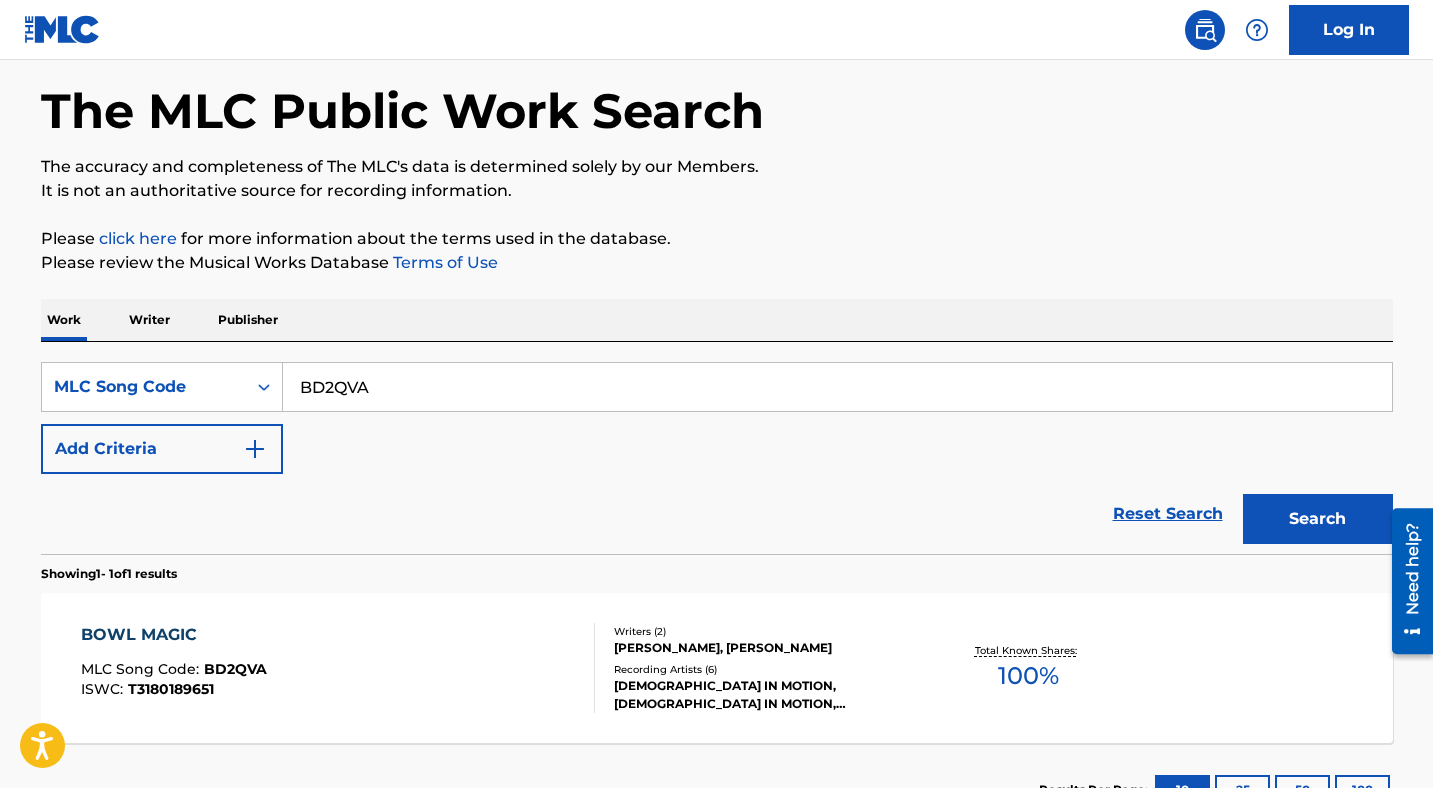 scroll, scrollTop: 186, scrollLeft: 0, axis: vertical 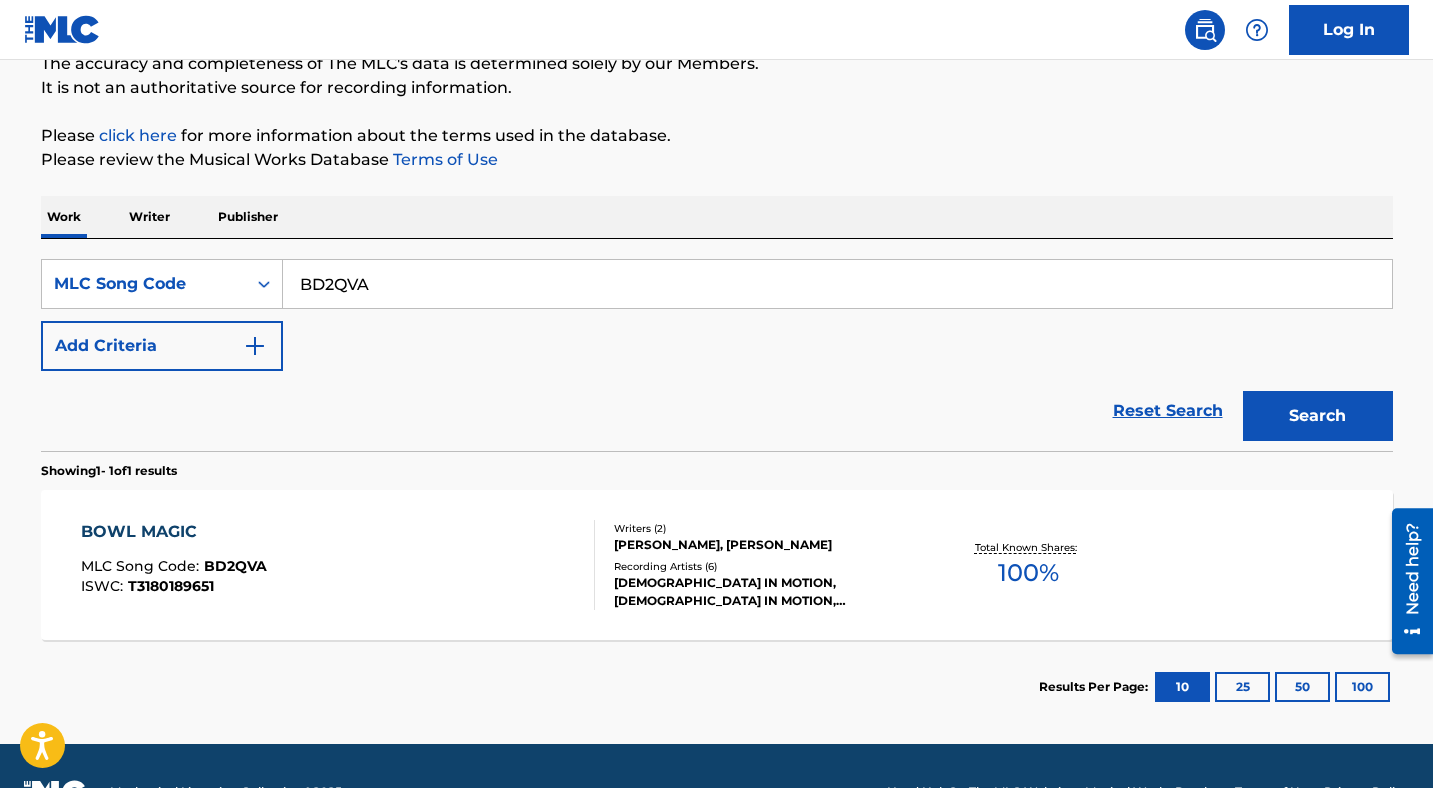 click on "BOWL MAGIC" at bounding box center (174, 532) 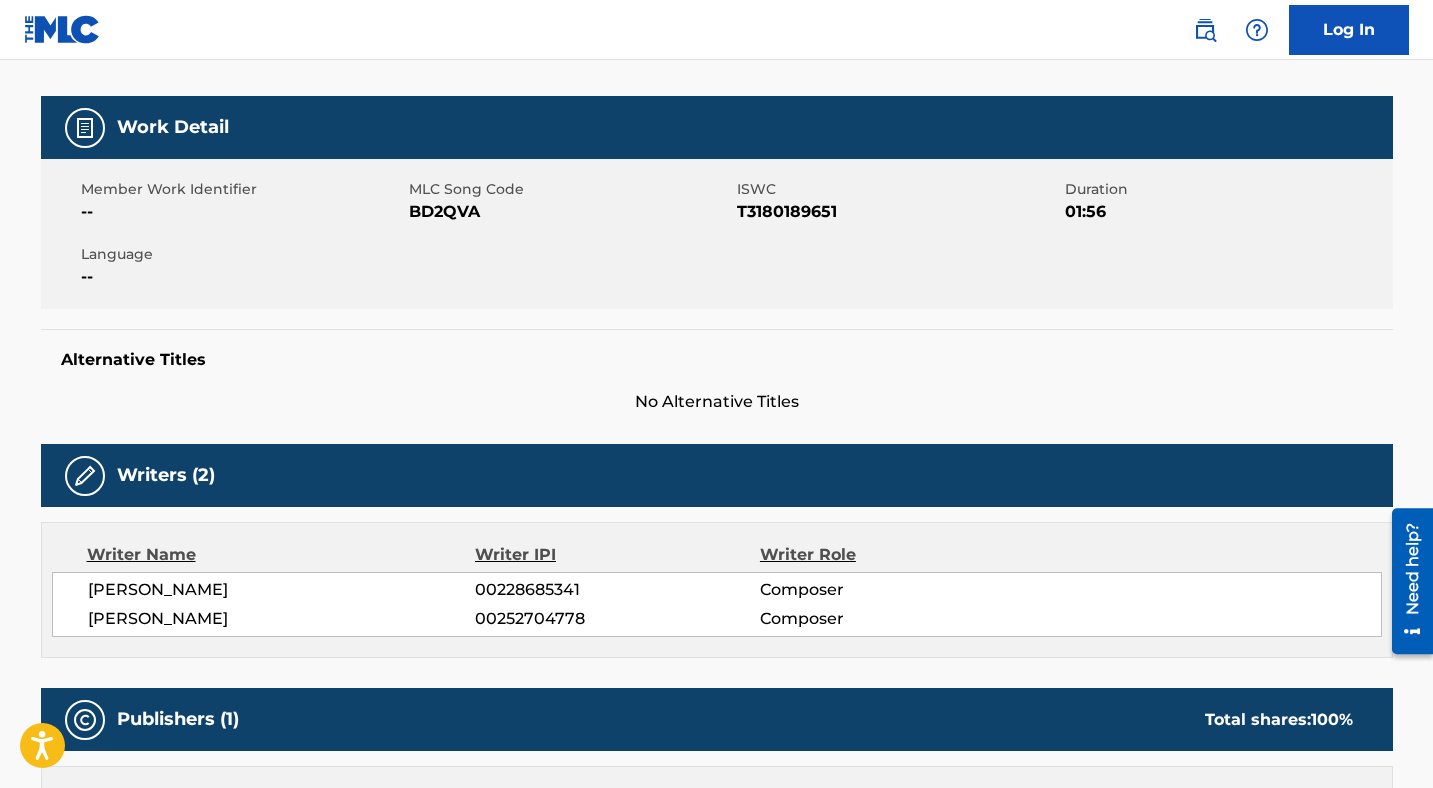 scroll, scrollTop: 0, scrollLeft: 0, axis: both 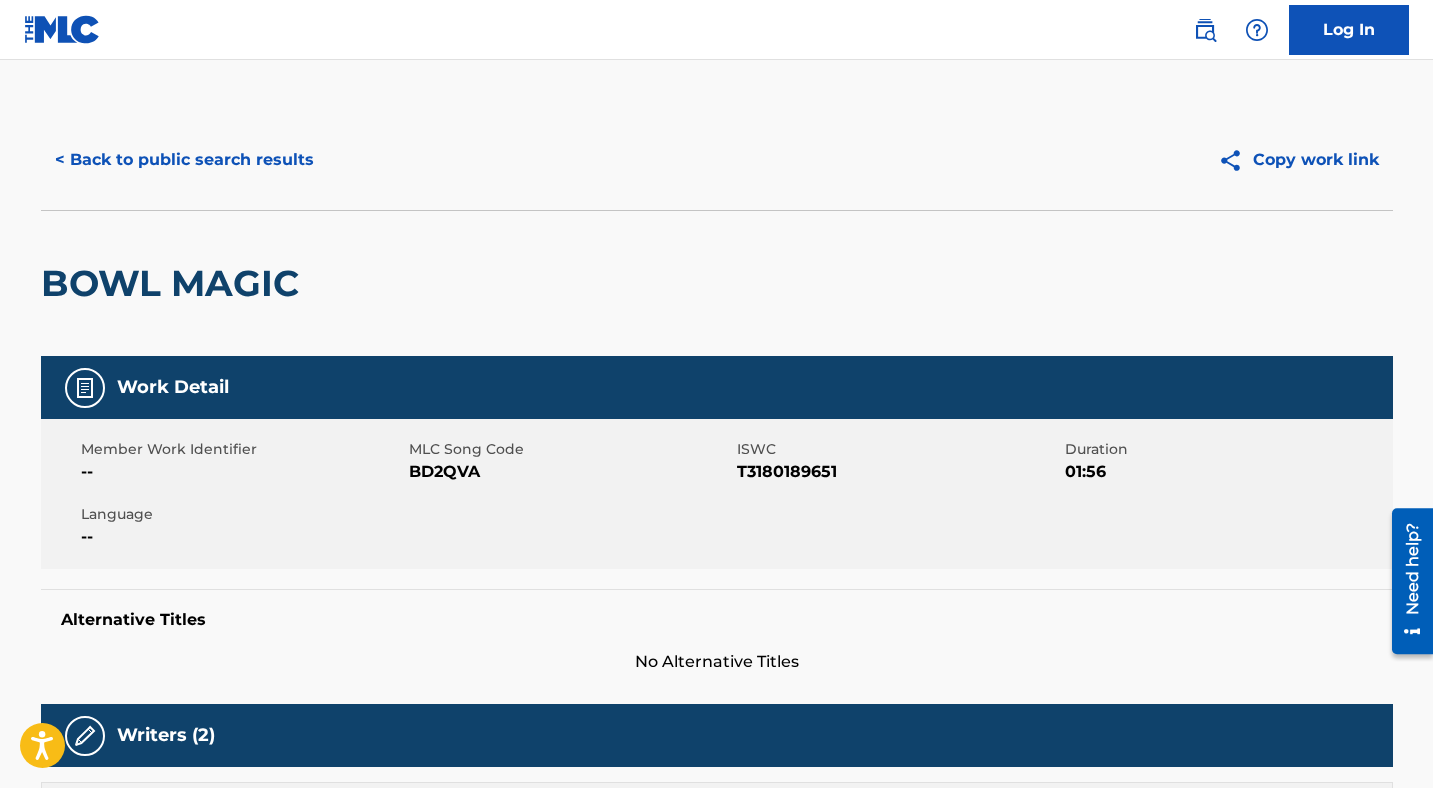 click on "< Back to public search results" at bounding box center (184, 160) 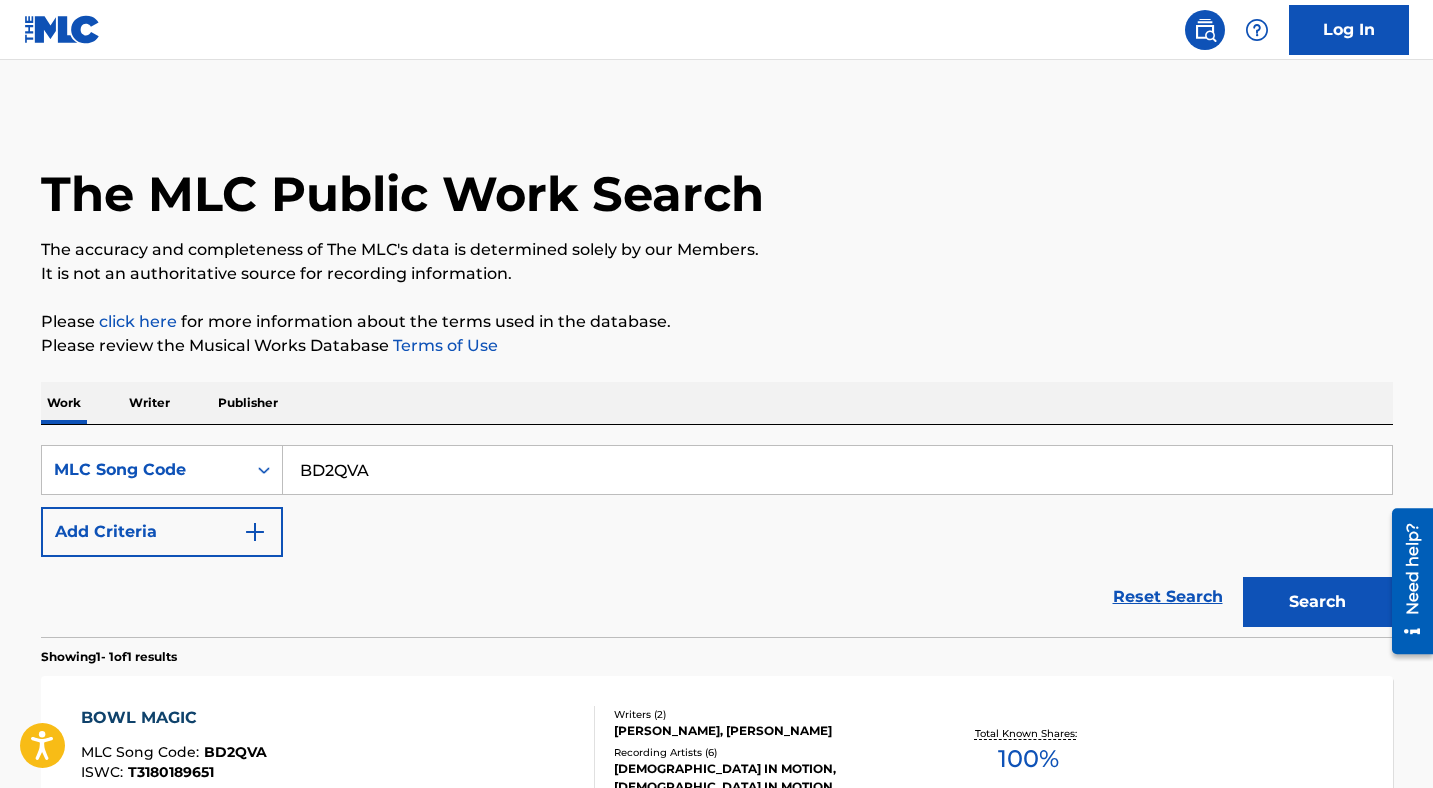 scroll, scrollTop: 186, scrollLeft: 0, axis: vertical 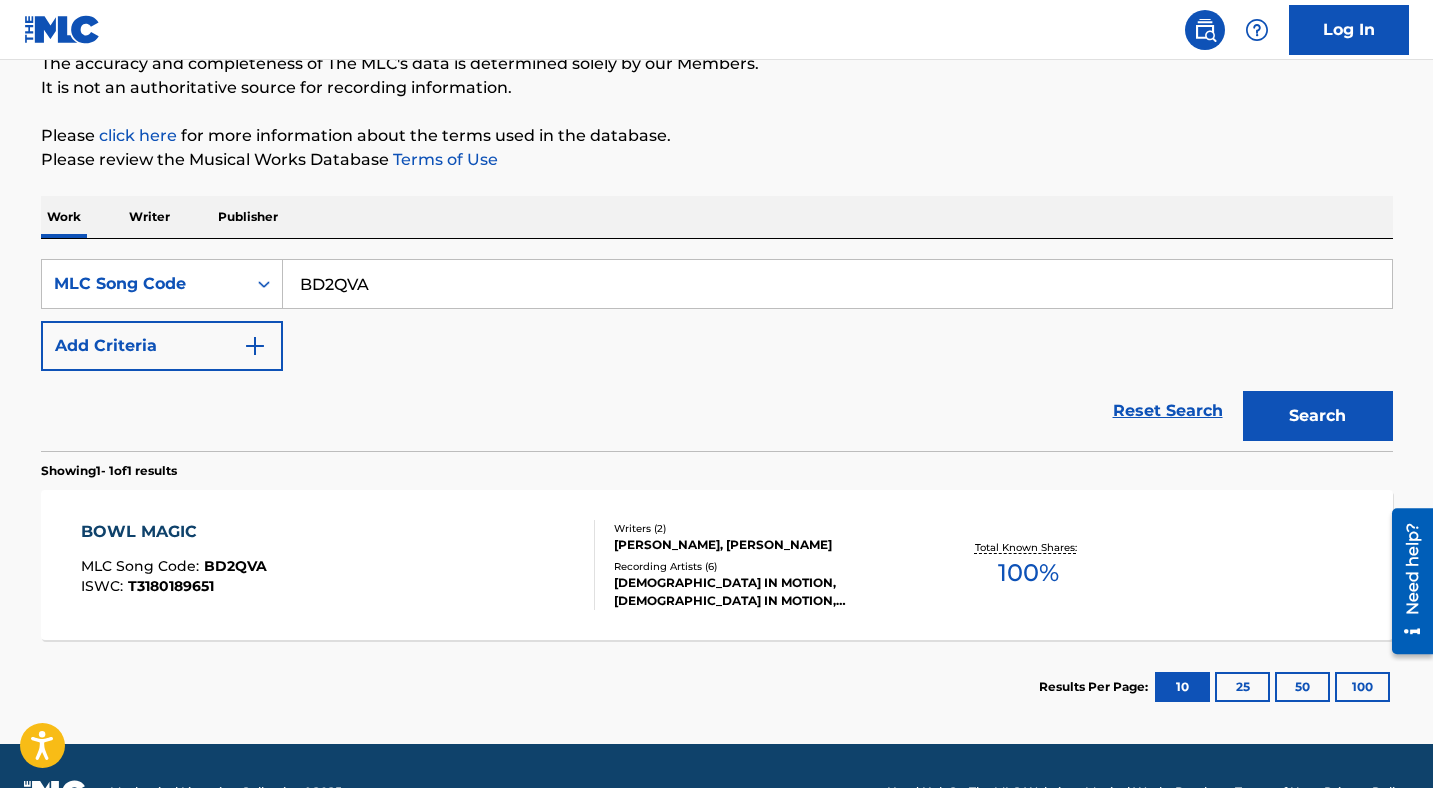 click on "BD2QVA" at bounding box center [837, 284] 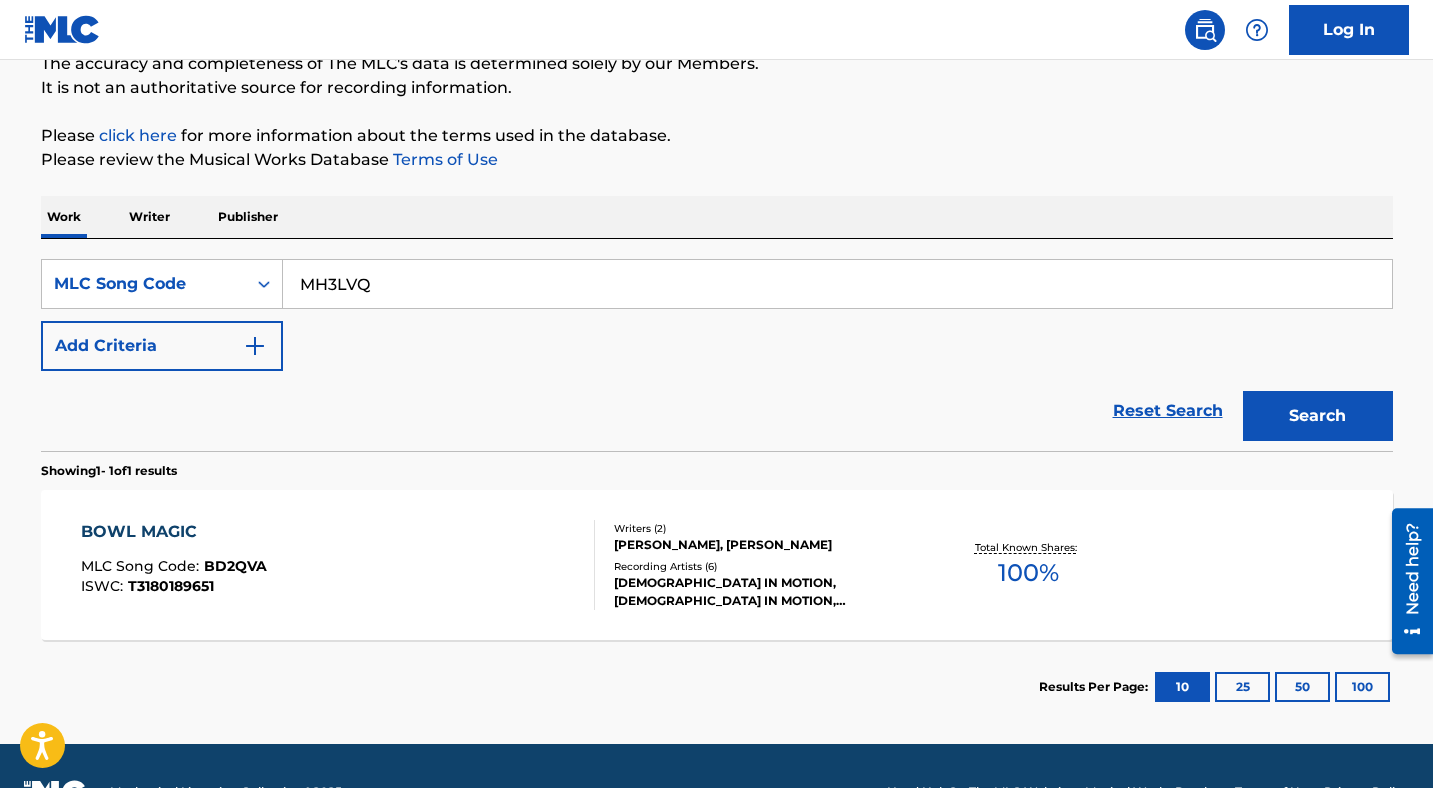 type on "MH3LVQ" 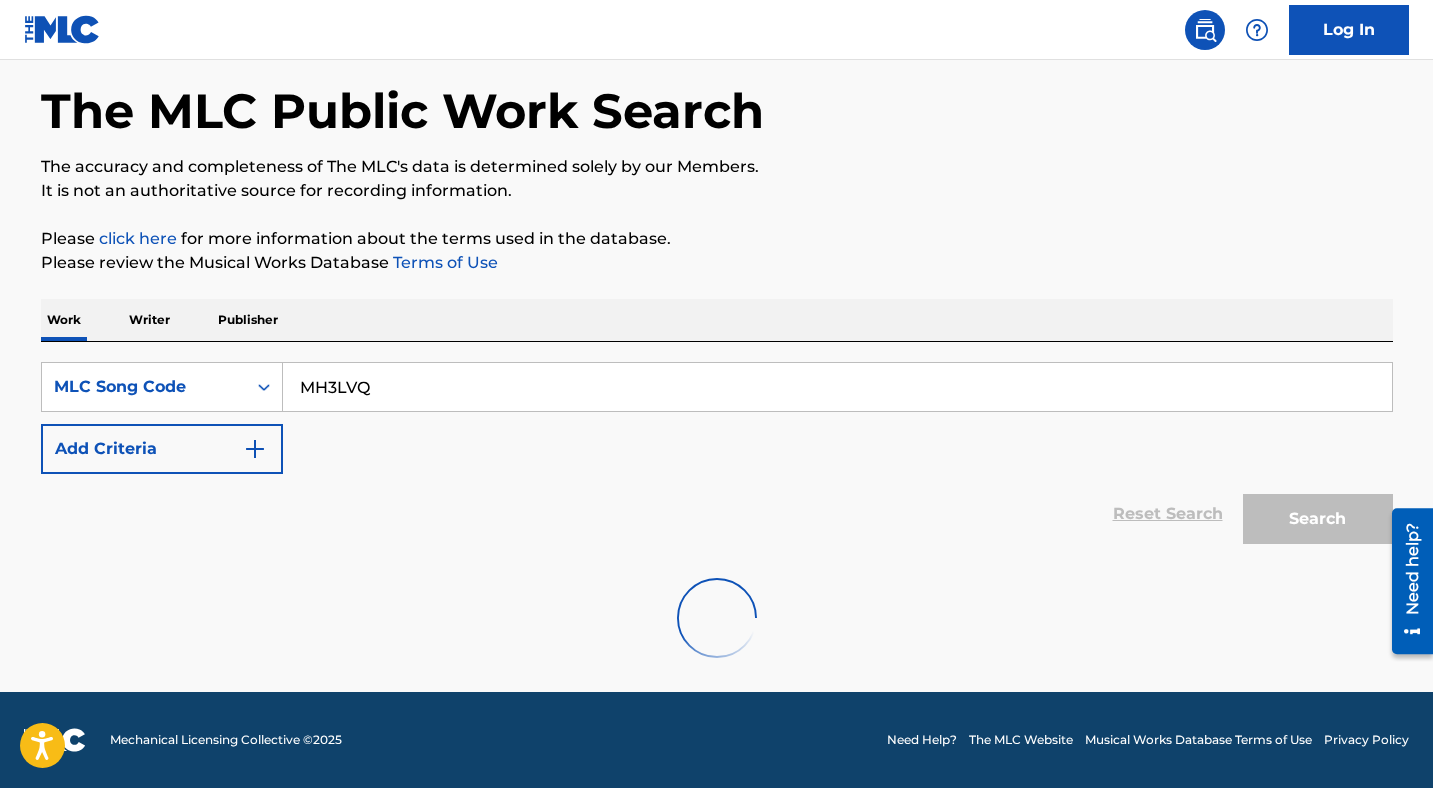 scroll, scrollTop: 186, scrollLeft: 0, axis: vertical 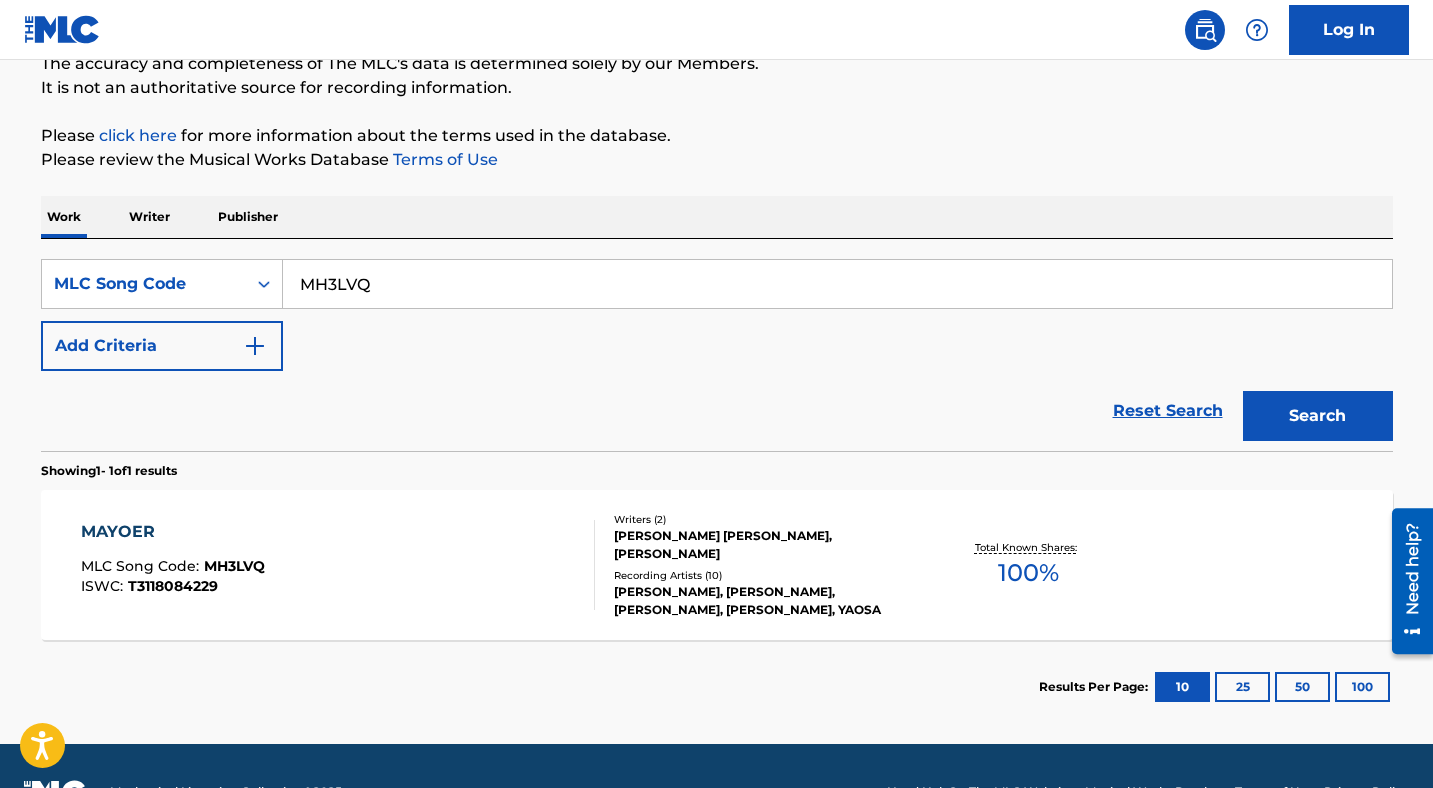click on "MAYOER MLC Song Code : MH3LVQ ISWC : T3118084229 Writers ( 2 ) [PERSON_NAME] [PERSON_NAME], [PERSON_NAME] Recording Artists ( 10 ) [PERSON_NAME], [PERSON_NAME], [PERSON_NAME], [PERSON_NAME], [PERSON_NAME] Total Known Shares: 100 %" at bounding box center (717, 565) 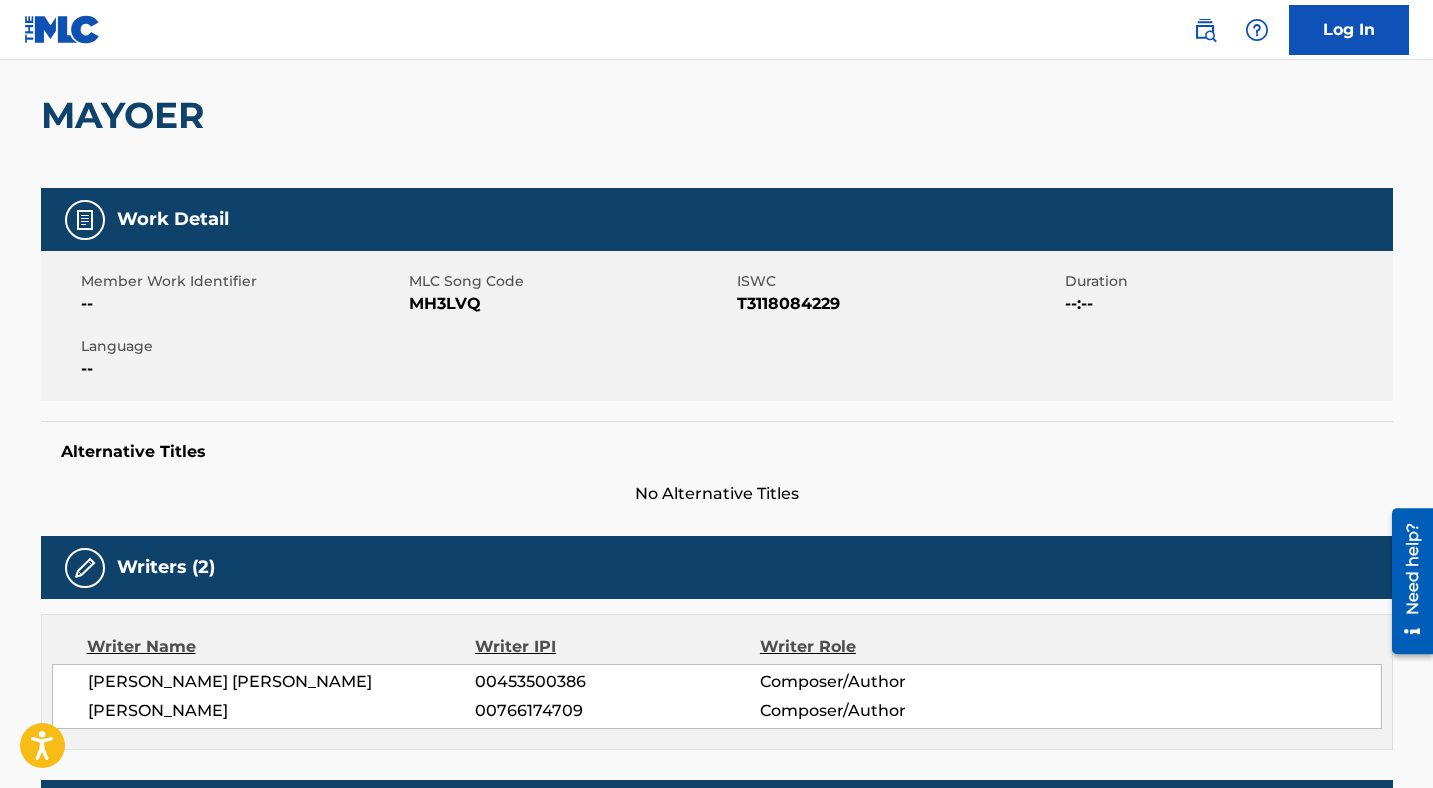 scroll, scrollTop: 0, scrollLeft: 0, axis: both 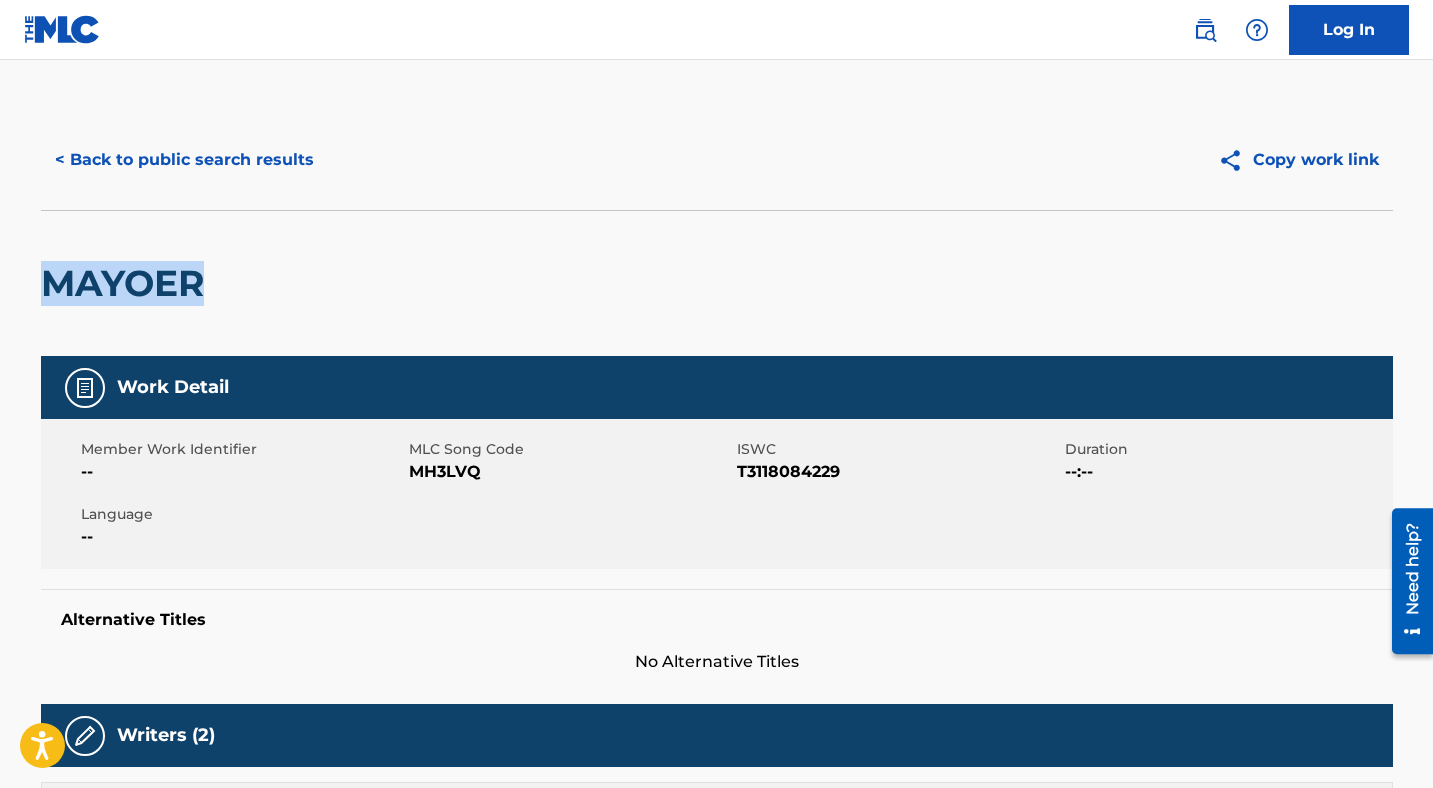 drag, startPoint x: 223, startPoint y: 287, endPoint x: 49, endPoint y: 284, distance: 174.02586 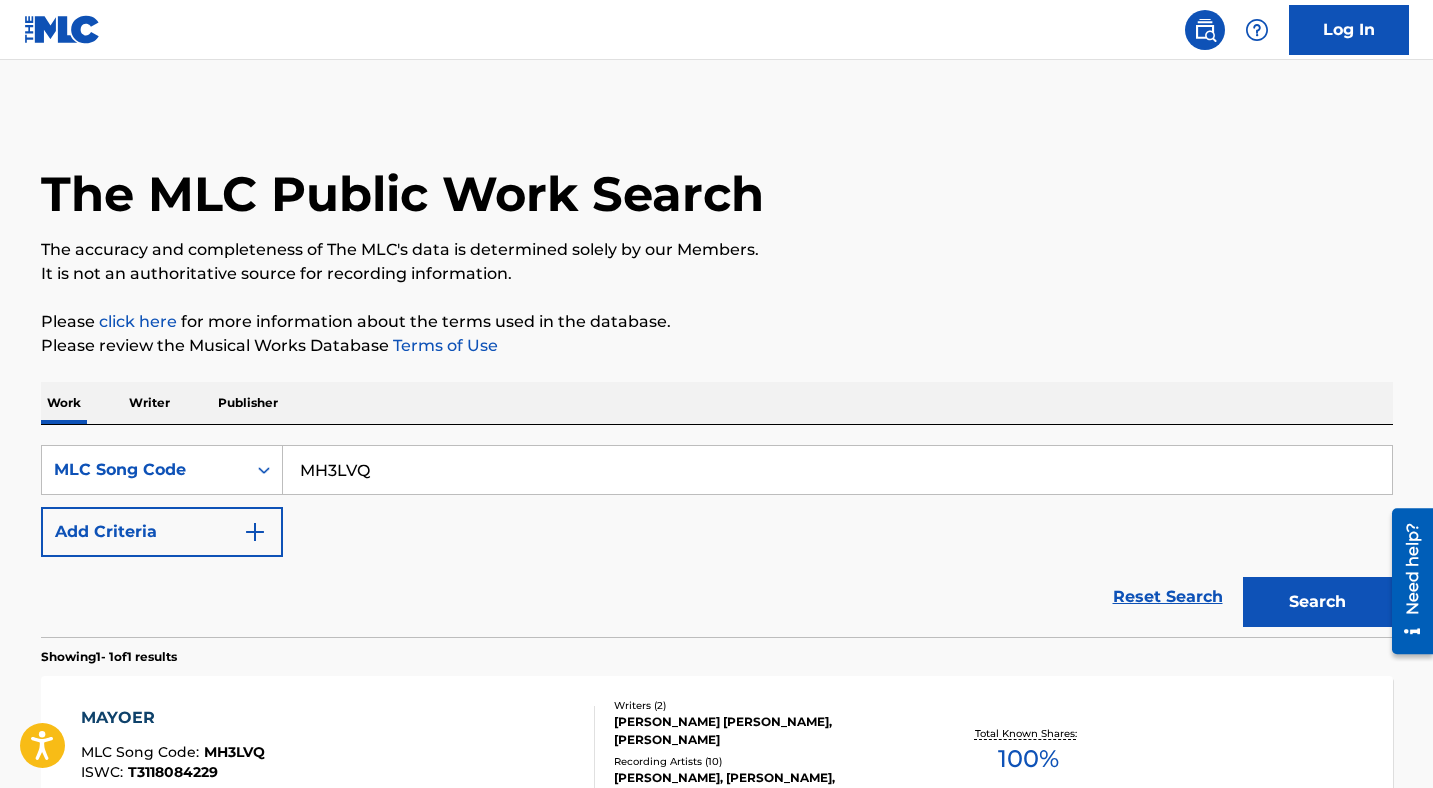 scroll, scrollTop: 186, scrollLeft: 0, axis: vertical 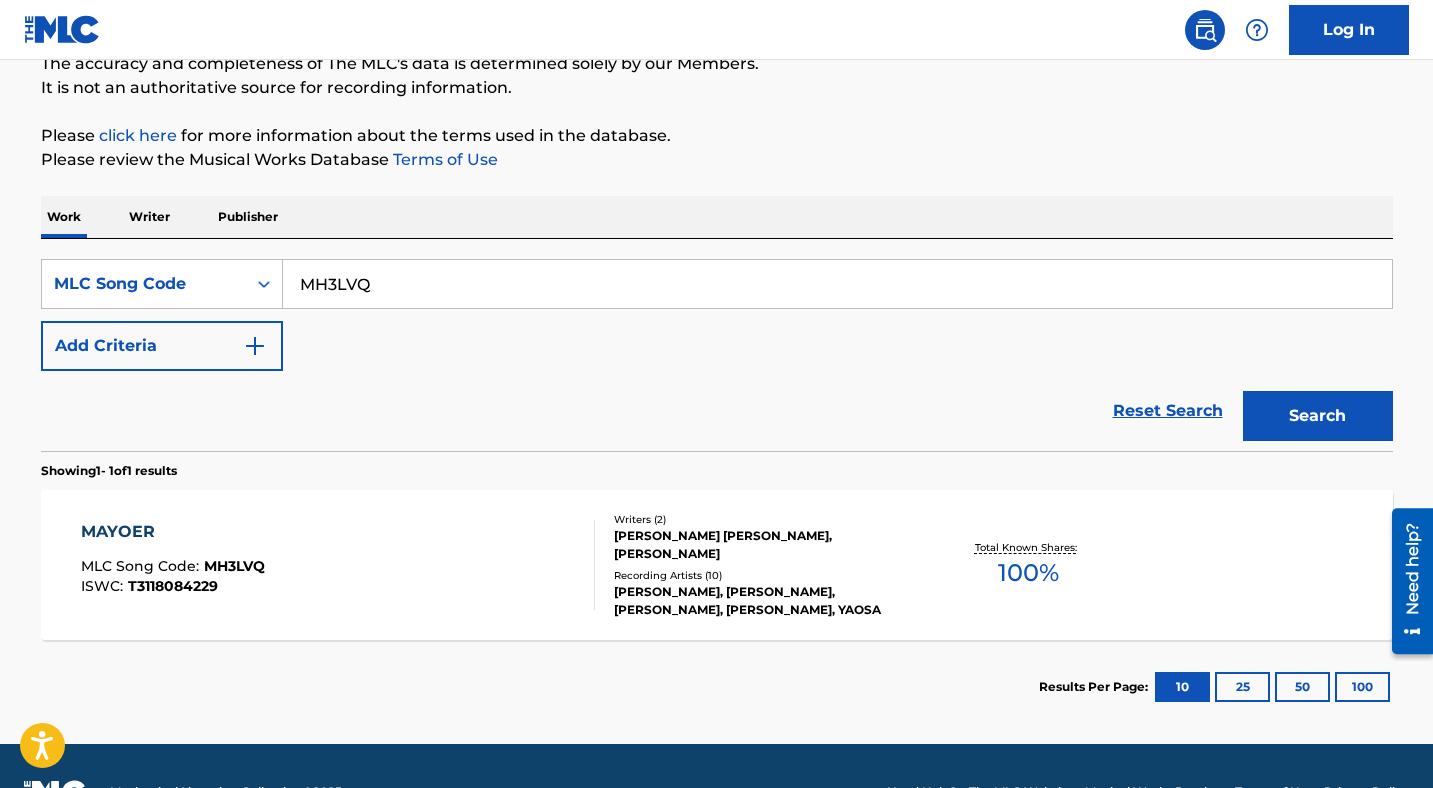 click on "MH3LVQ" at bounding box center [837, 284] 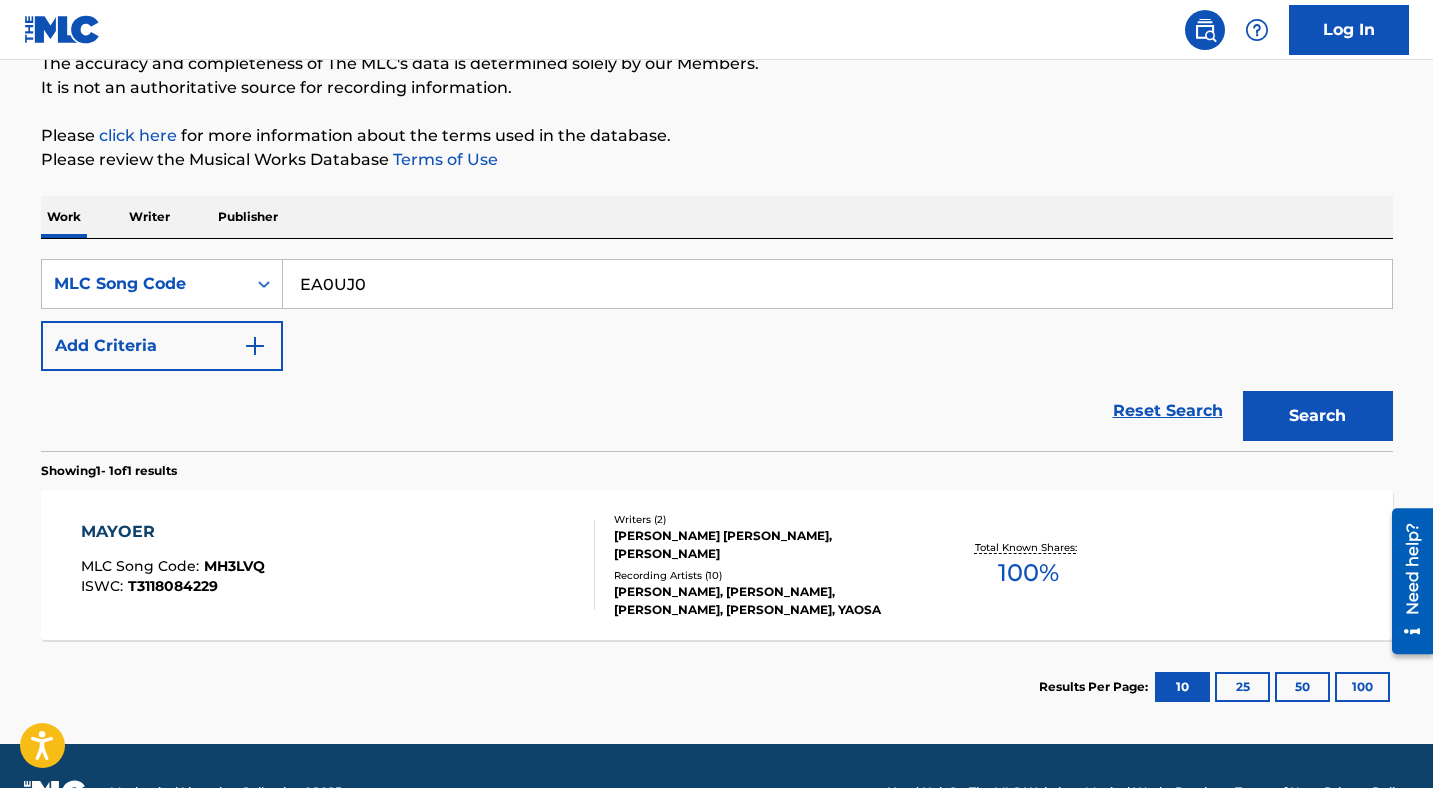 type on "EA0UJ0" 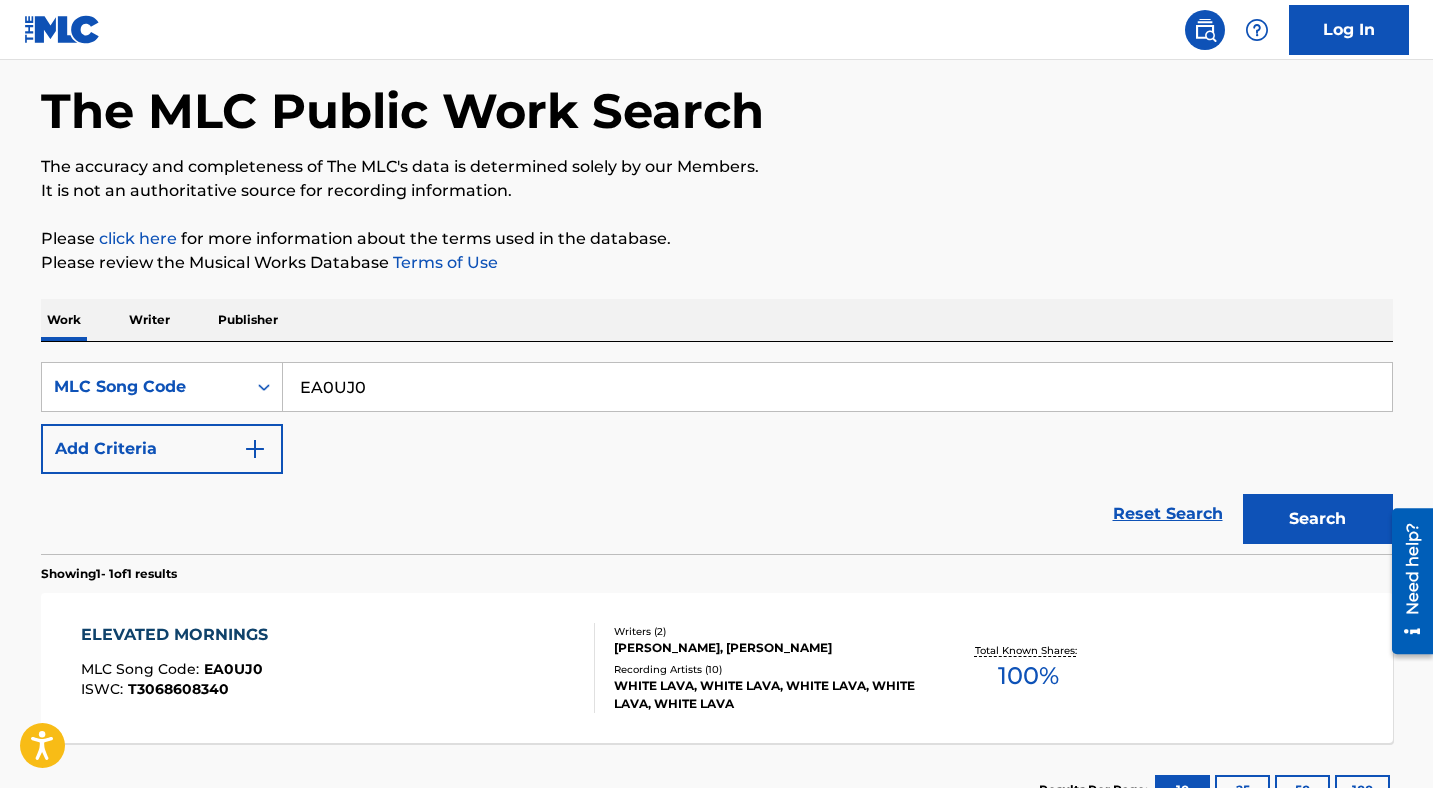 scroll, scrollTop: 186, scrollLeft: 0, axis: vertical 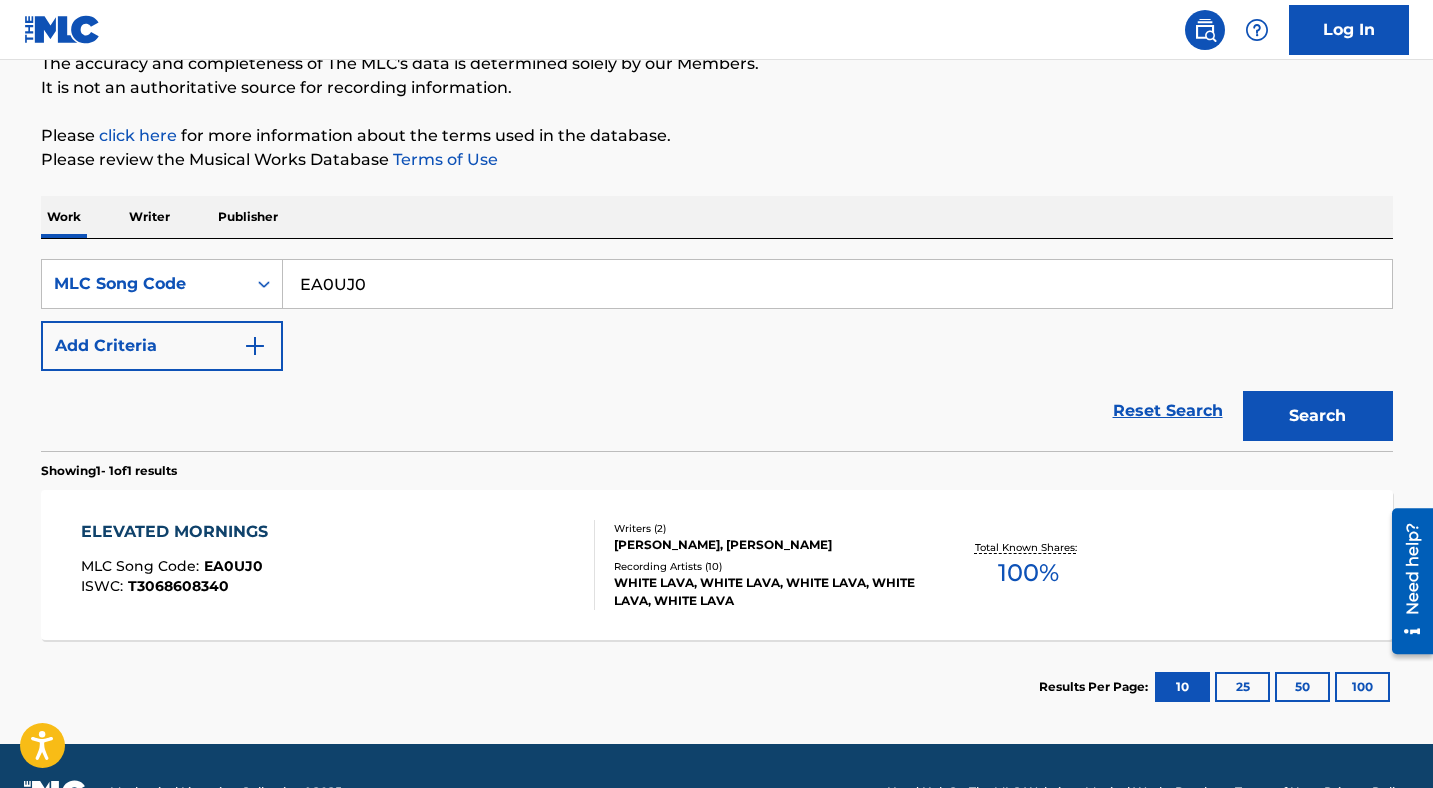 click on "ELEVATED MORNINGS MLC Song Code : EA0UJ0 ISWC : T3068608340 Writers ( 2 ) [PERSON_NAME], [PERSON_NAME] Recording Artists ( 10 ) WHITE LAVA, WHITE LAVA, WHITE LAVA, WHITE LAVA, WHITE LAVA Total Known Shares: 100 %" at bounding box center (717, 565) 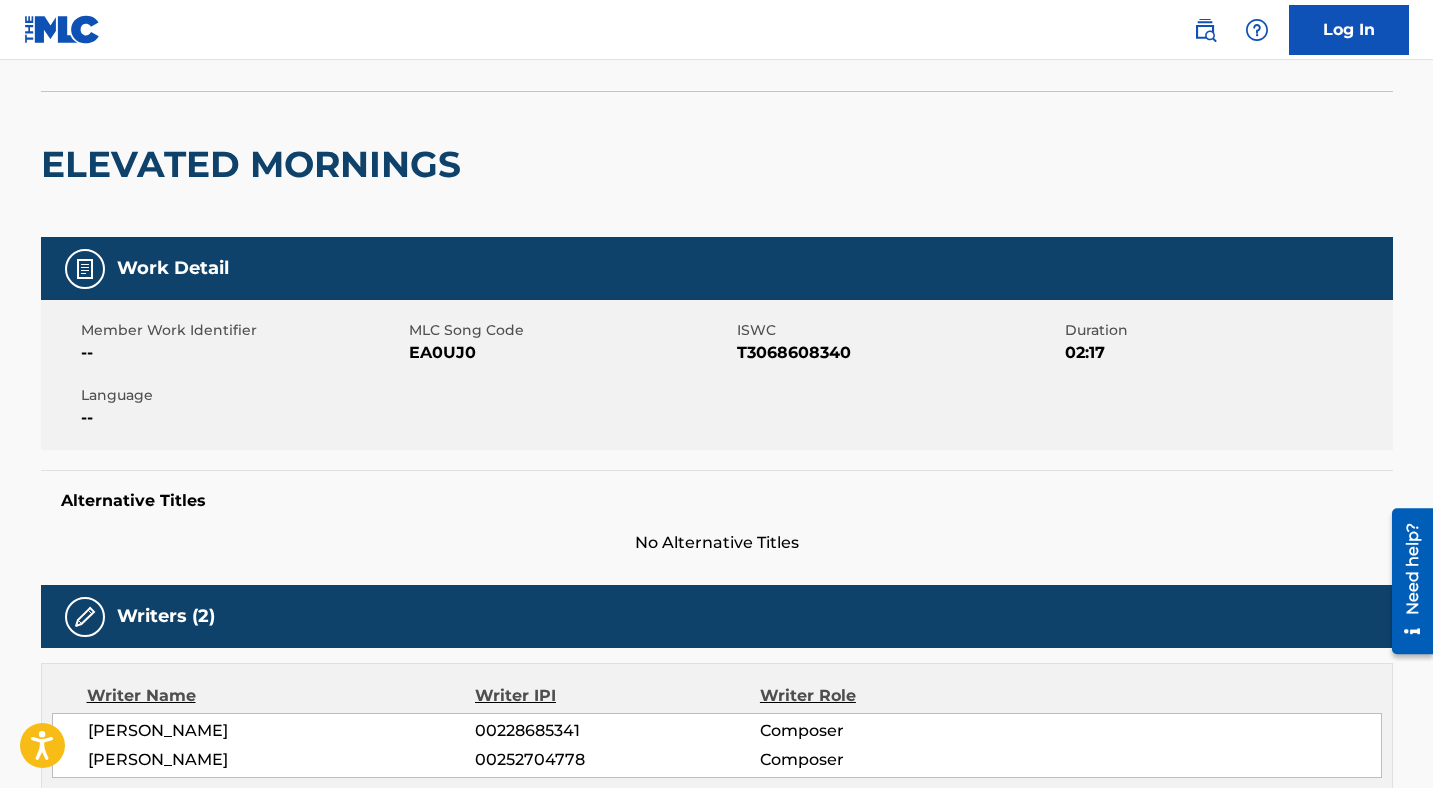 scroll, scrollTop: 0, scrollLeft: 0, axis: both 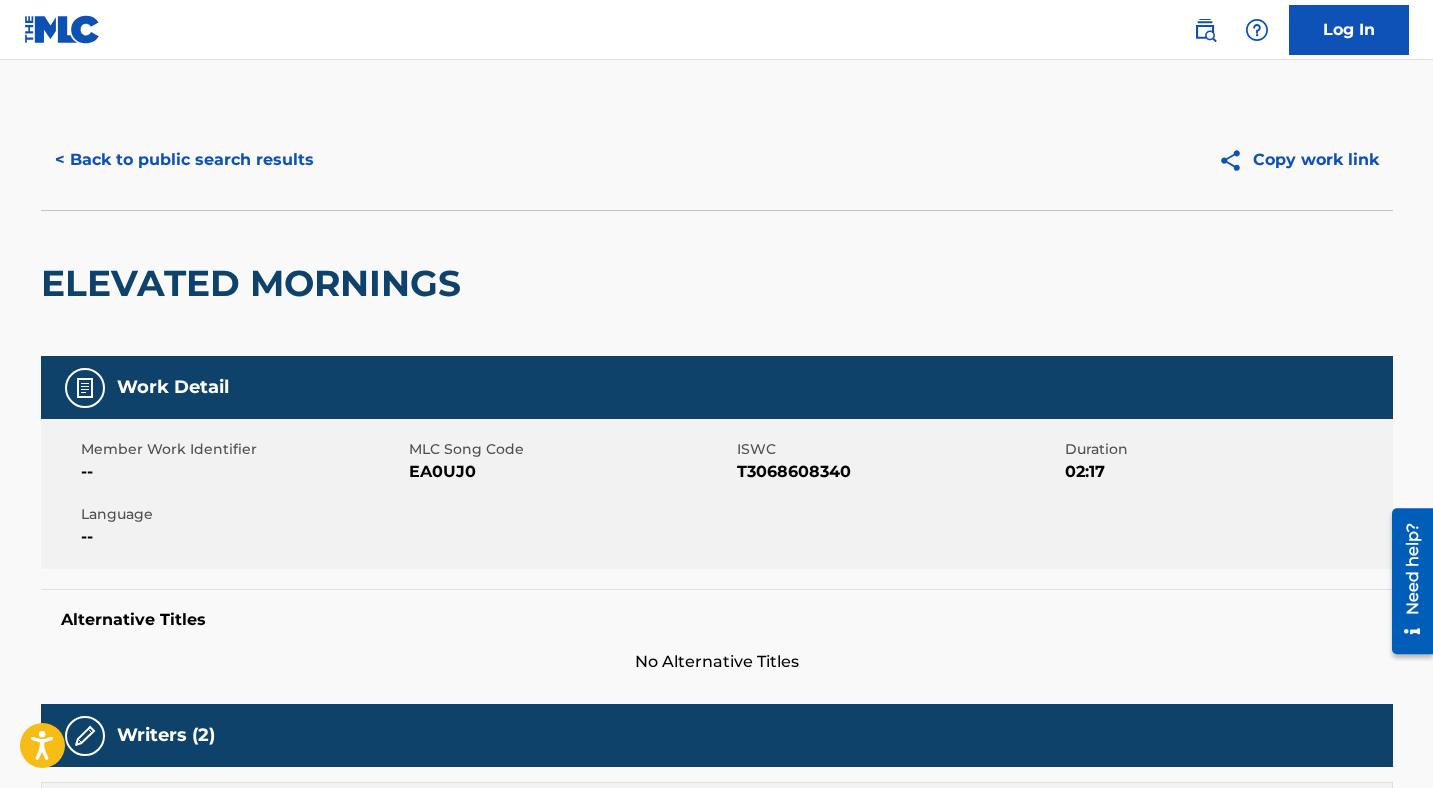 click on "< Back to public search results" at bounding box center (184, 160) 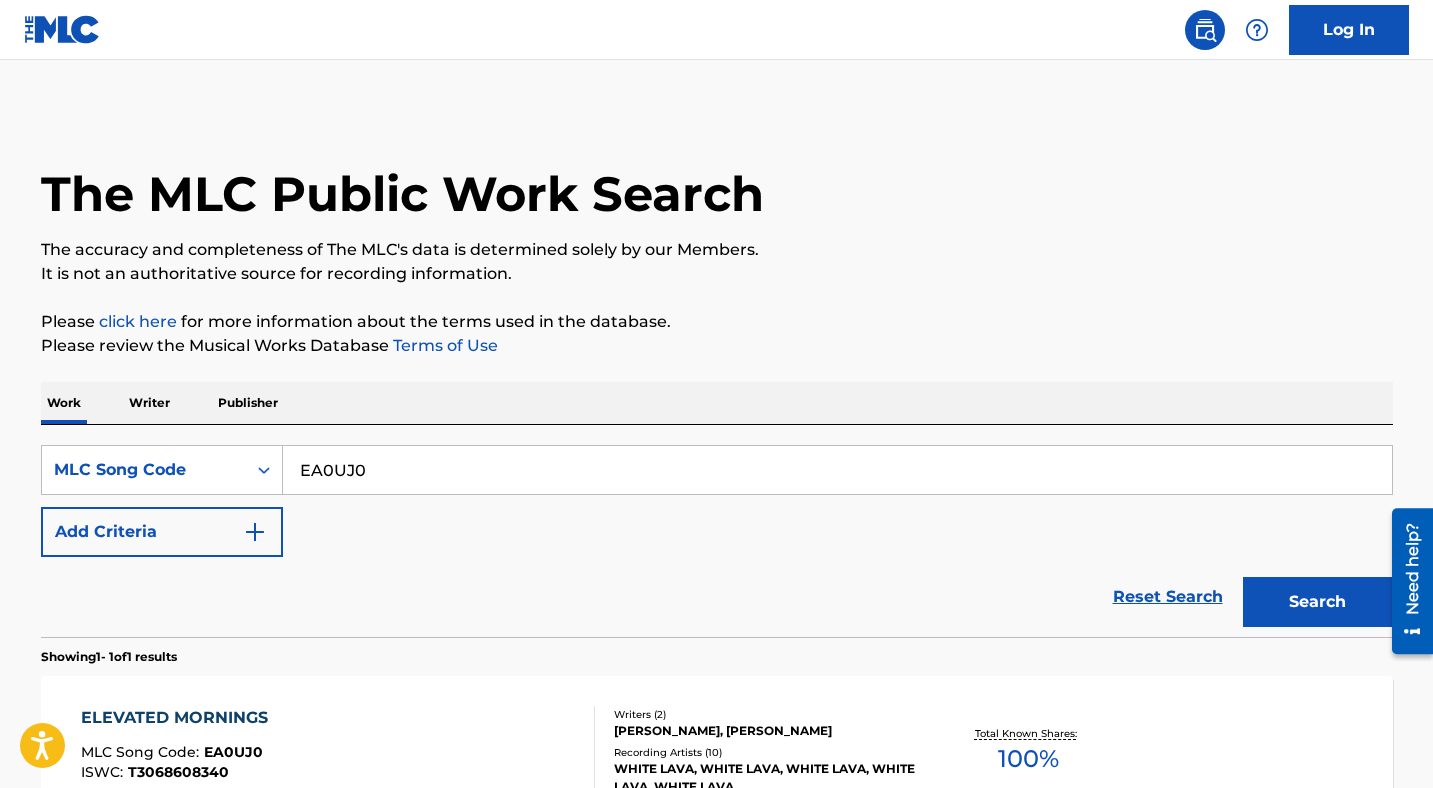scroll, scrollTop: 186, scrollLeft: 0, axis: vertical 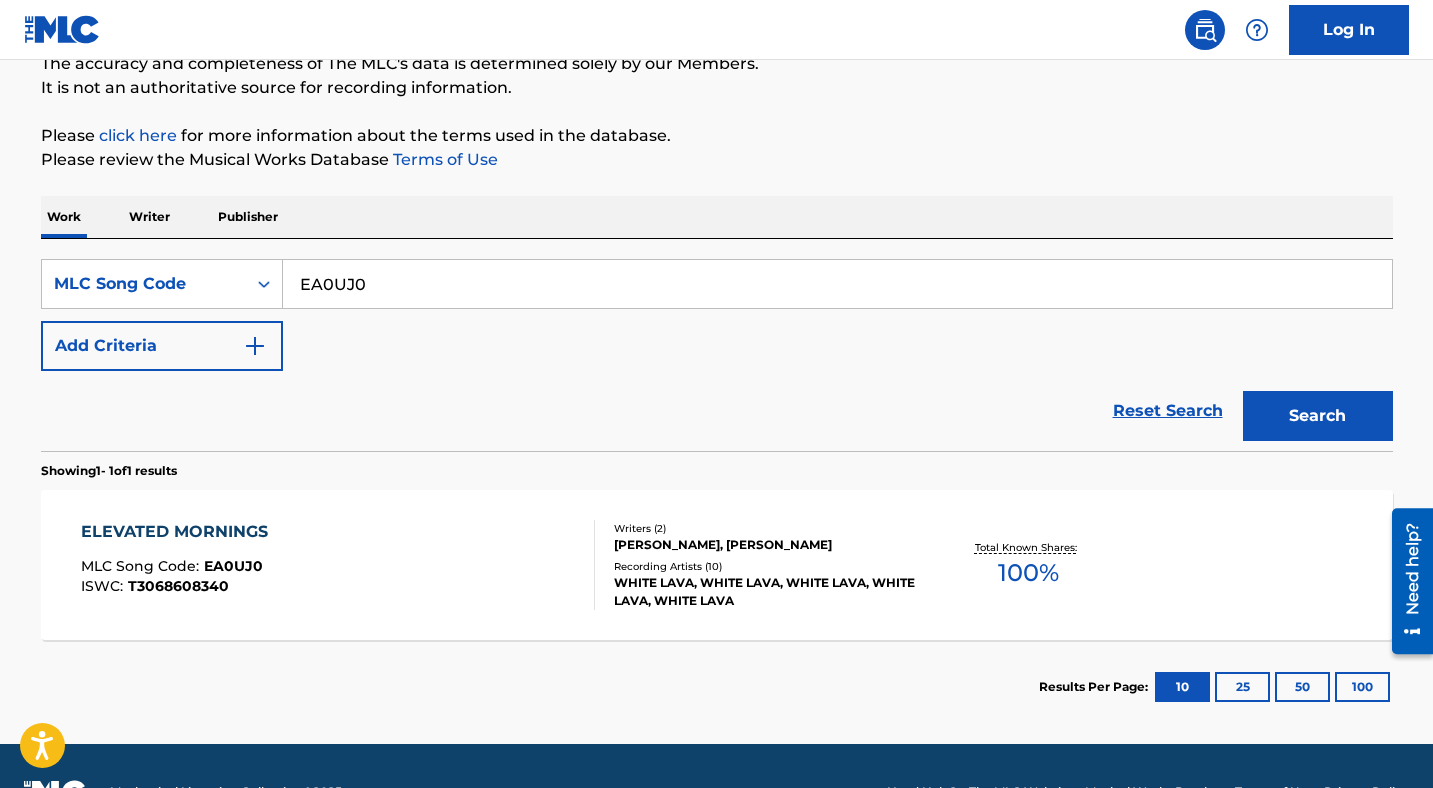 click on "EA0UJ0" at bounding box center [837, 284] 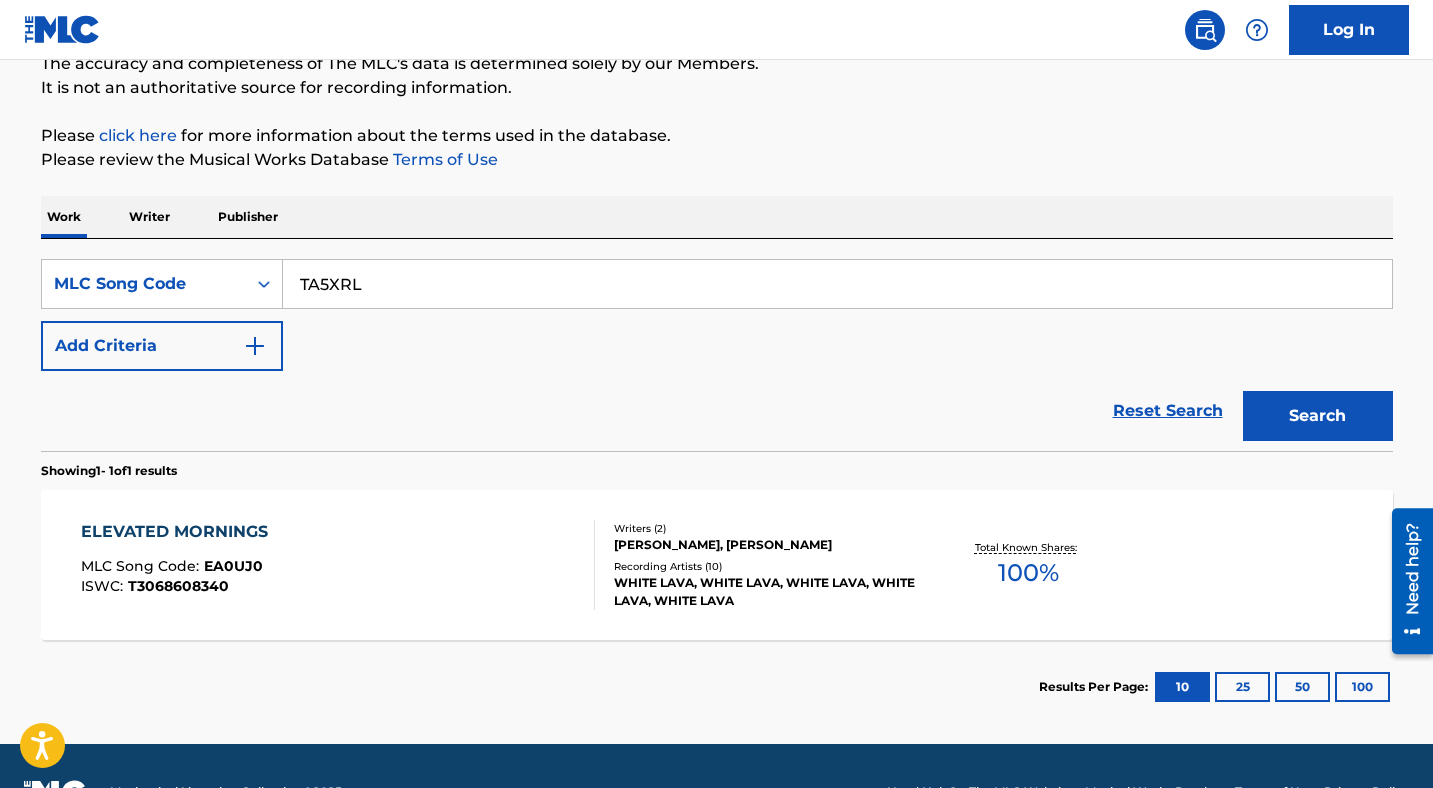 type on "TA5XRL" 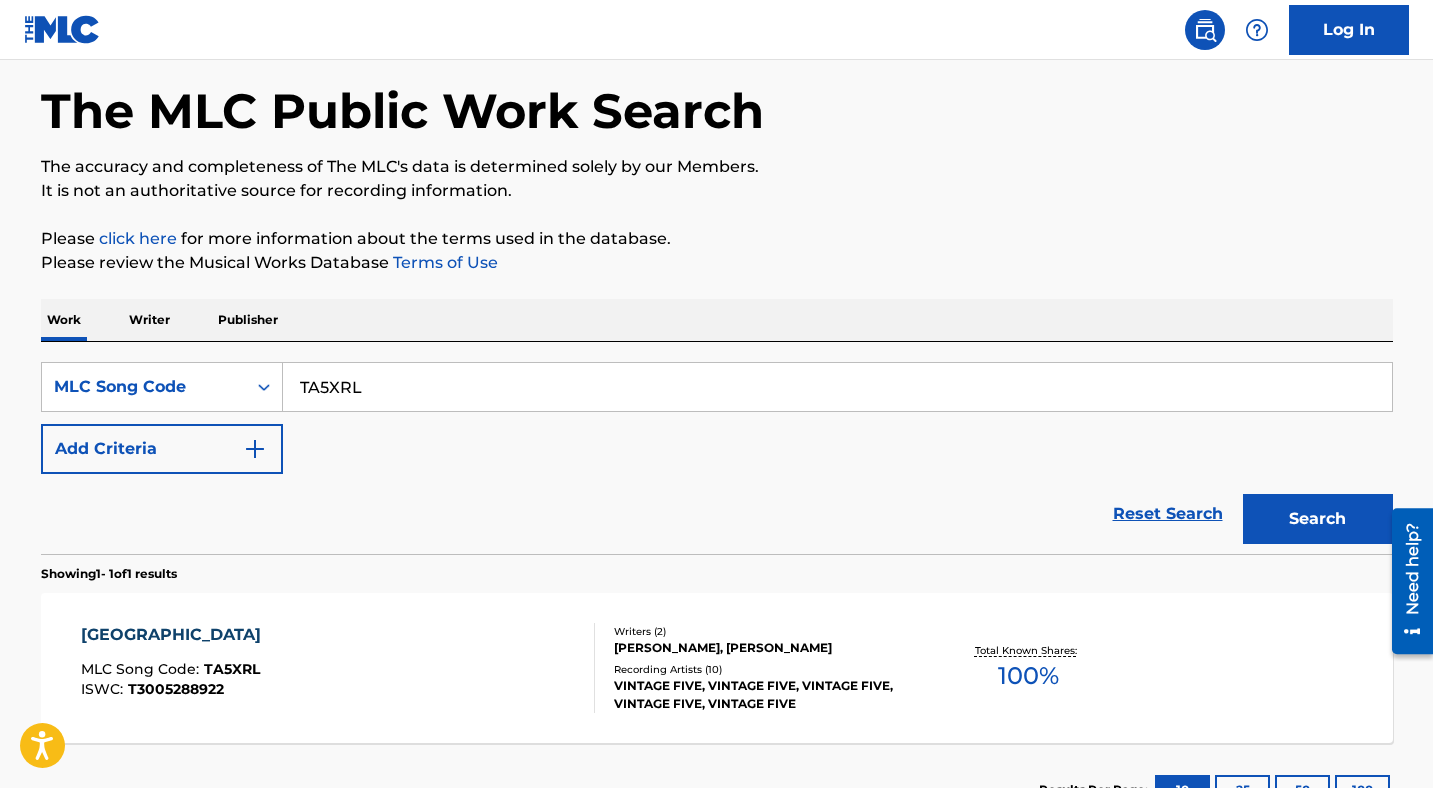 scroll, scrollTop: 186, scrollLeft: 0, axis: vertical 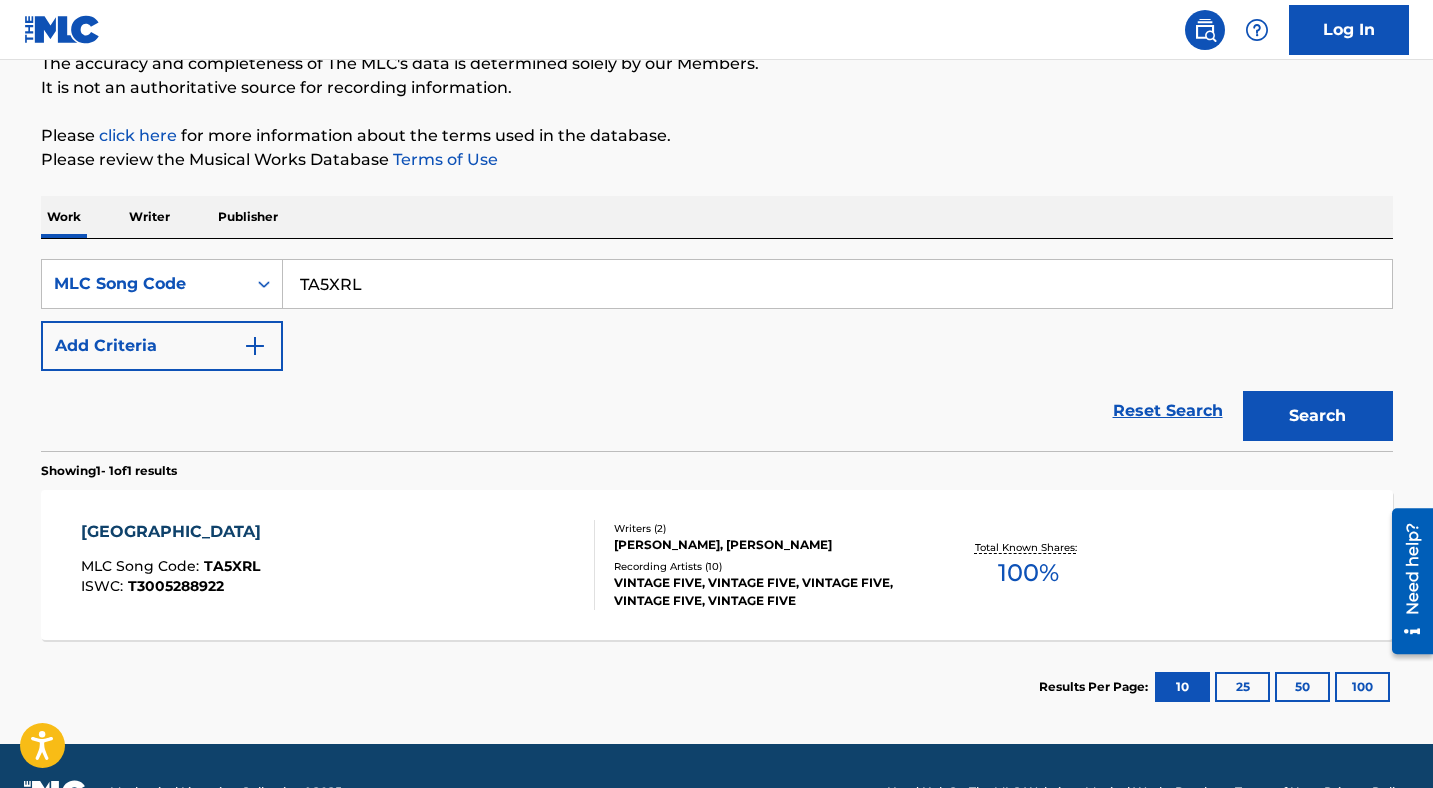 click on "[GEOGRAPHIC_DATA] MLC Song Code : TA5XRL ISWC : T3005288922" at bounding box center [338, 565] 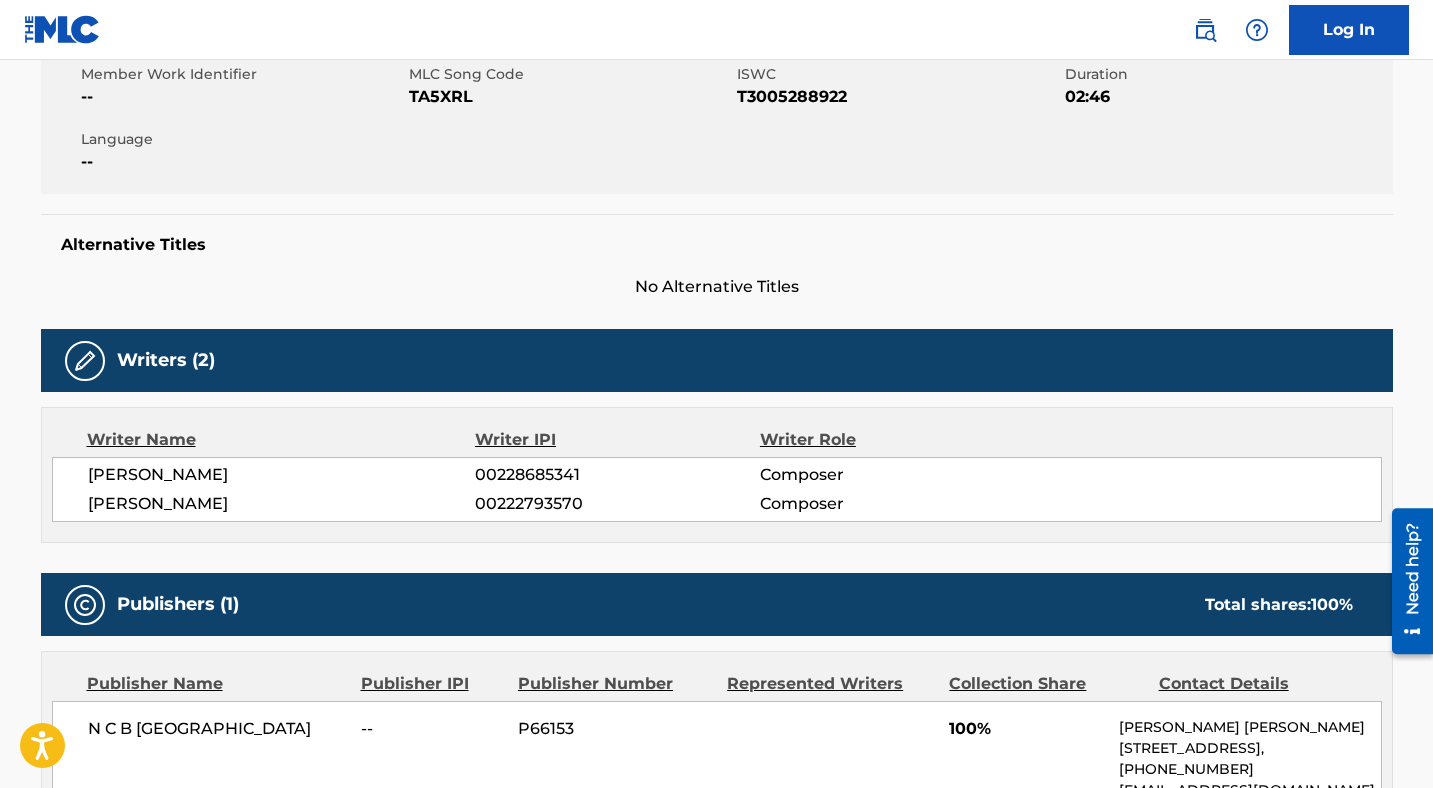 scroll, scrollTop: 0, scrollLeft: 0, axis: both 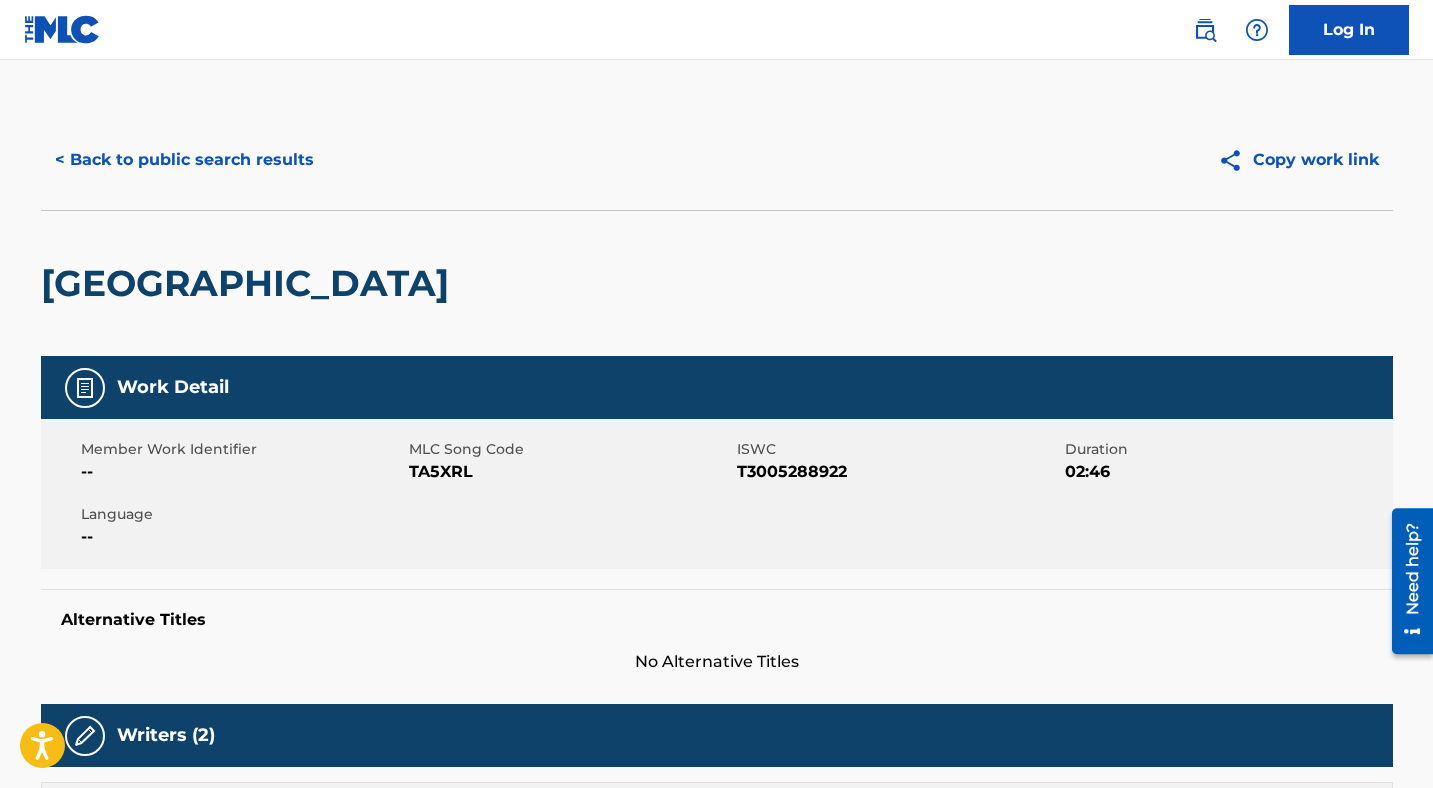 click on "< Back to public search results" at bounding box center (184, 160) 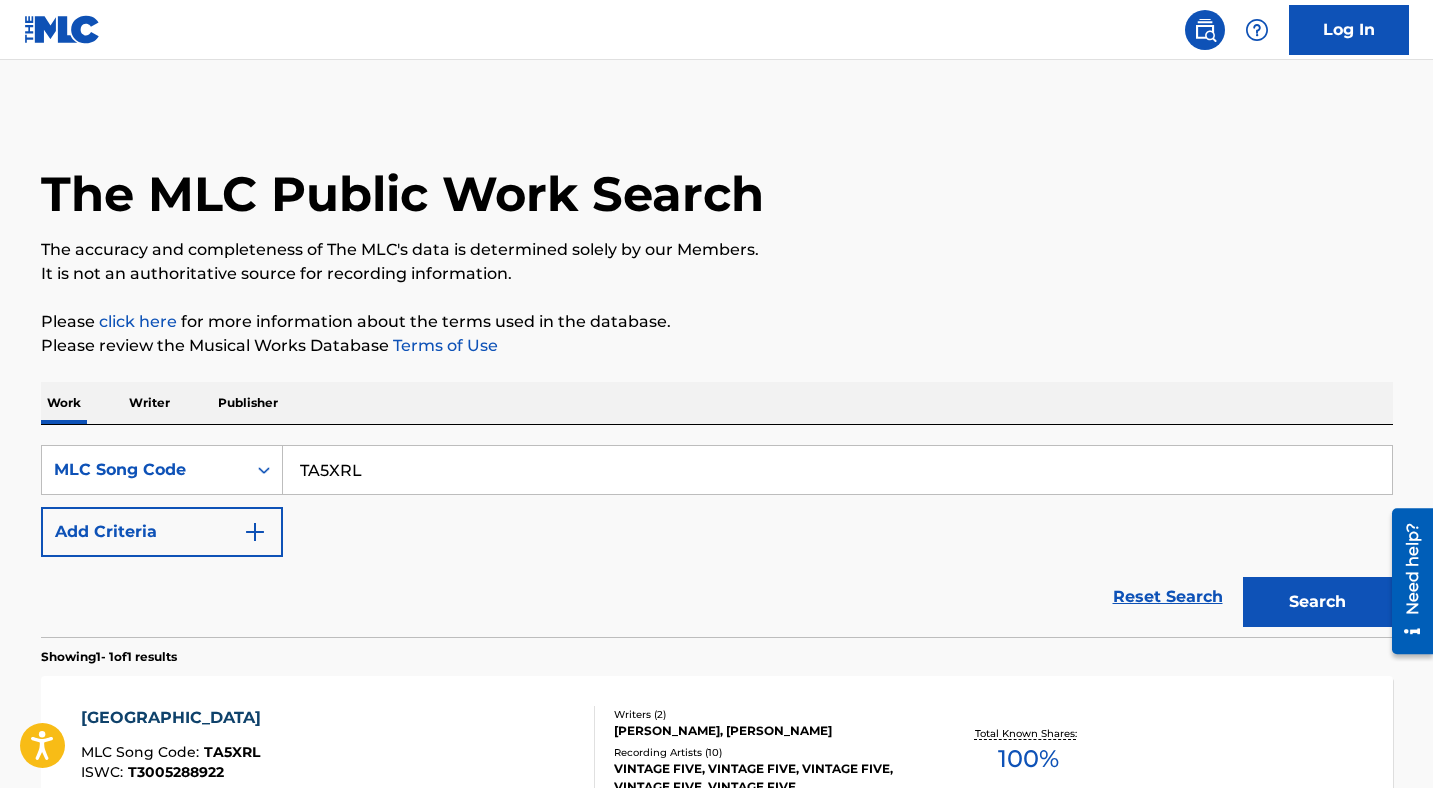 scroll, scrollTop: 186, scrollLeft: 0, axis: vertical 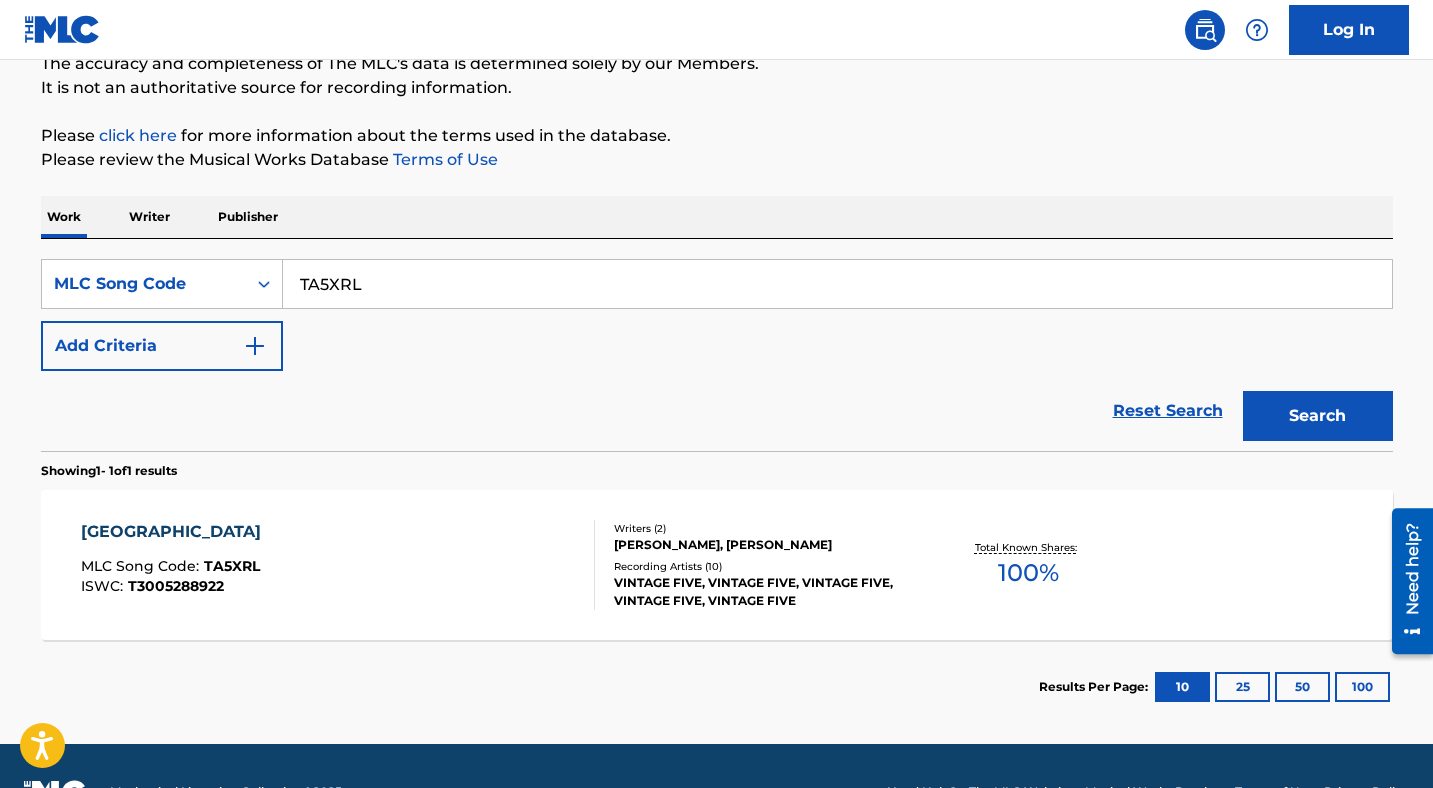 click on "TA5XRL" at bounding box center [837, 284] 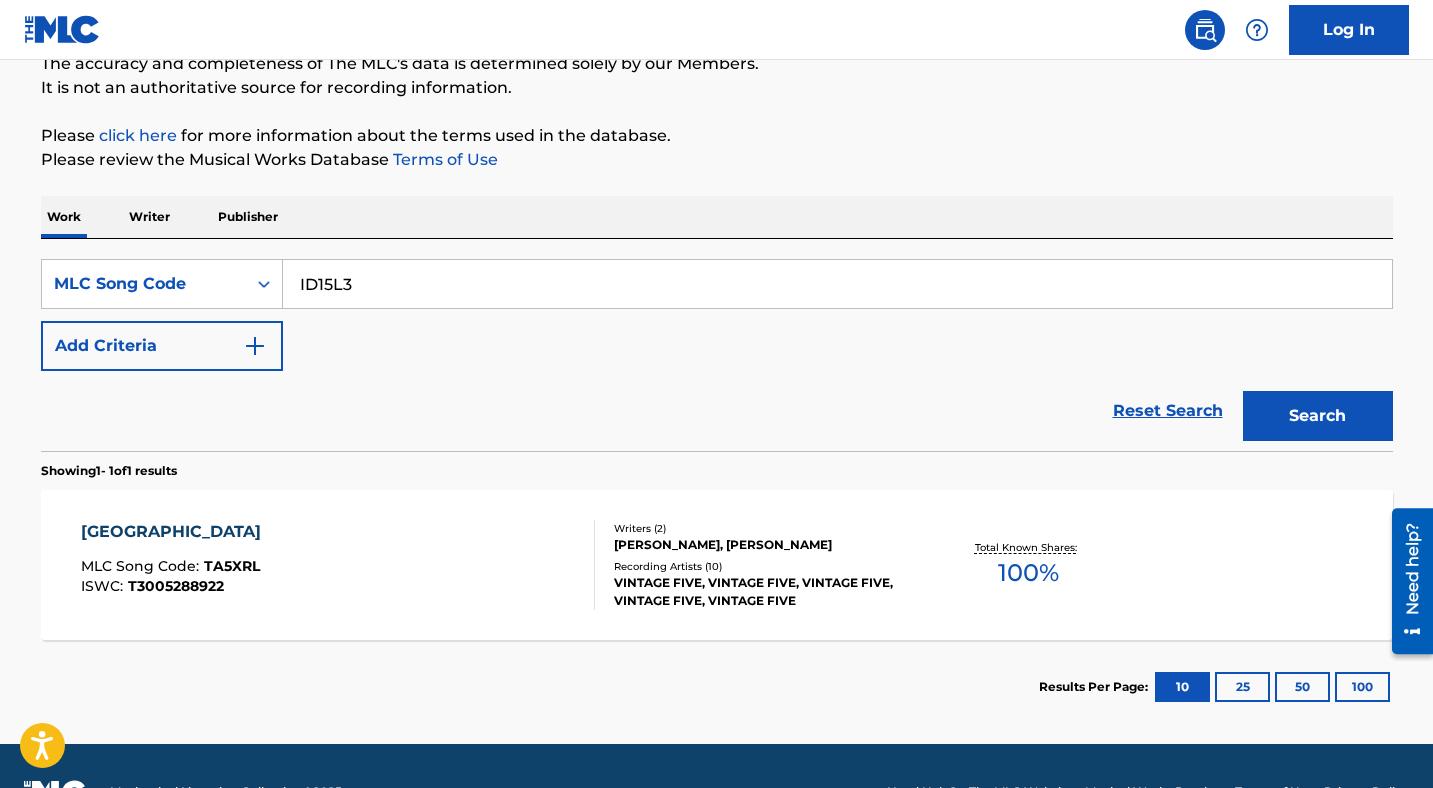 type on "ID15L3" 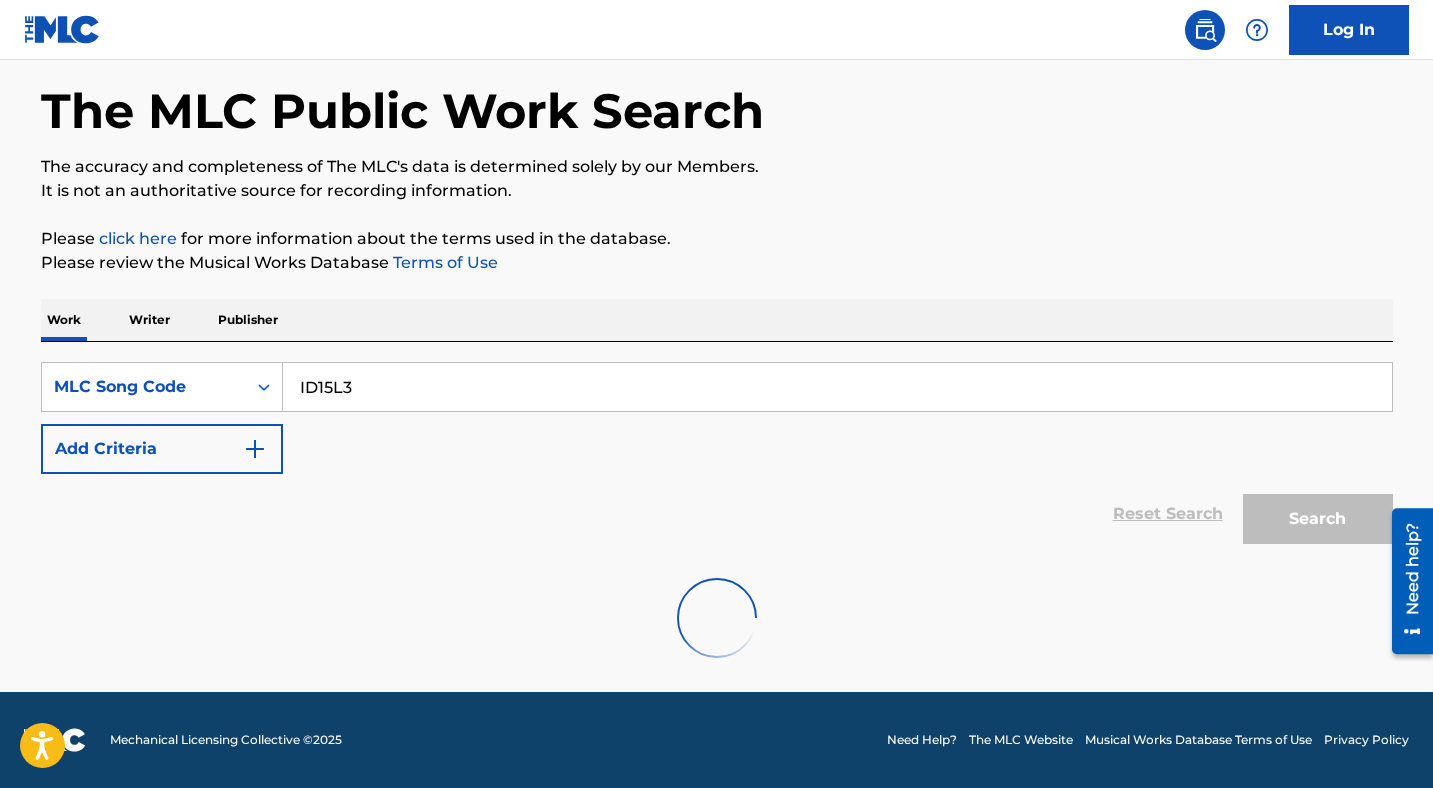 scroll, scrollTop: 186, scrollLeft: 0, axis: vertical 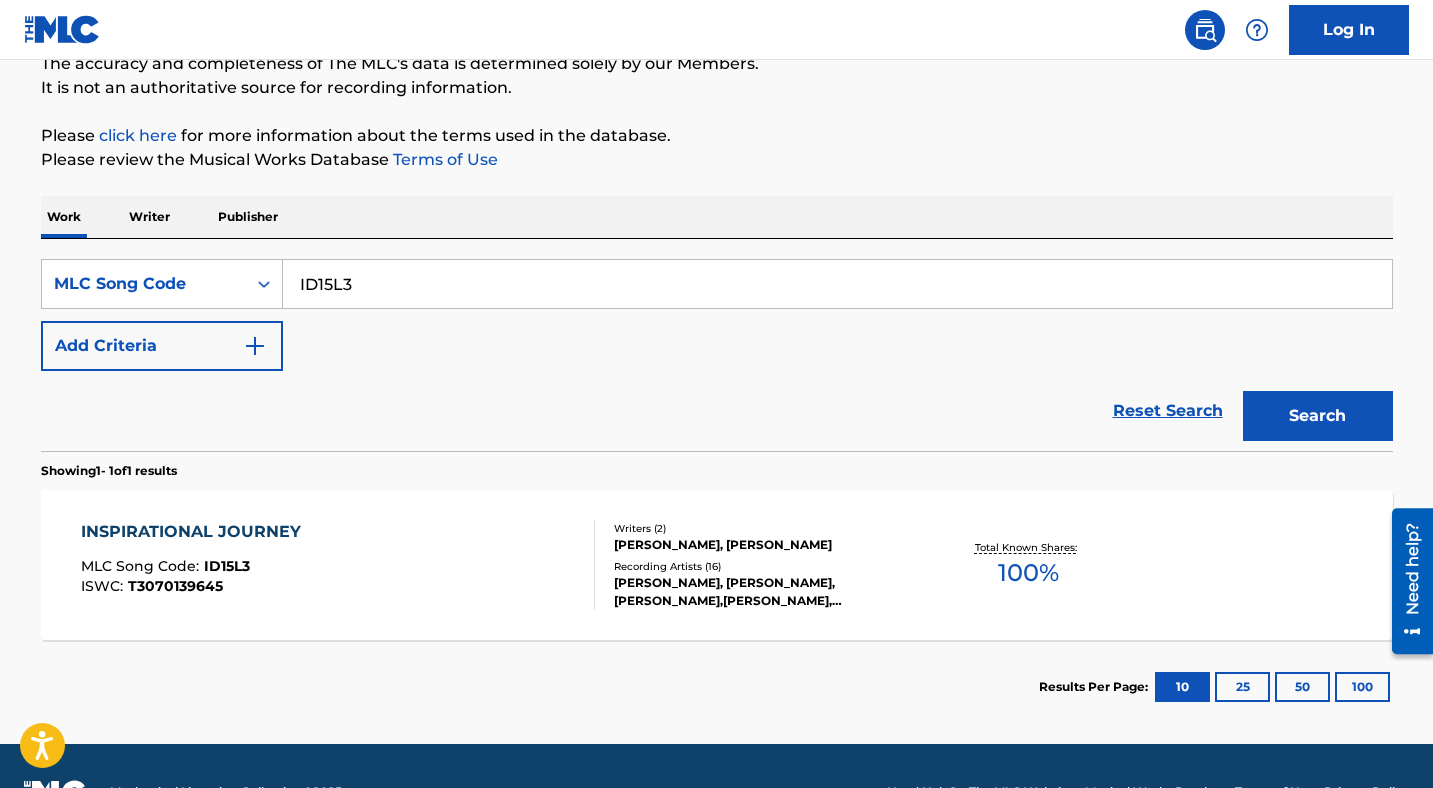 click on "INSPIRATIONAL JOURNEY MLC Song Code : ID15L3 ISWC : T3070139645" at bounding box center (196, 565) 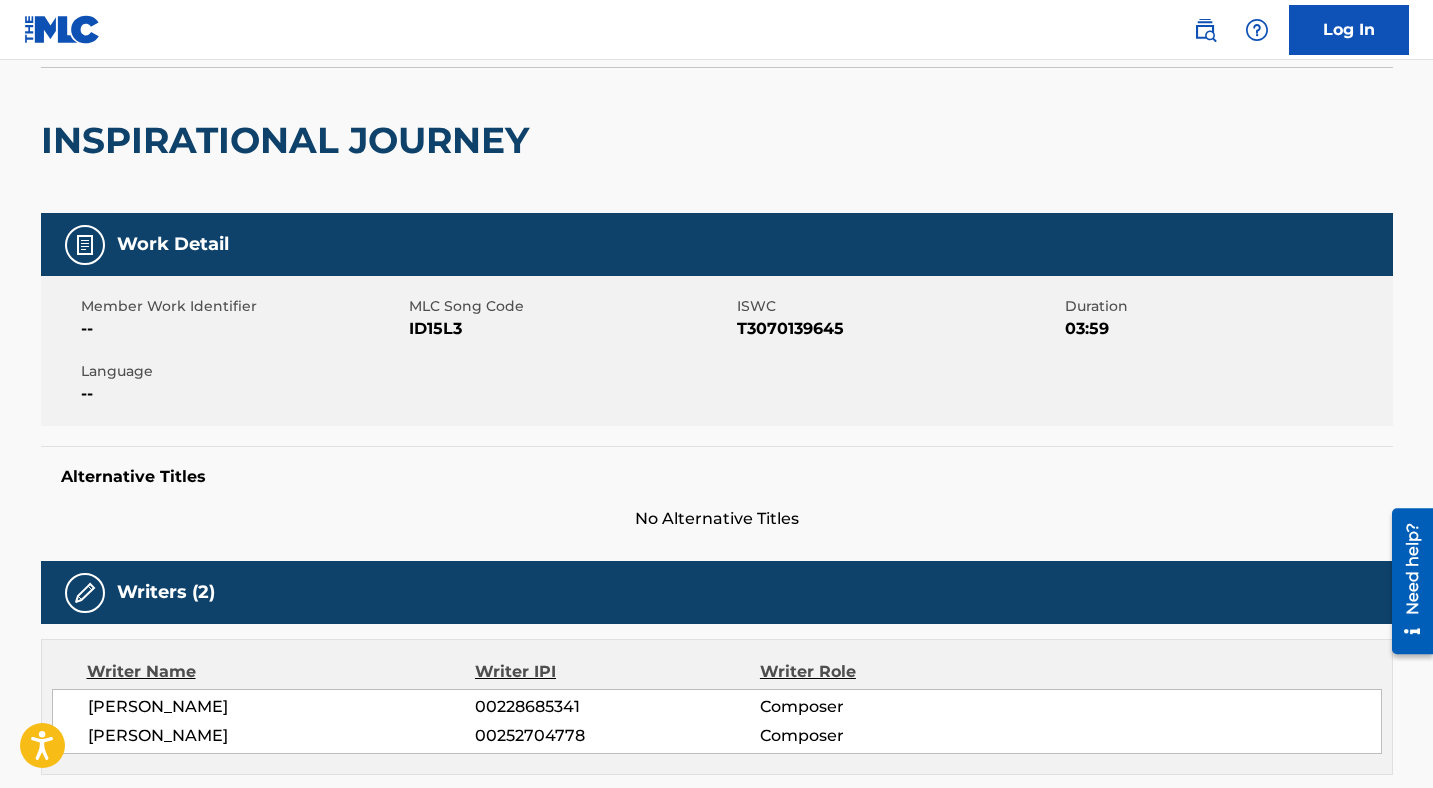 scroll, scrollTop: 0, scrollLeft: 0, axis: both 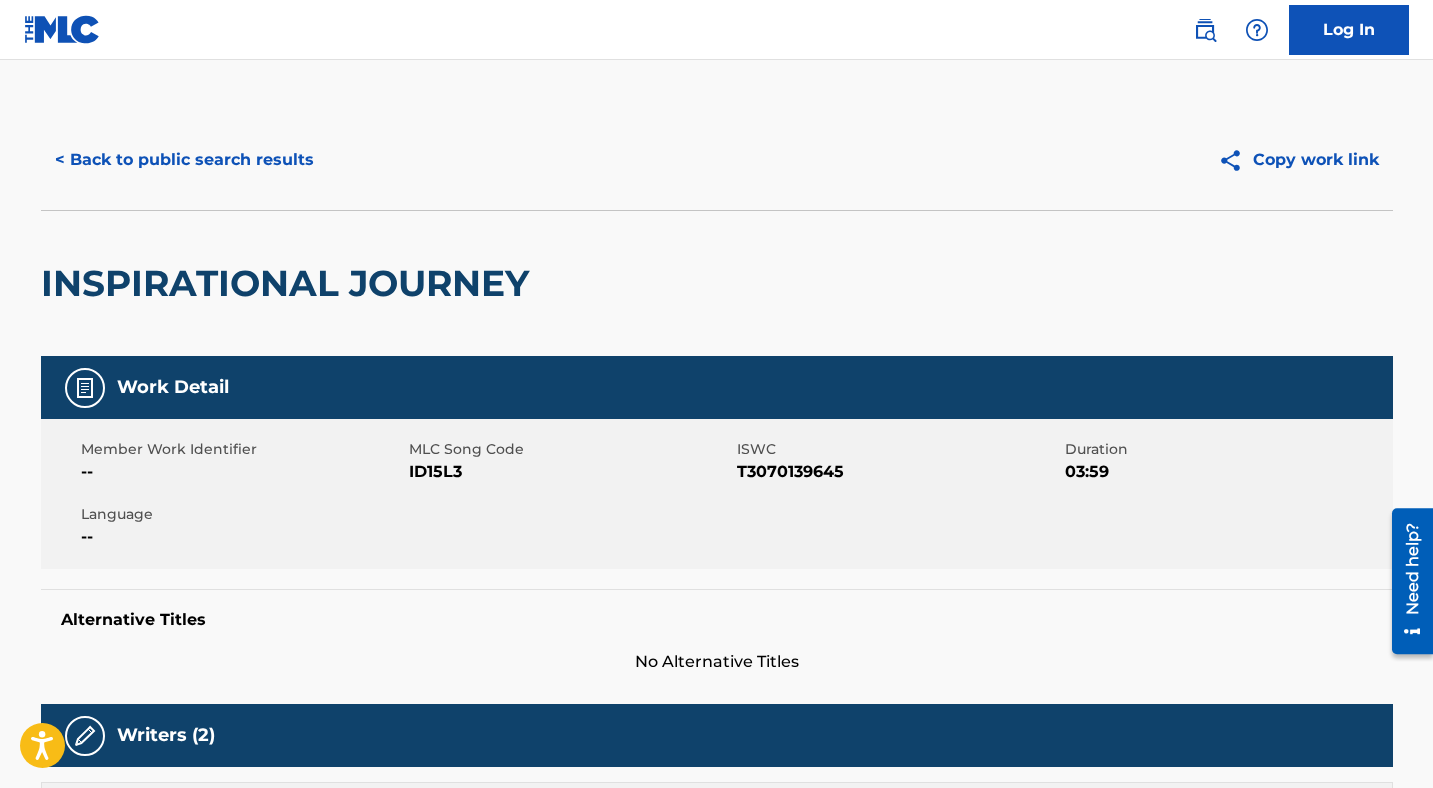 click on "< Back to public search results" at bounding box center (184, 160) 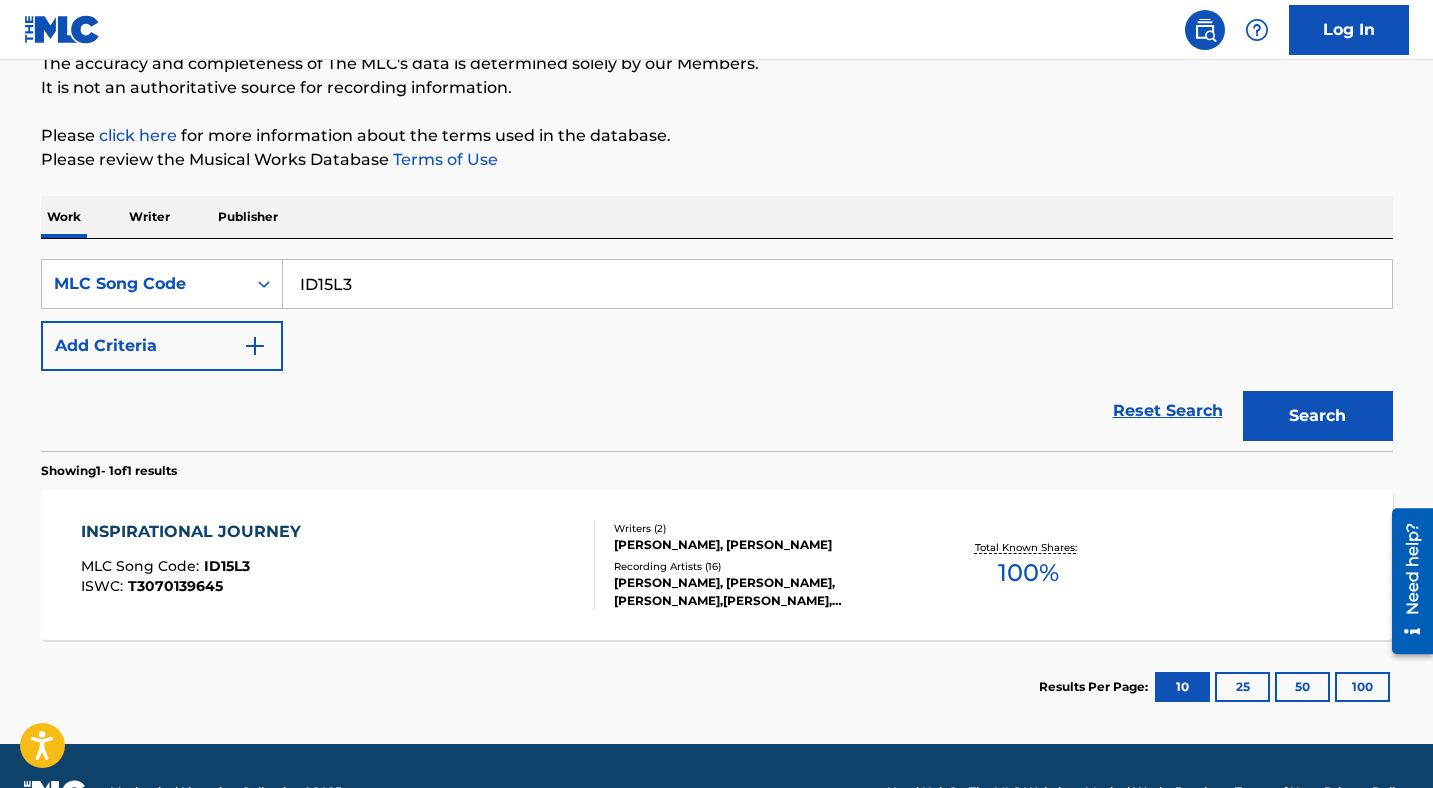 click on "ID15L3" at bounding box center [837, 284] 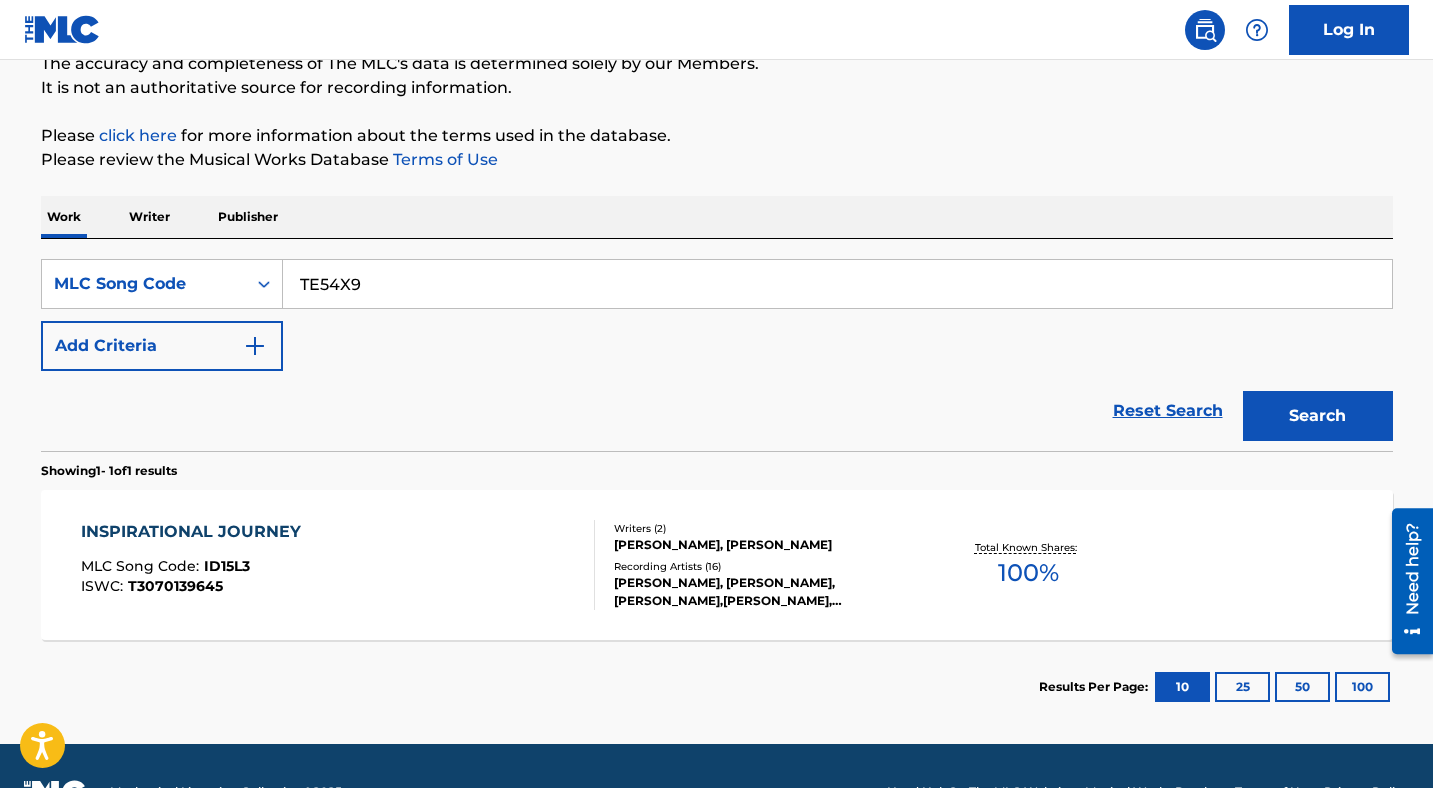 type on "TE54X9" 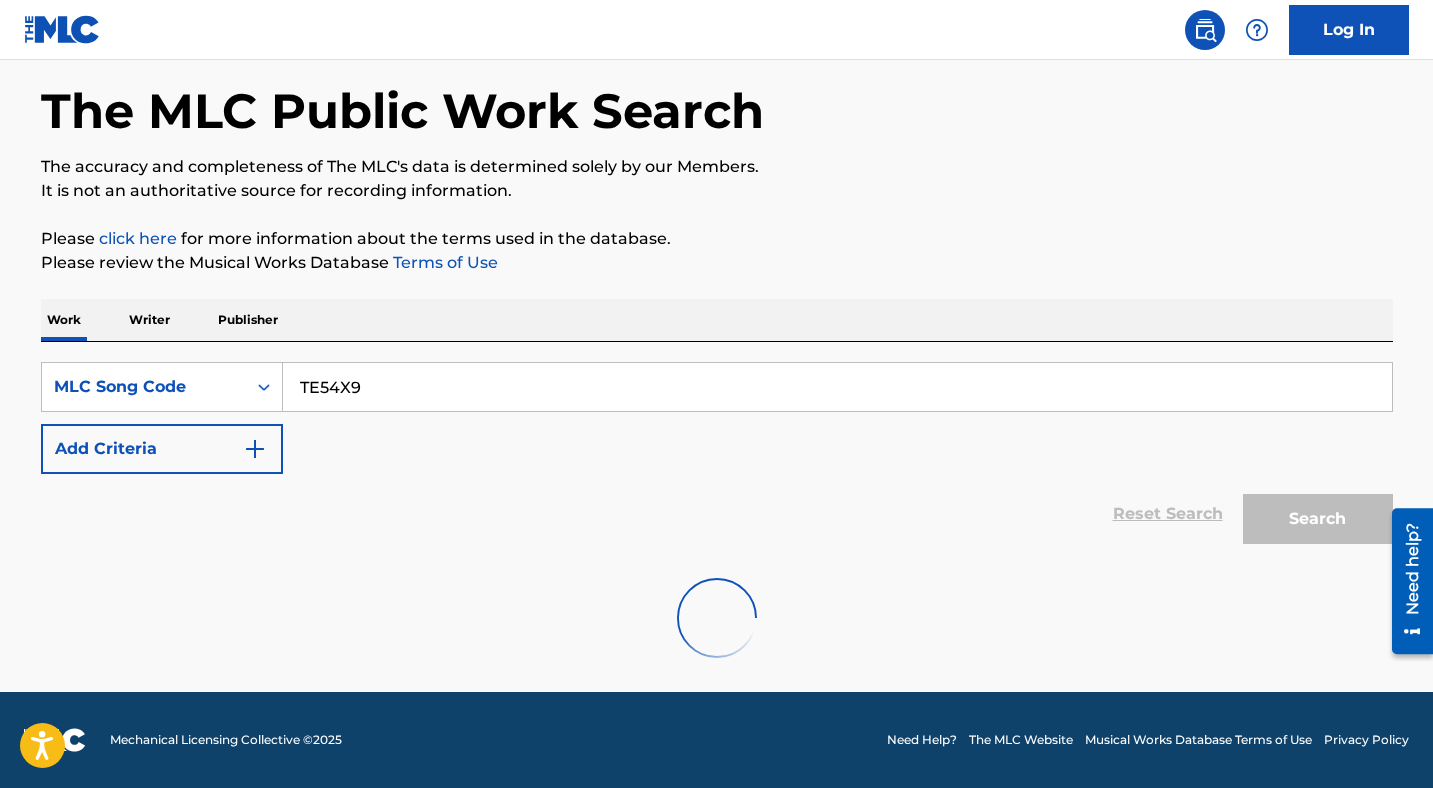 scroll, scrollTop: 186, scrollLeft: 0, axis: vertical 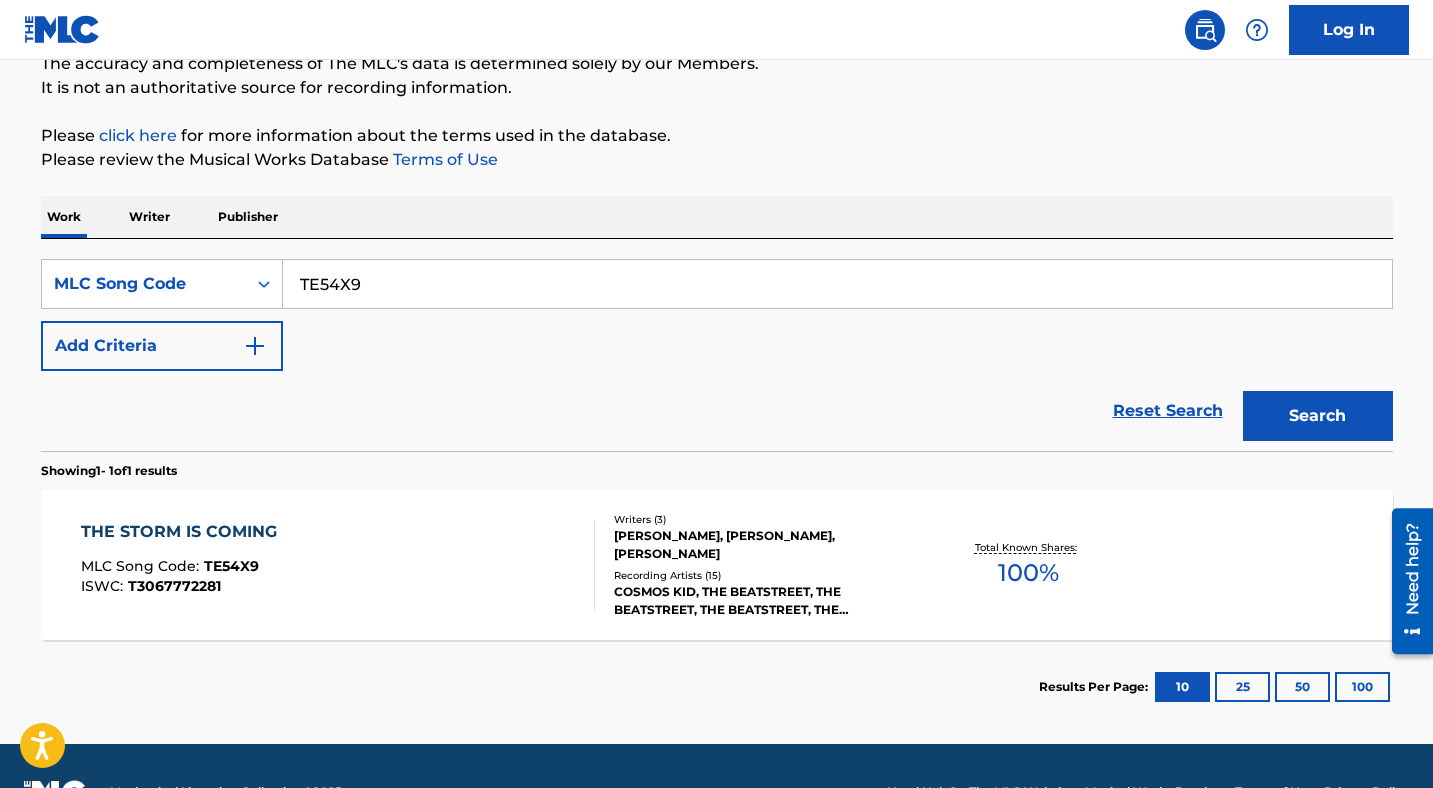 click on "THE STORM IS COMING MLC Song Code : TE54X9 ISWC : T3067772281" at bounding box center [184, 565] 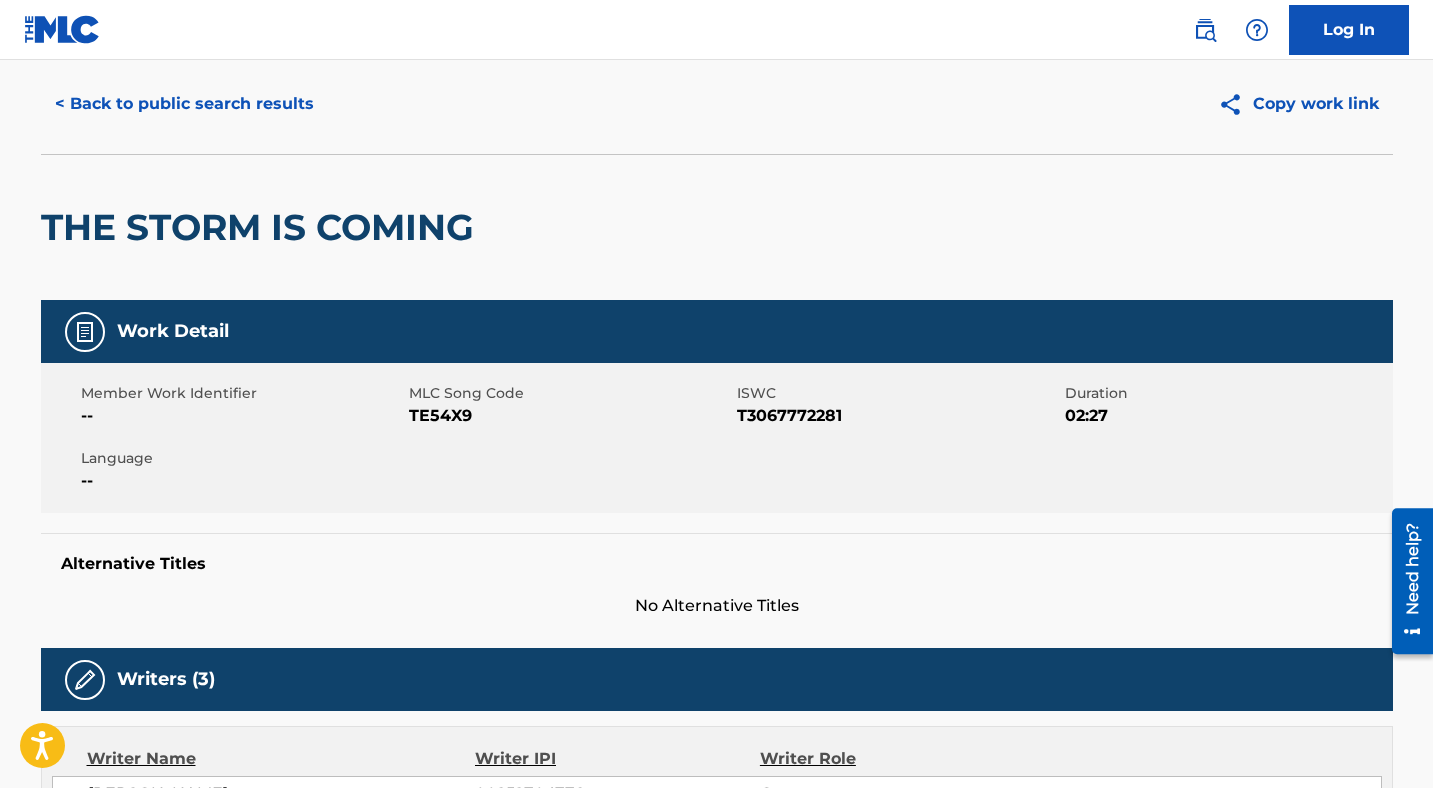scroll, scrollTop: 0, scrollLeft: 0, axis: both 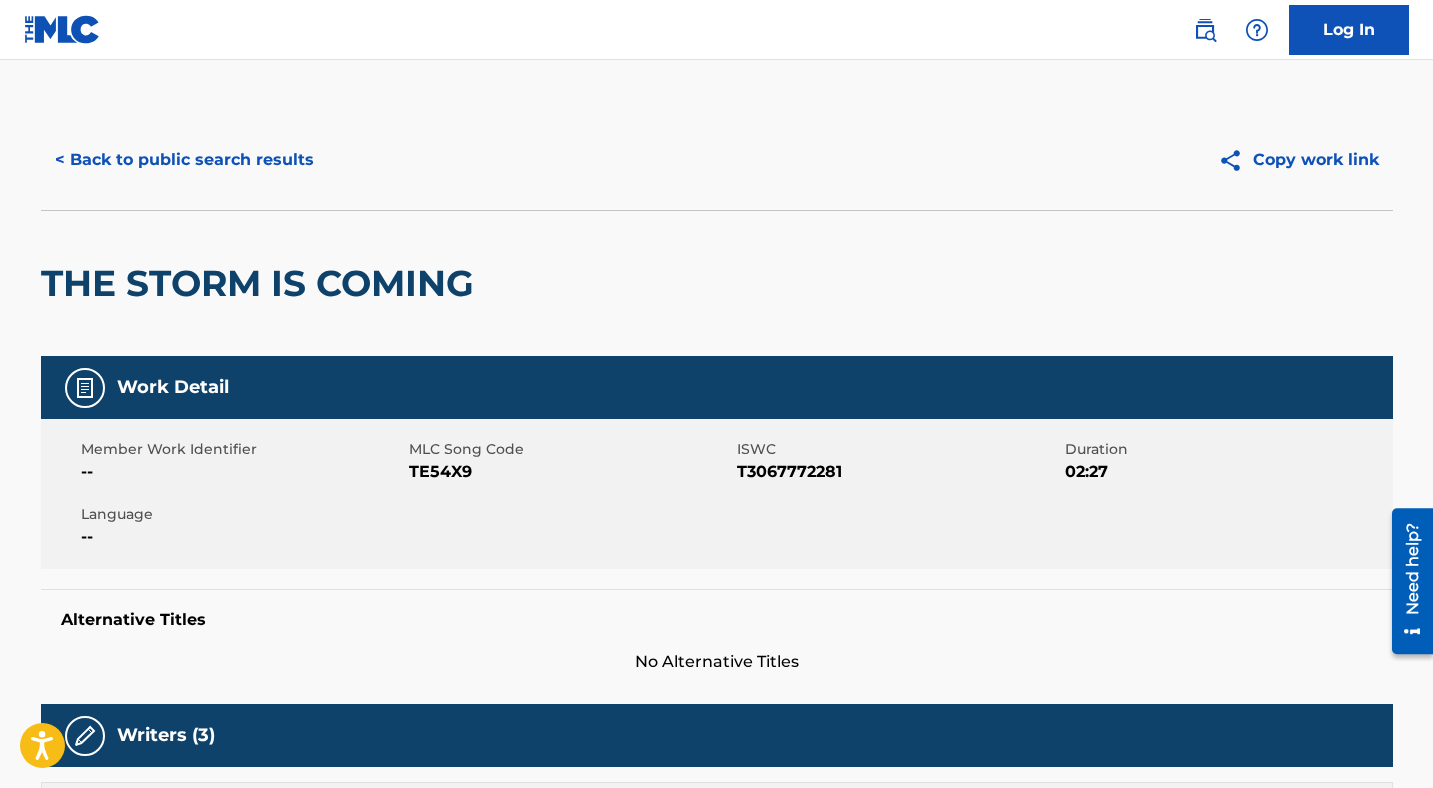 click on "< Back to public search results" at bounding box center (184, 160) 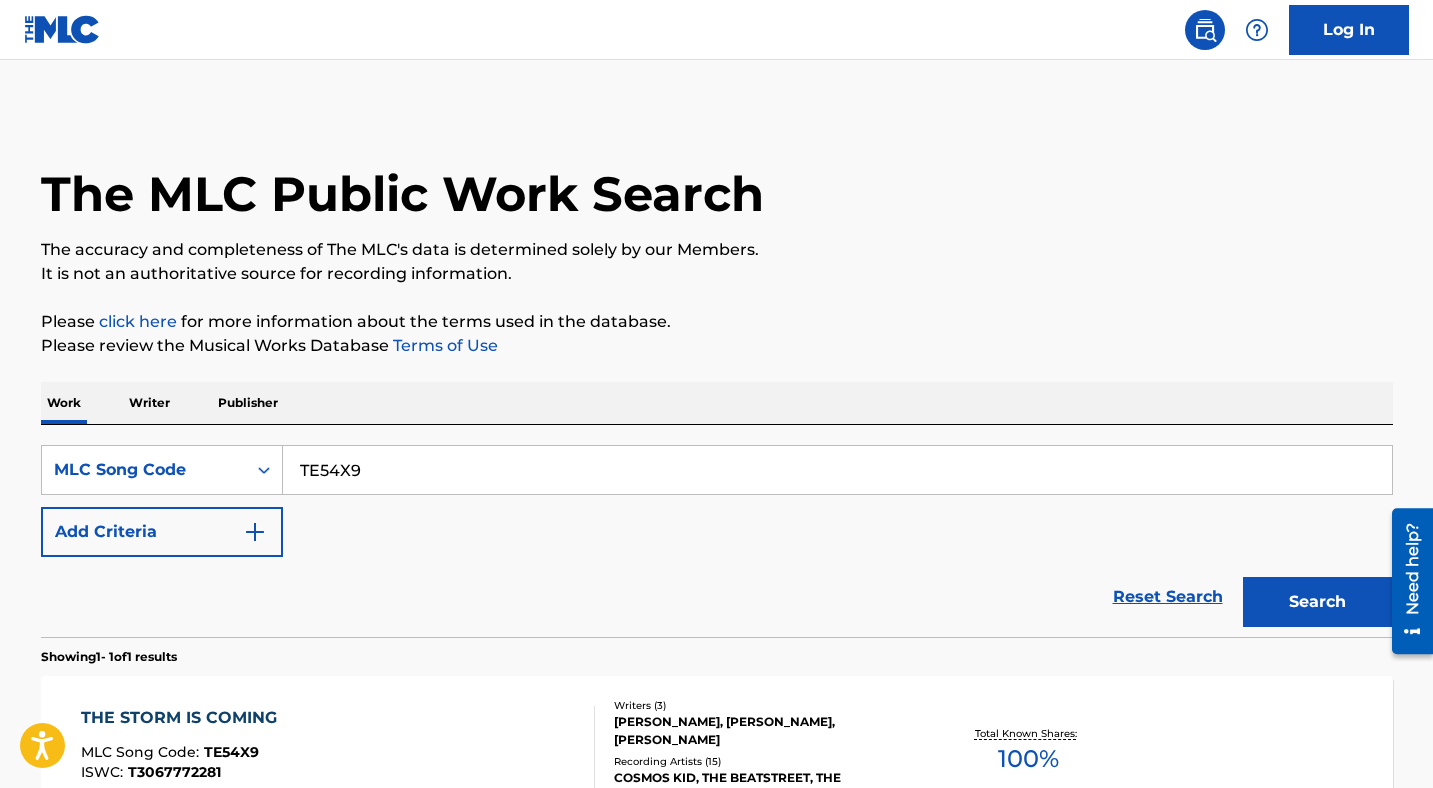 scroll, scrollTop: 186, scrollLeft: 0, axis: vertical 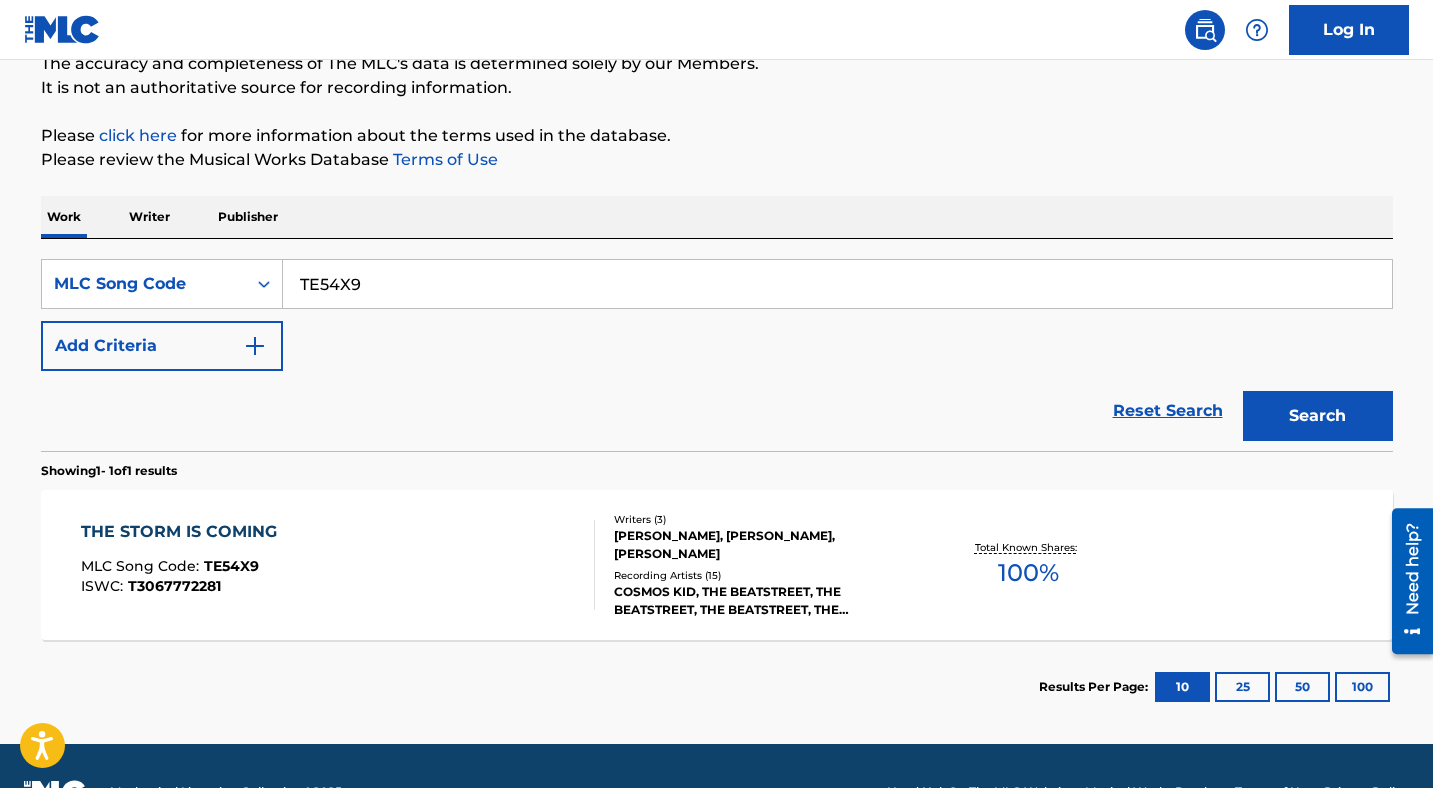 click on "TE54X9" at bounding box center [837, 284] 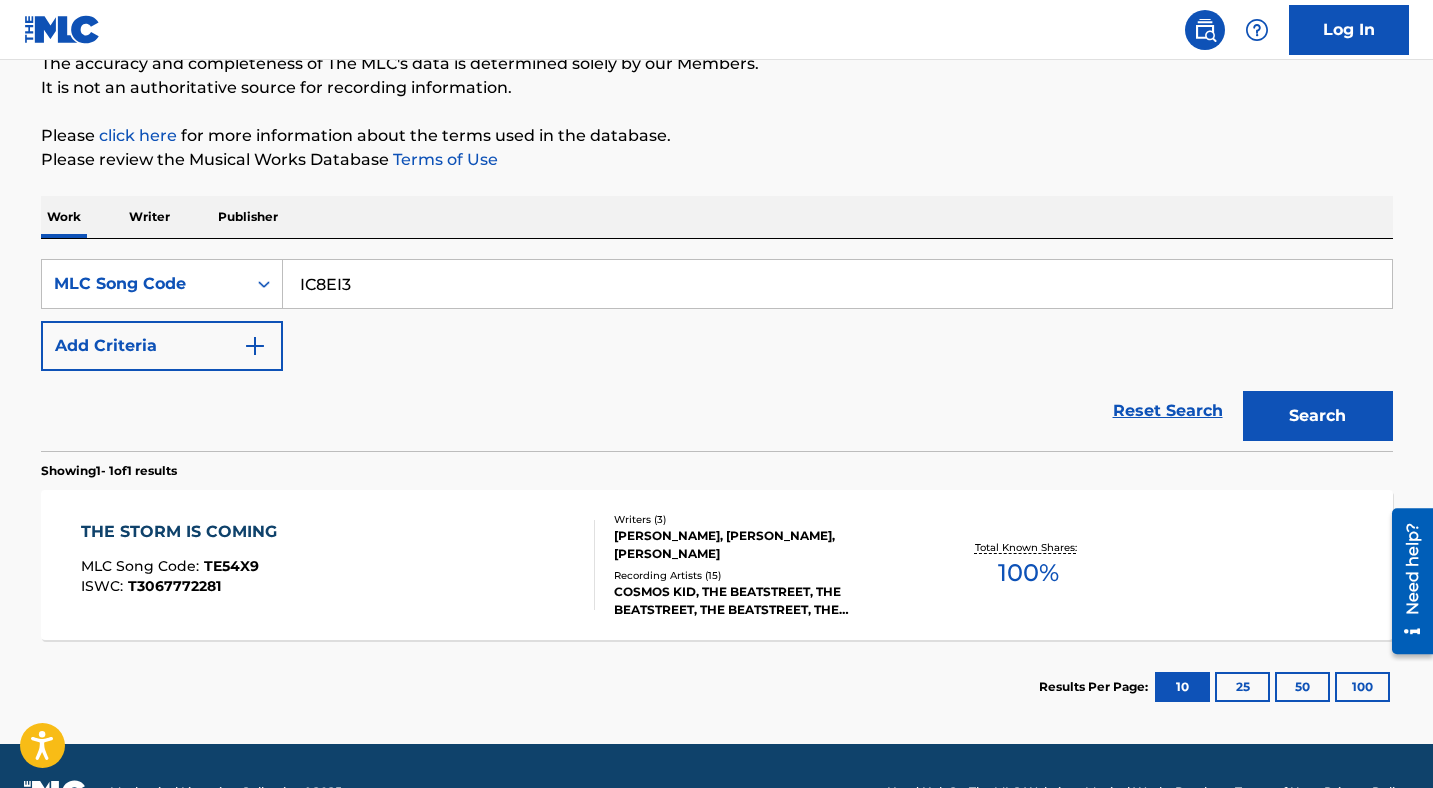 type on "IC8EI3" 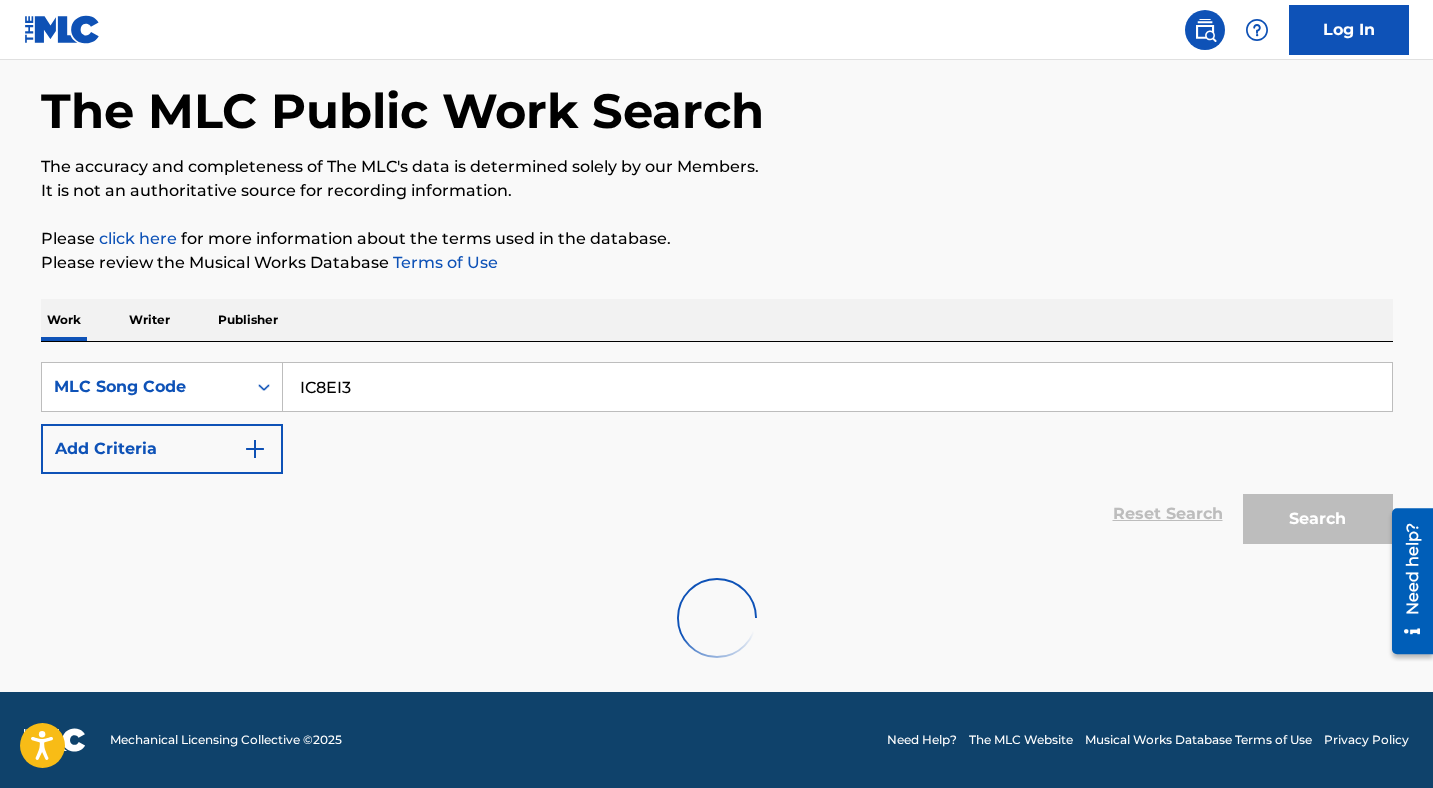 scroll, scrollTop: 186, scrollLeft: 0, axis: vertical 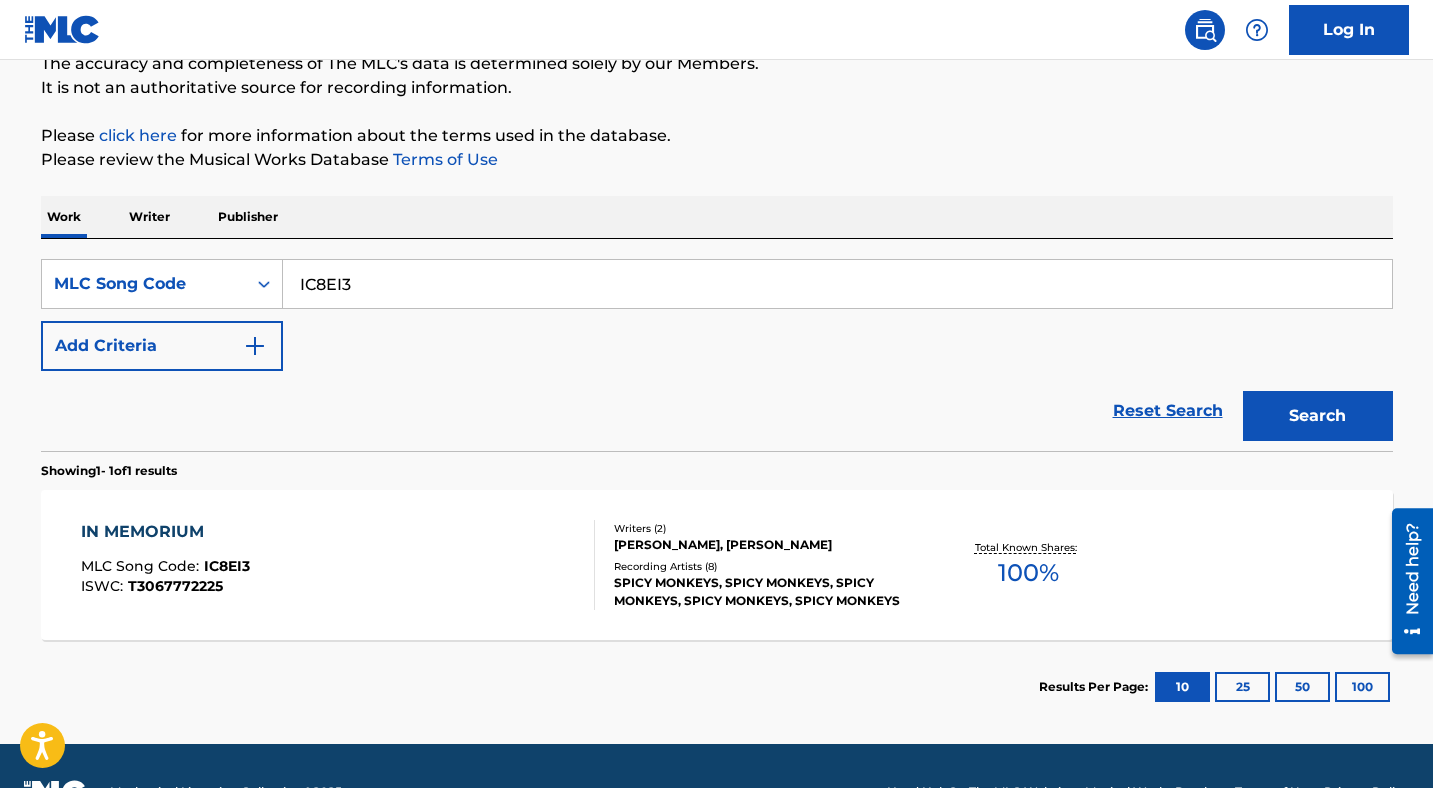 click on "IC8EI3" at bounding box center [227, 566] 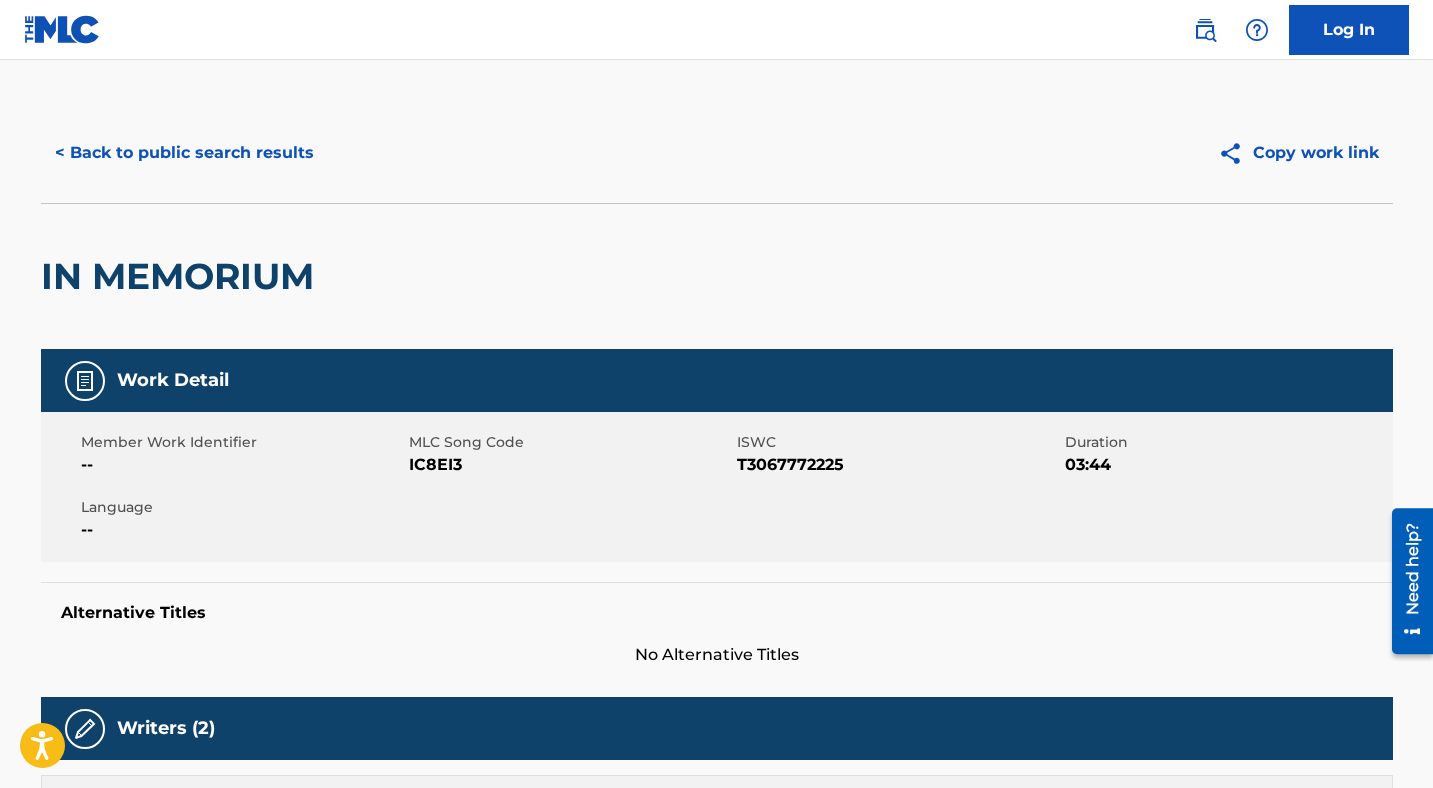 scroll, scrollTop: 0, scrollLeft: 0, axis: both 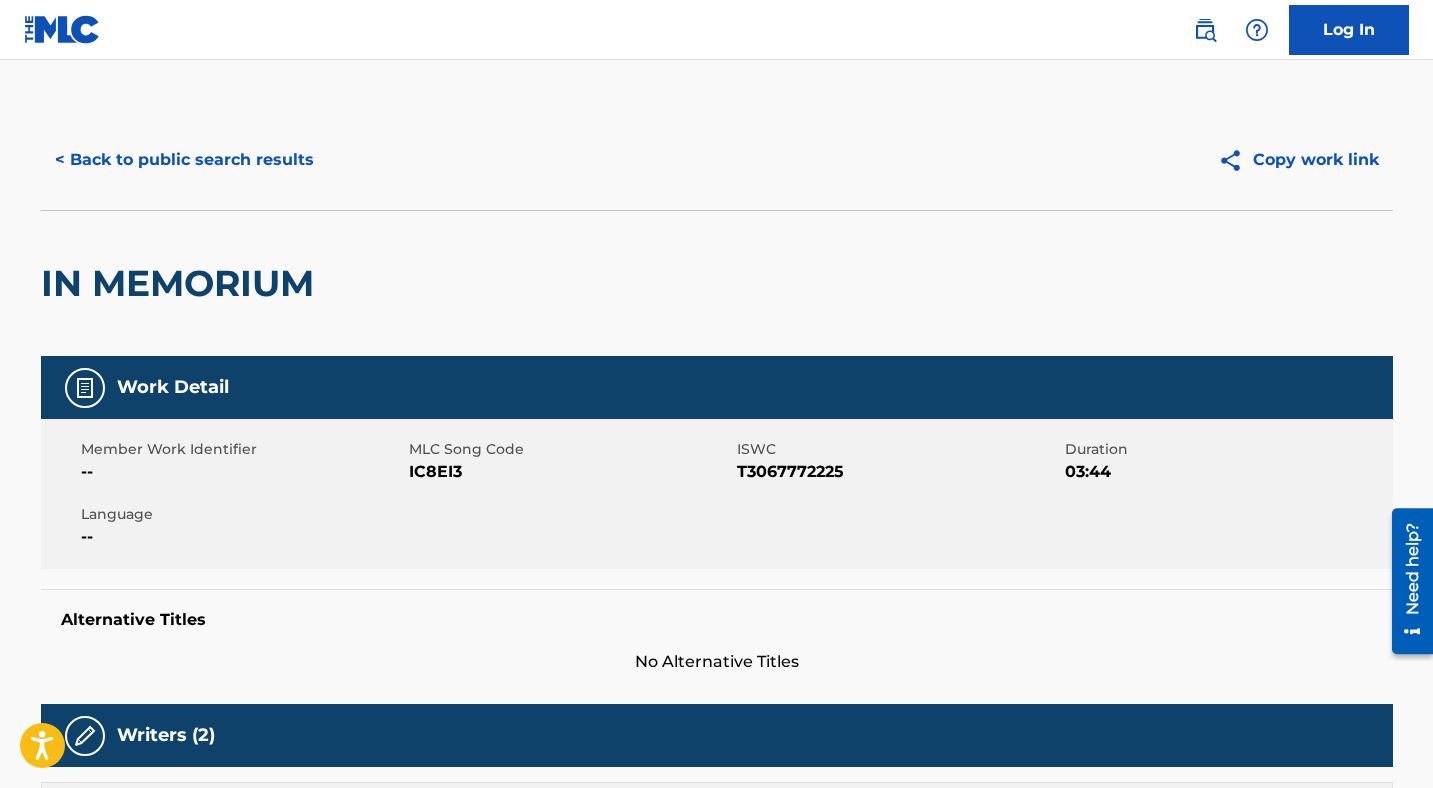 click on "< Back to public search results" at bounding box center [184, 160] 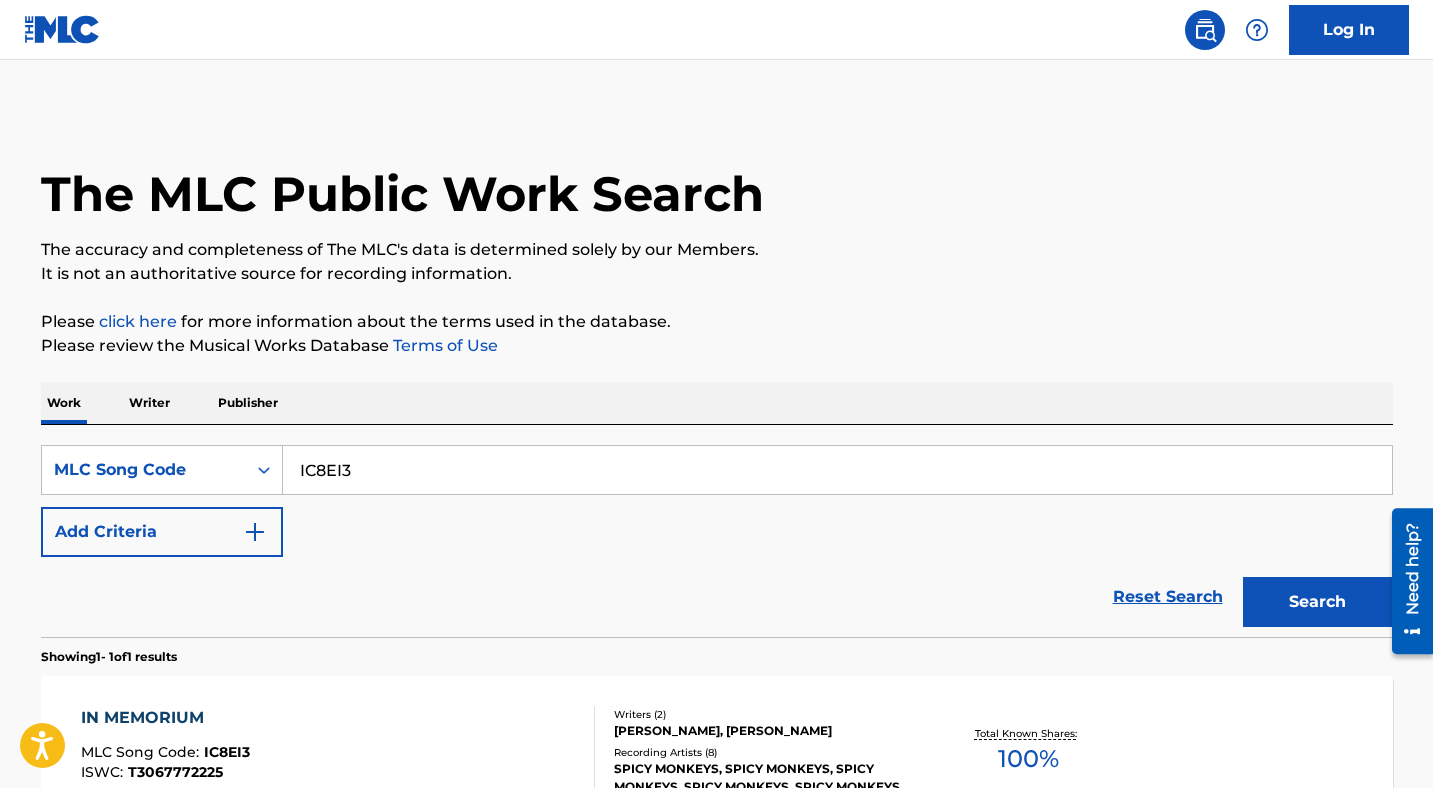 scroll, scrollTop: 186, scrollLeft: 0, axis: vertical 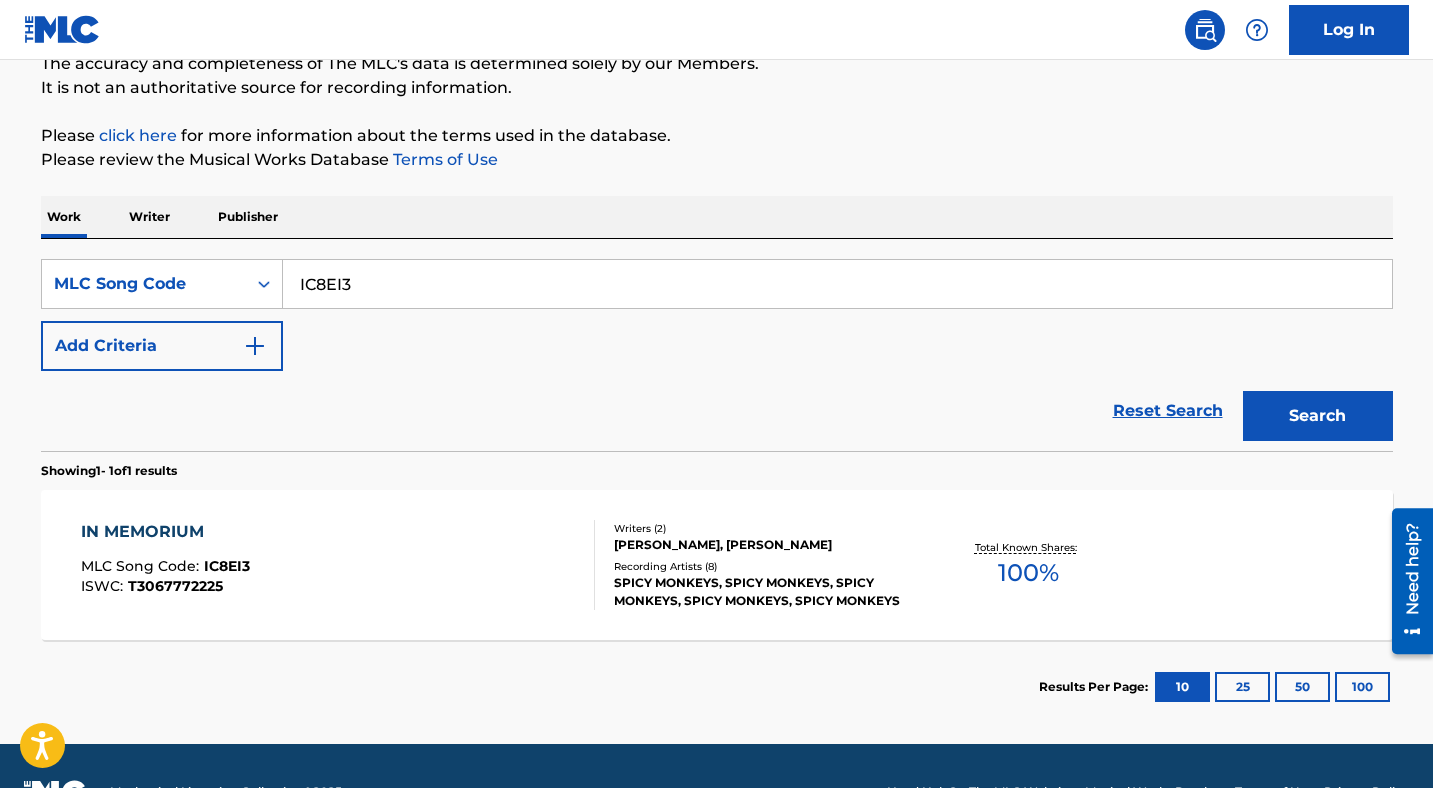 click on "IC8EI3" at bounding box center [837, 284] 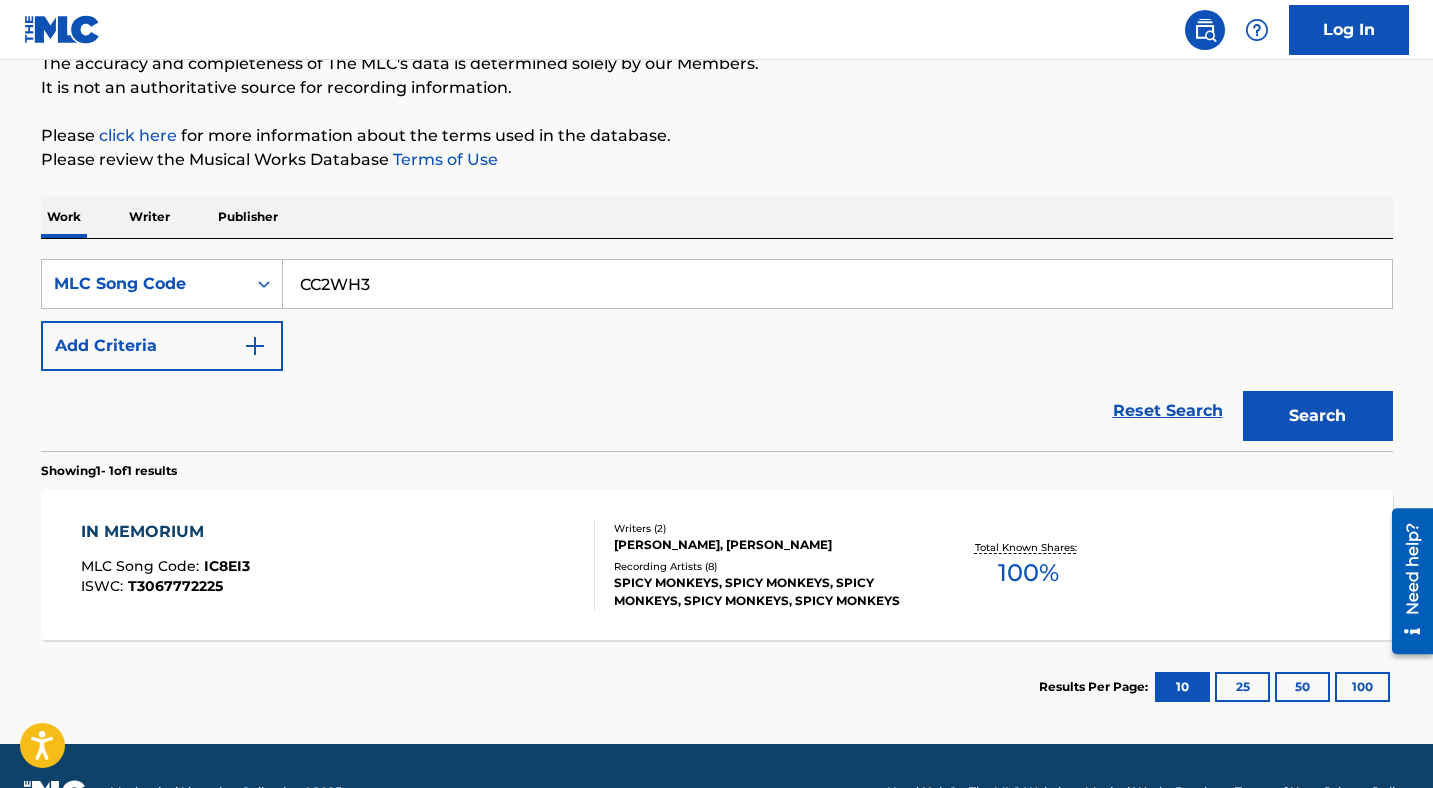 type on "CC2WH3" 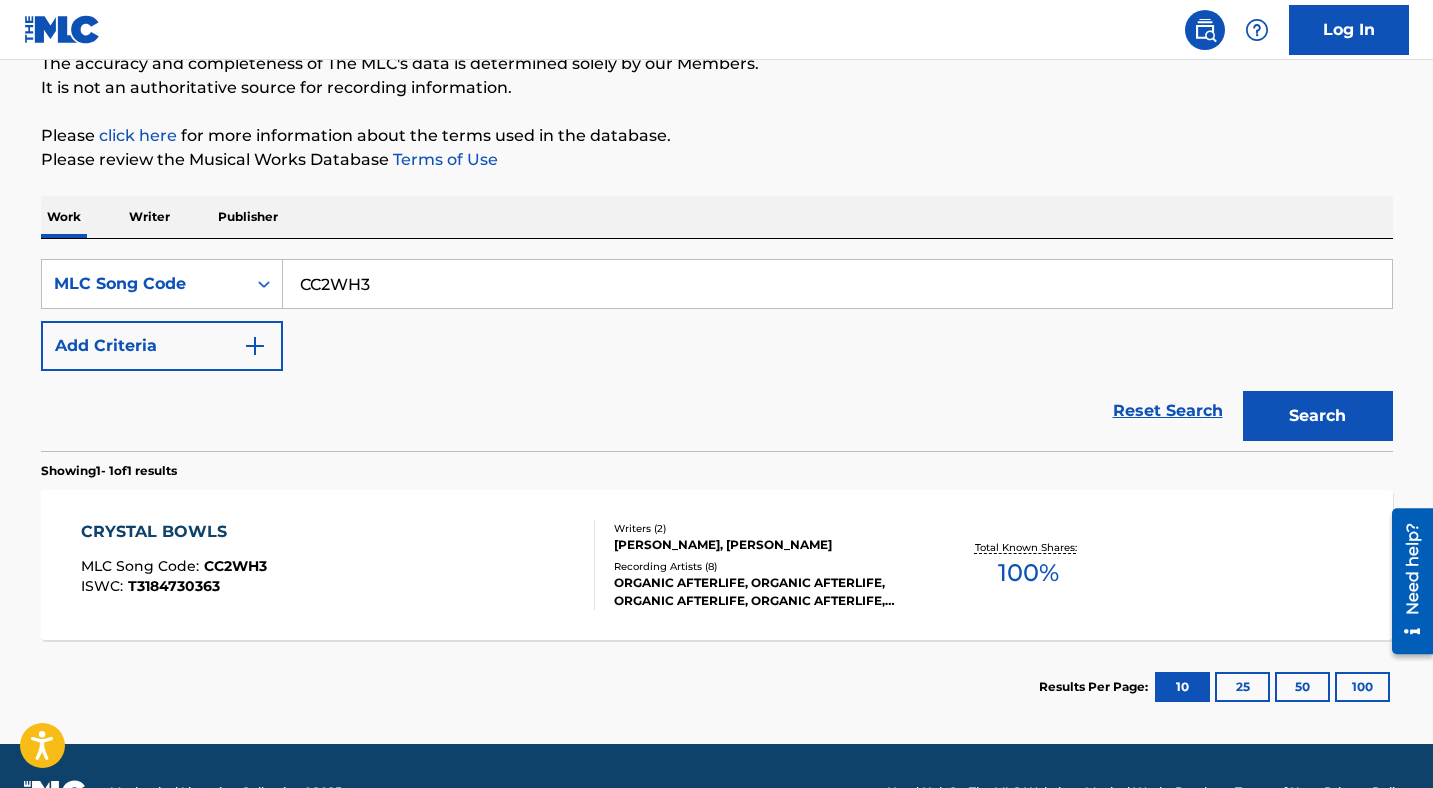 click on "CC2WH3" at bounding box center (235, 566) 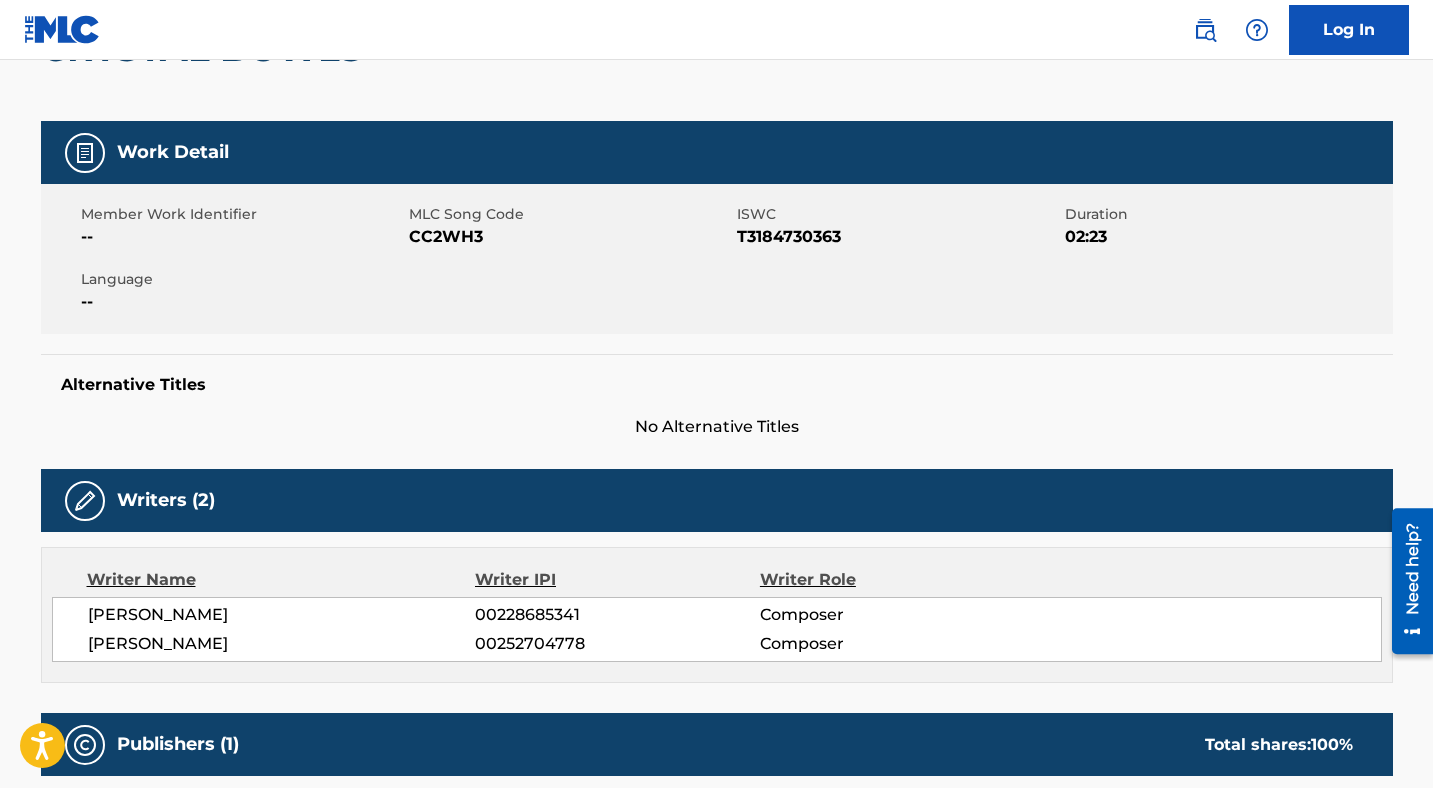 scroll, scrollTop: 0, scrollLeft: 0, axis: both 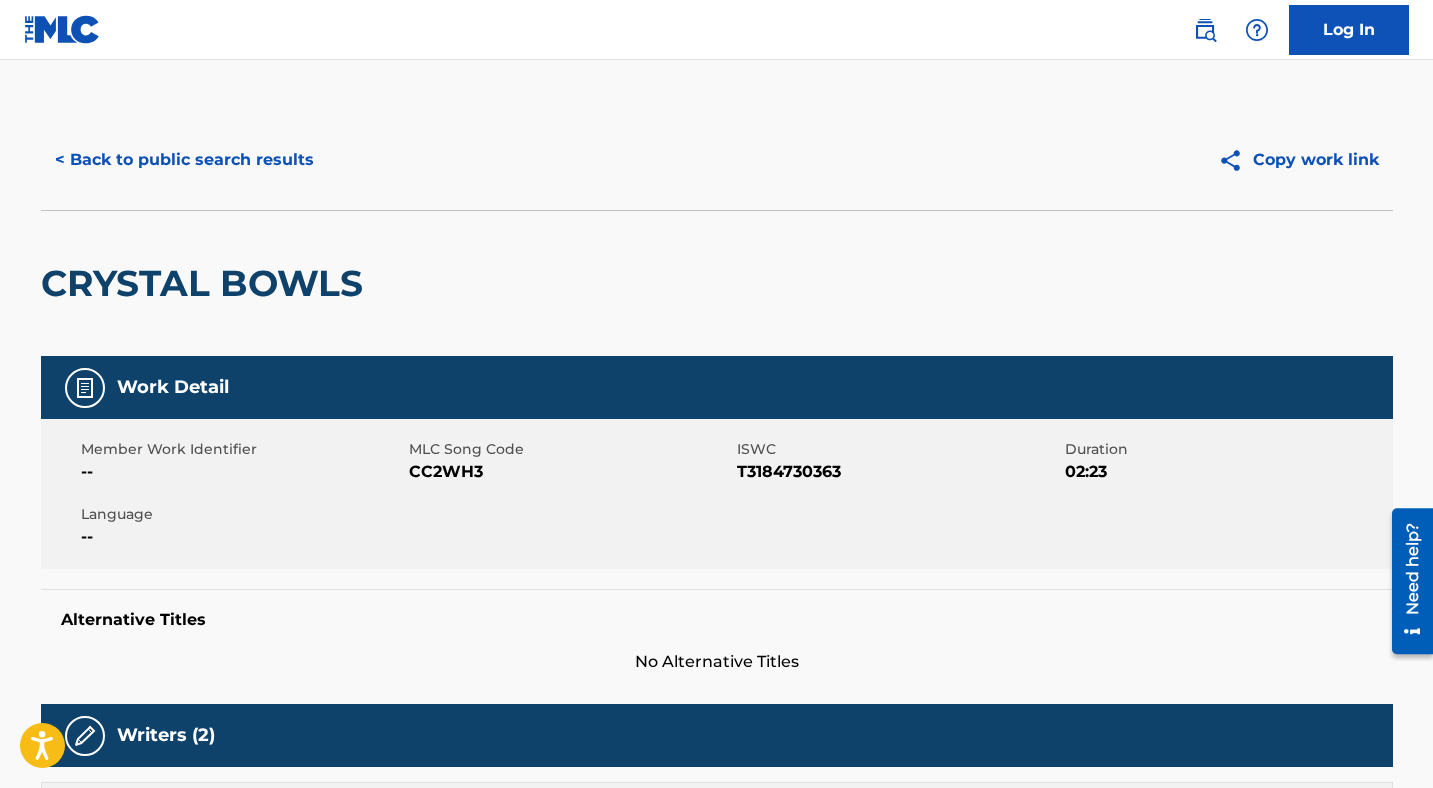 click on "< Back to public search results" at bounding box center [184, 160] 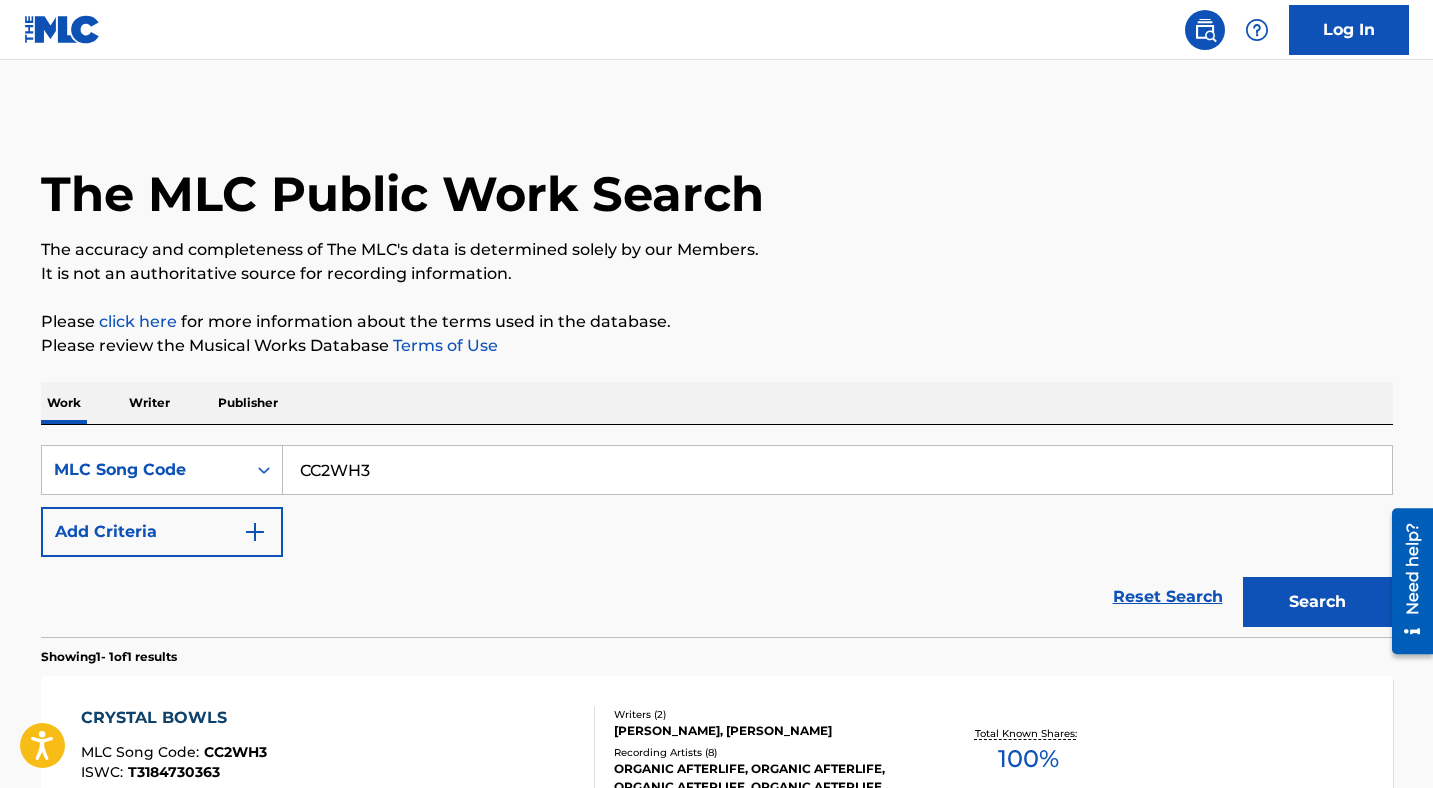 scroll, scrollTop: 186, scrollLeft: 0, axis: vertical 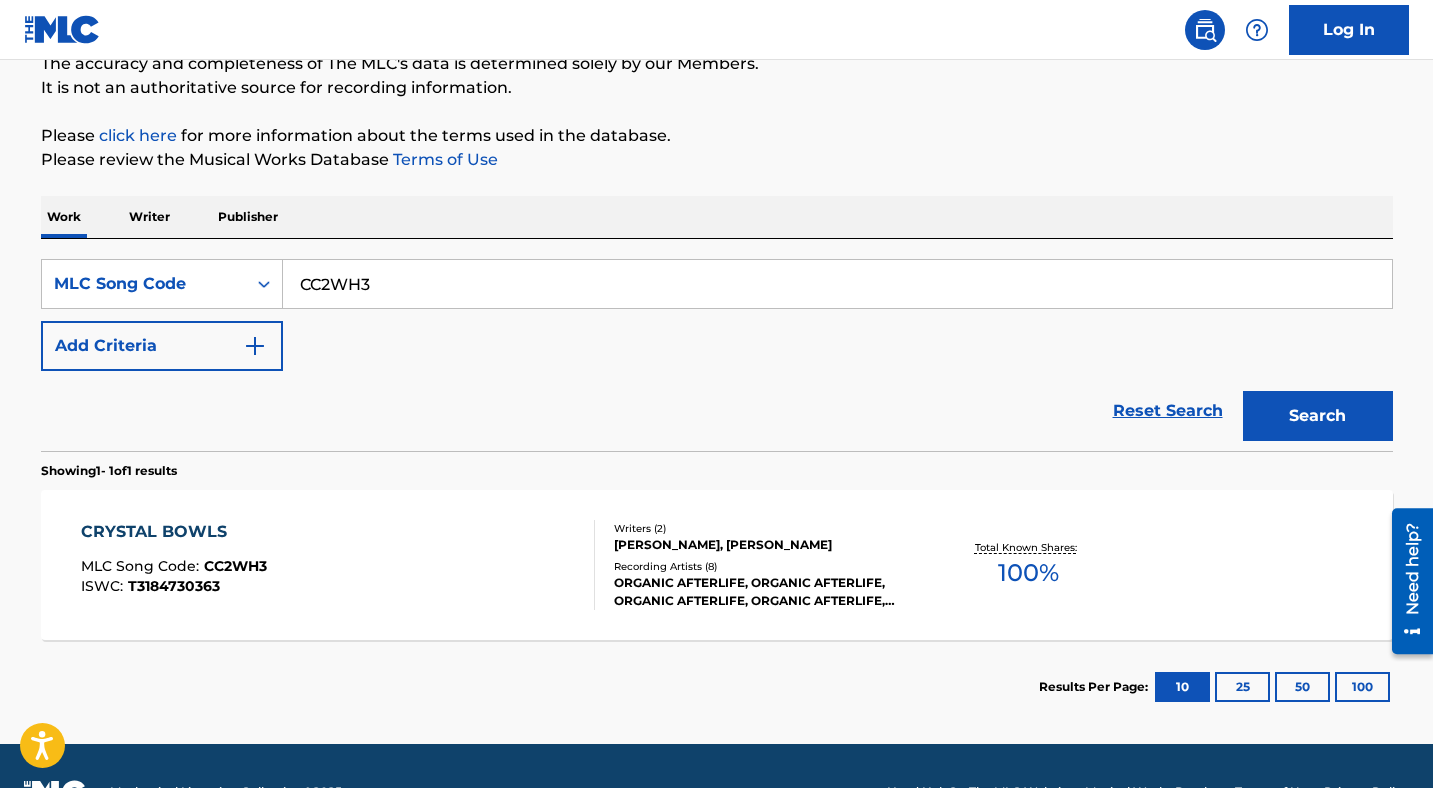 click on "CC2WH3" at bounding box center (837, 284) 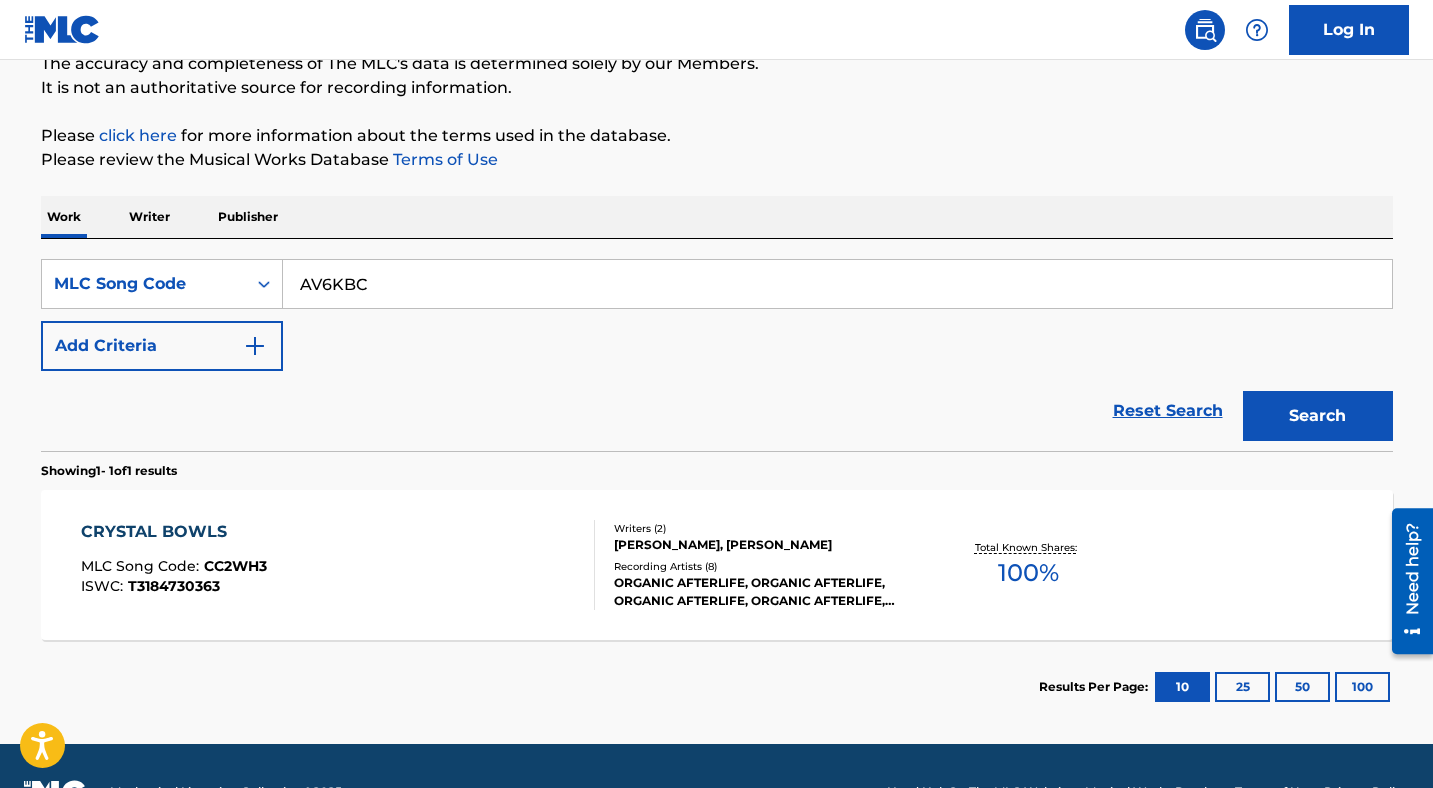 type on "AV6KBC" 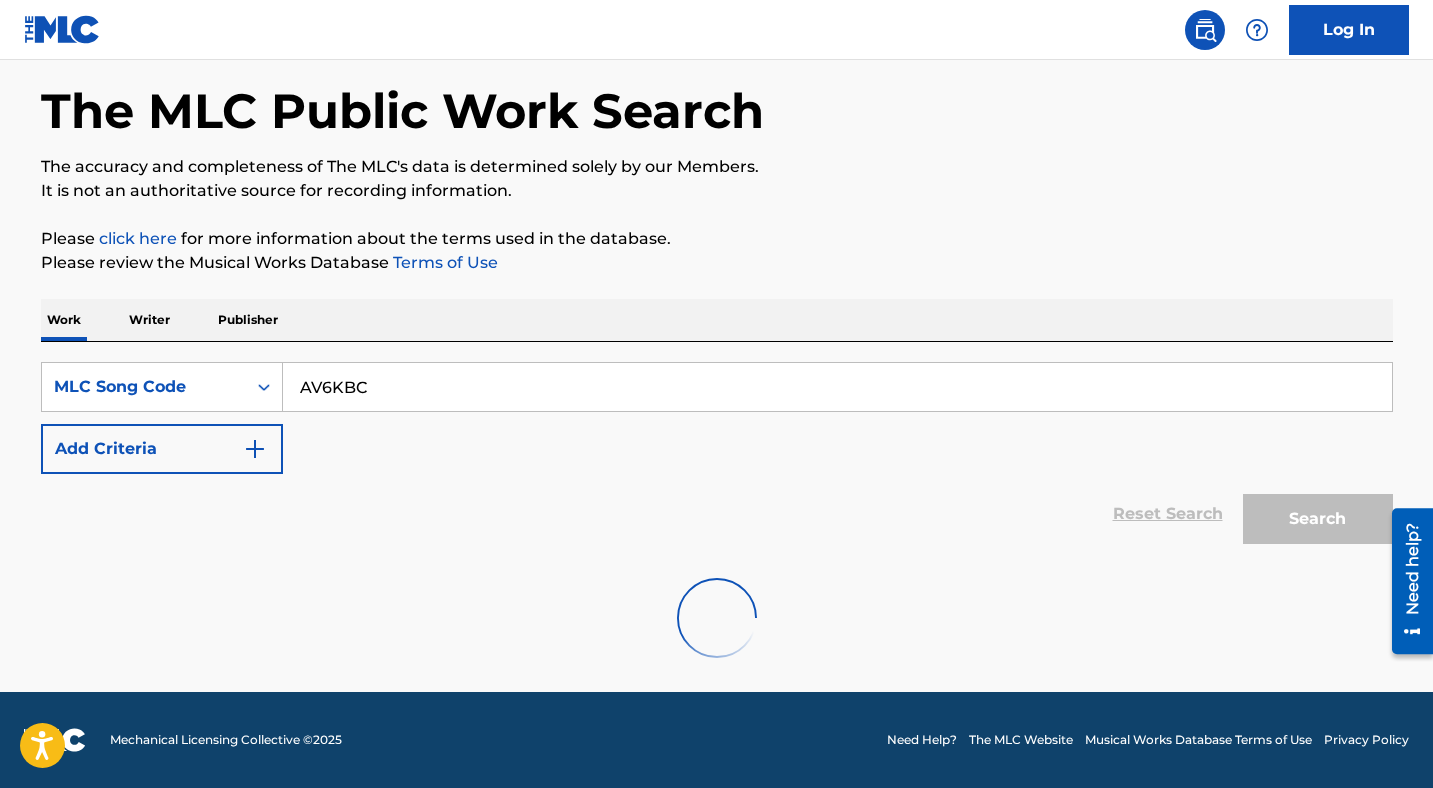scroll, scrollTop: 186, scrollLeft: 0, axis: vertical 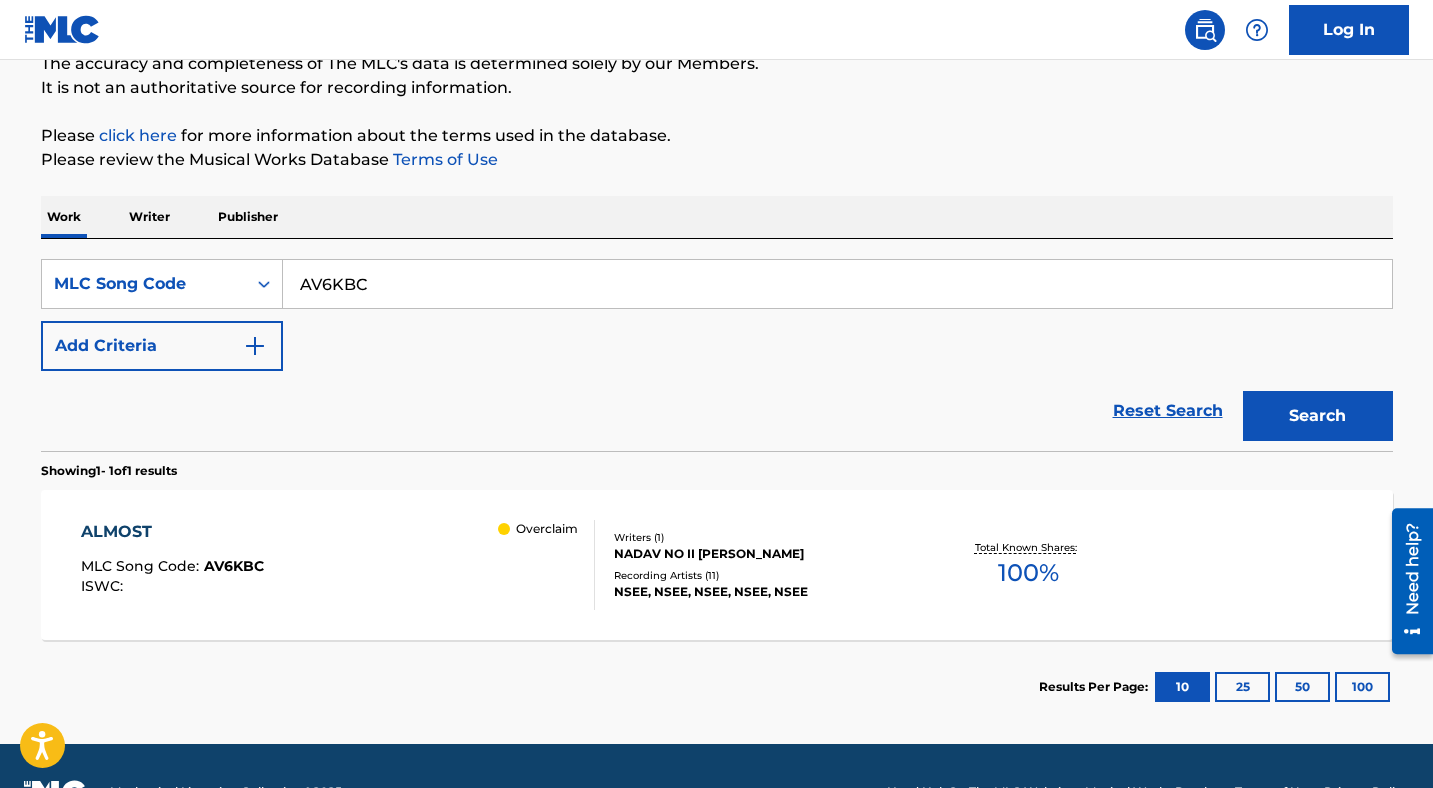 click on "ALMOST" at bounding box center (172, 532) 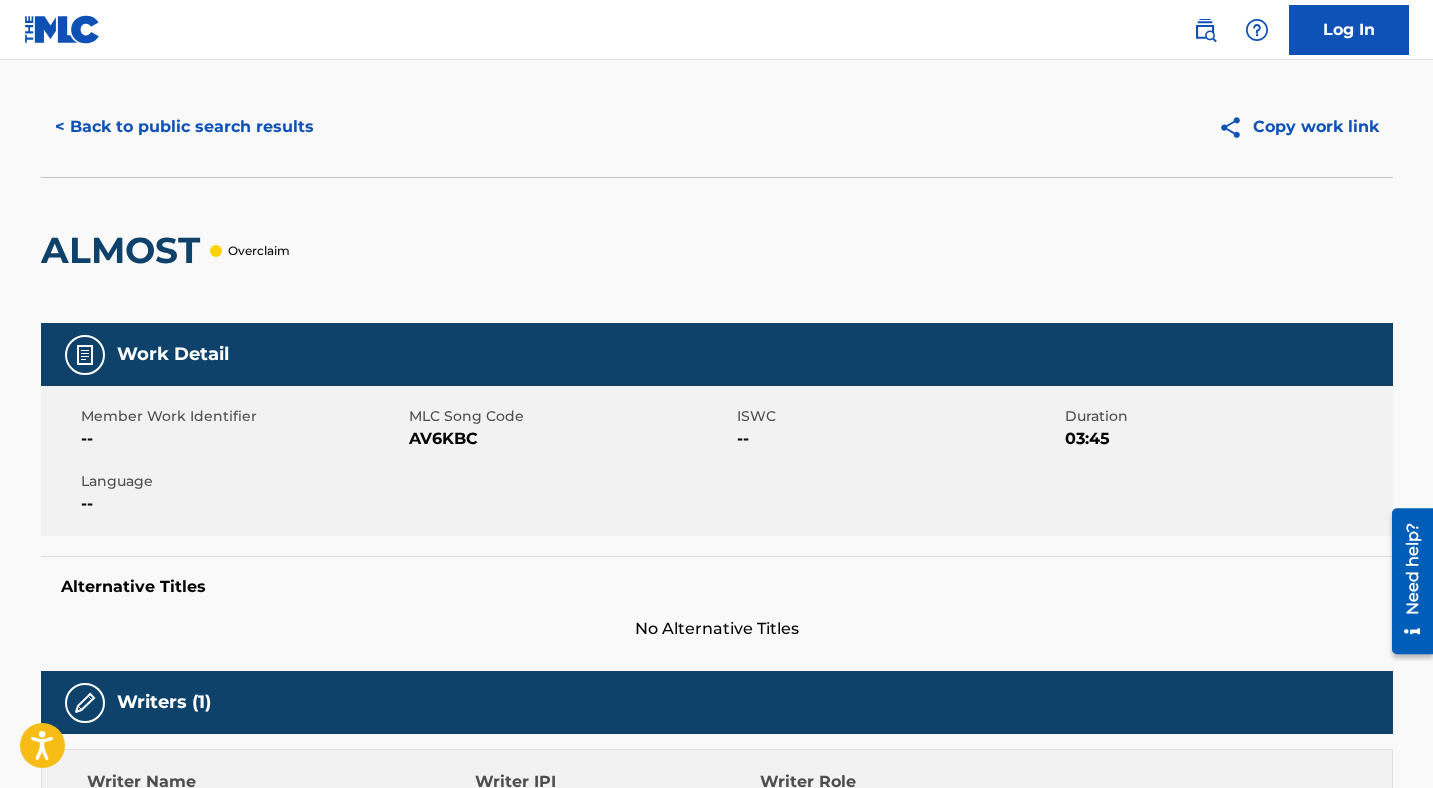 scroll, scrollTop: 0, scrollLeft: 0, axis: both 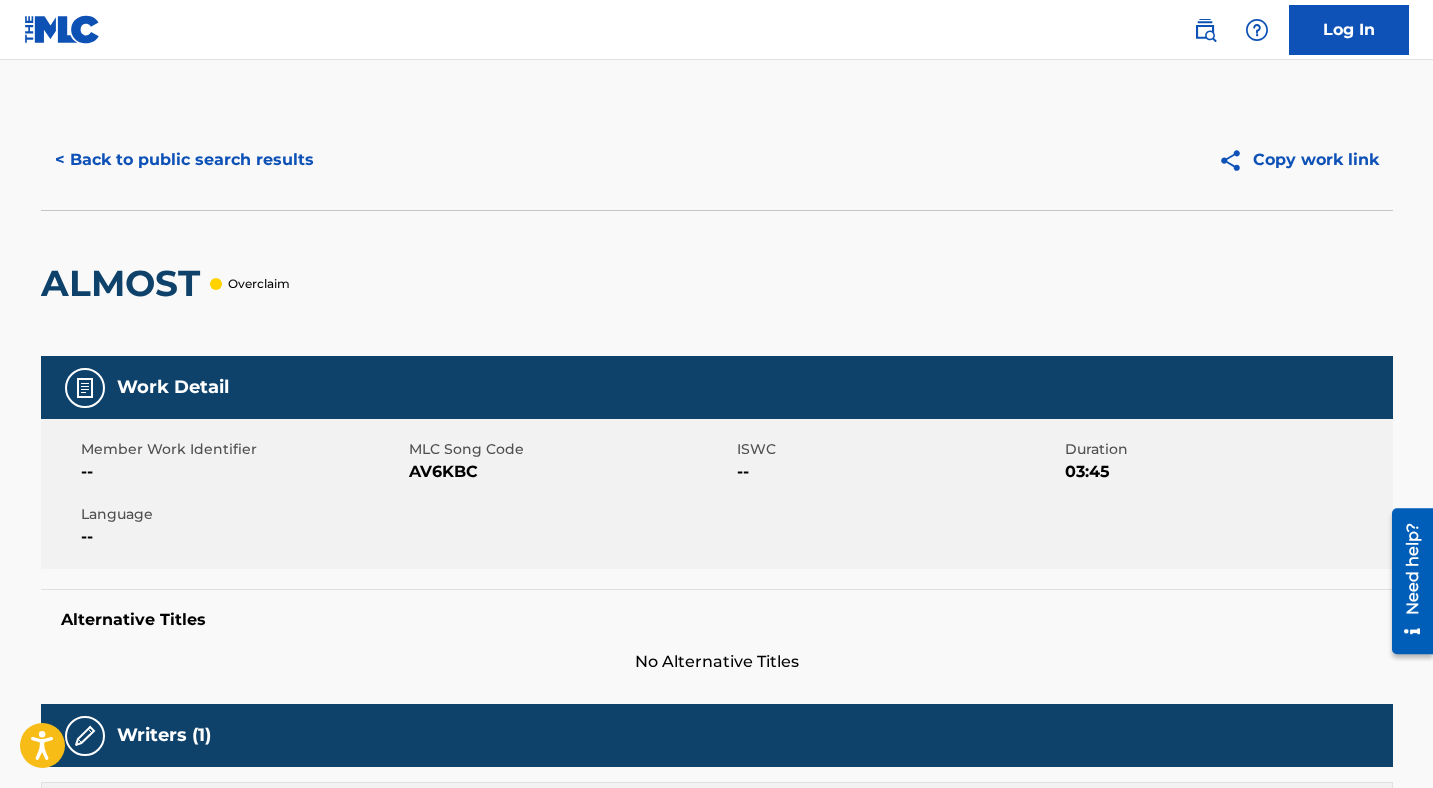 click on "< Back to public search results" at bounding box center [184, 160] 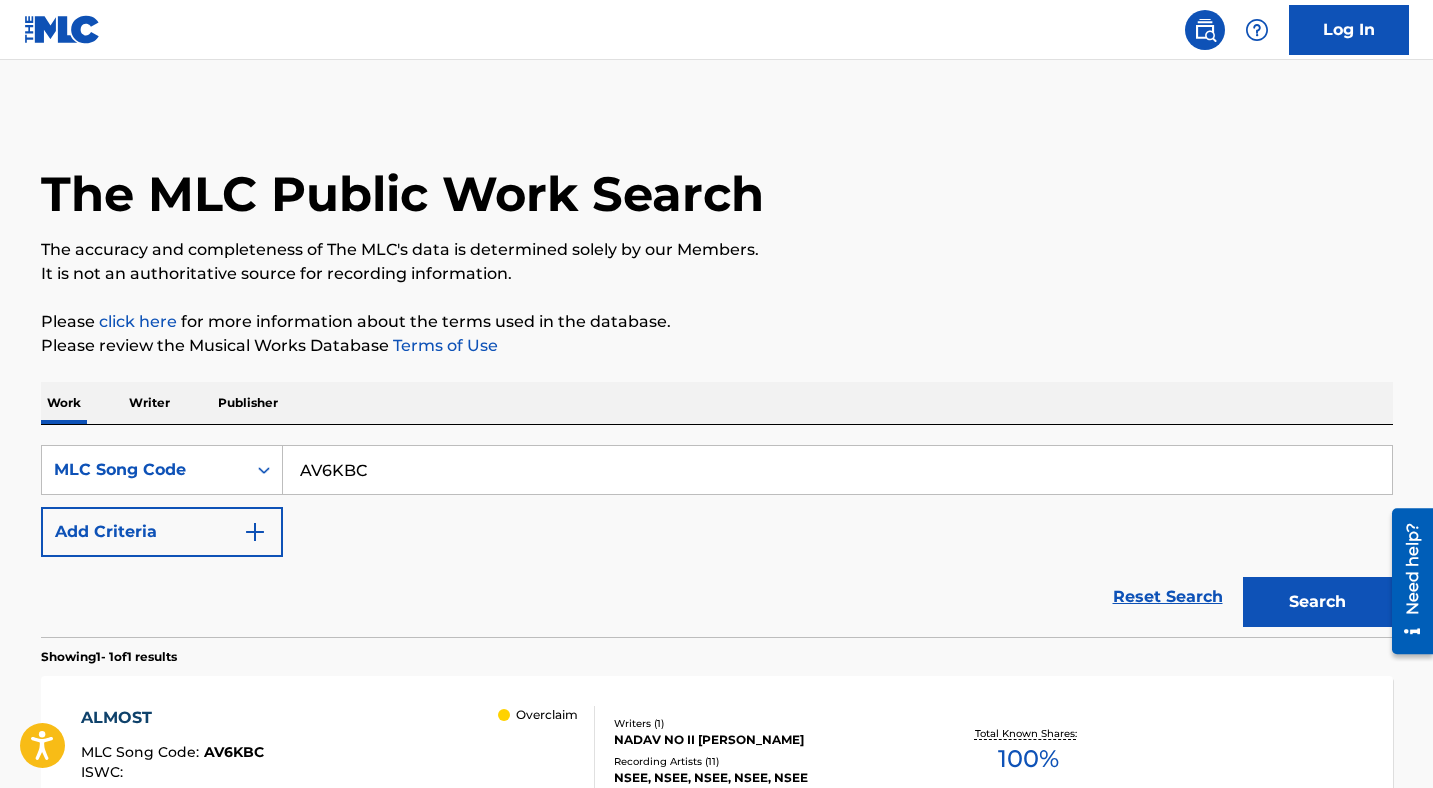 scroll, scrollTop: 186, scrollLeft: 0, axis: vertical 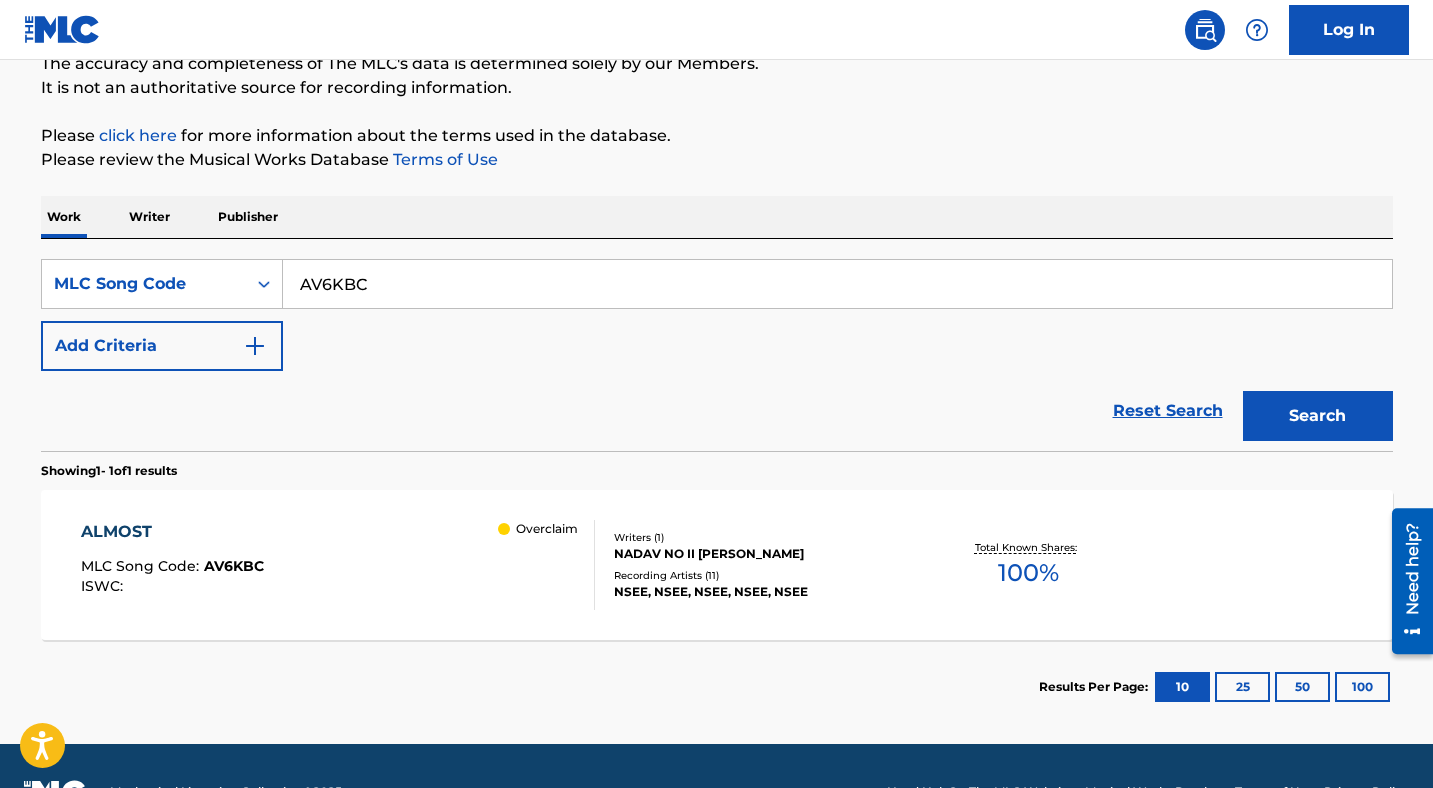 click on "AV6KBC" at bounding box center (837, 284) 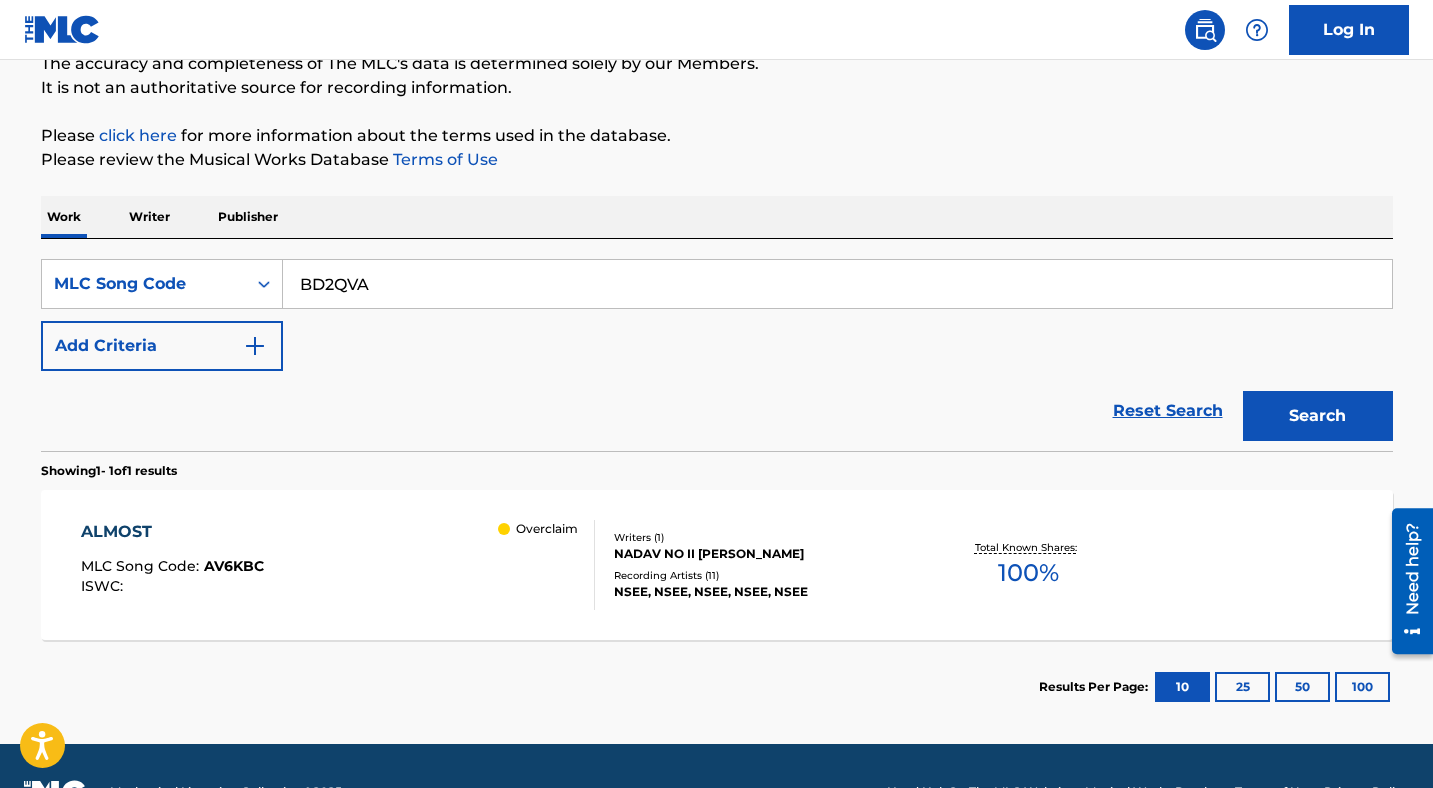 type on "BD2QVA" 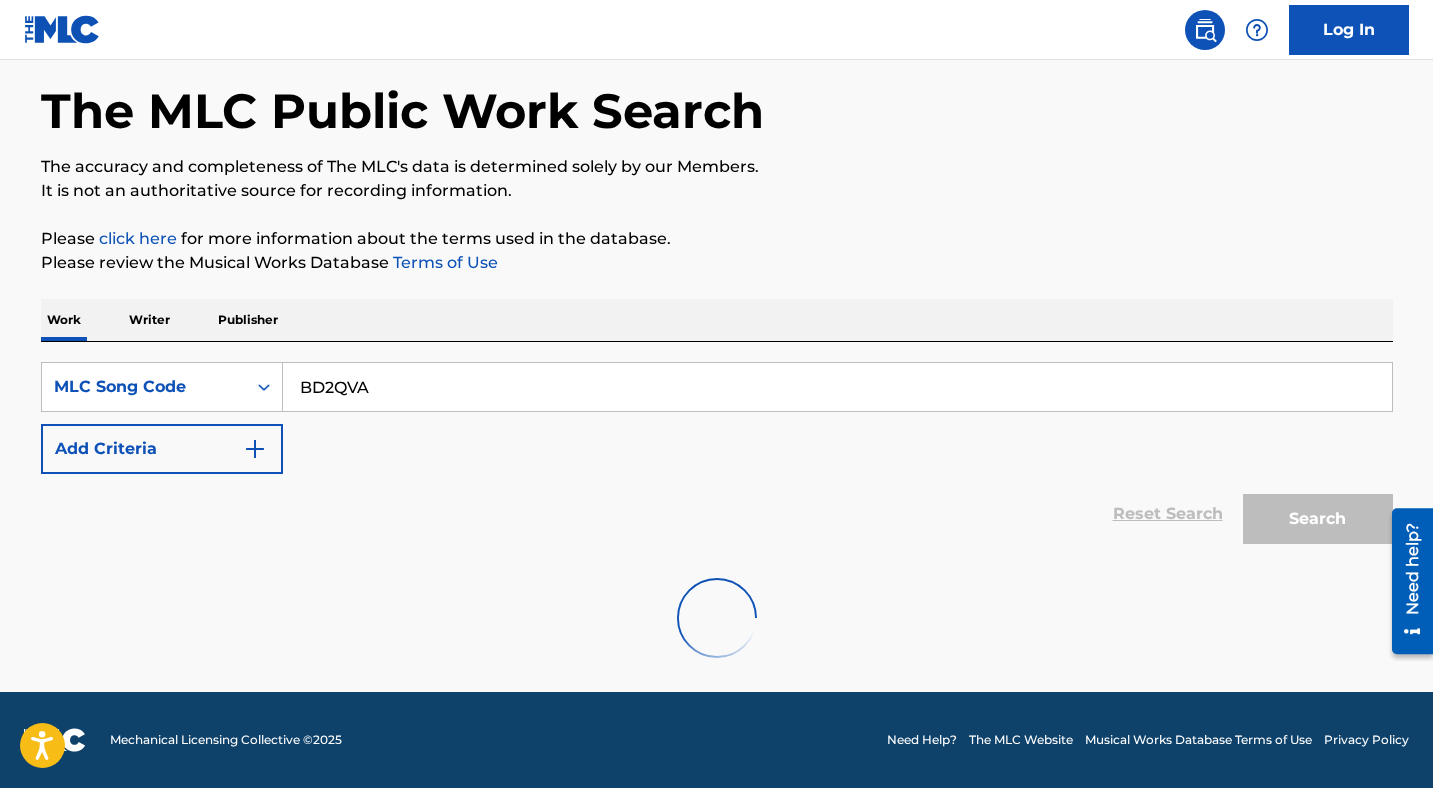 scroll, scrollTop: 186, scrollLeft: 0, axis: vertical 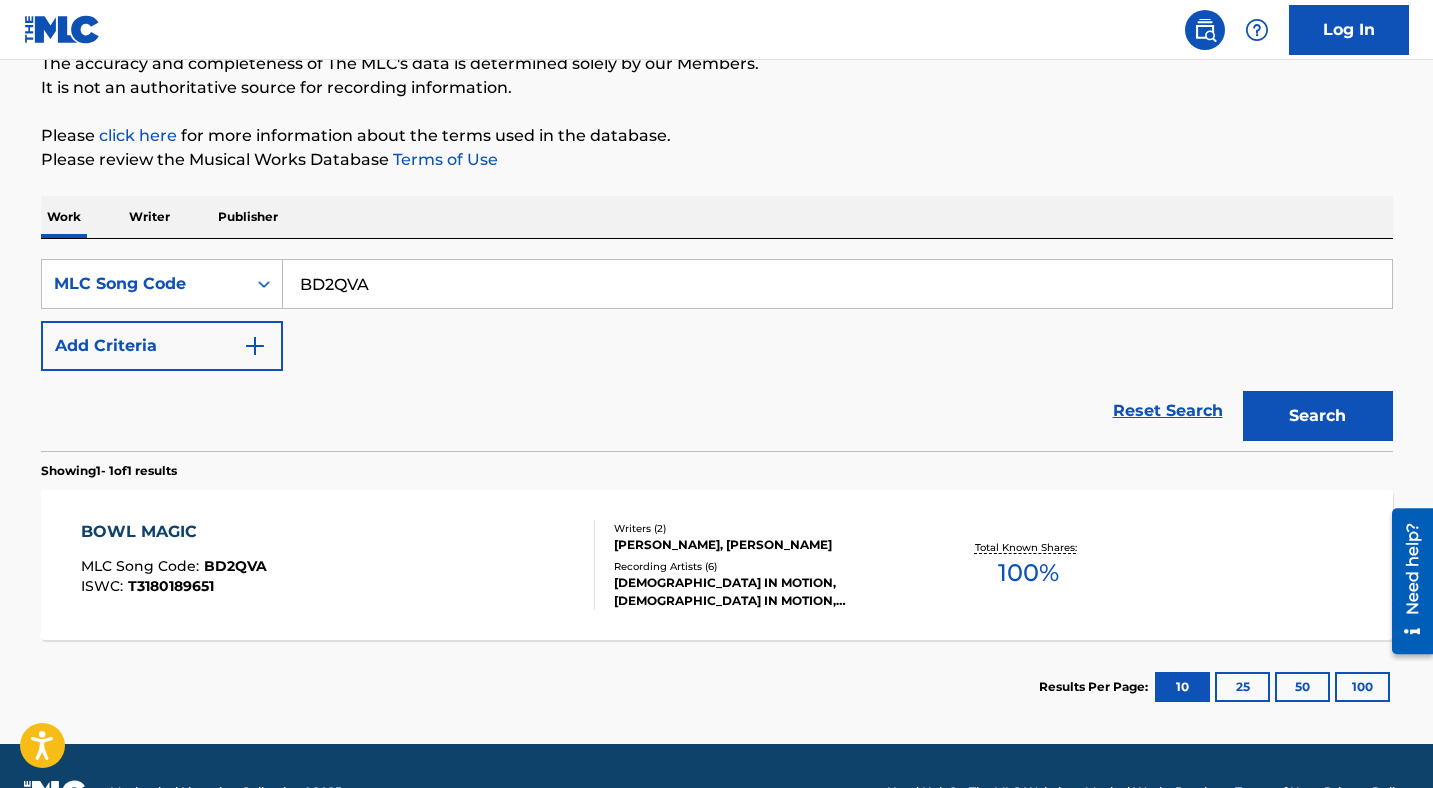 click on "BOWL MAGIC MLC Song Code : BD2QVA ISWC : T3180189651" at bounding box center (338, 565) 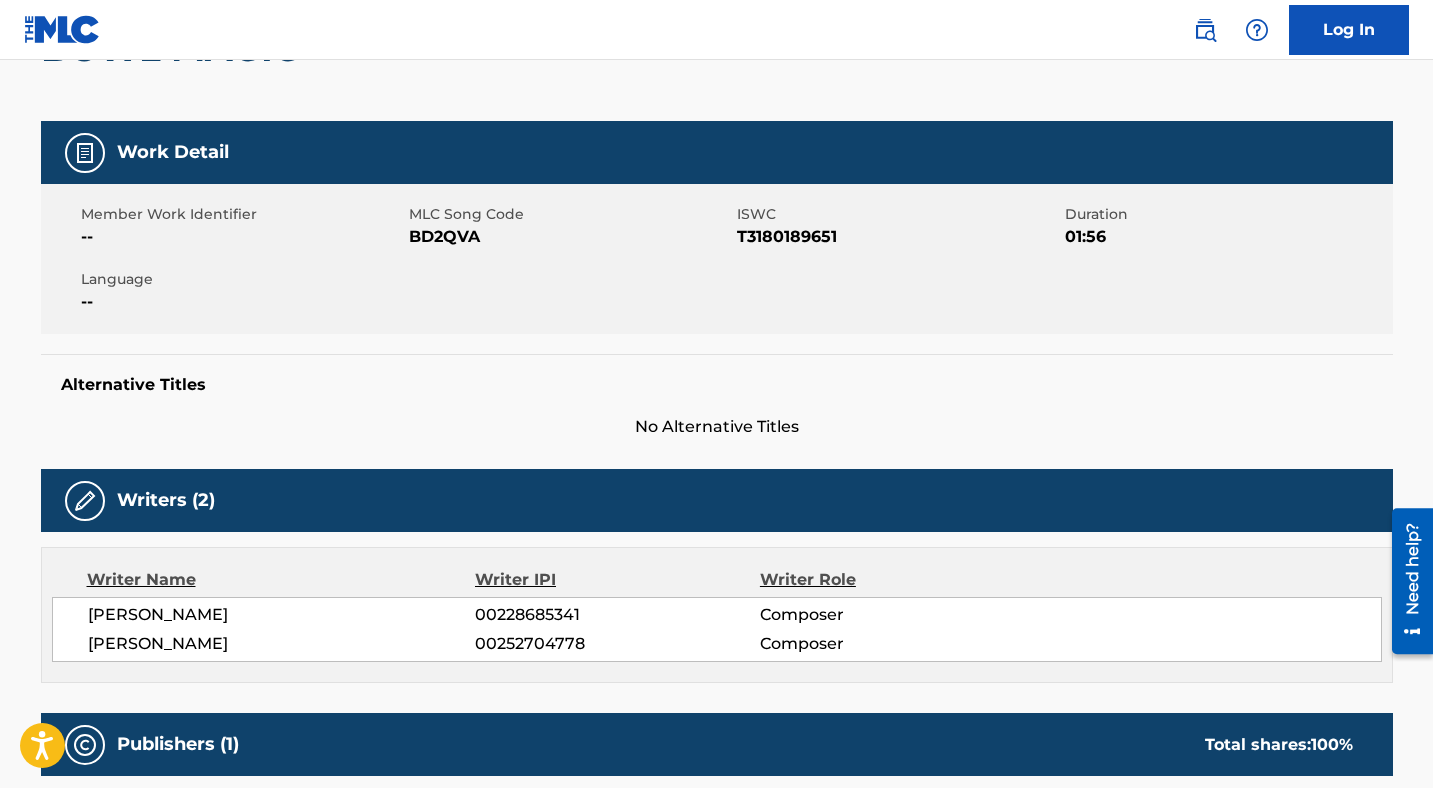 scroll, scrollTop: 0, scrollLeft: 0, axis: both 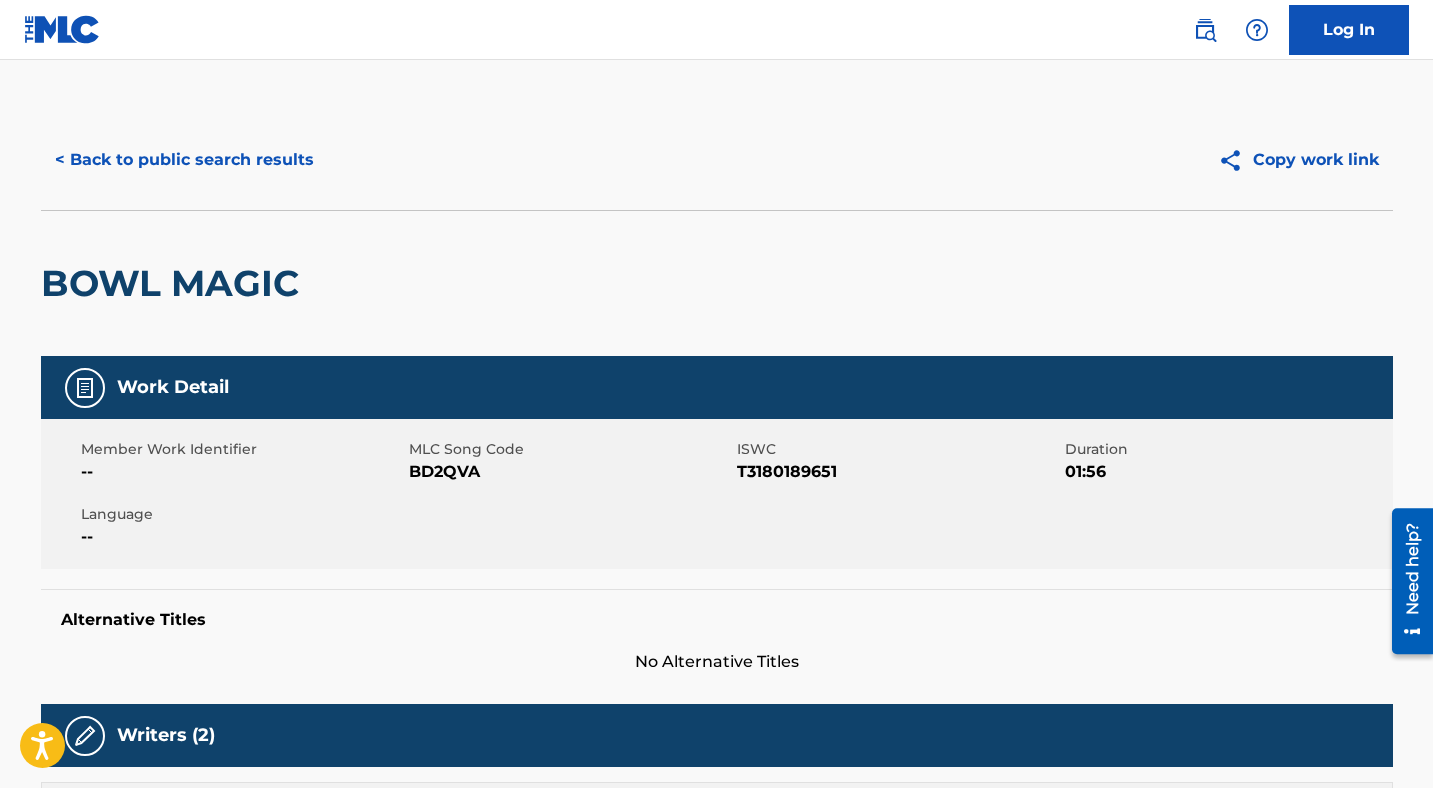 click on "< Back to public search results" at bounding box center [184, 160] 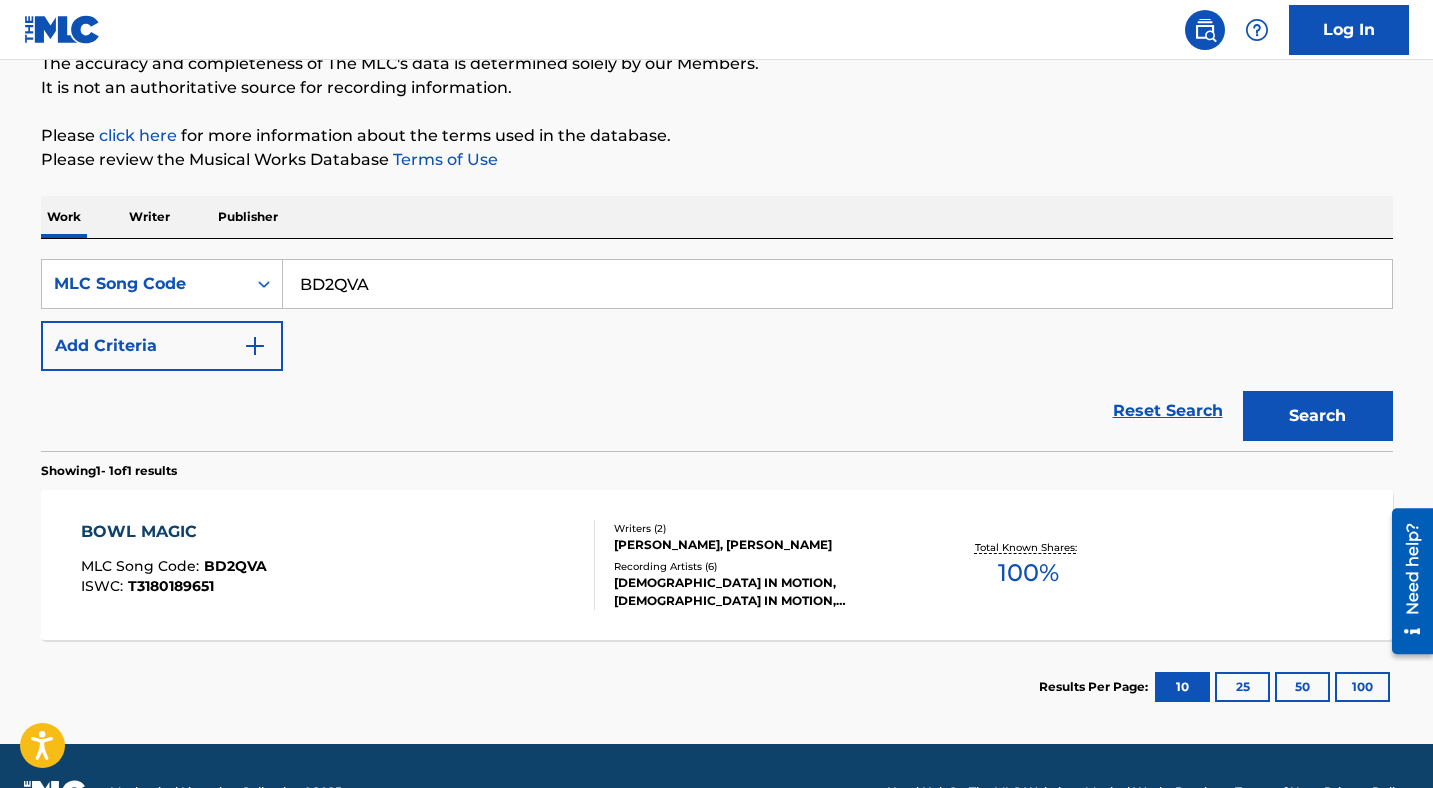 click on "BD2QVA" at bounding box center [837, 284] 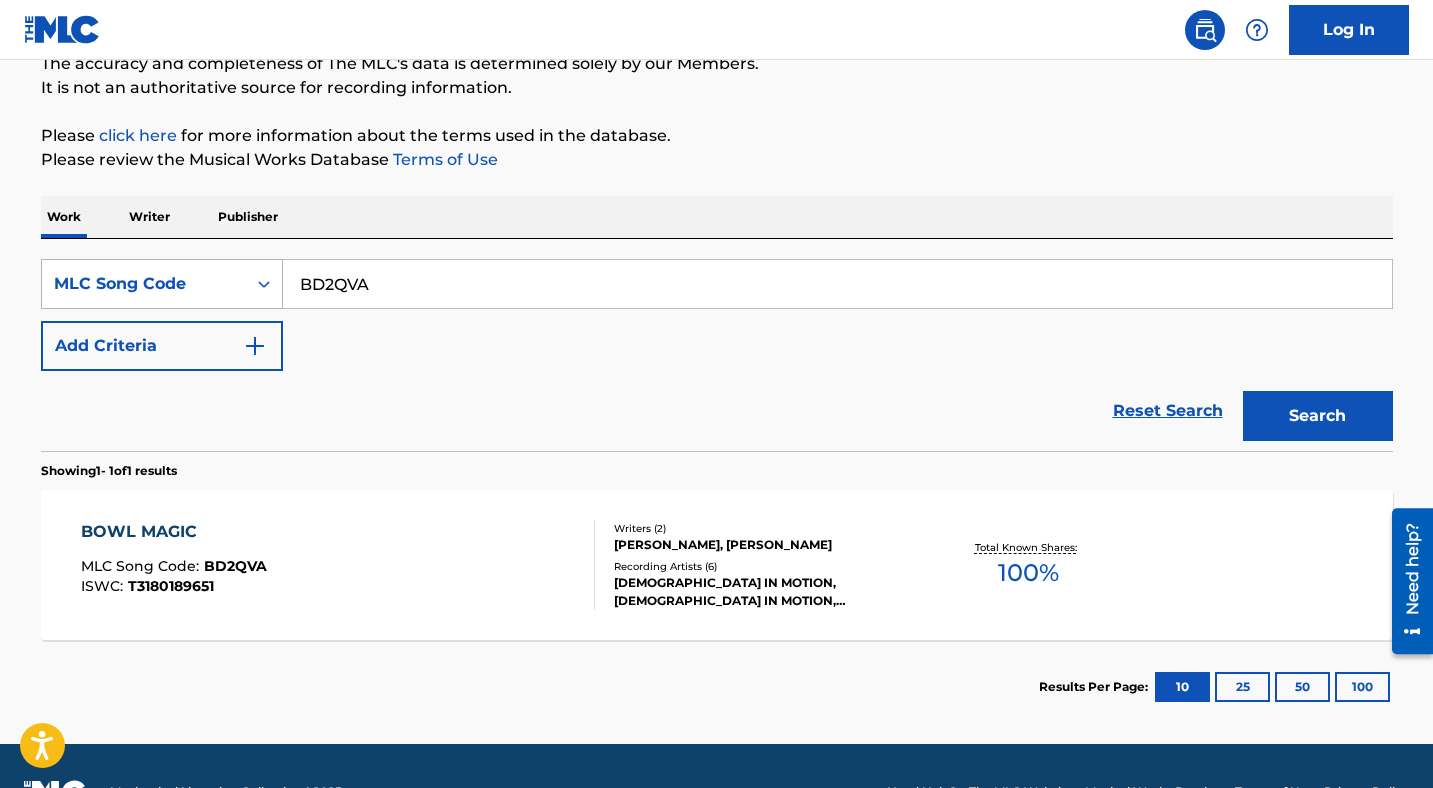 click on "MLC Song Code" at bounding box center [144, 284] 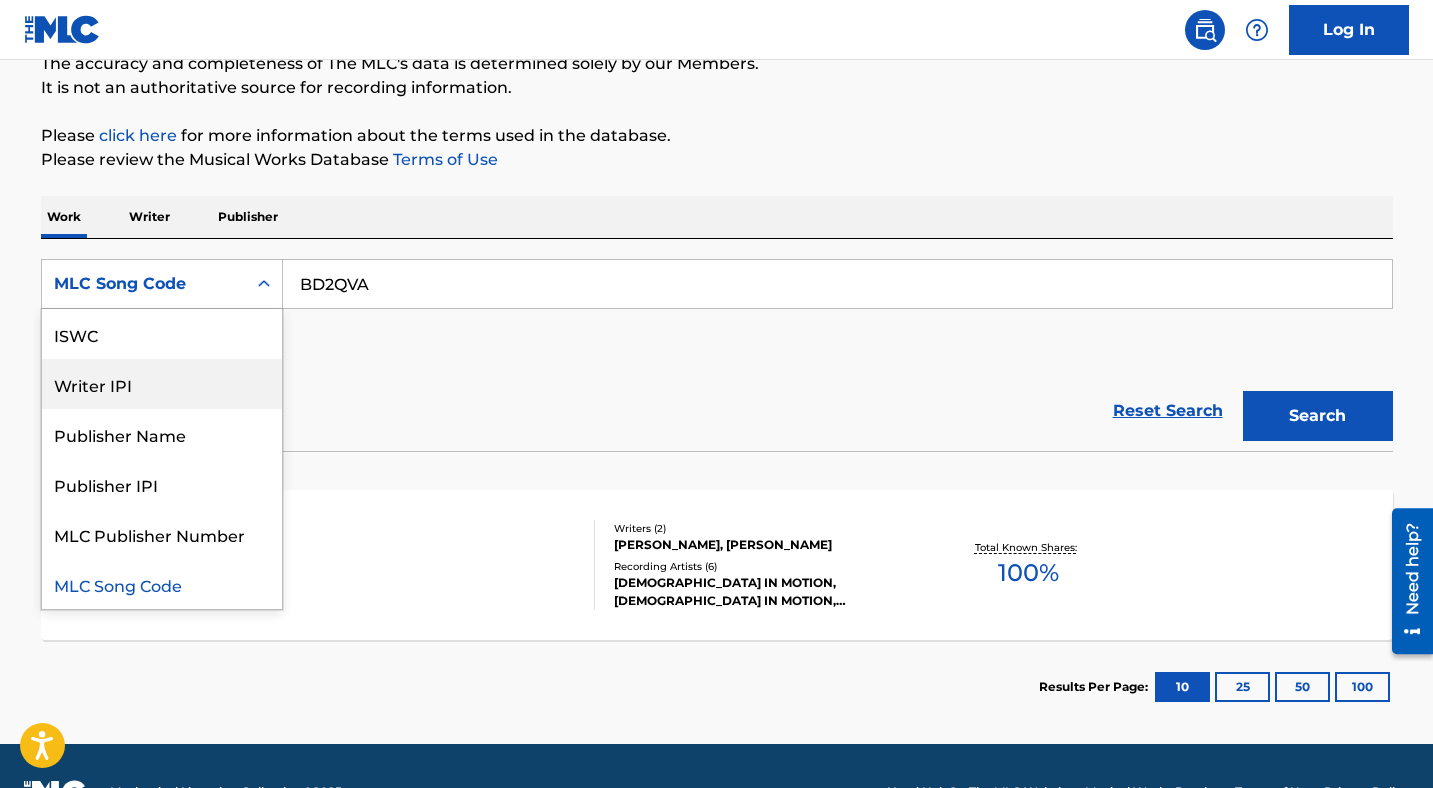 scroll, scrollTop: 0, scrollLeft: 0, axis: both 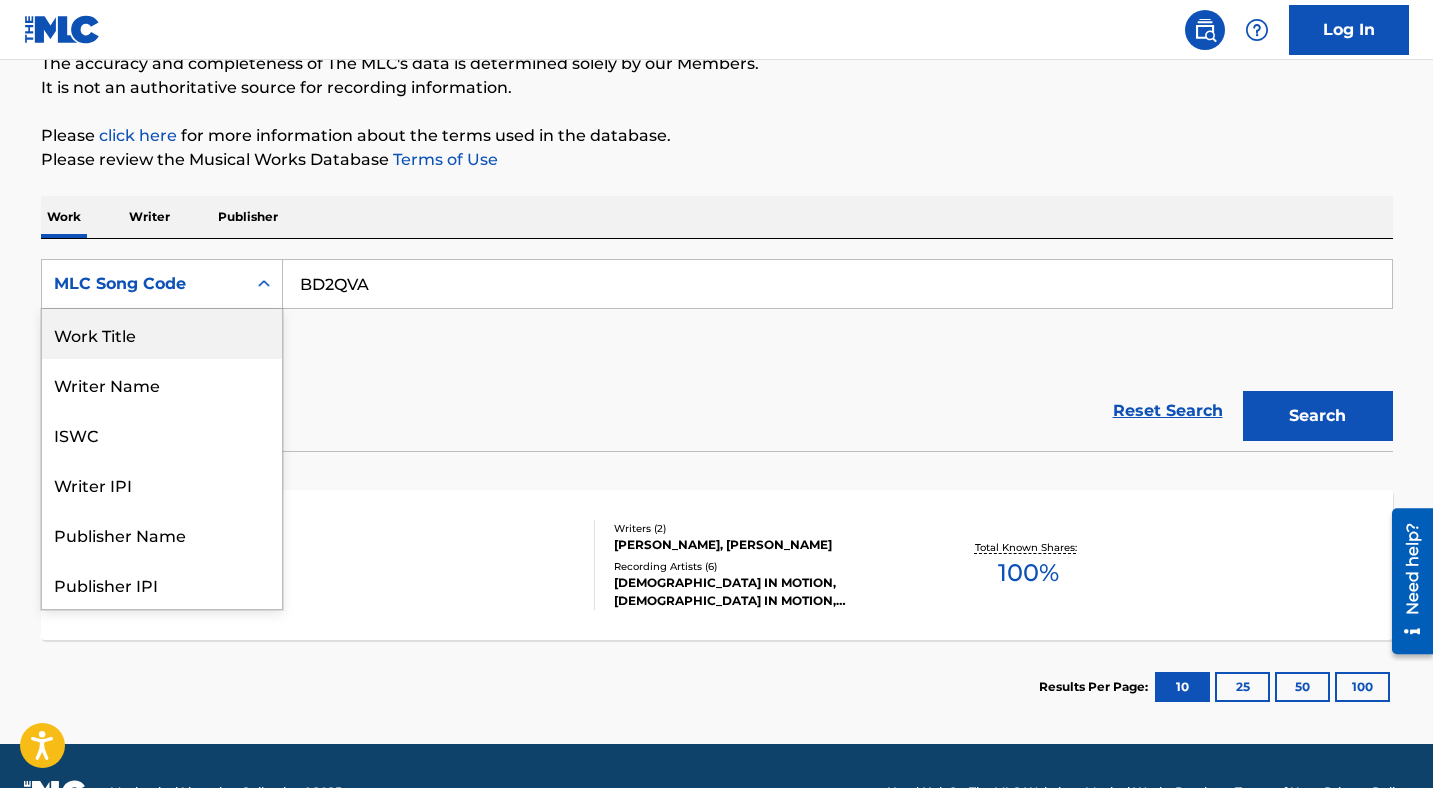 click on "Work Title" at bounding box center (162, 334) 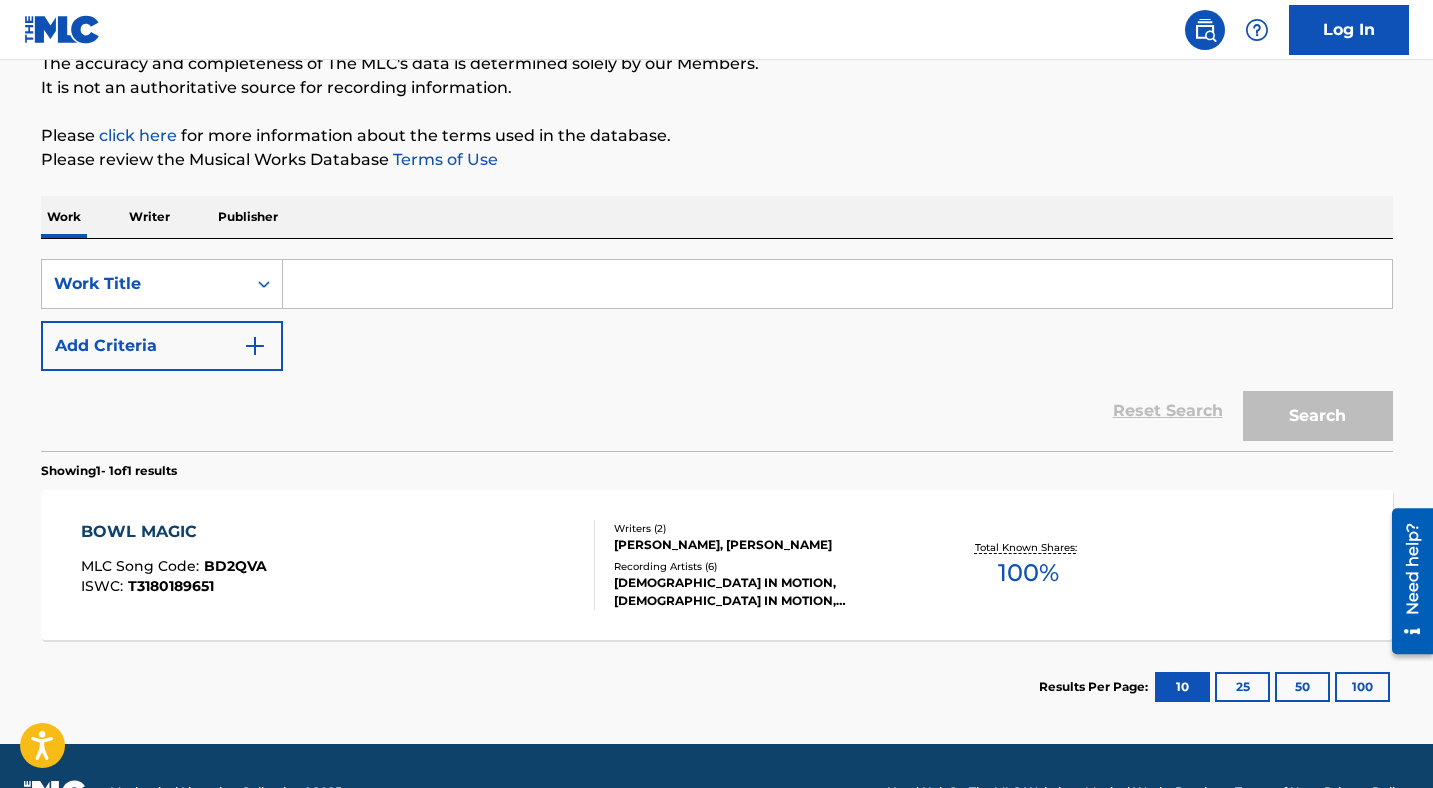 click at bounding box center [837, 284] 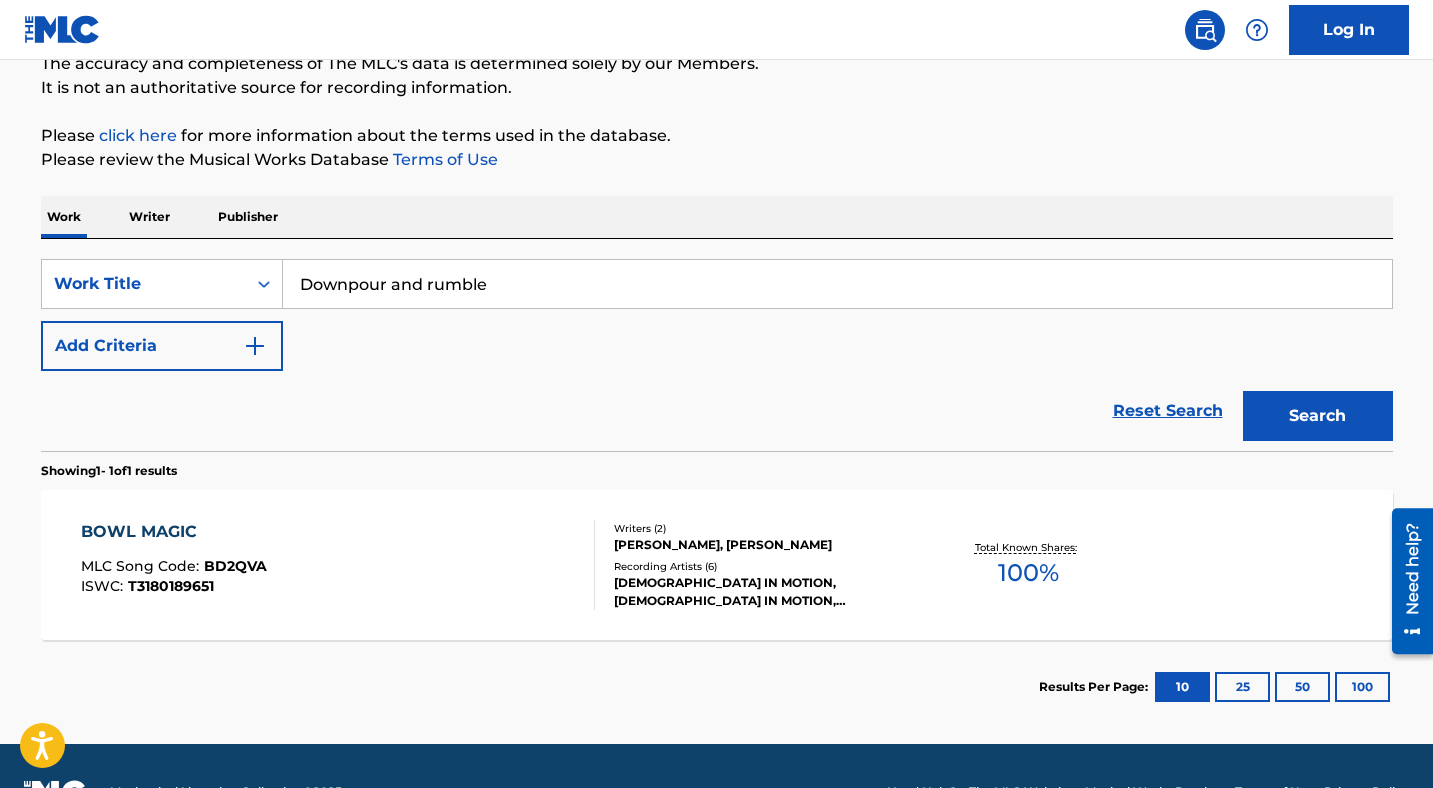 type on "Downpour and rumble" 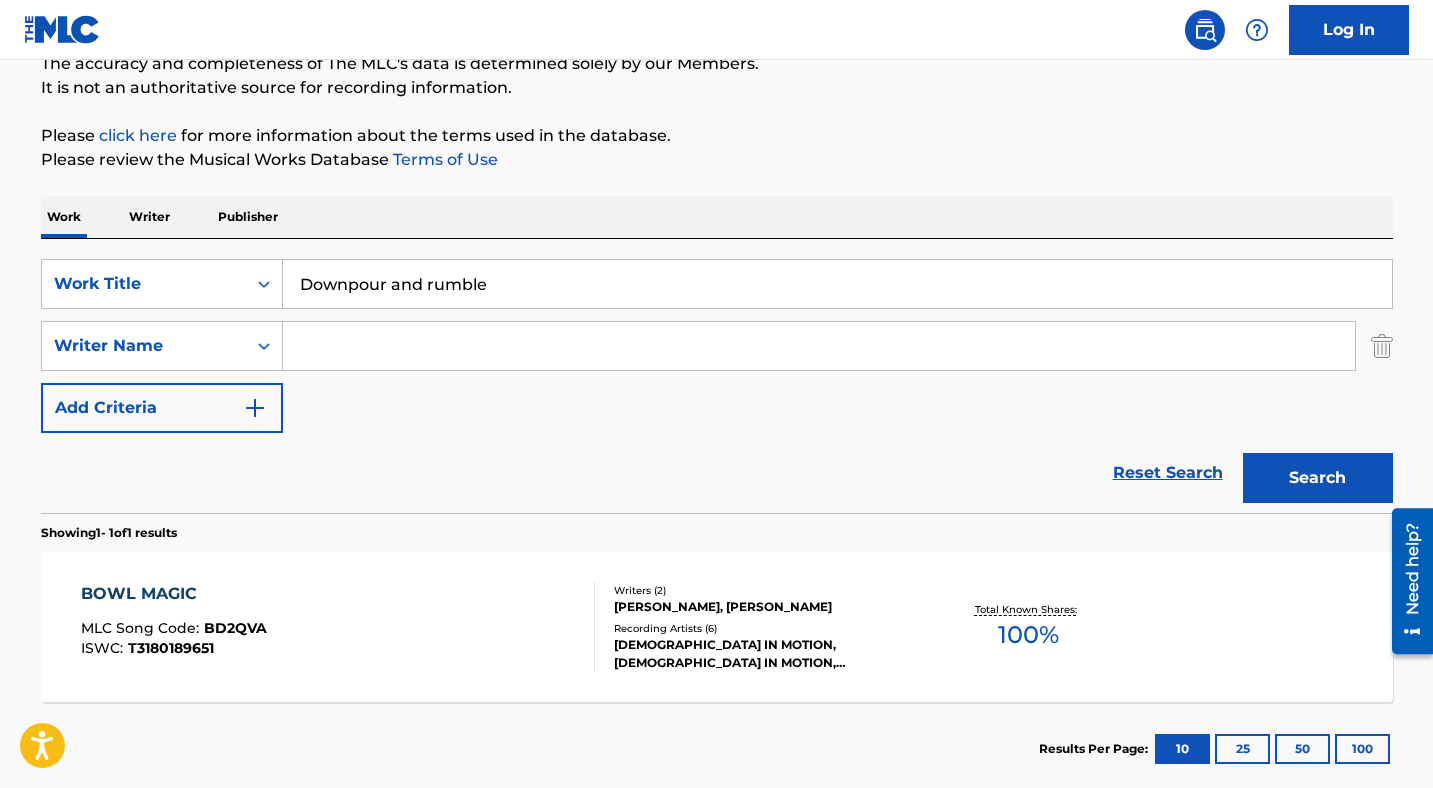 click at bounding box center (819, 346) 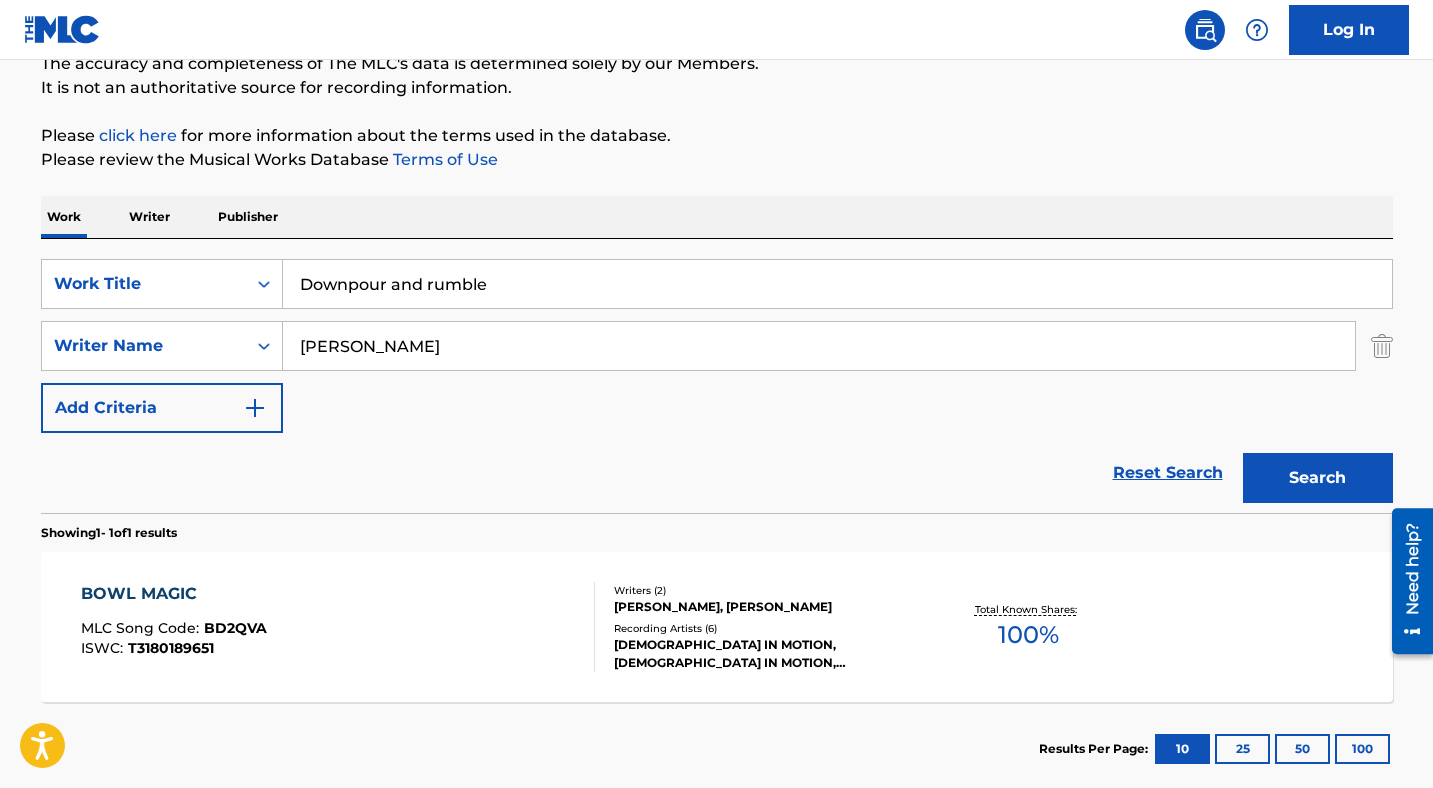 type on "[PERSON_NAME]" 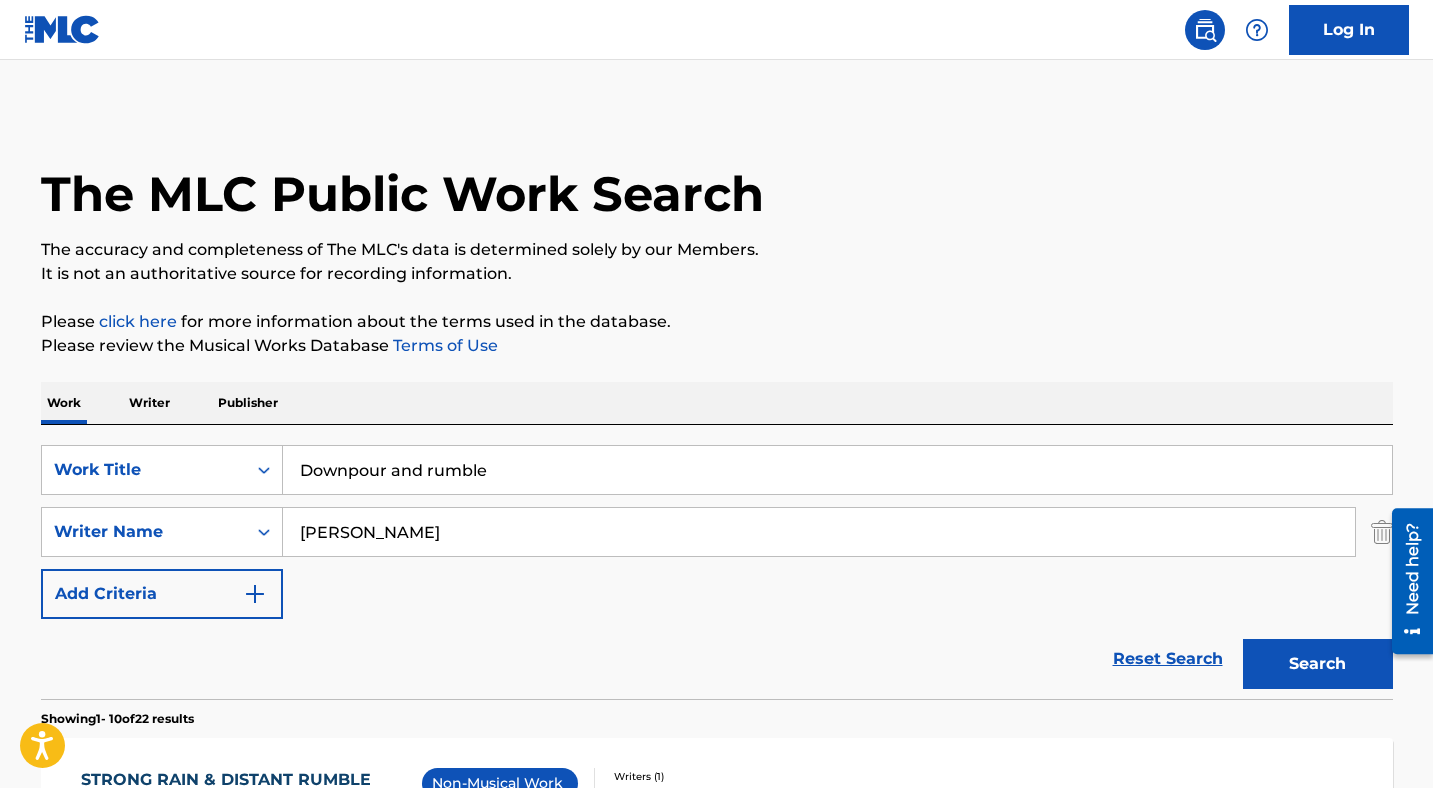 scroll, scrollTop: 291, scrollLeft: 0, axis: vertical 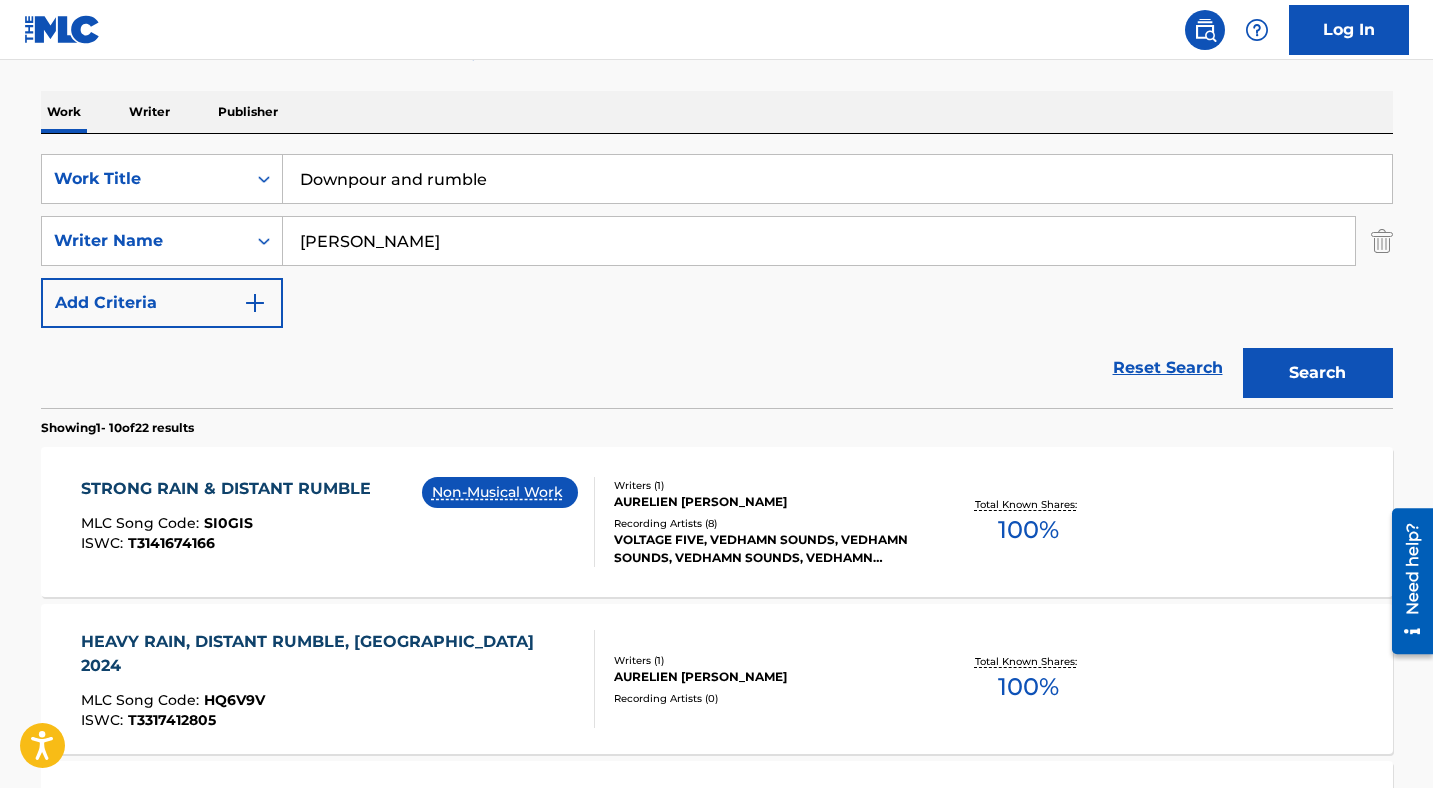 click on "STRONG RAIN & DISTANT RUMBLE" at bounding box center (231, 489) 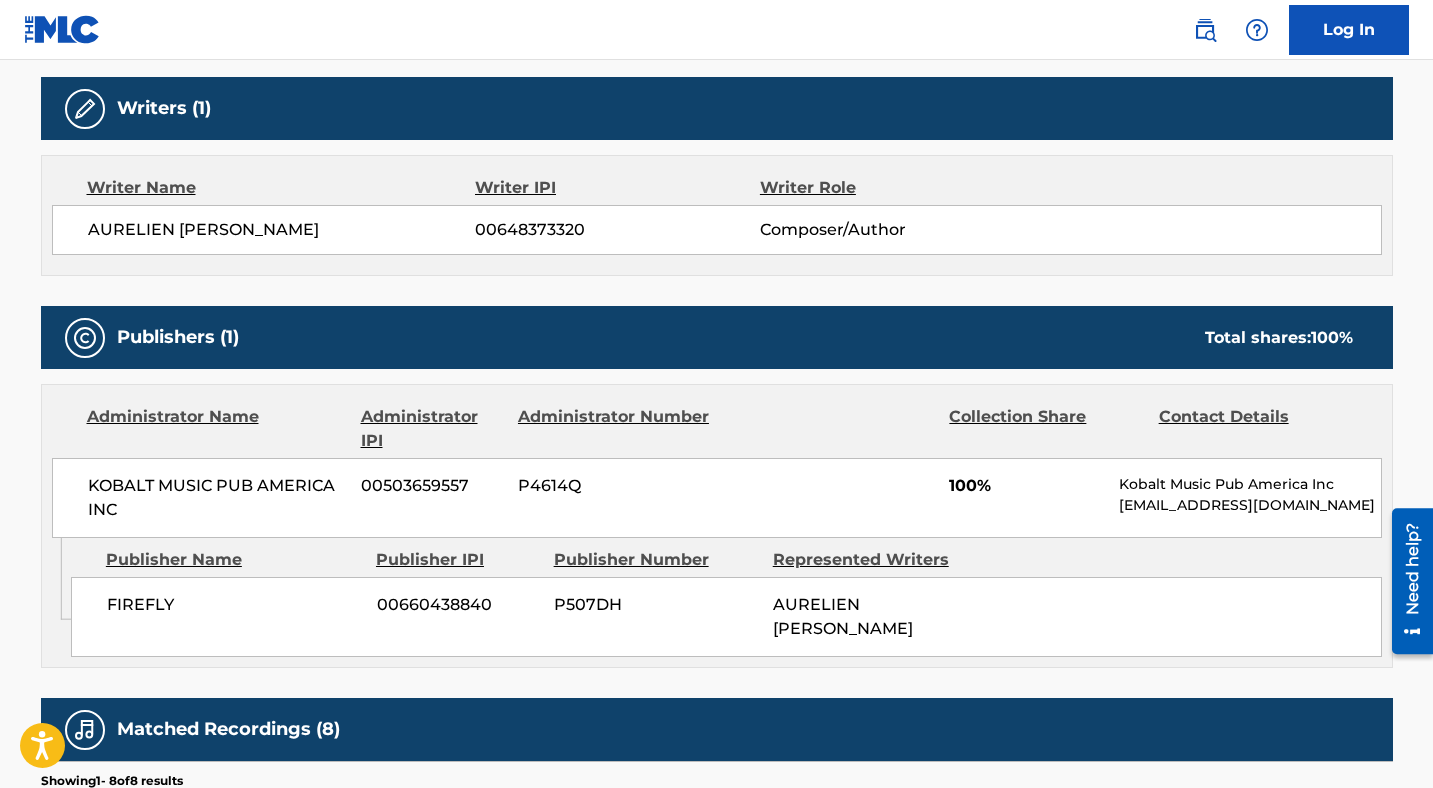 scroll, scrollTop: 926, scrollLeft: 0, axis: vertical 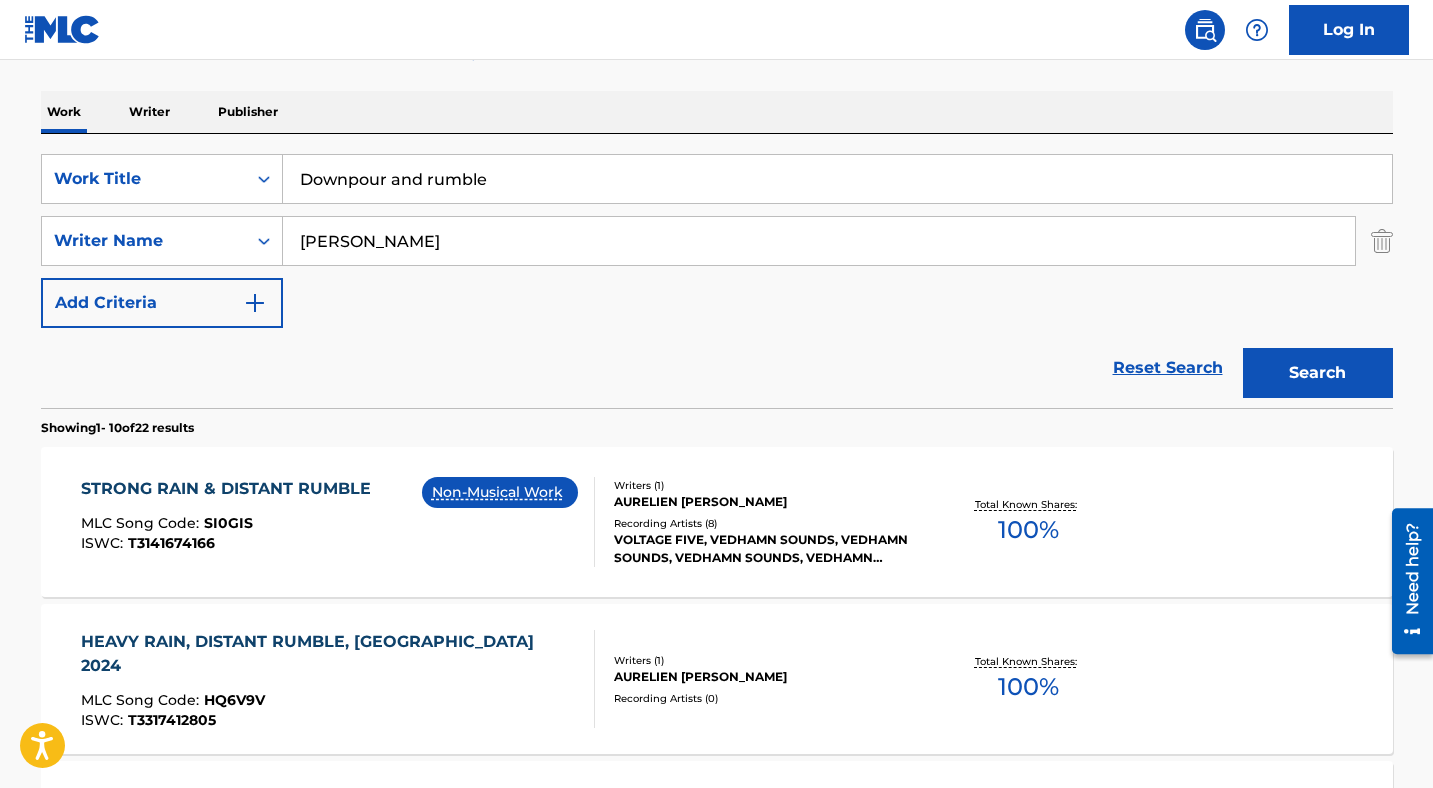 click on "Downpour and rumble" at bounding box center (837, 179) 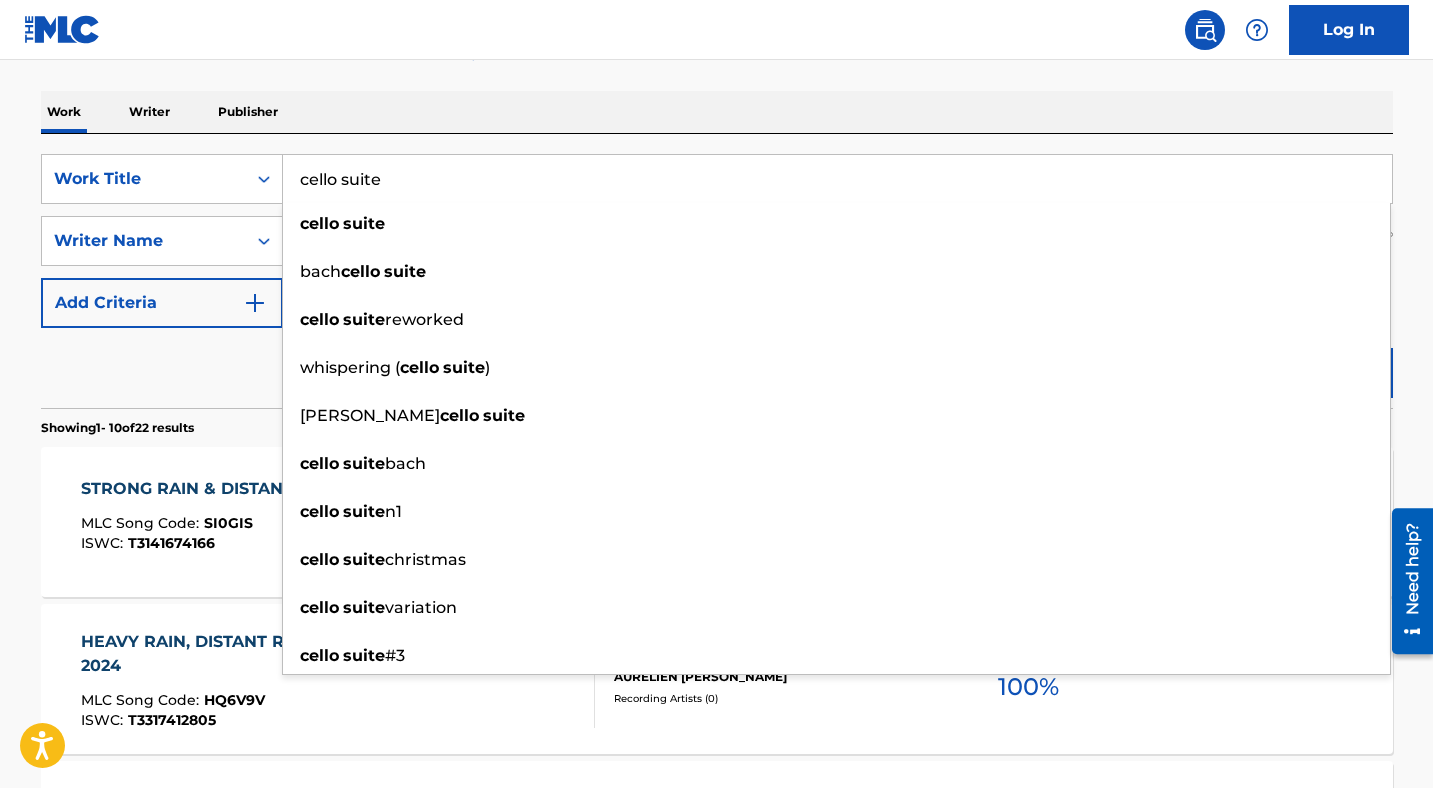 type on "cello suite" 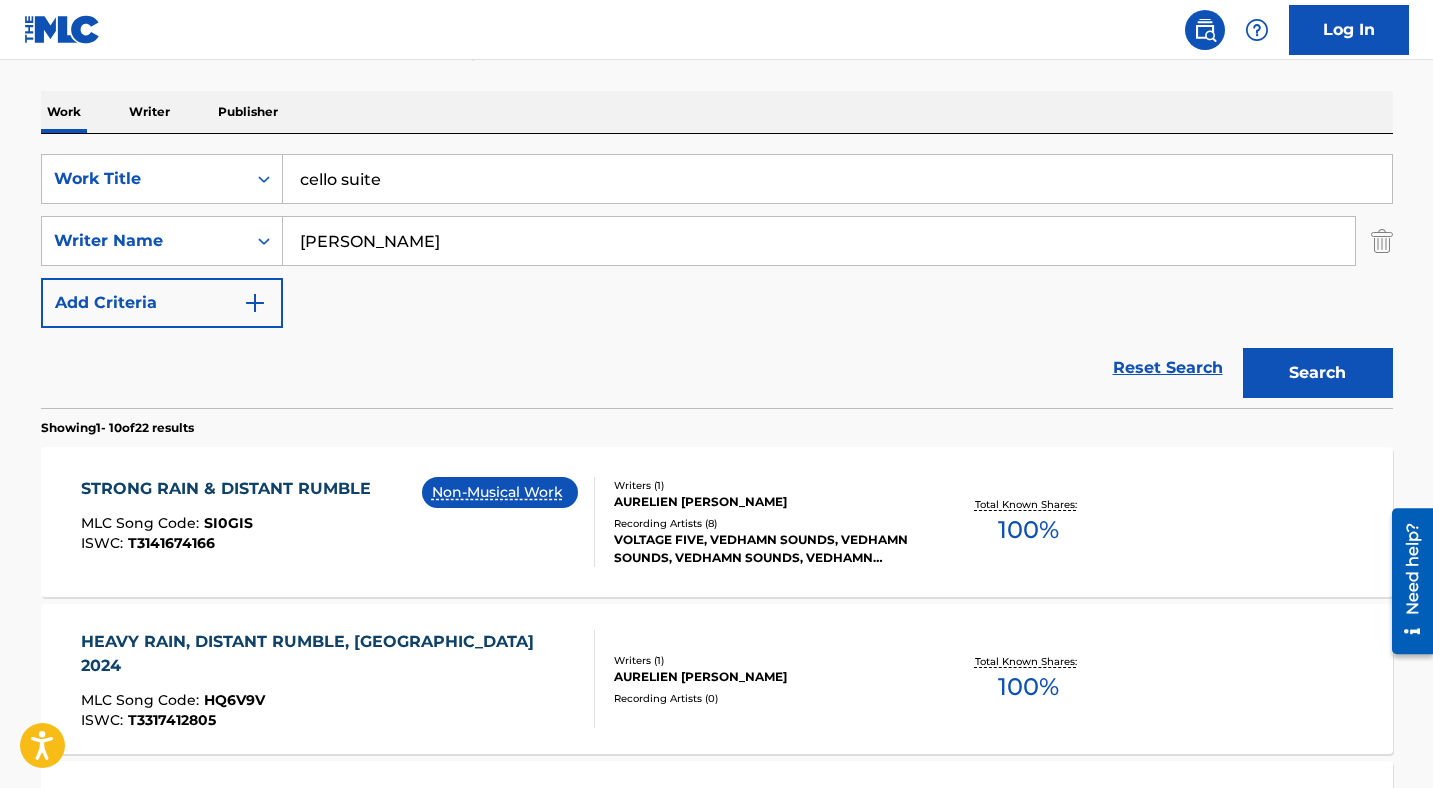 click on "[PERSON_NAME]" at bounding box center (819, 241) 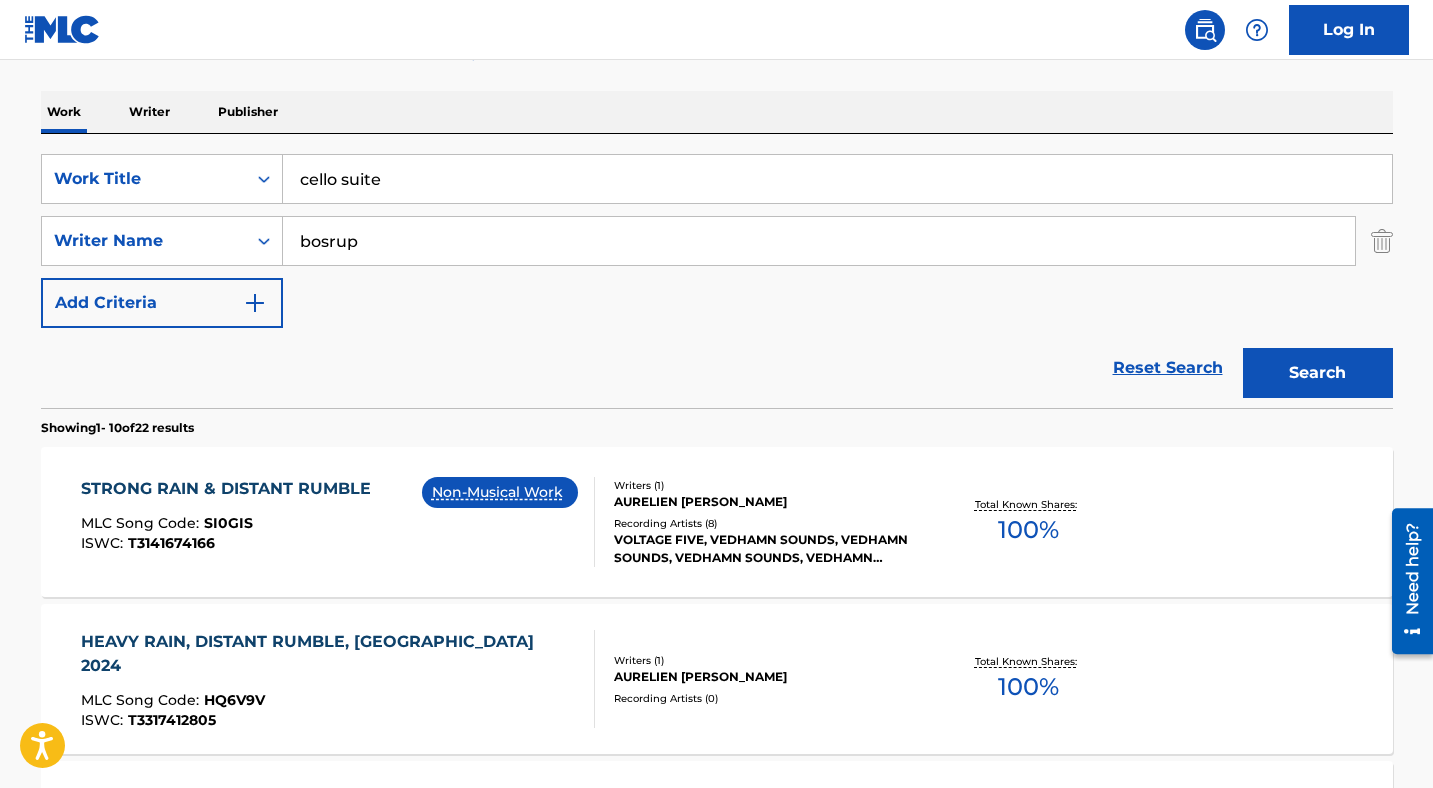 type on "bosrup" 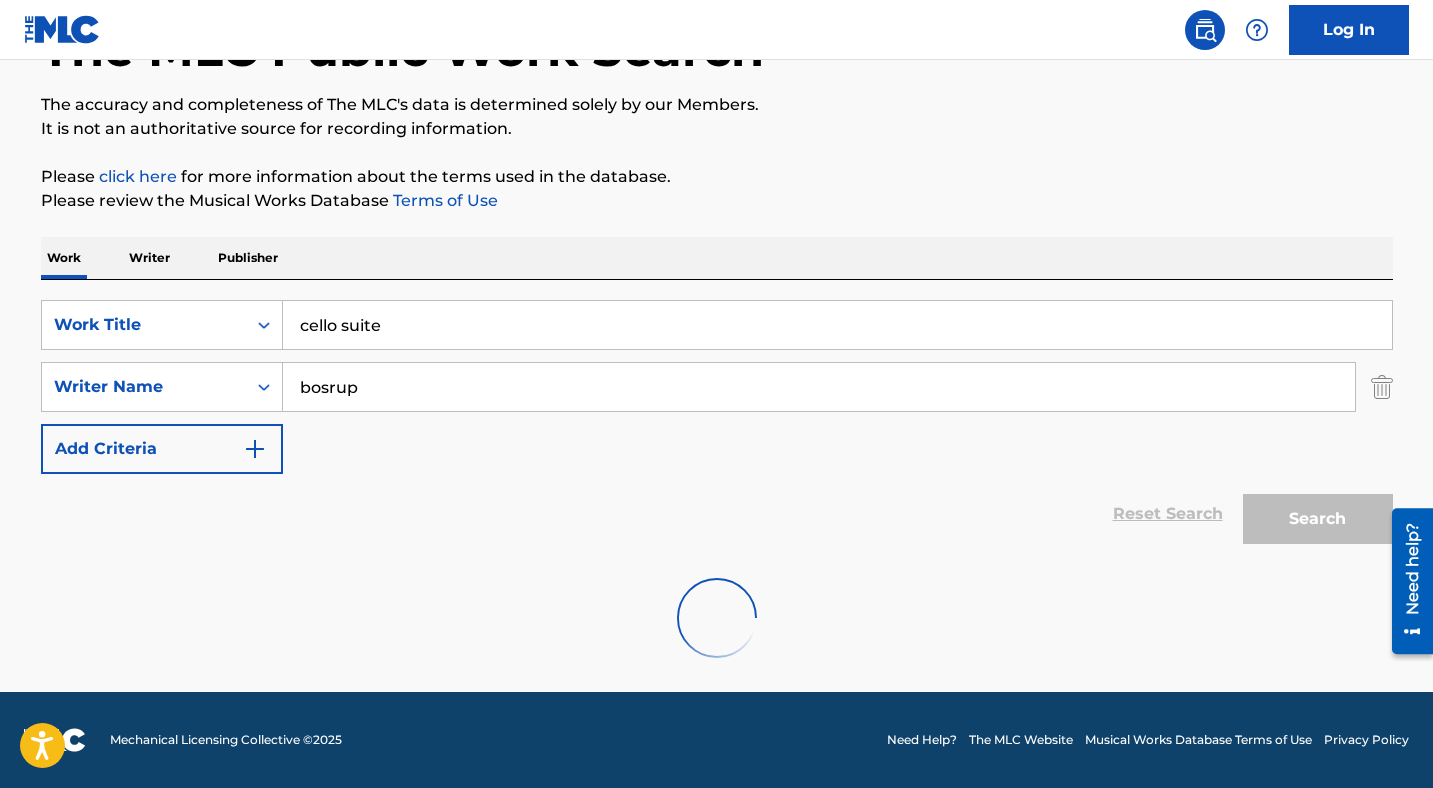 scroll, scrollTop: 80, scrollLeft: 0, axis: vertical 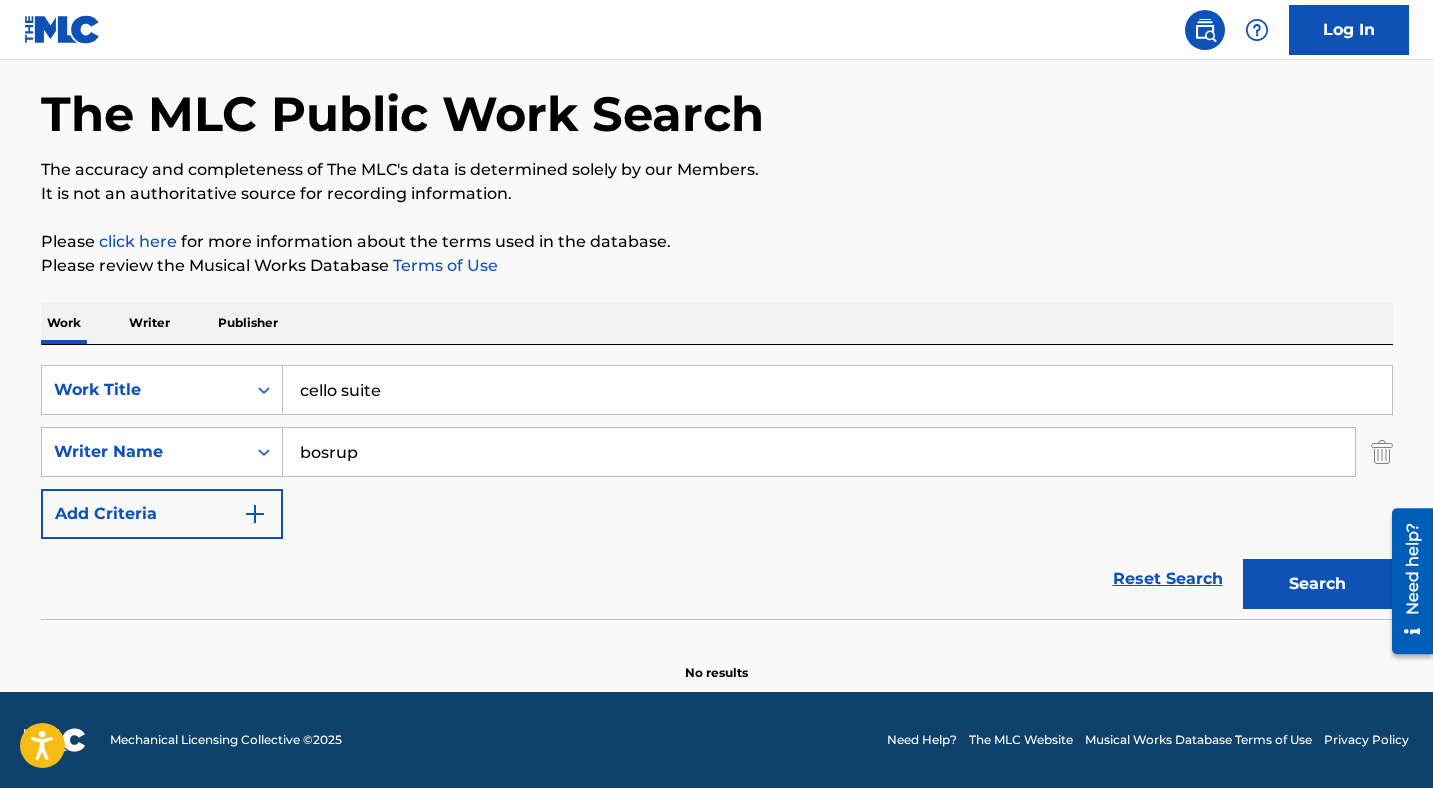 click on "cello suite" at bounding box center (837, 390) 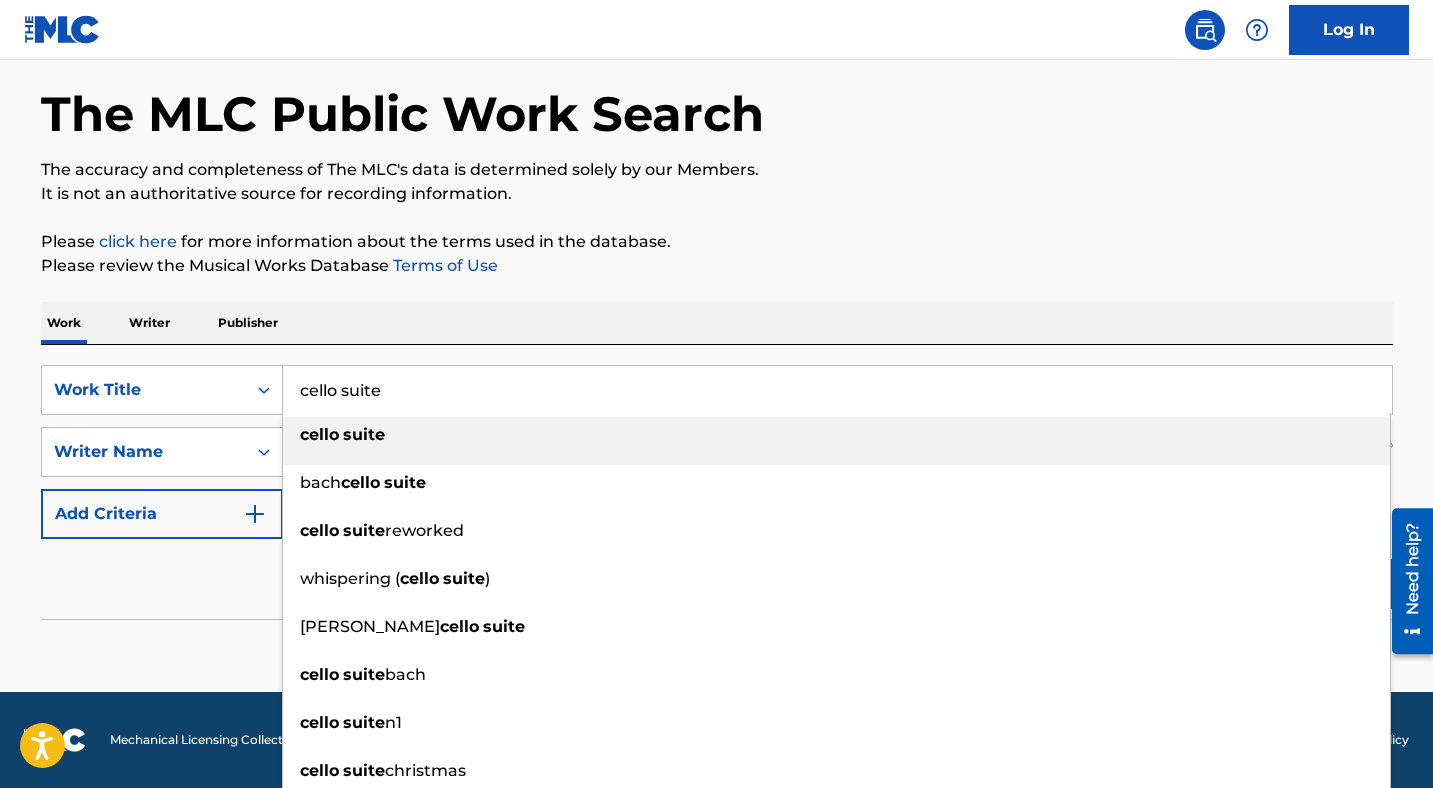 paste on "[PERSON_NAME]" 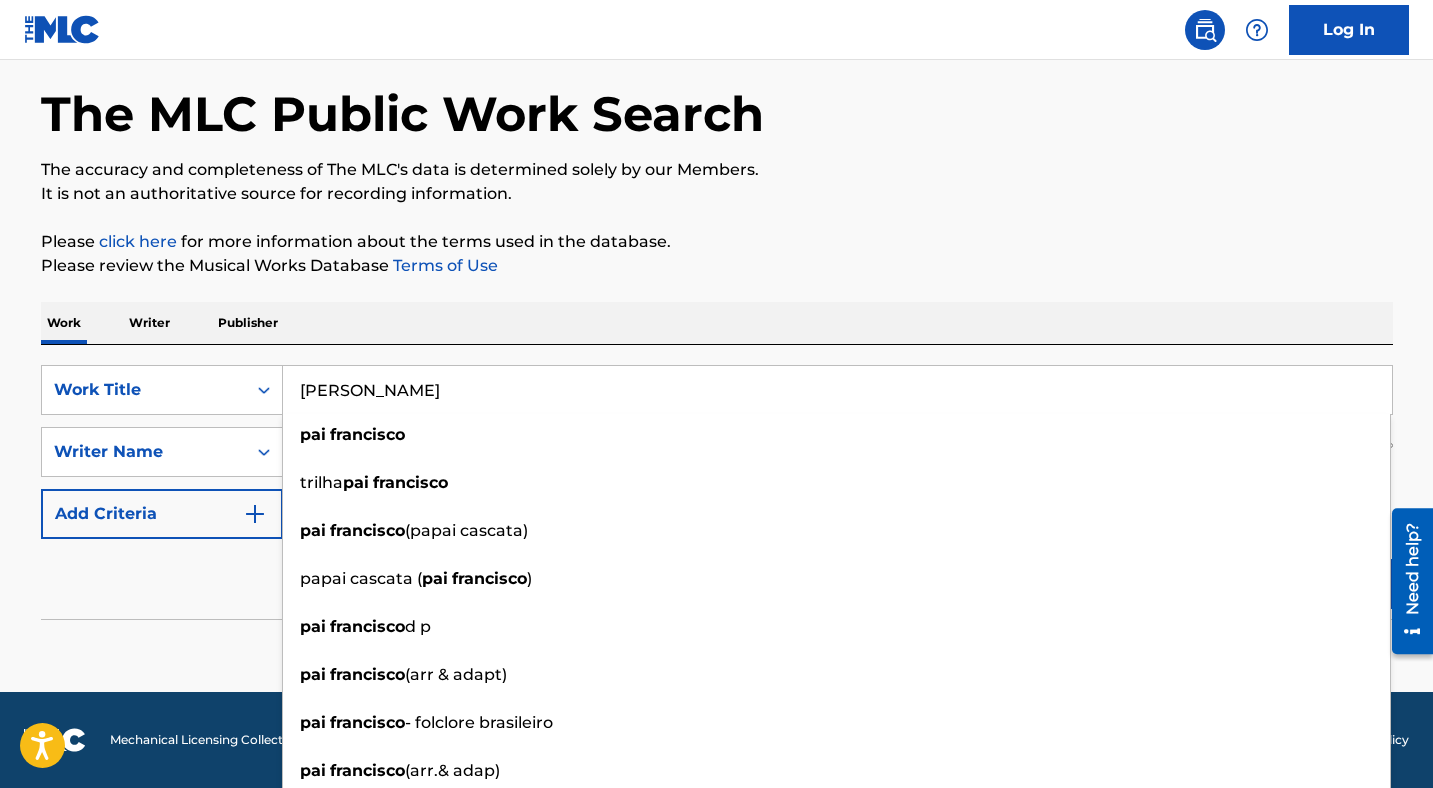 type on "[PERSON_NAME]" 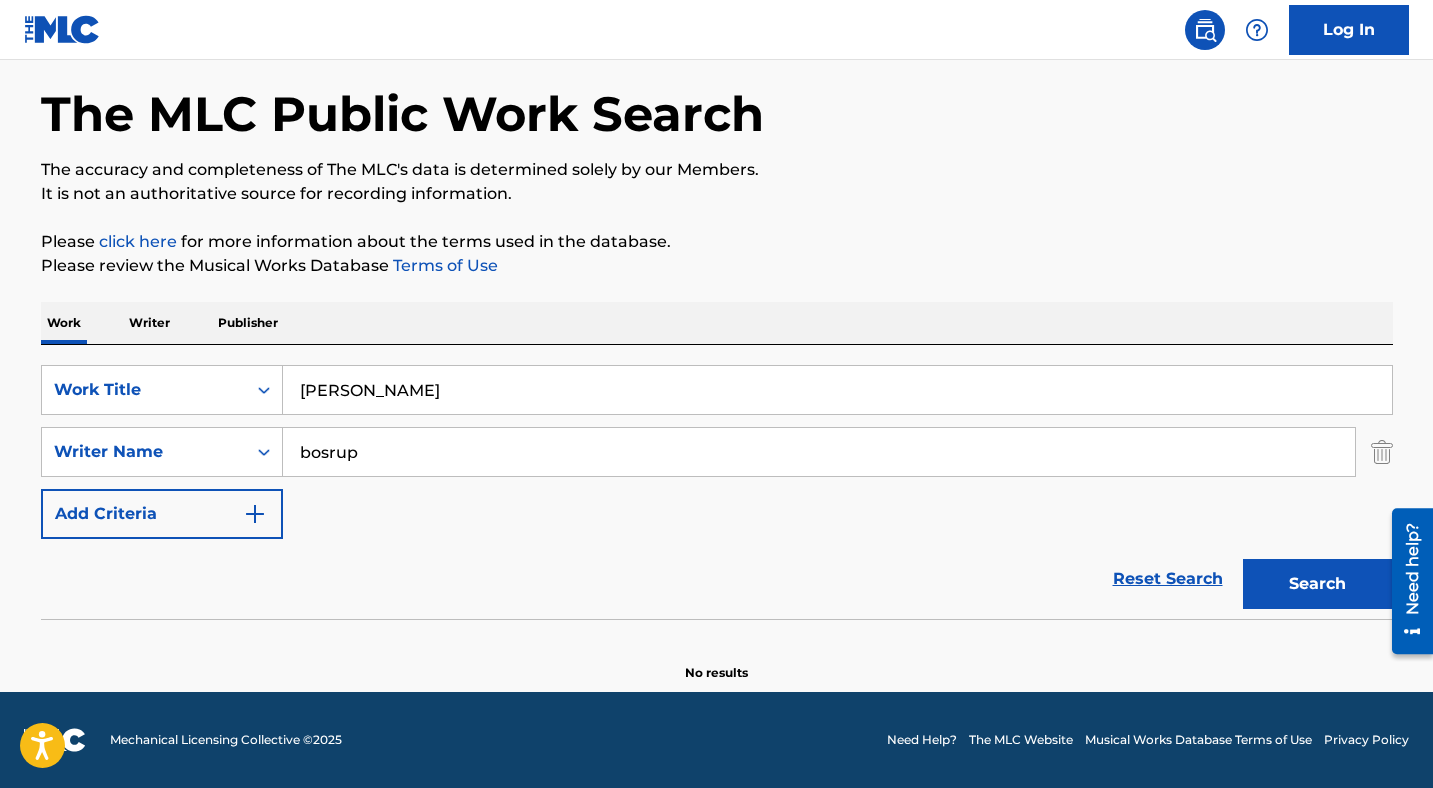 click on "bosrup" at bounding box center (819, 452) 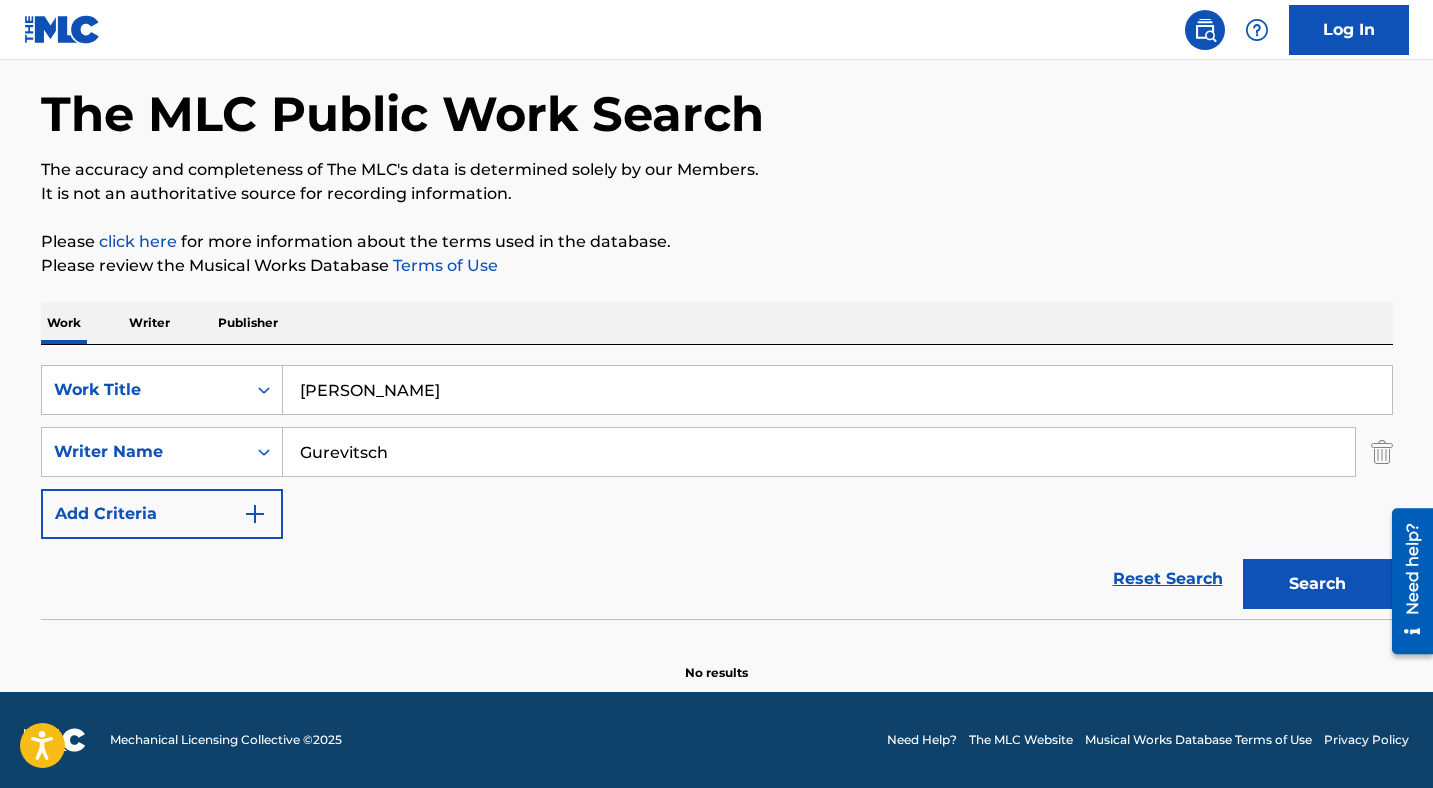 type on "Gurevitsch" 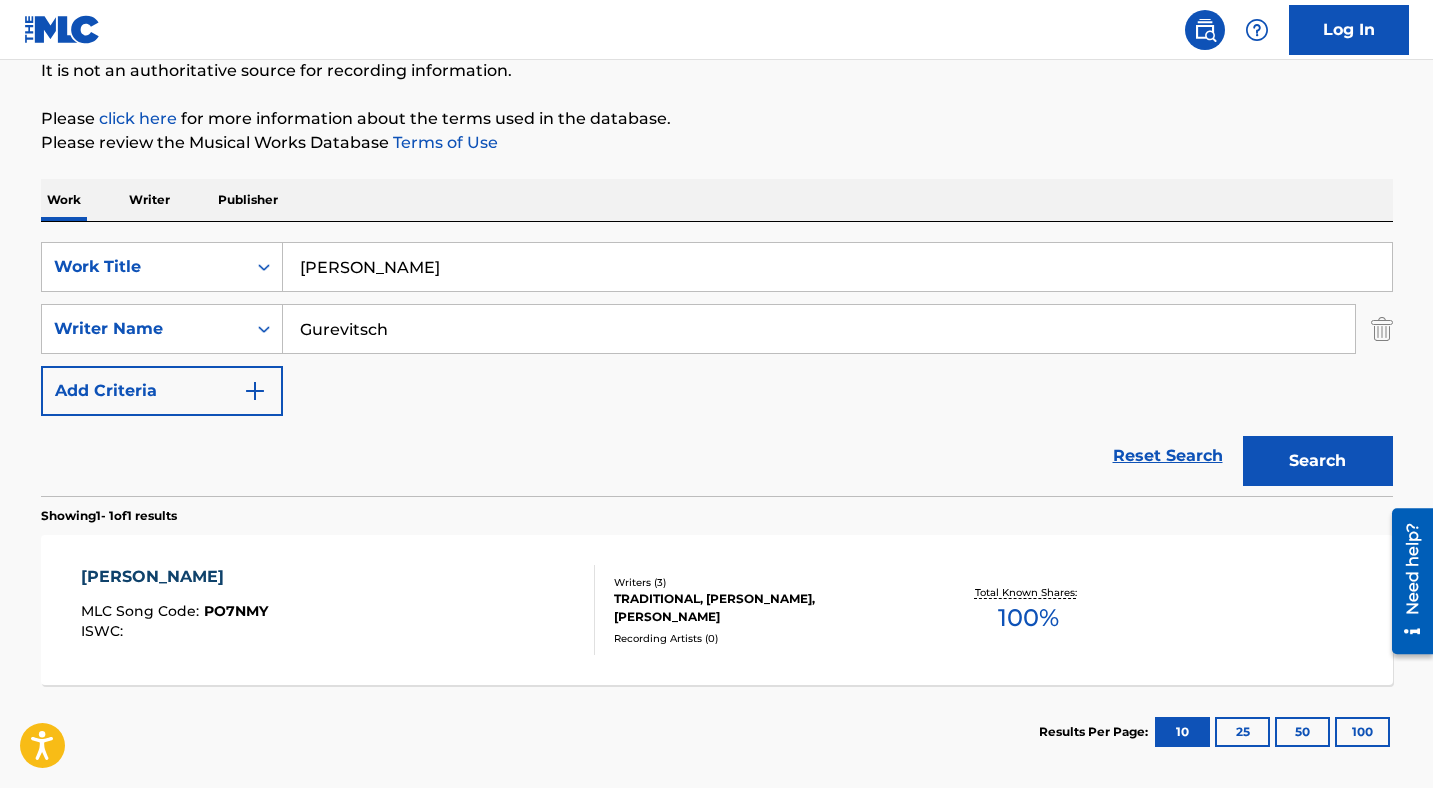 scroll, scrollTop: 300, scrollLeft: 0, axis: vertical 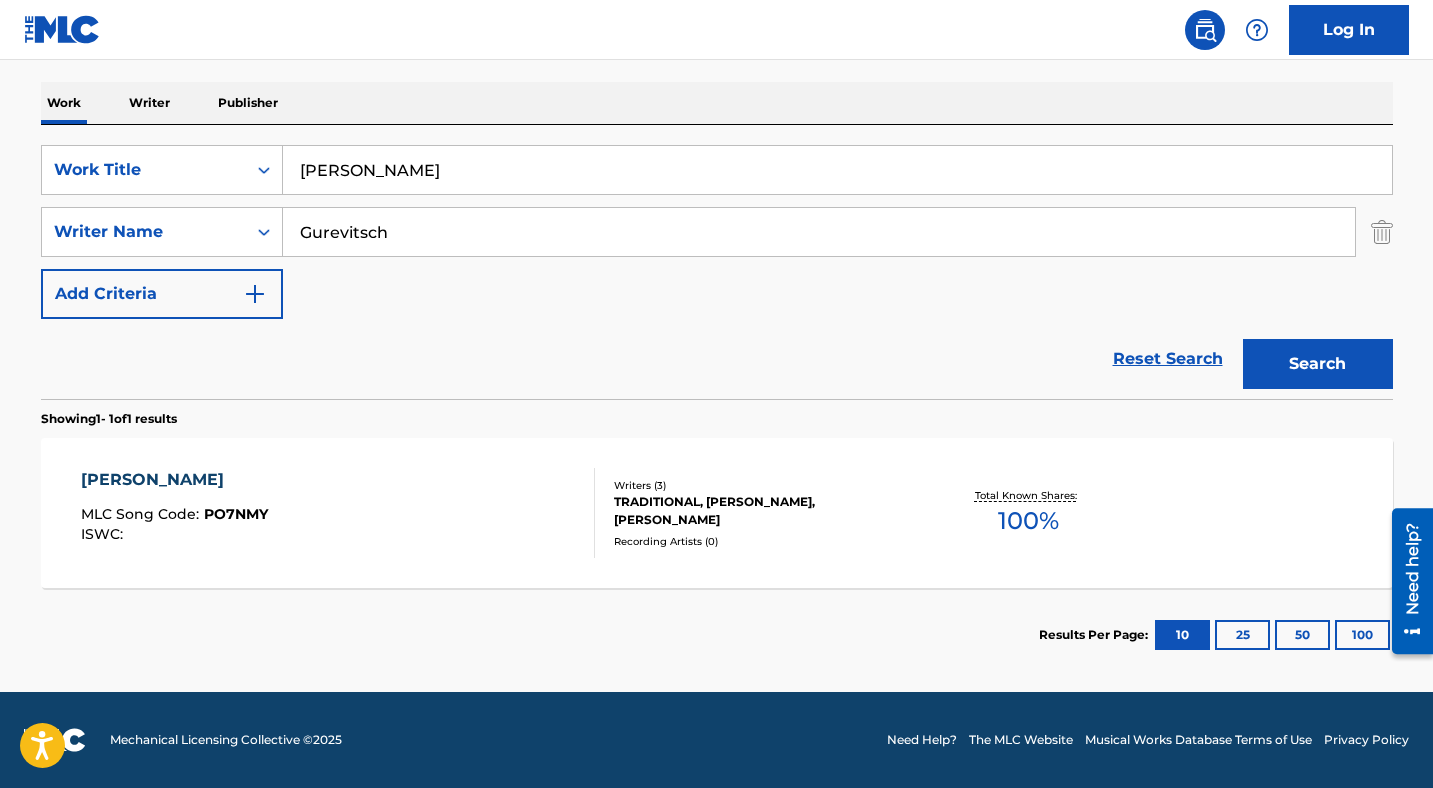 click on "[PERSON_NAME] MLC Song Code : PO7NMY ISWC :" at bounding box center [338, 513] 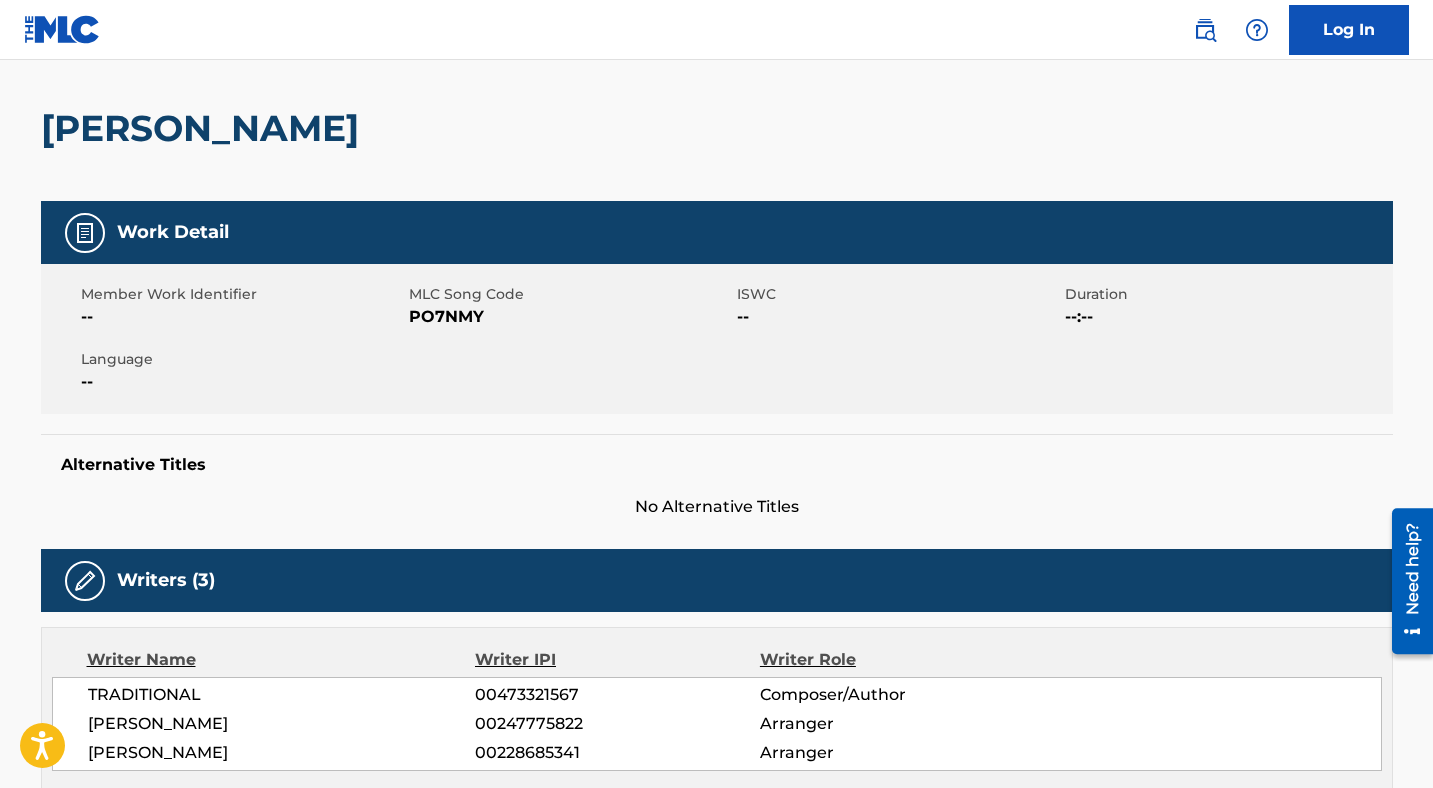 scroll, scrollTop: 0, scrollLeft: 0, axis: both 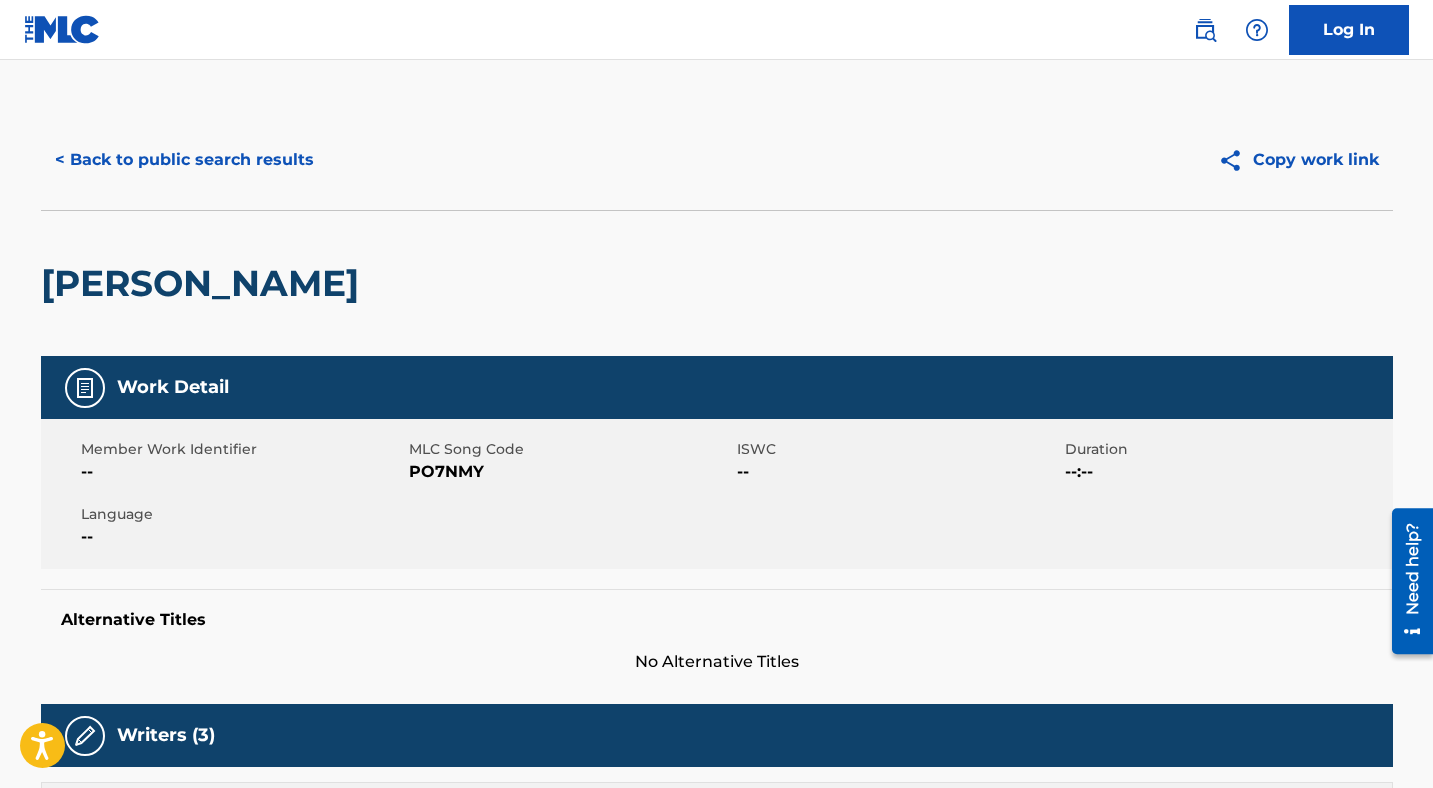 click on "PO7NMY" at bounding box center (570, 472) 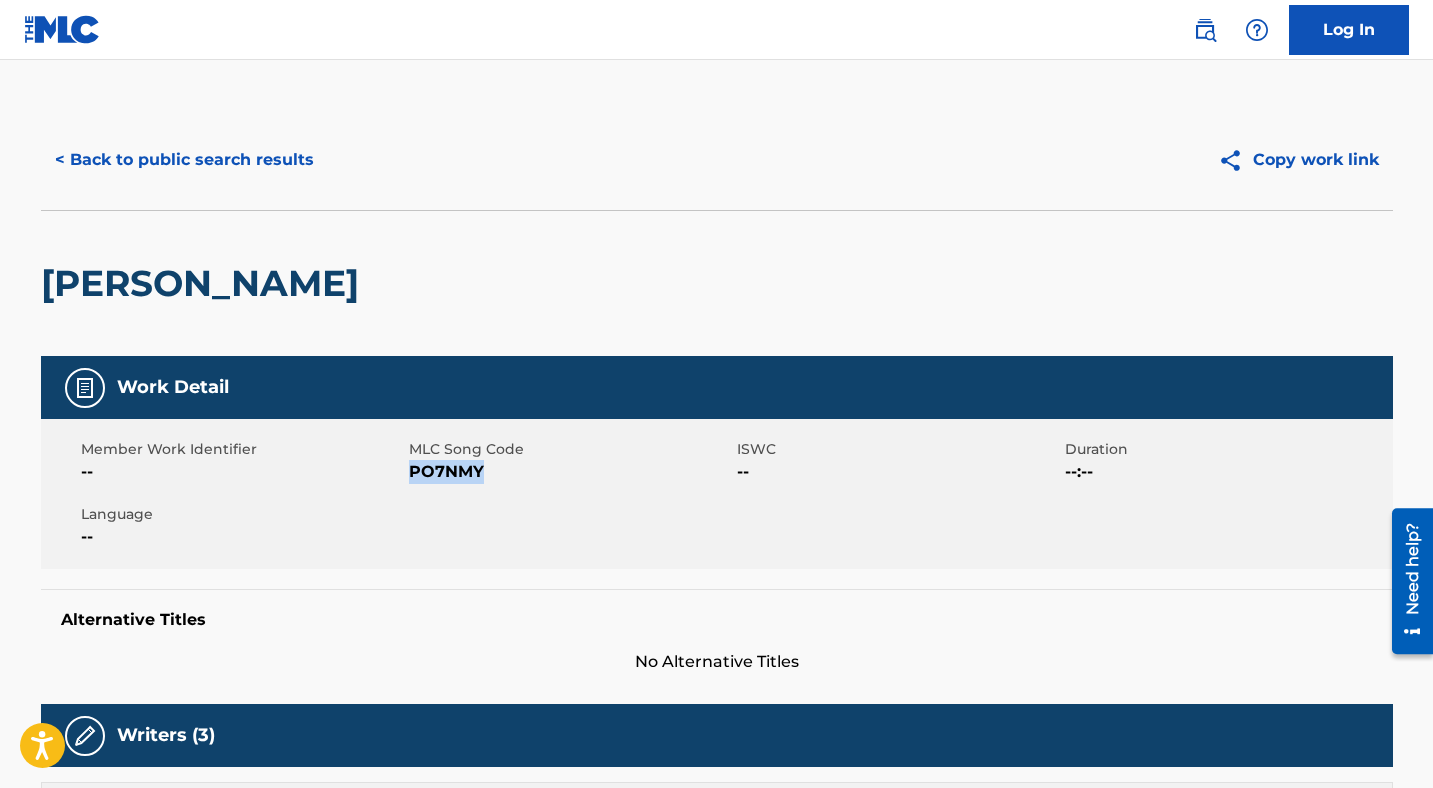 drag, startPoint x: 510, startPoint y: 469, endPoint x: 408, endPoint y: 470, distance: 102.0049 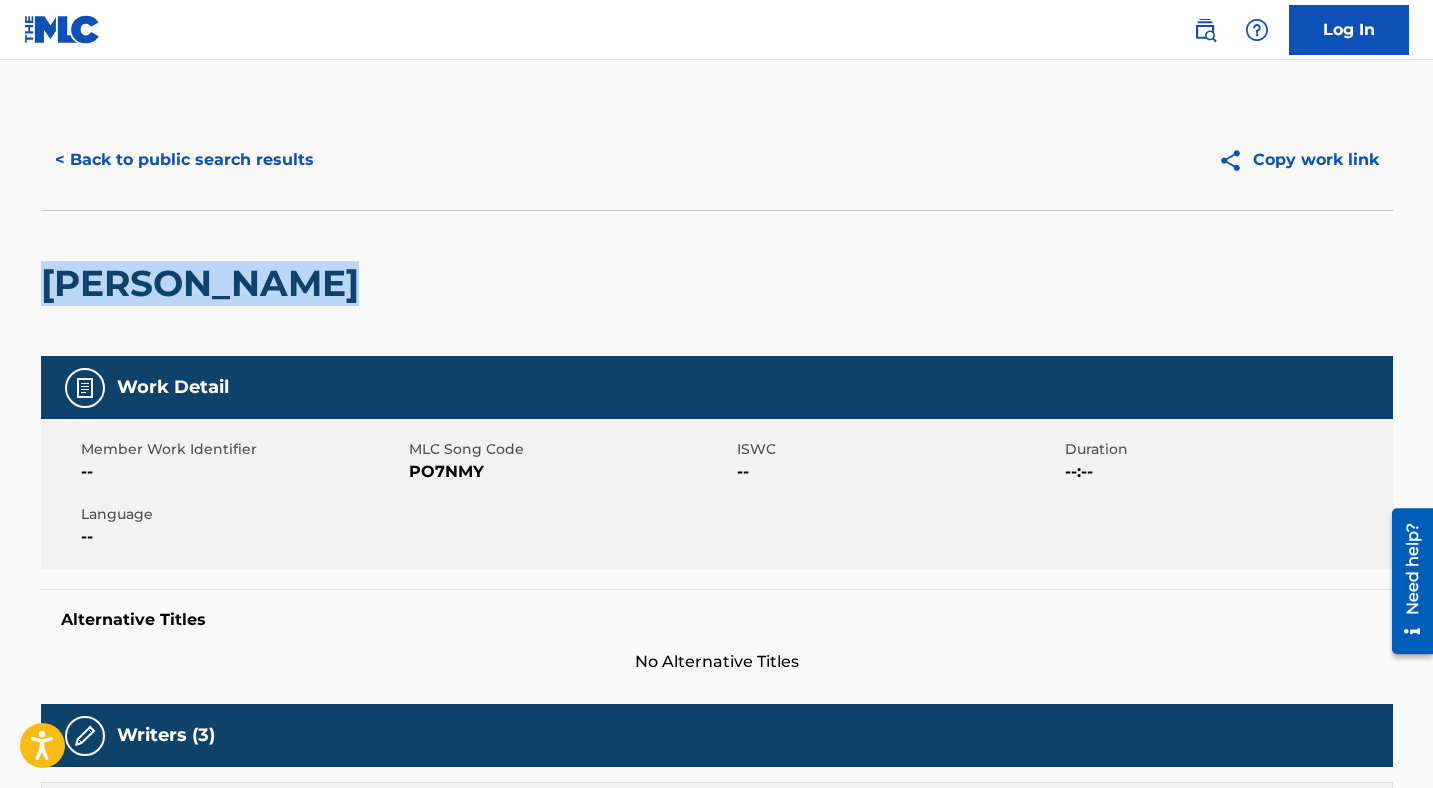 drag, startPoint x: 350, startPoint y: 281, endPoint x: 50, endPoint y: 282, distance: 300.00168 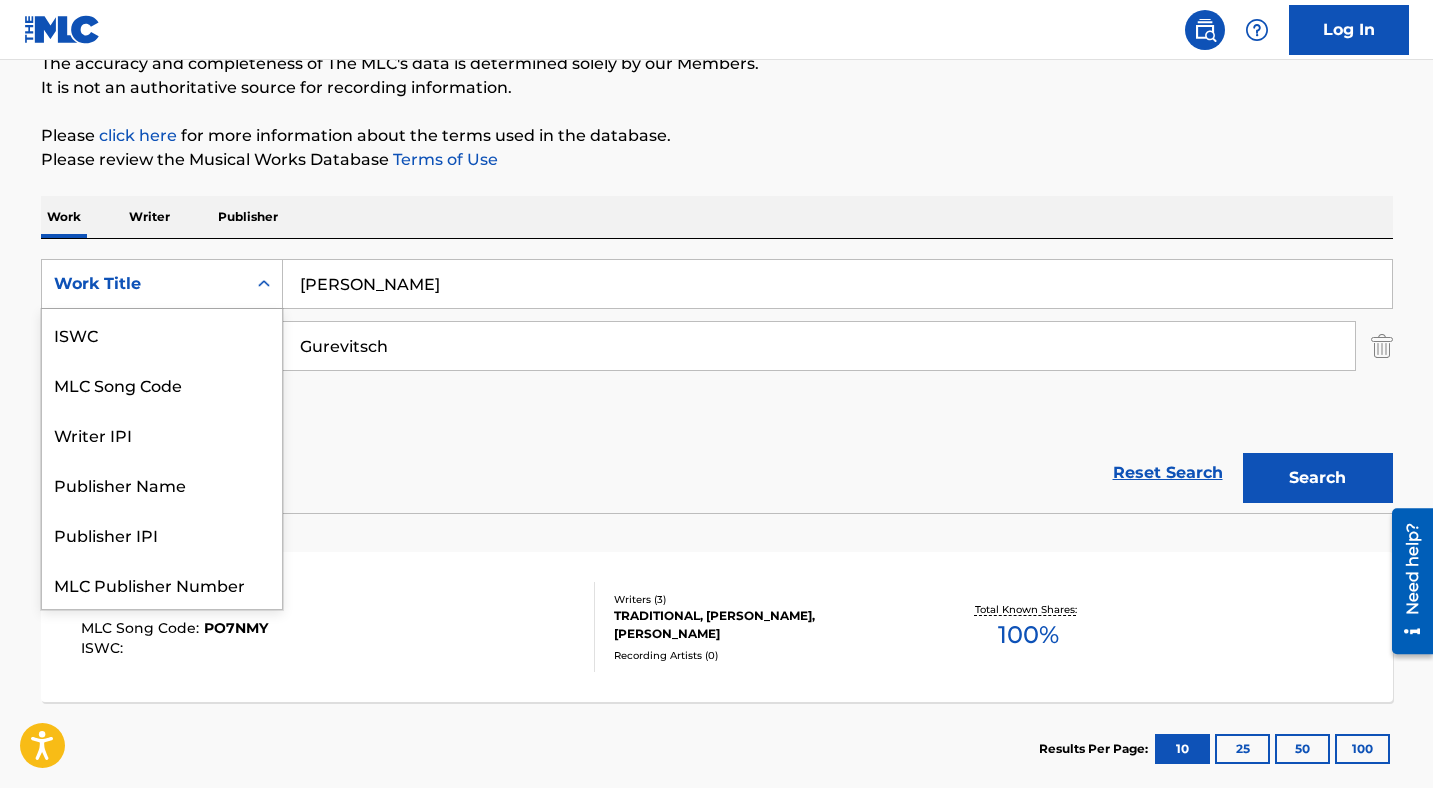 click on "Work Title" at bounding box center (162, 284) 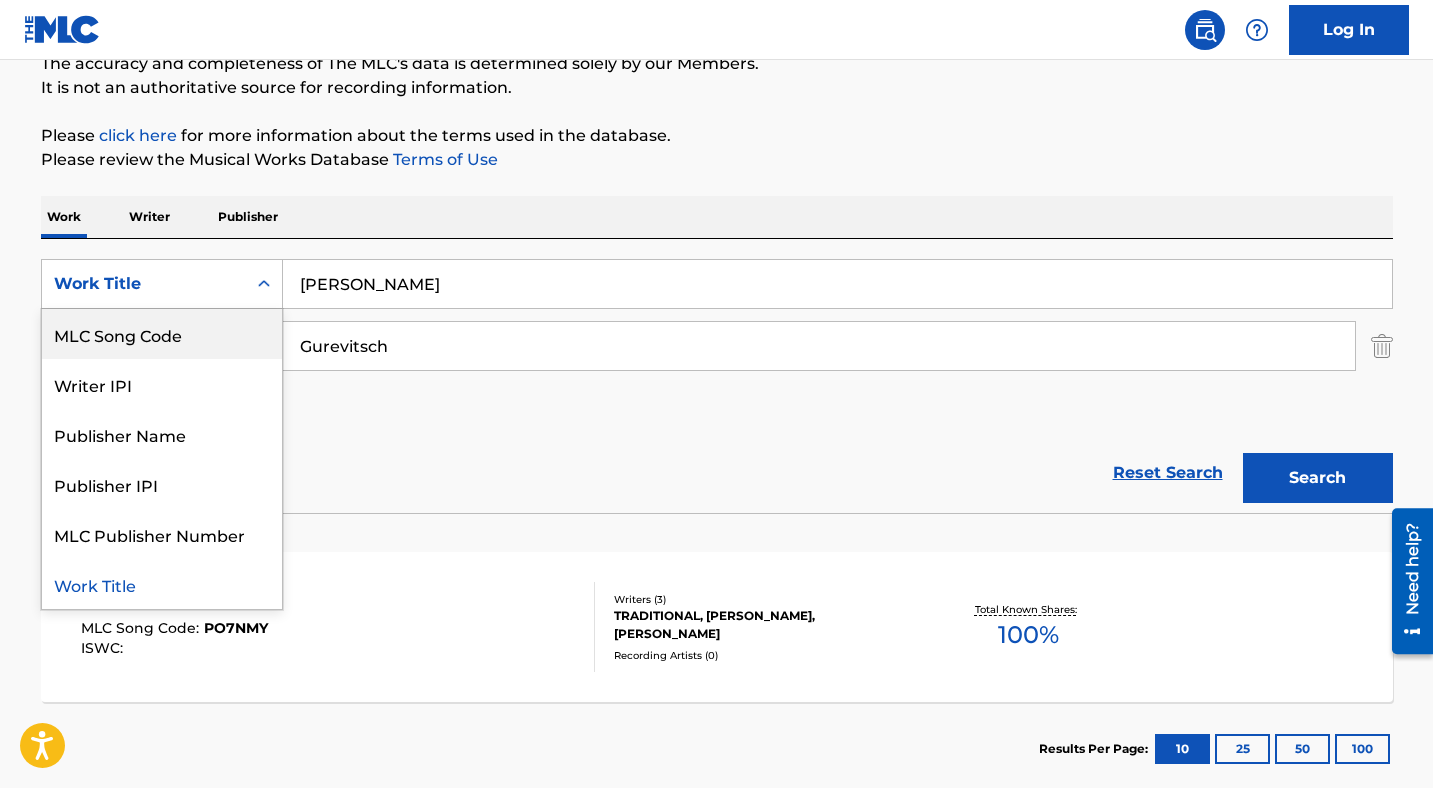 scroll, scrollTop: 0, scrollLeft: 0, axis: both 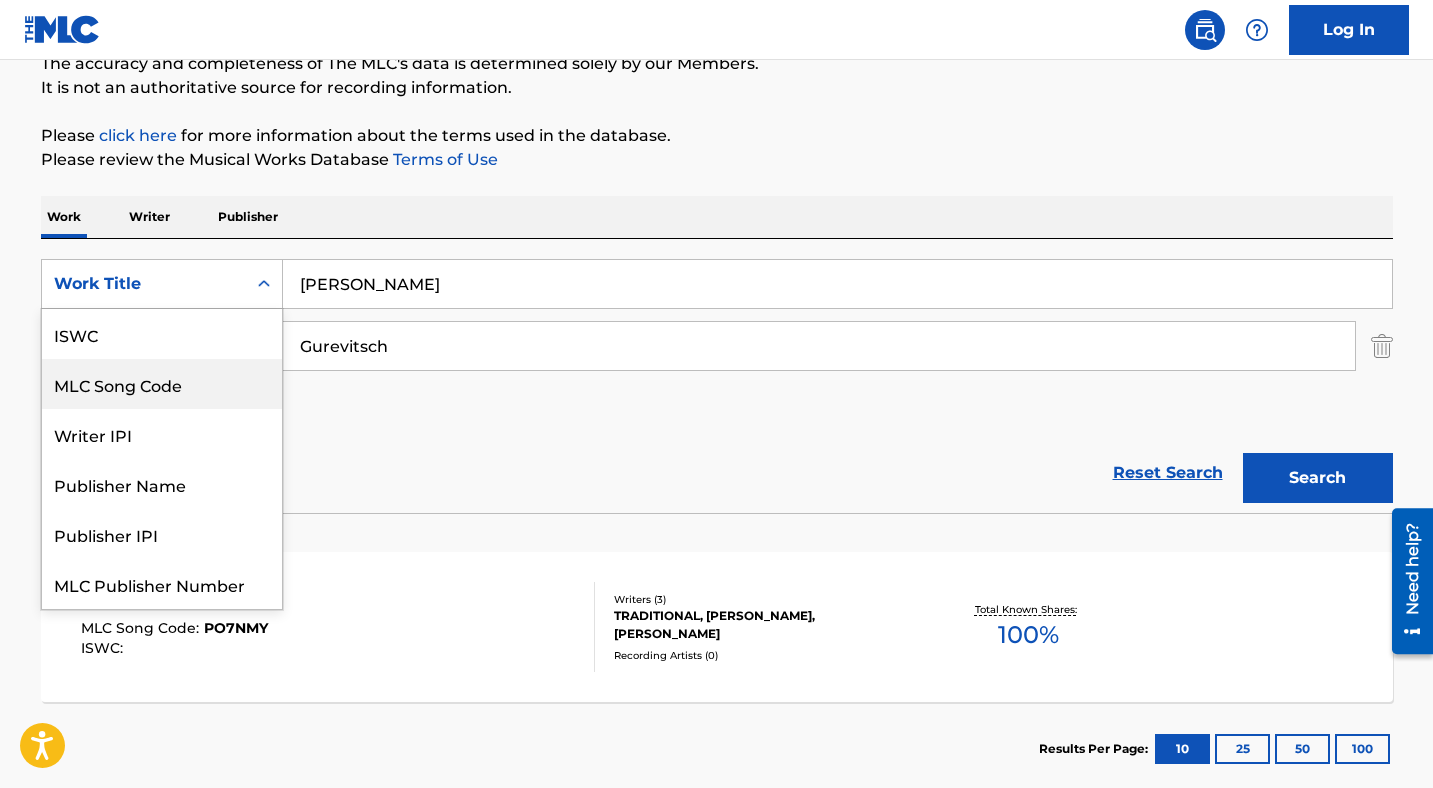 click on "MLC Song Code" at bounding box center [162, 384] 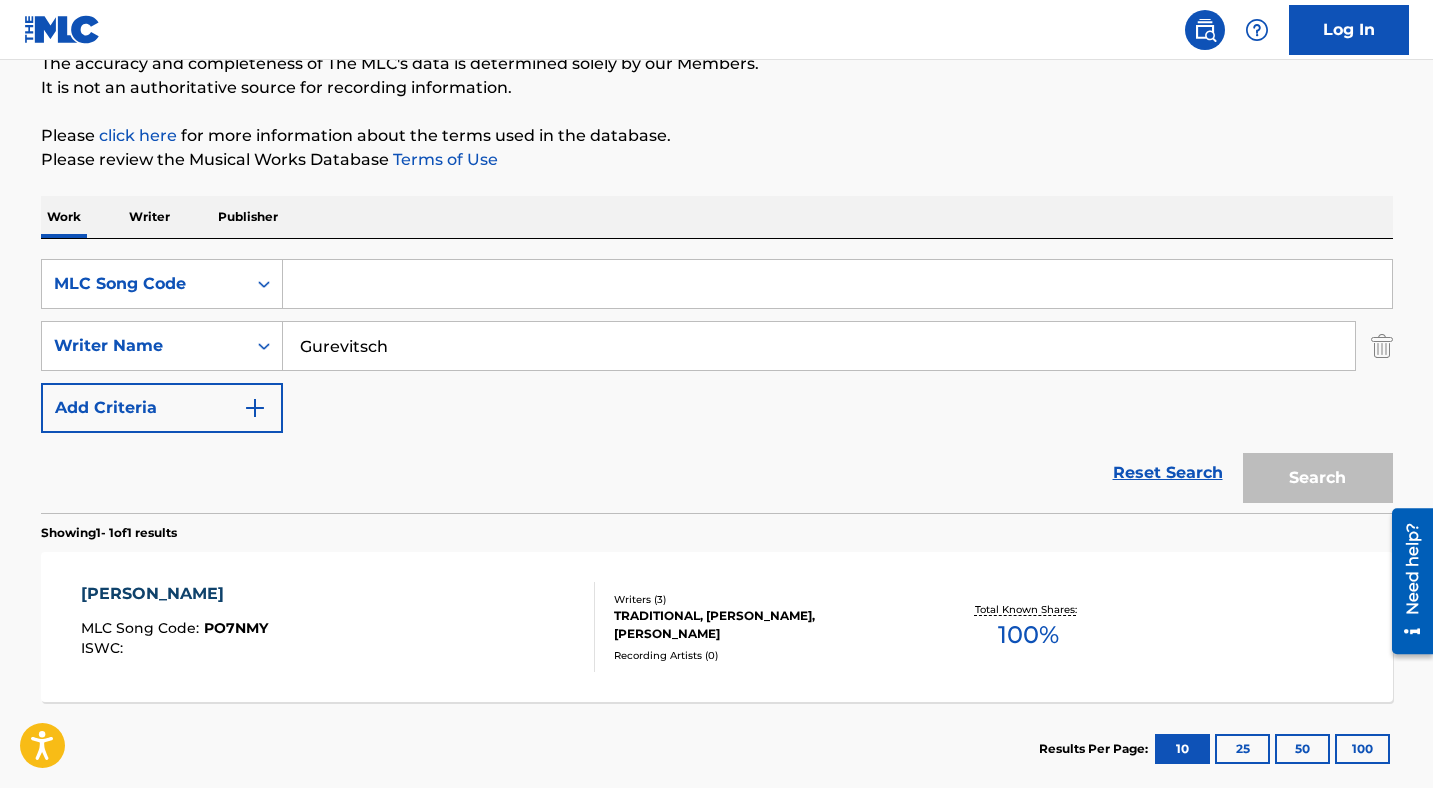 click at bounding box center [837, 284] 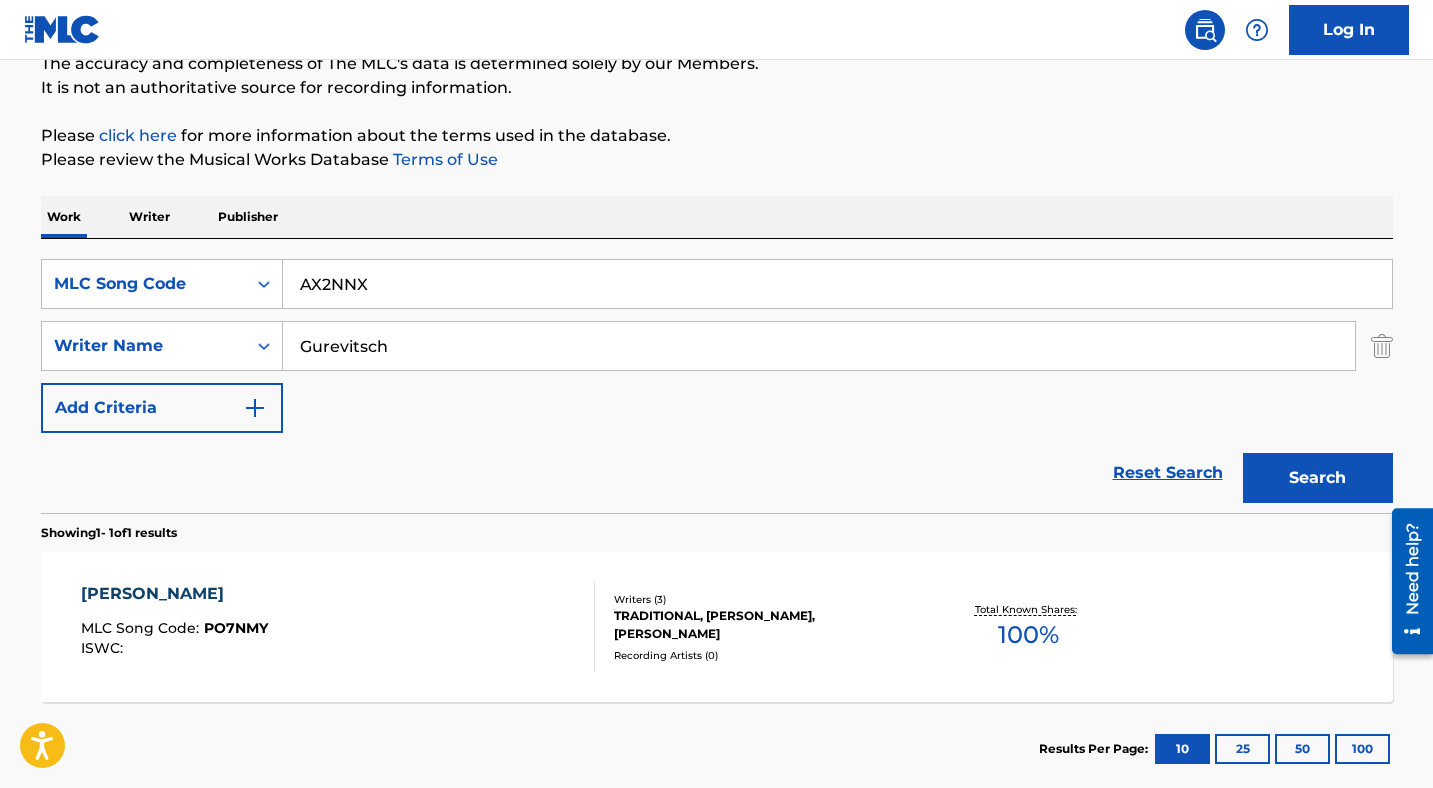 type on "AX2NNX" 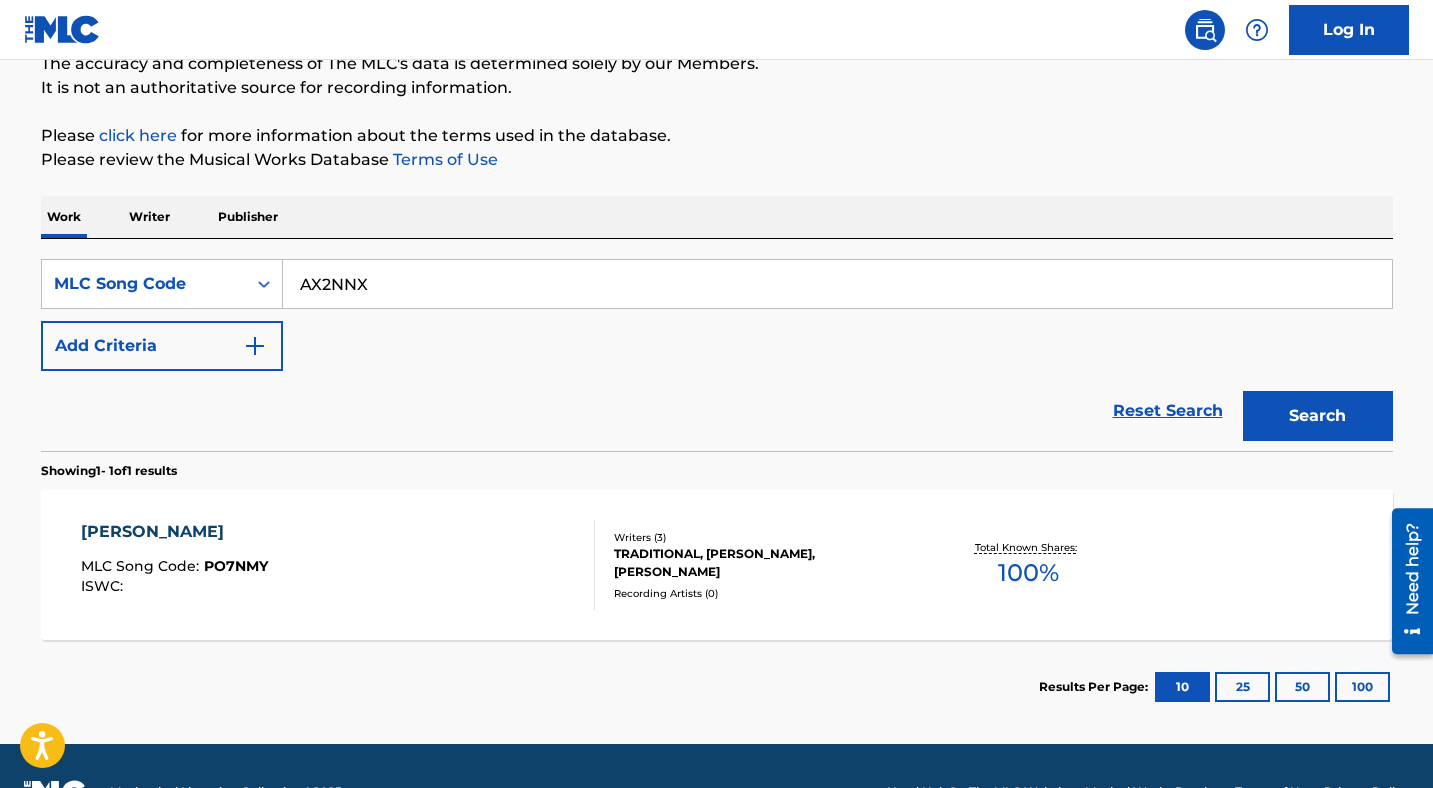 click on "Search" at bounding box center [1318, 416] 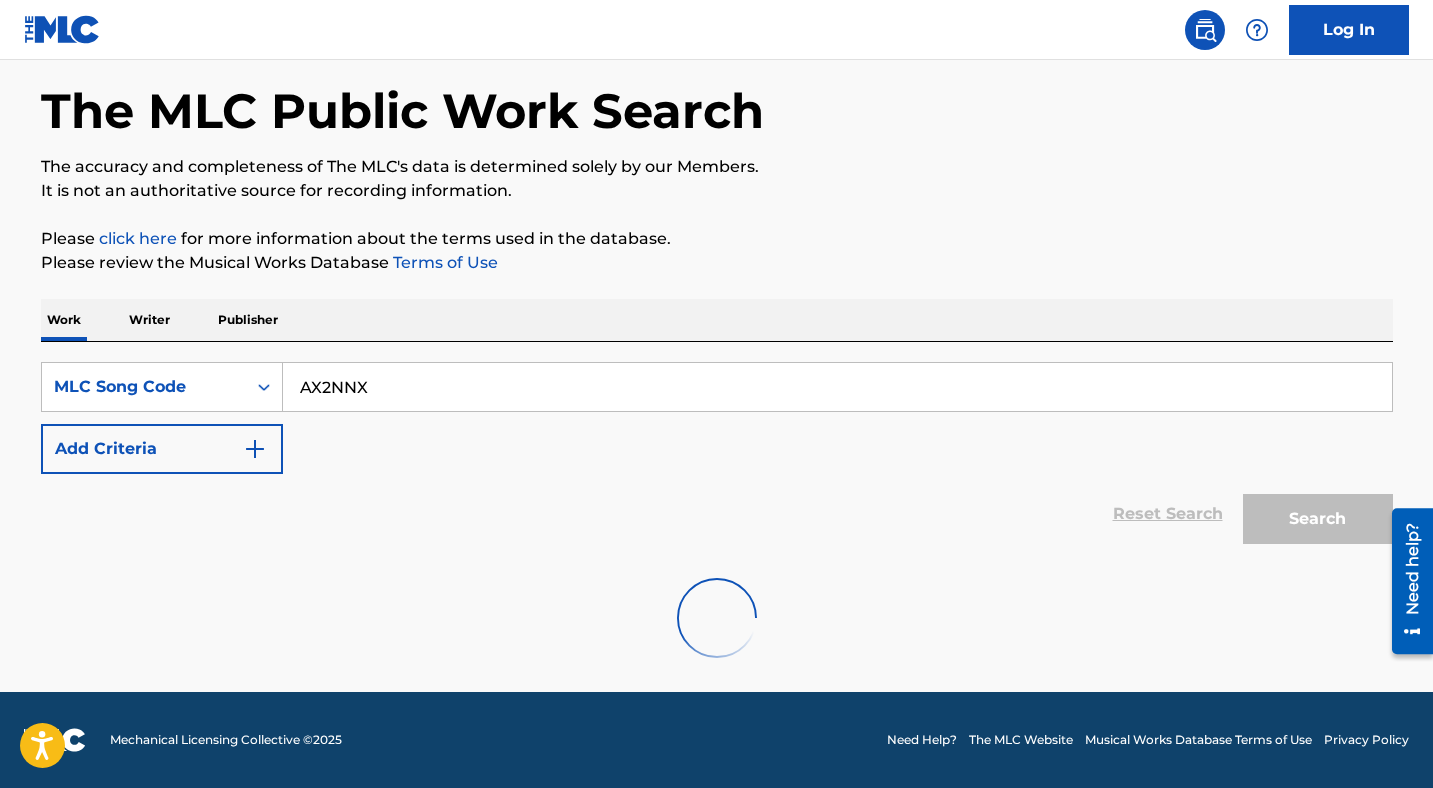 scroll, scrollTop: 186, scrollLeft: 0, axis: vertical 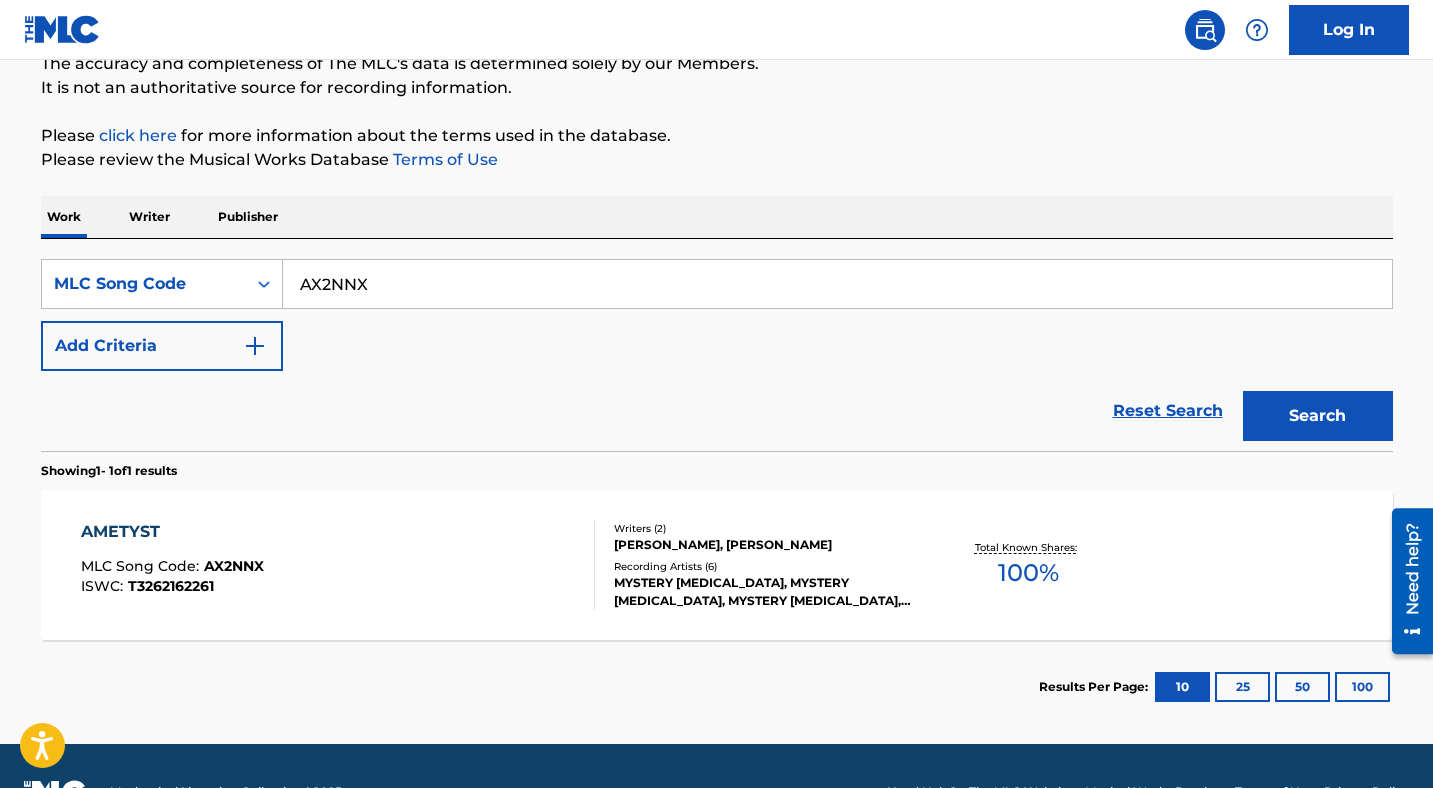 click on "AMETYST" at bounding box center (172, 532) 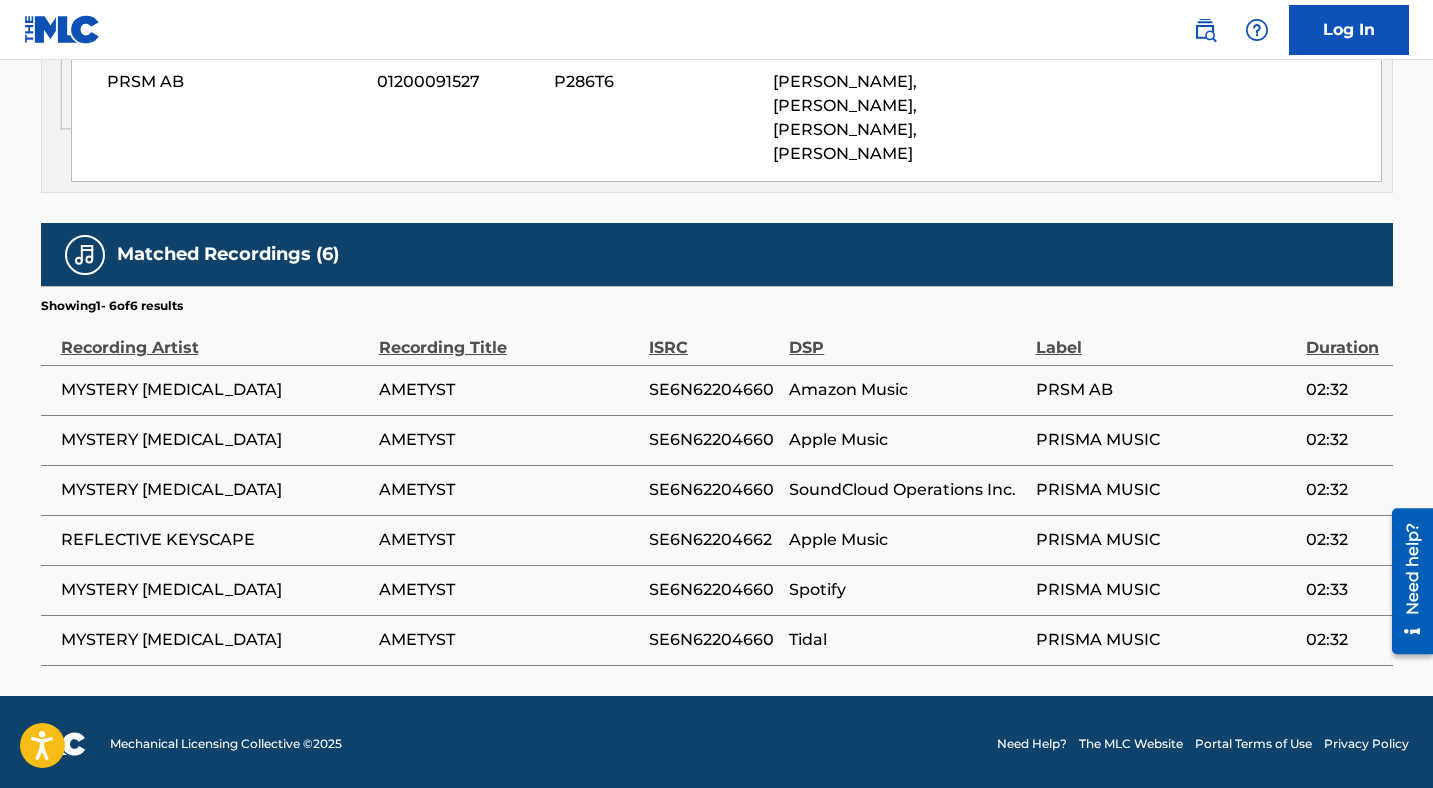 scroll, scrollTop: 327, scrollLeft: 0, axis: vertical 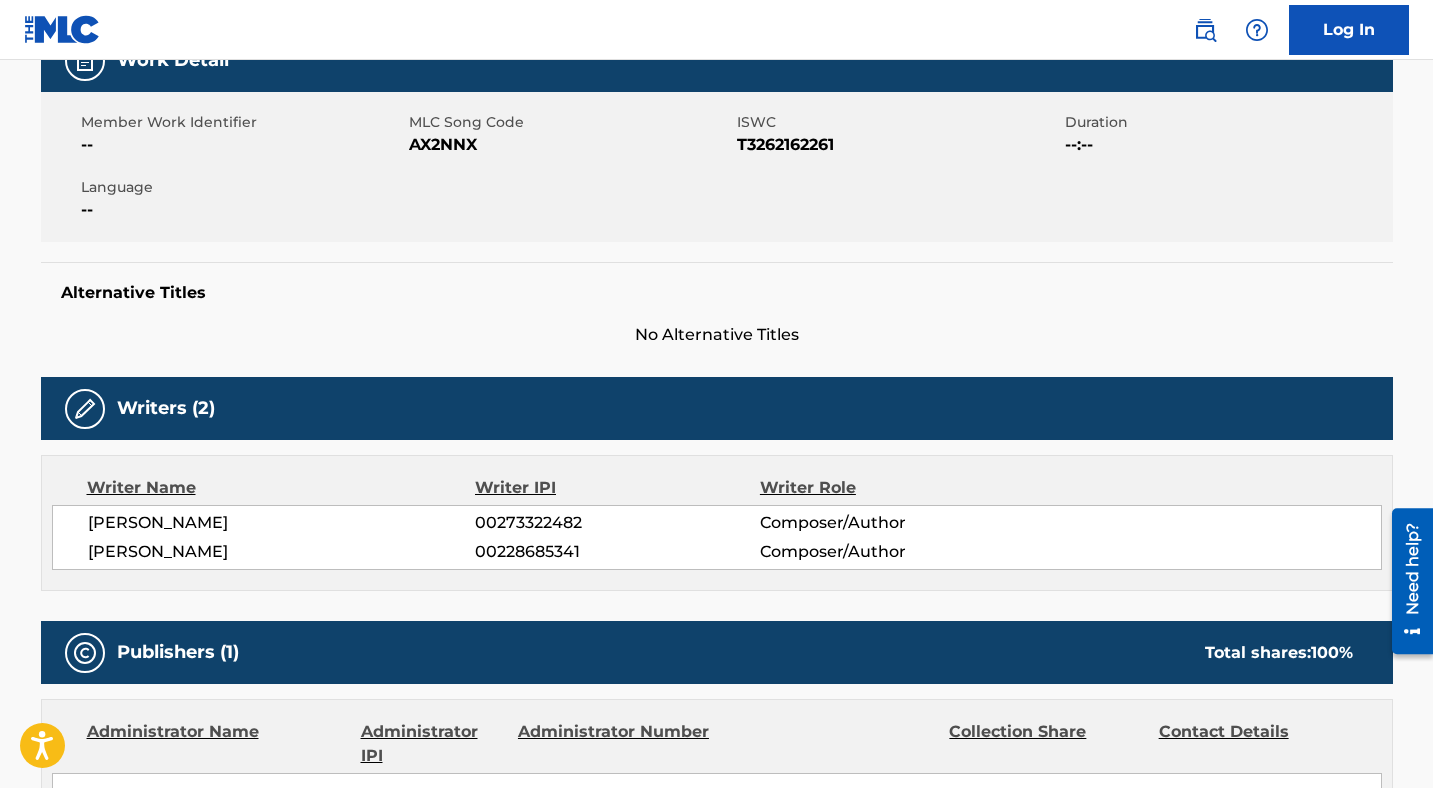 click on "AX2NNX" at bounding box center [570, 145] 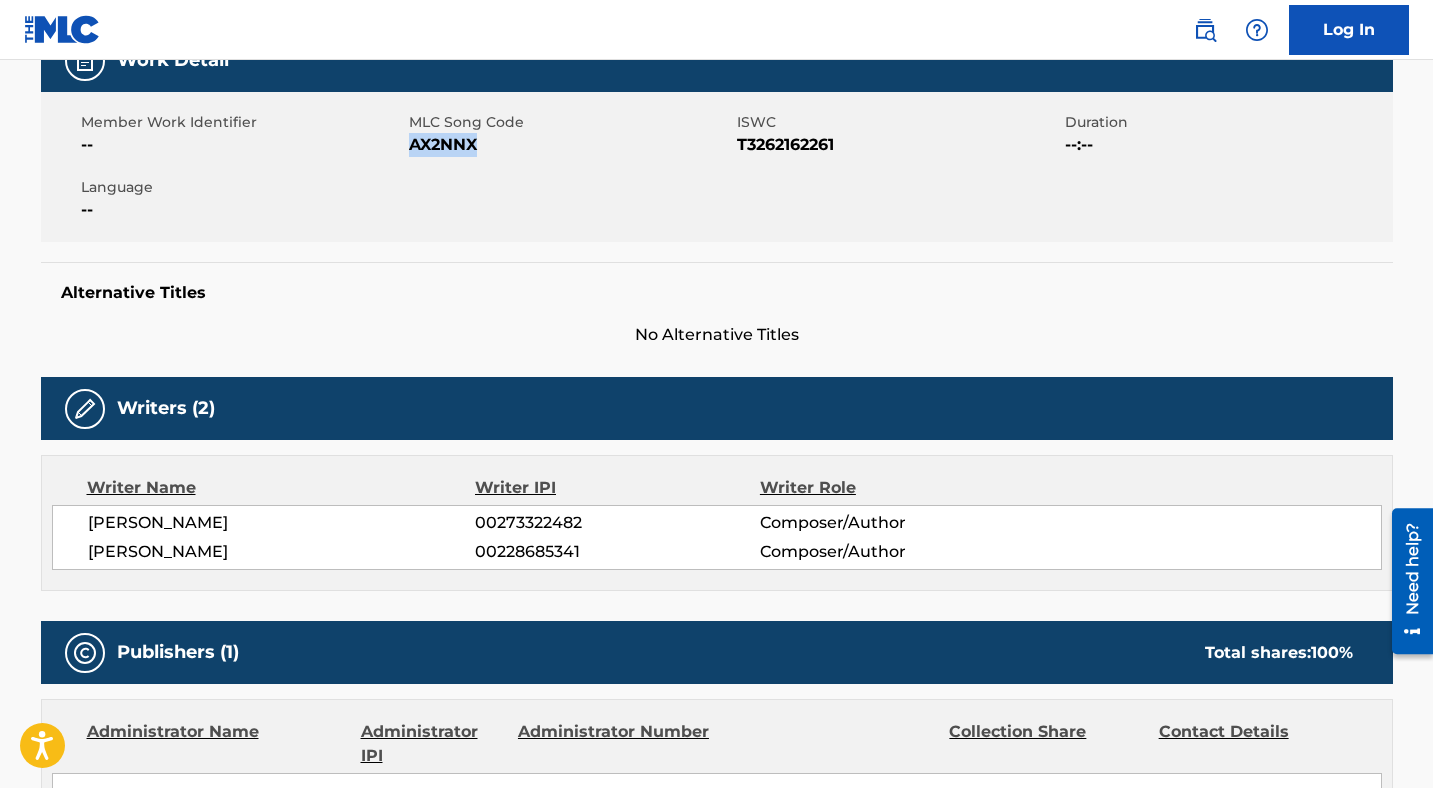 drag, startPoint x: 488, startPoint y: 140, endPoint x: 409, endPoint y: 140, distance: 79 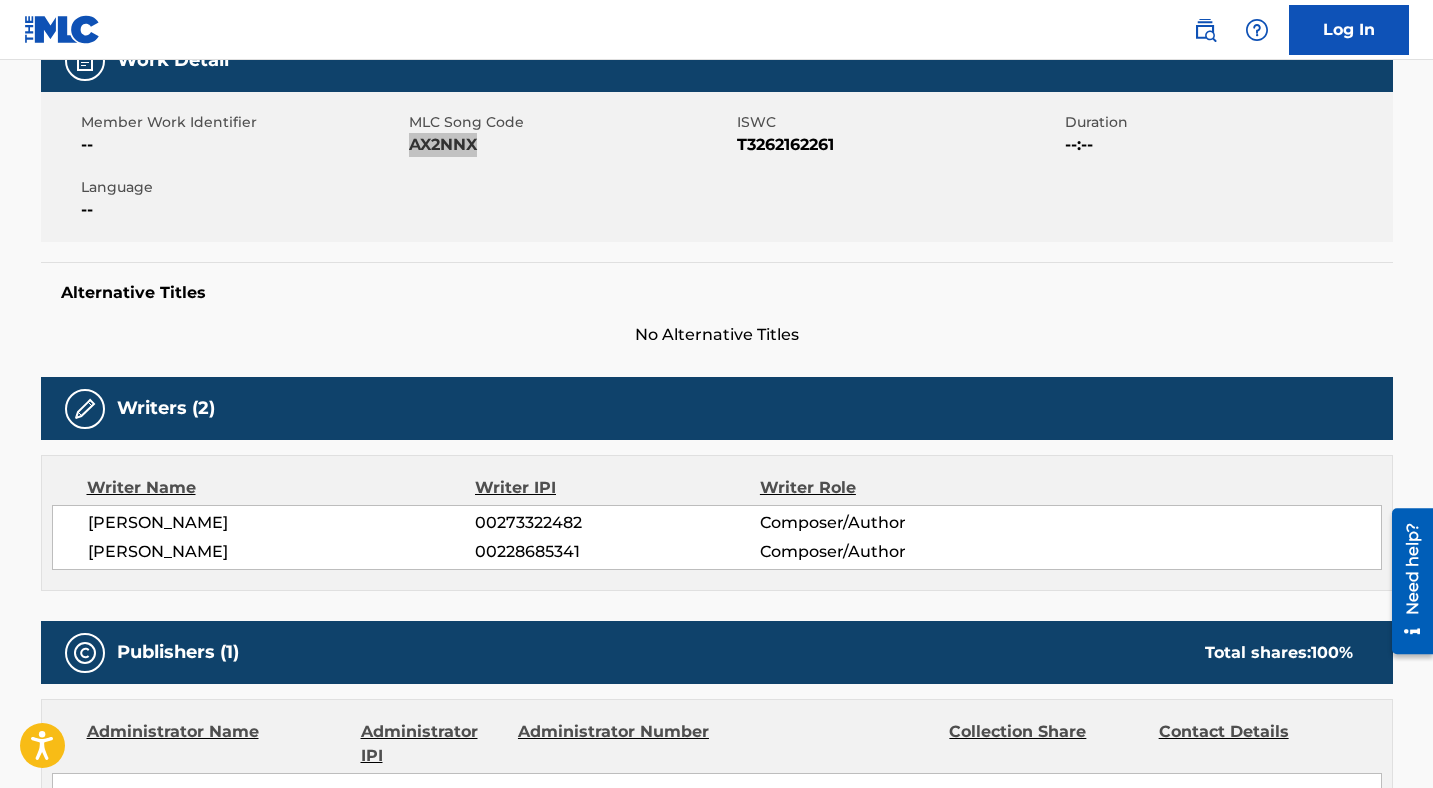 scroll, scrollTop: 0, scrollLeft: 0, axis: both 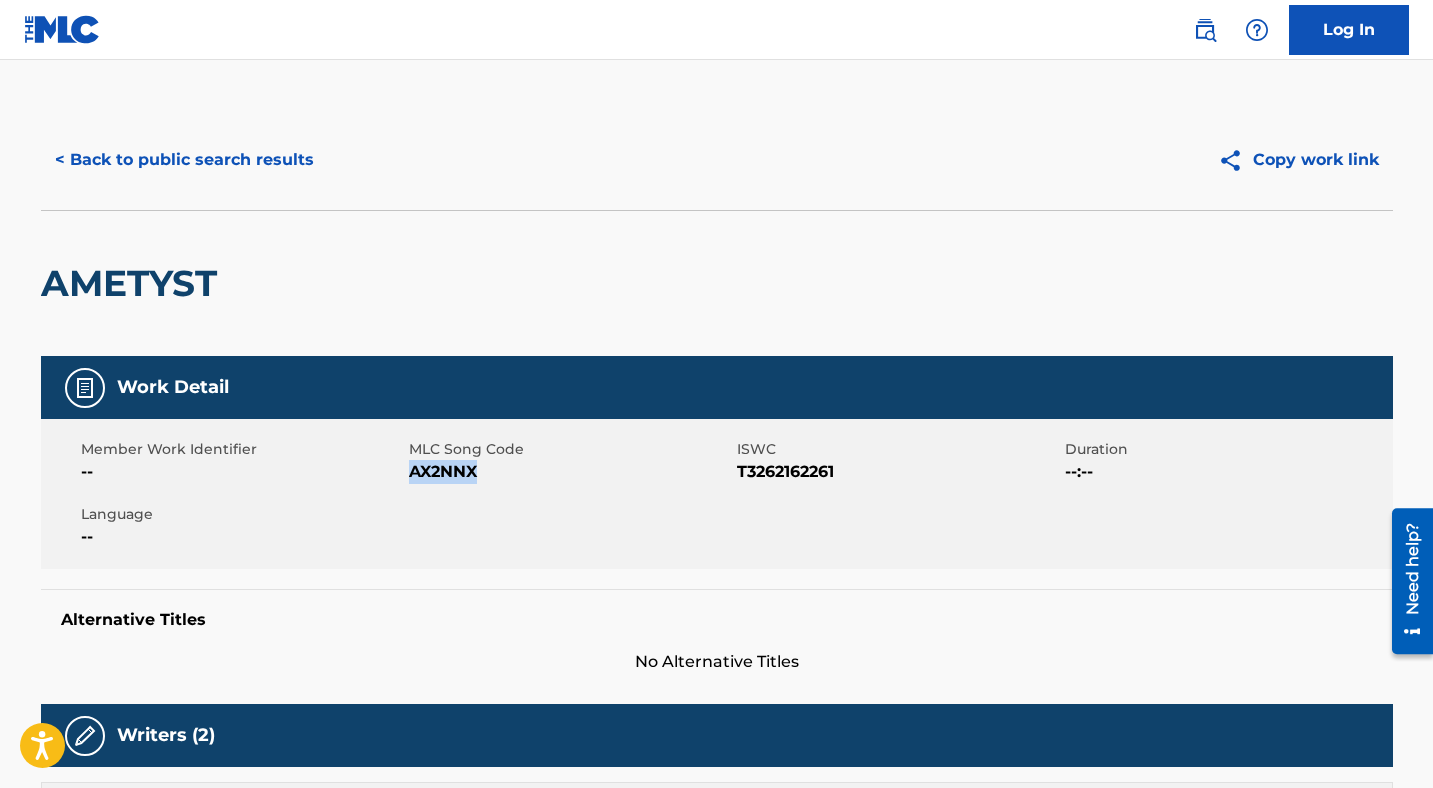 click on "< Back to public search results" at bounding box center (184, 160) 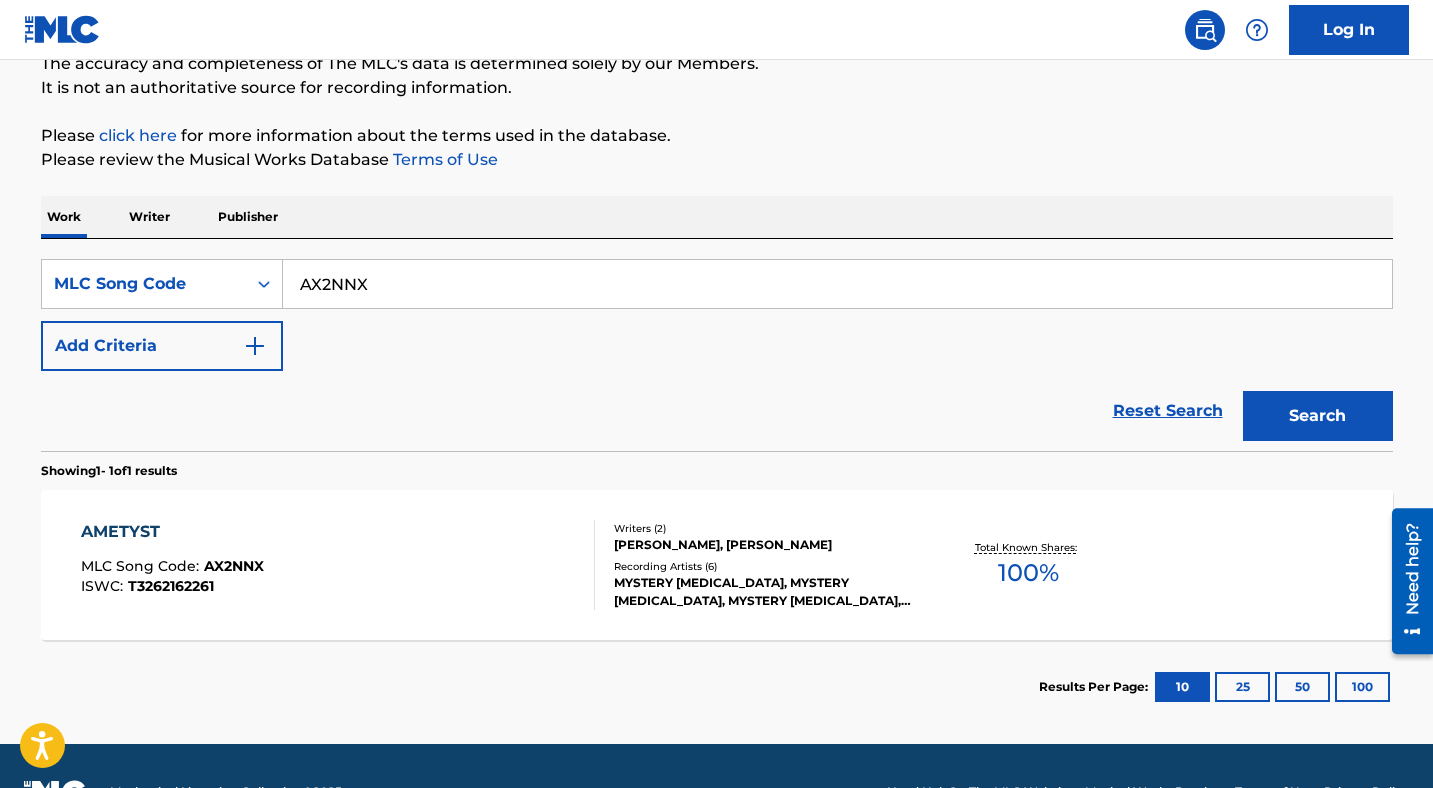 click on "AX2NNX" at bounding box center (837, 284) 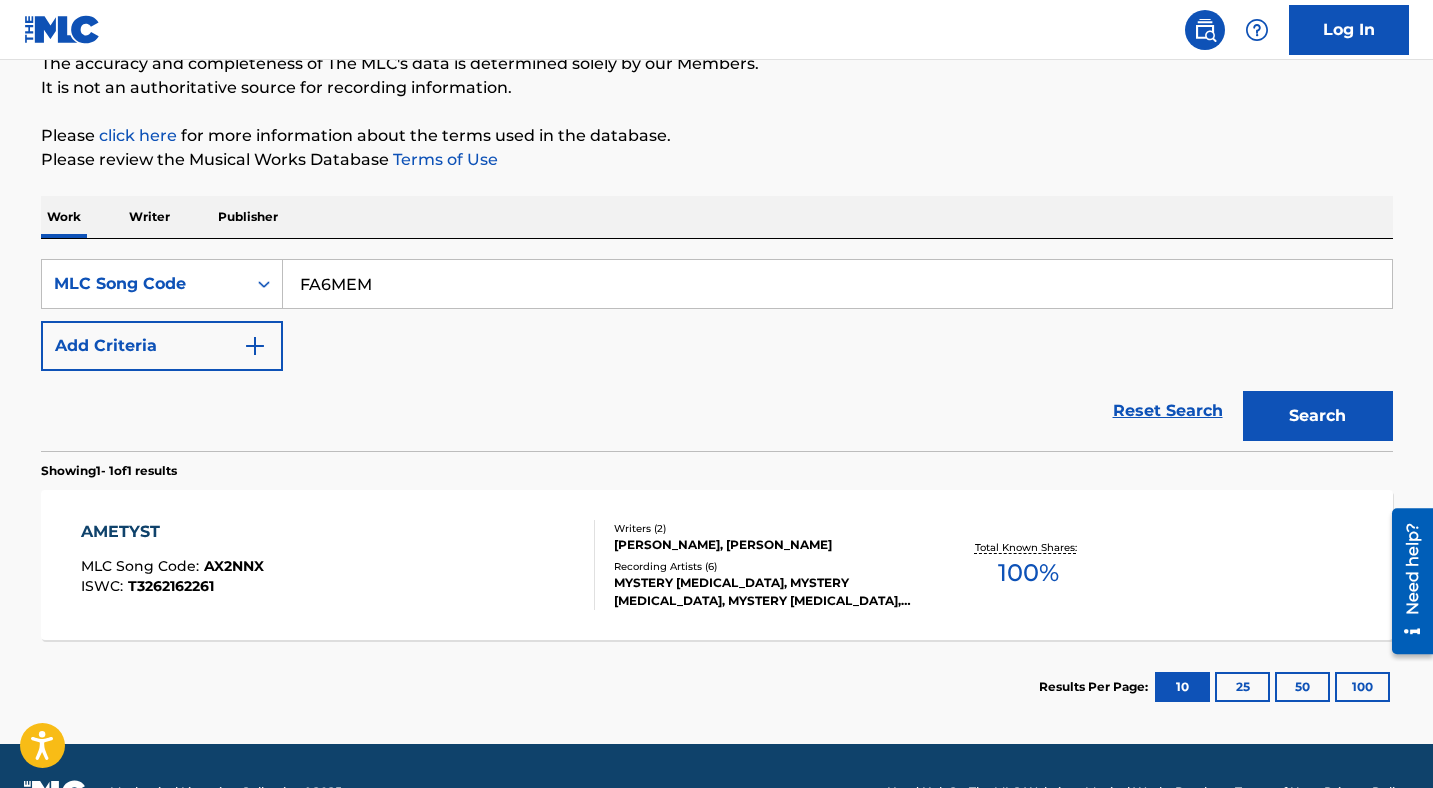 type on "FA6MEM" 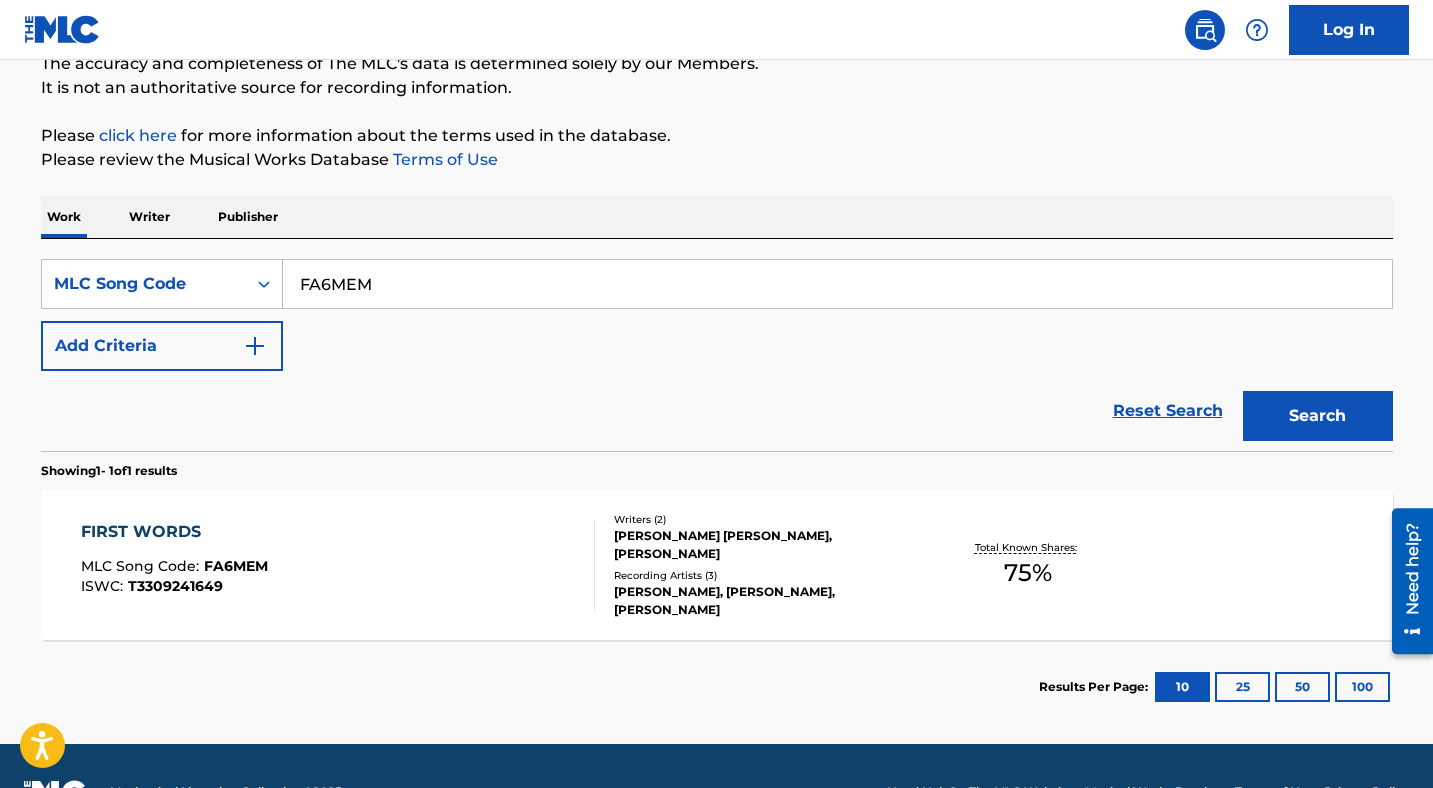 scroll, scrollTop: 238, scrollLeft: 0, axis: vertical 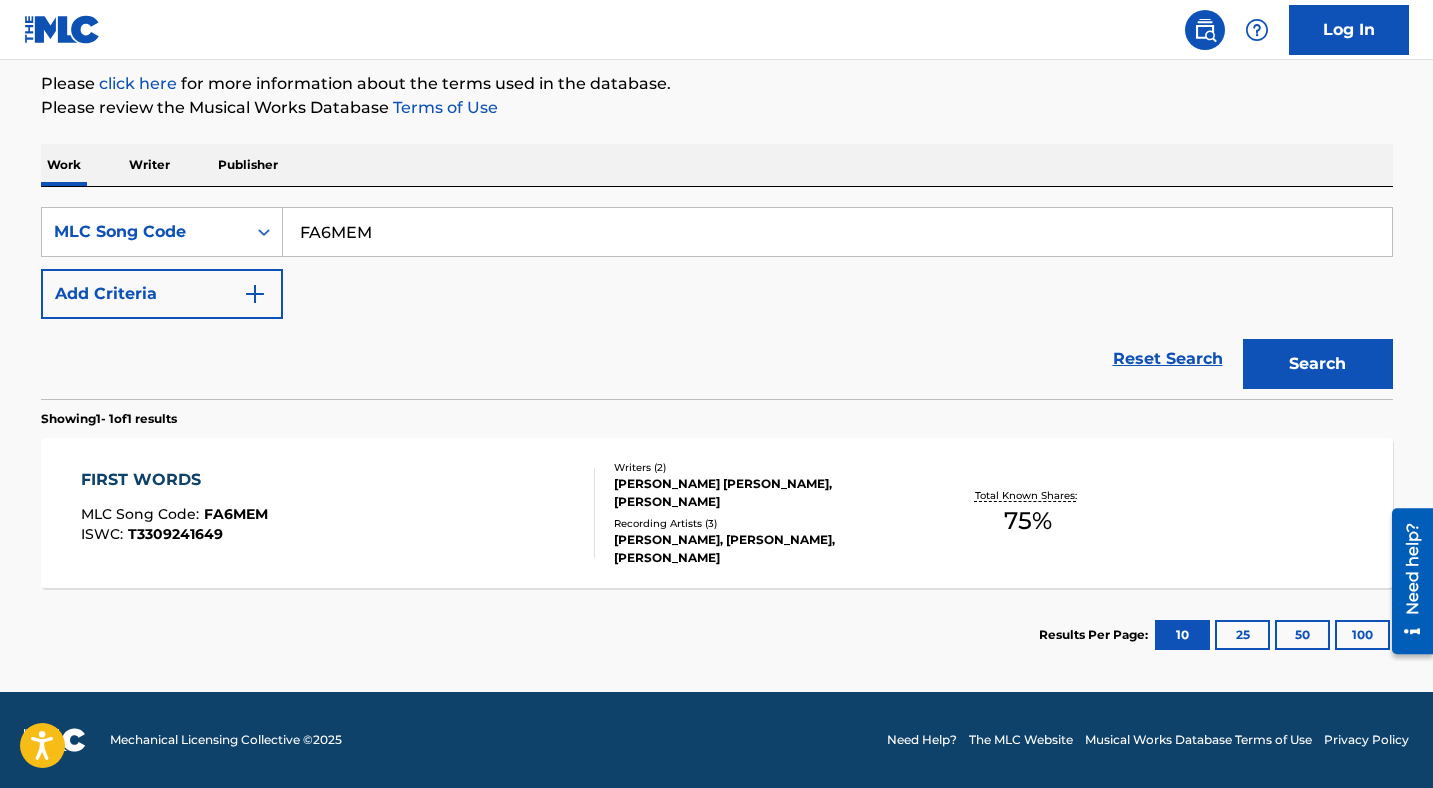 click on "FIRST WORDS" at bounding box center [174, 480] 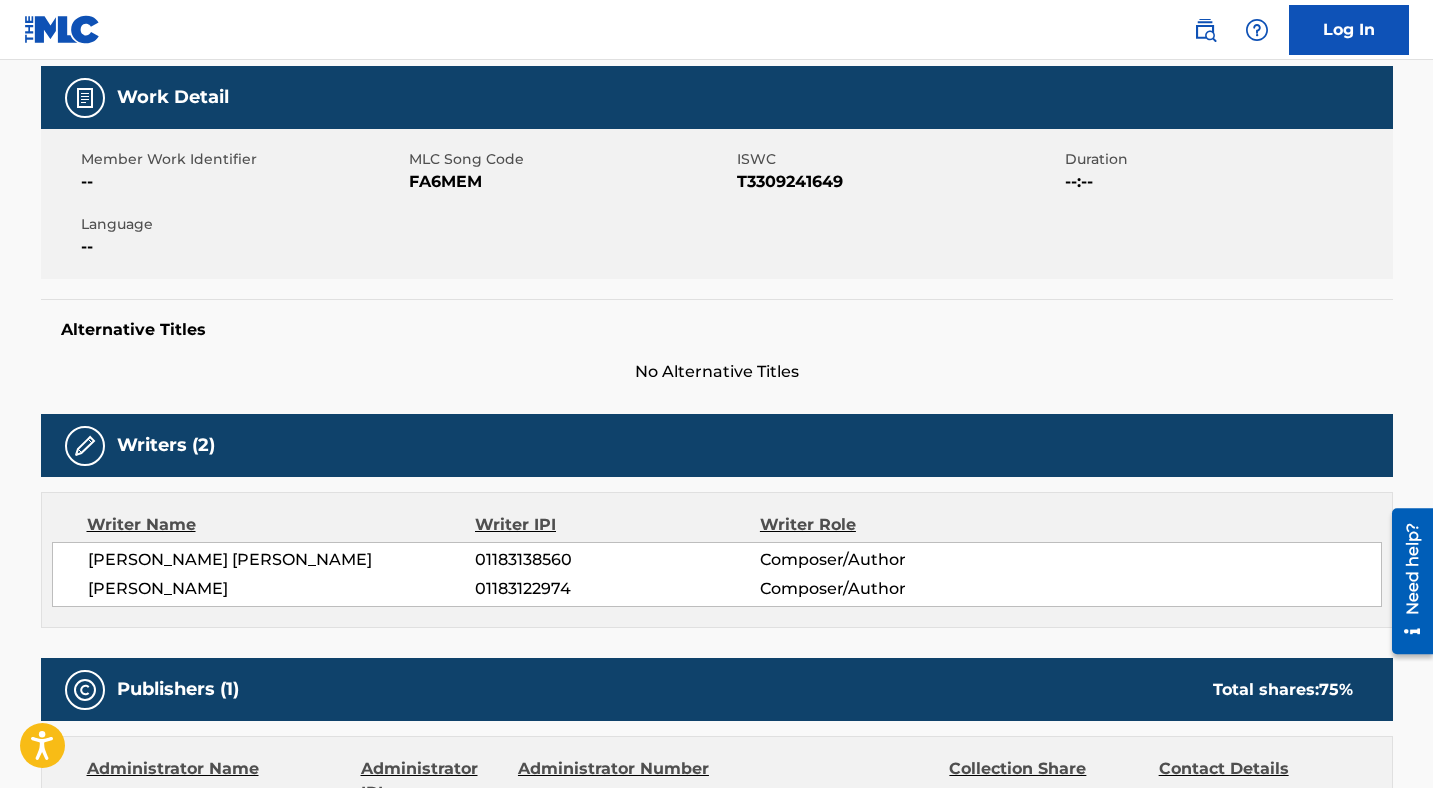 scroll, scrollTop: 0, scrollLeft: 0, axis: both 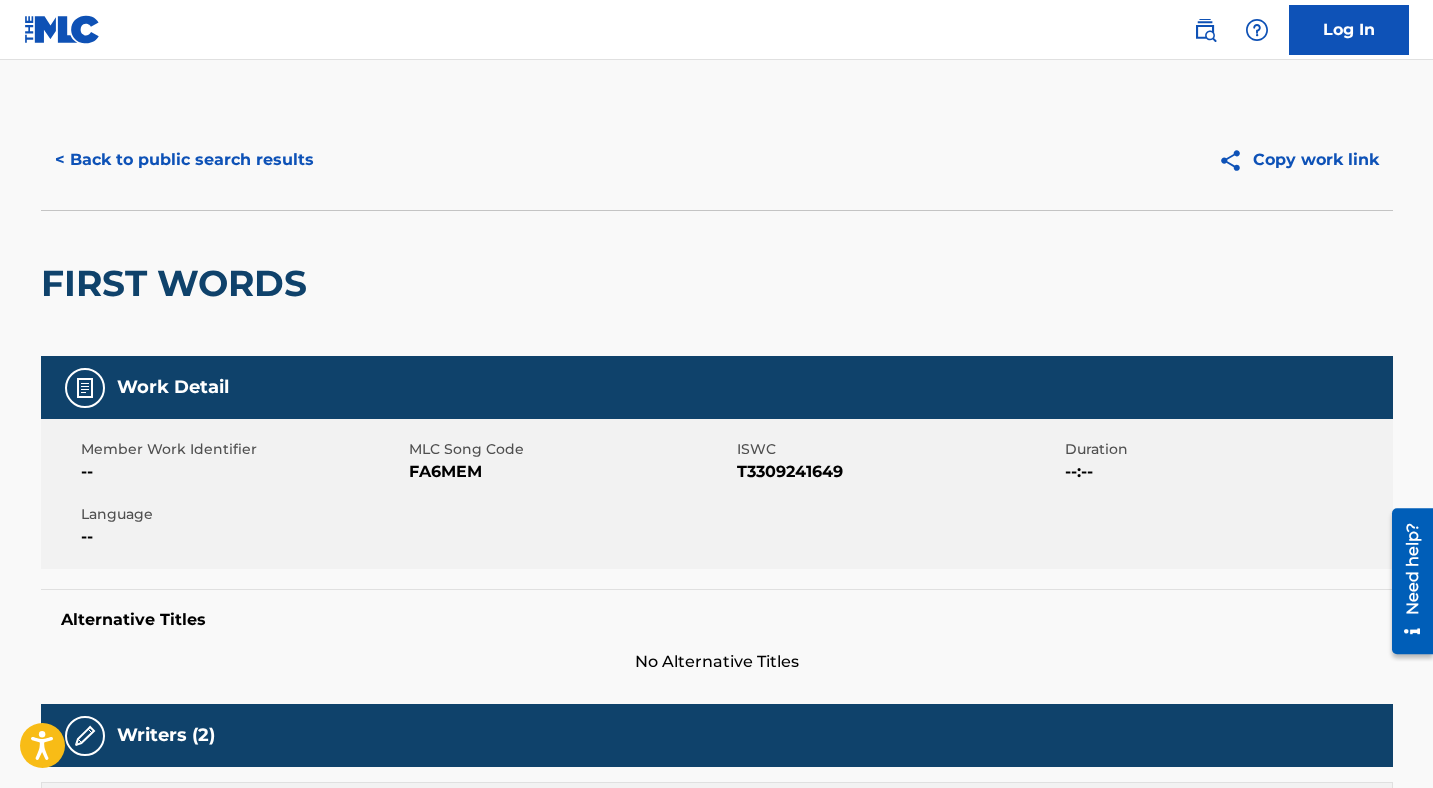 click on "< Back to public search results" at bounding box center (184, 160) 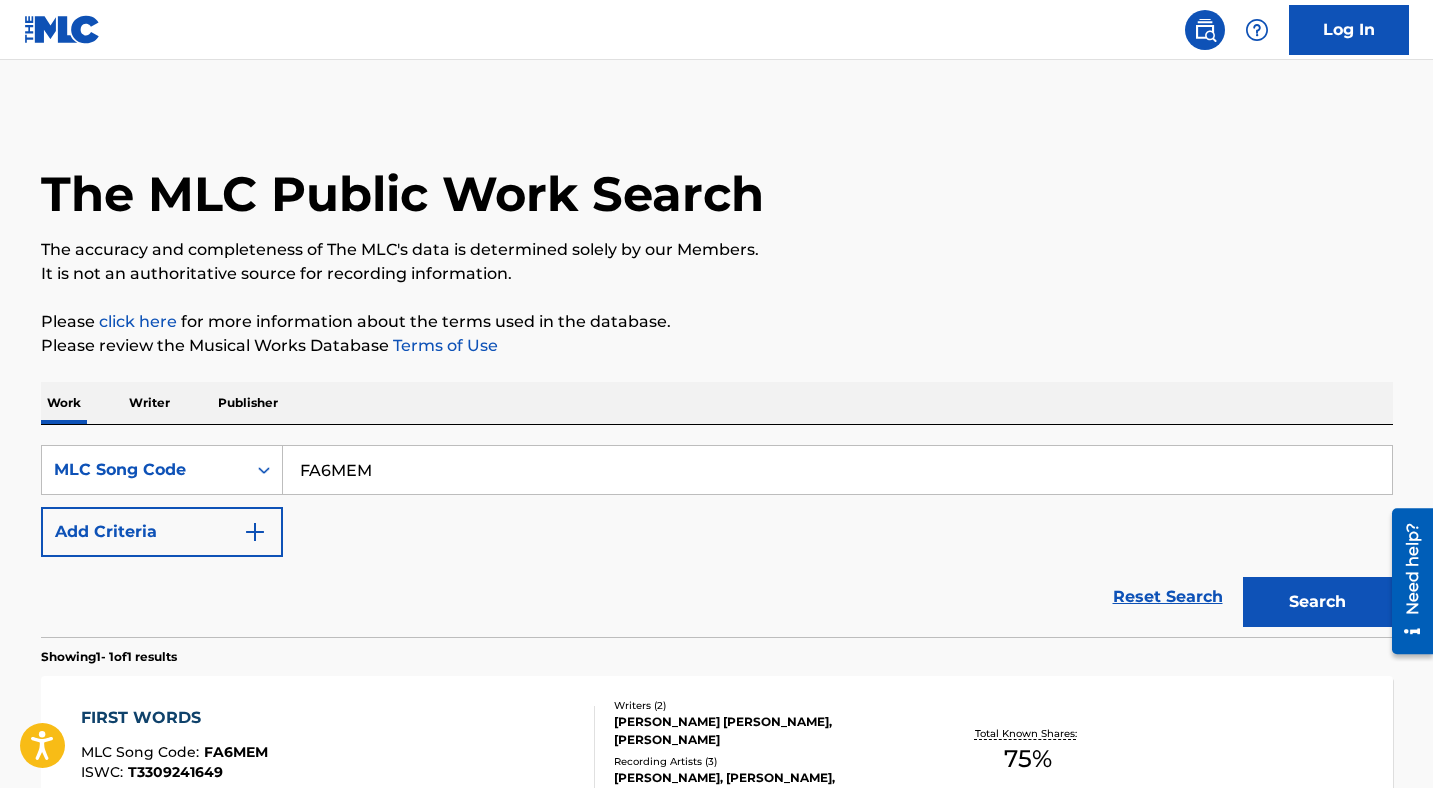scroll, scrollTop: 186, scrollLeft: 0, axis: vertical 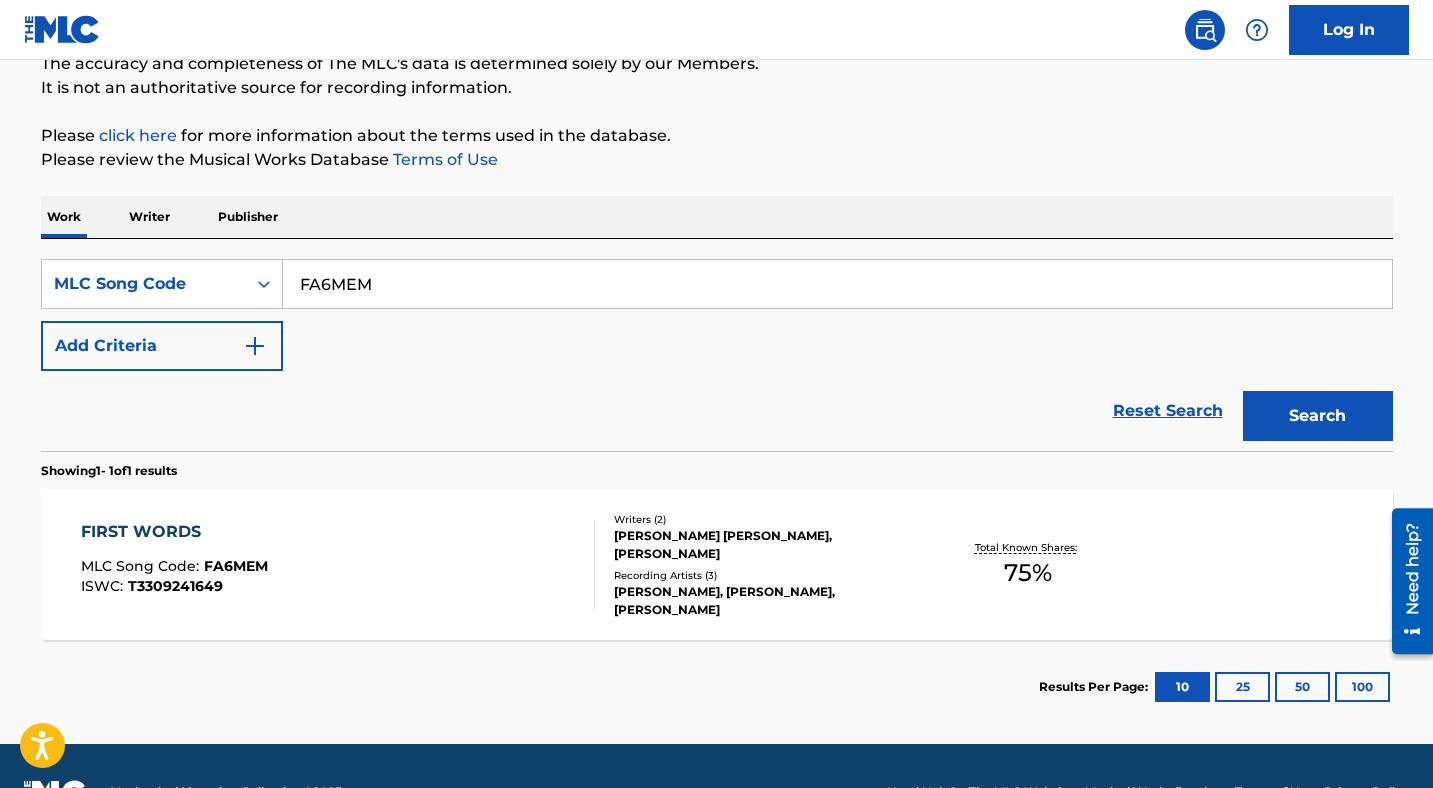 click on "FA6MEM" at bounding box center (837, 284) 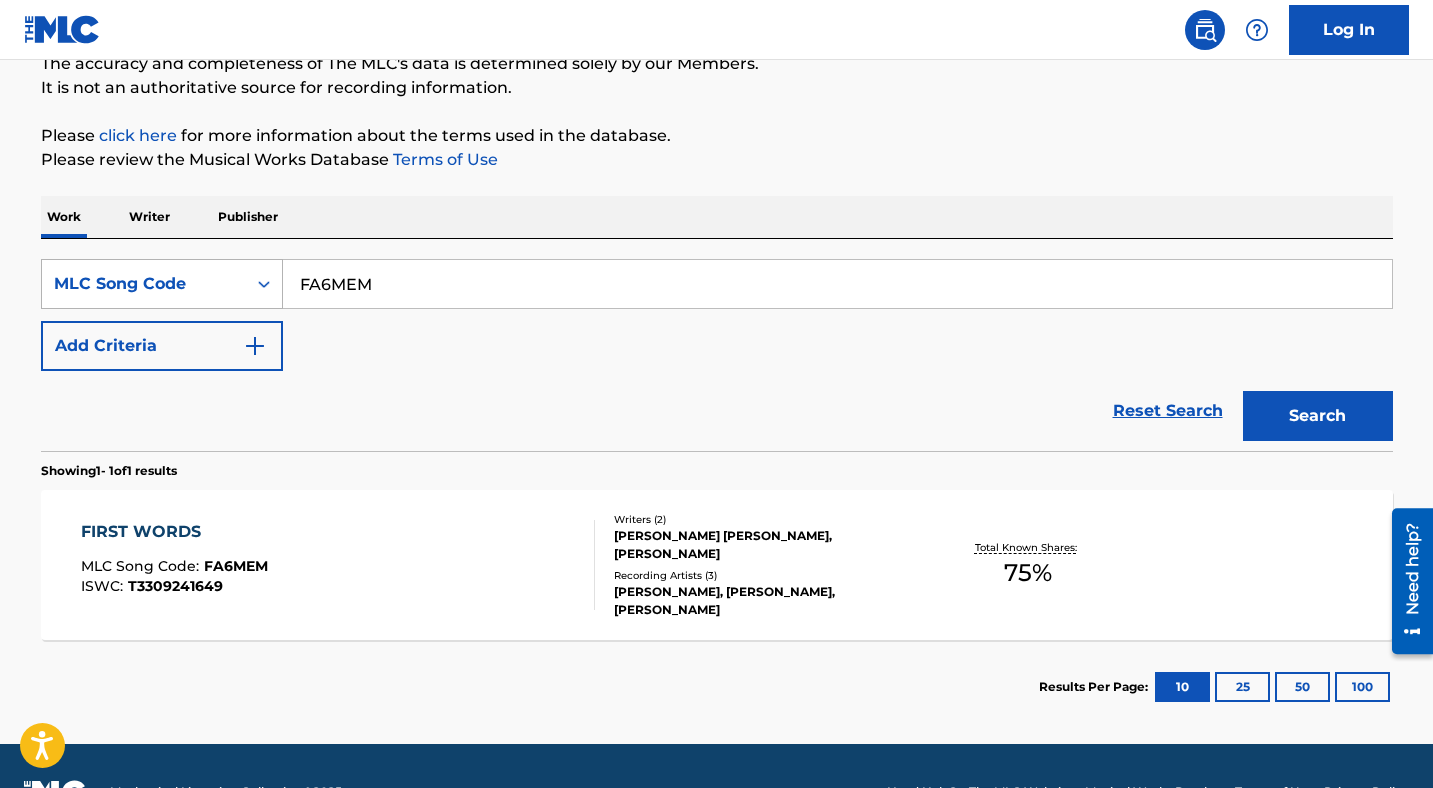 click on "MLC Song Code" at bounding box center (144, 284) 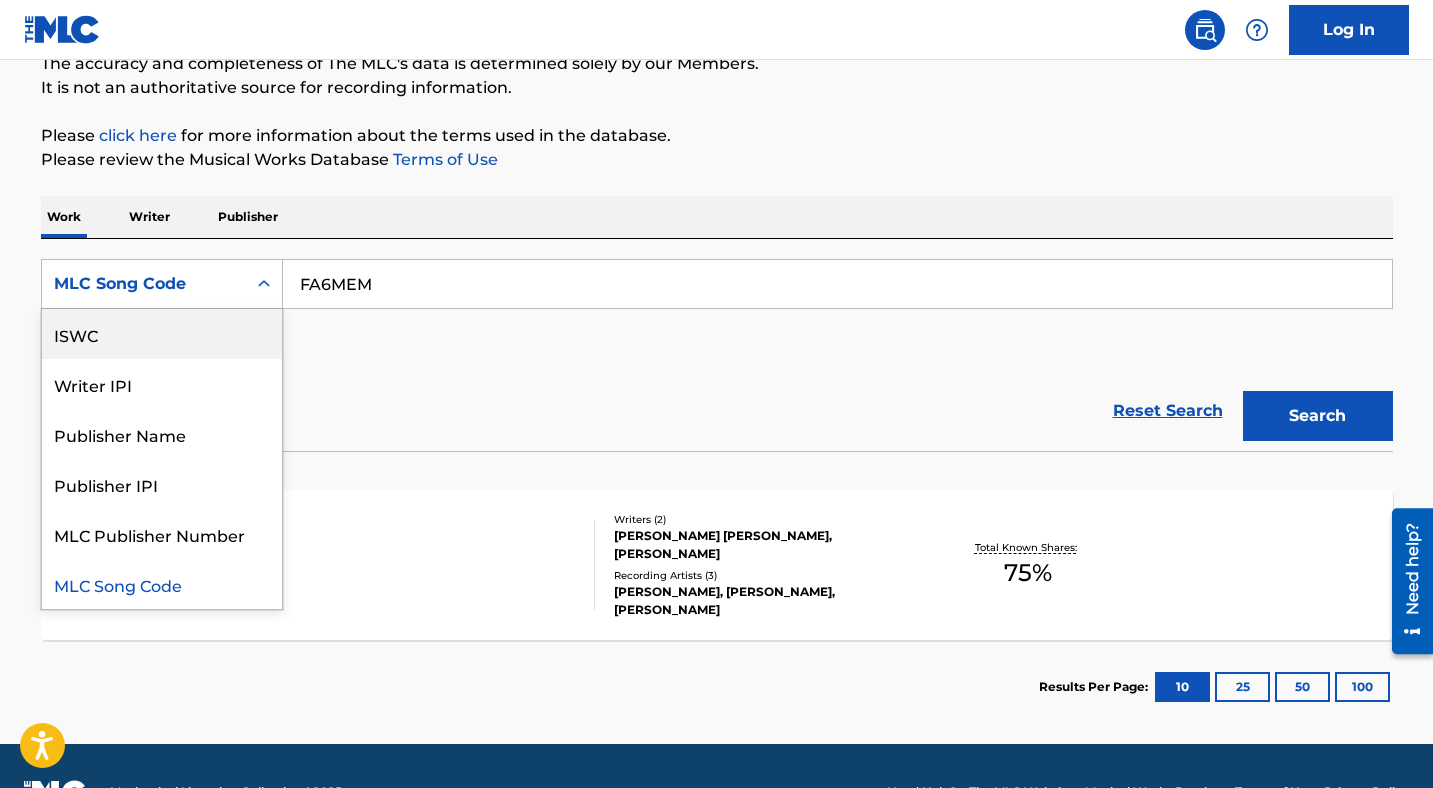 scroll, scrollTop: 0, scrollLeft: 0, axis: both 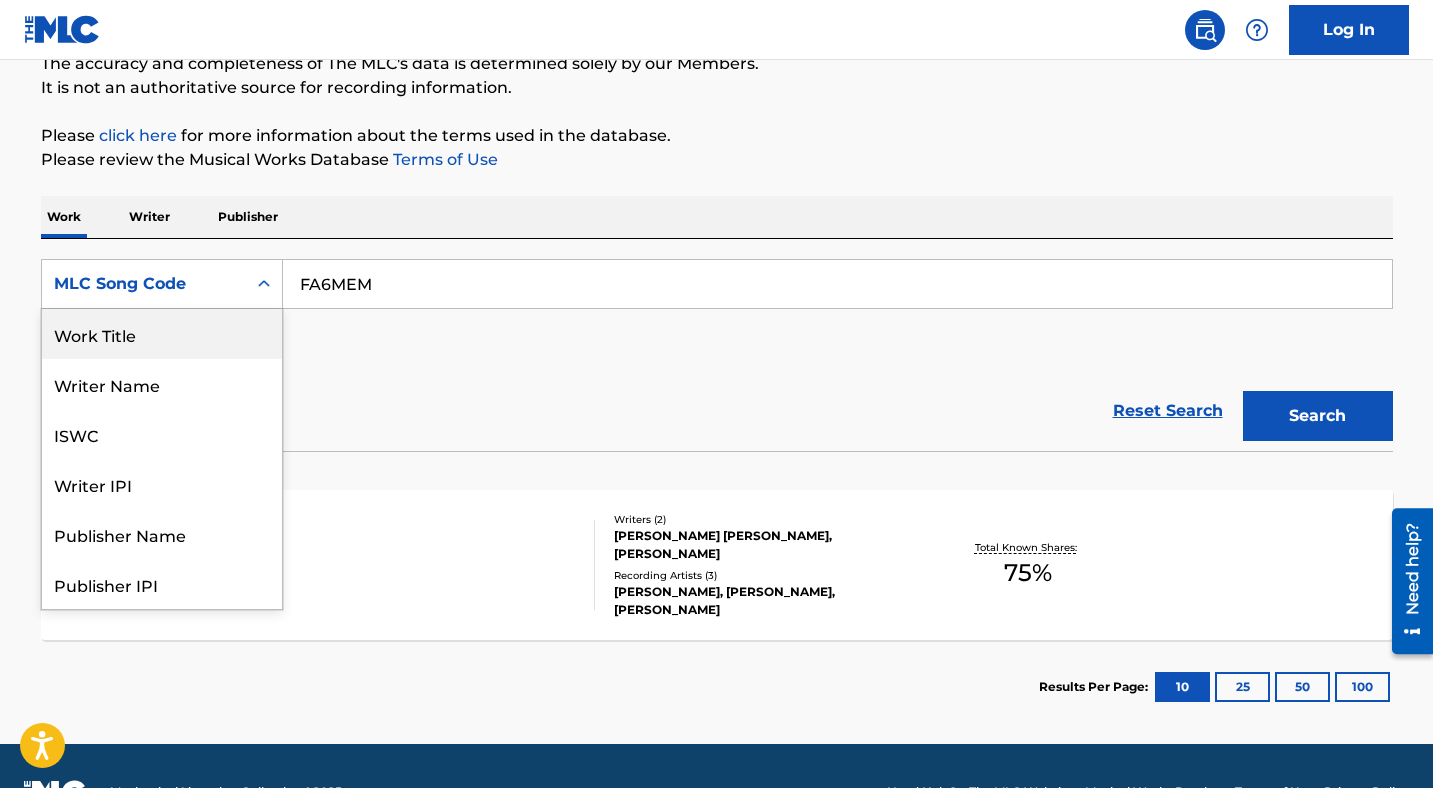 click on "Work Title" at bounding box center (162, 334) 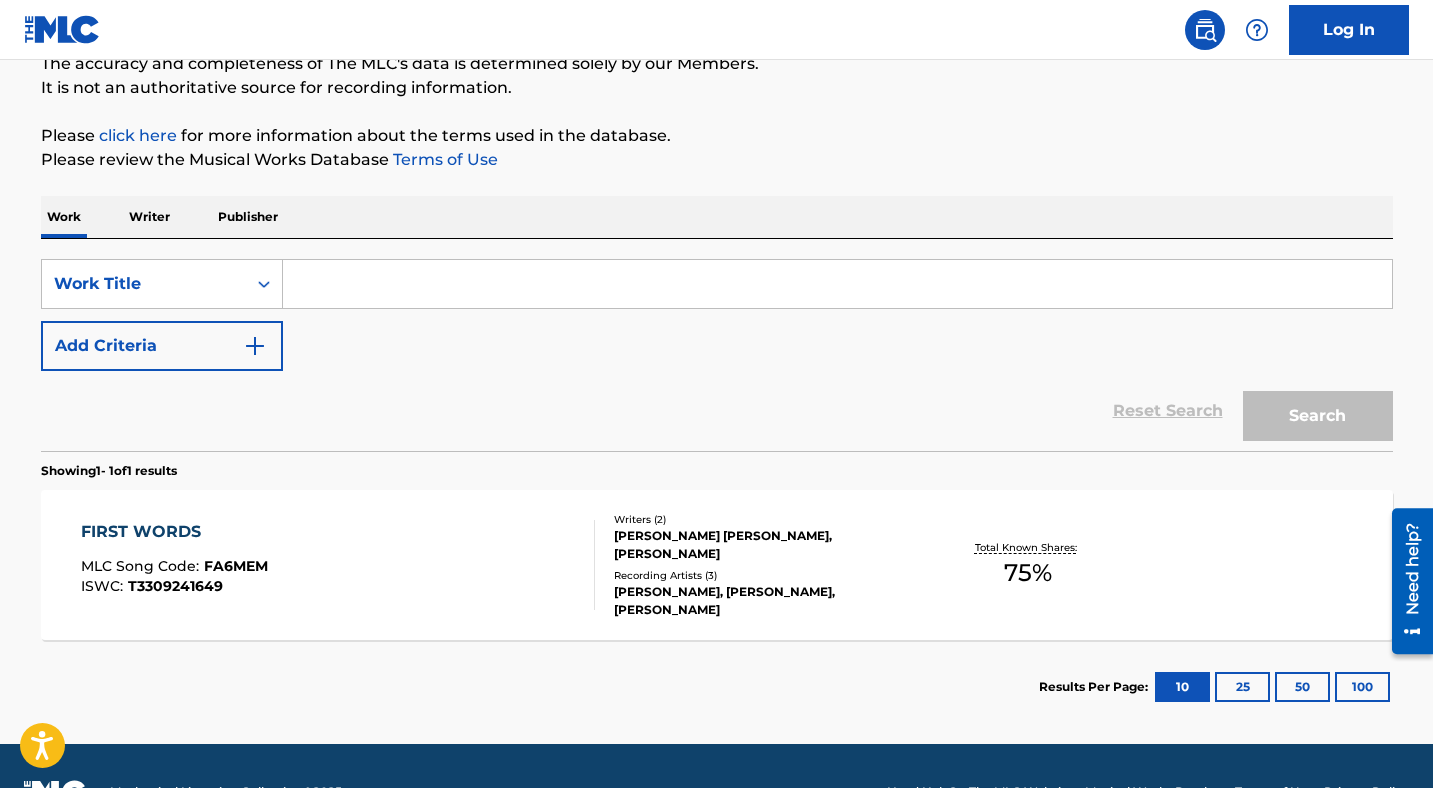 click at bounding box center [837, 284] 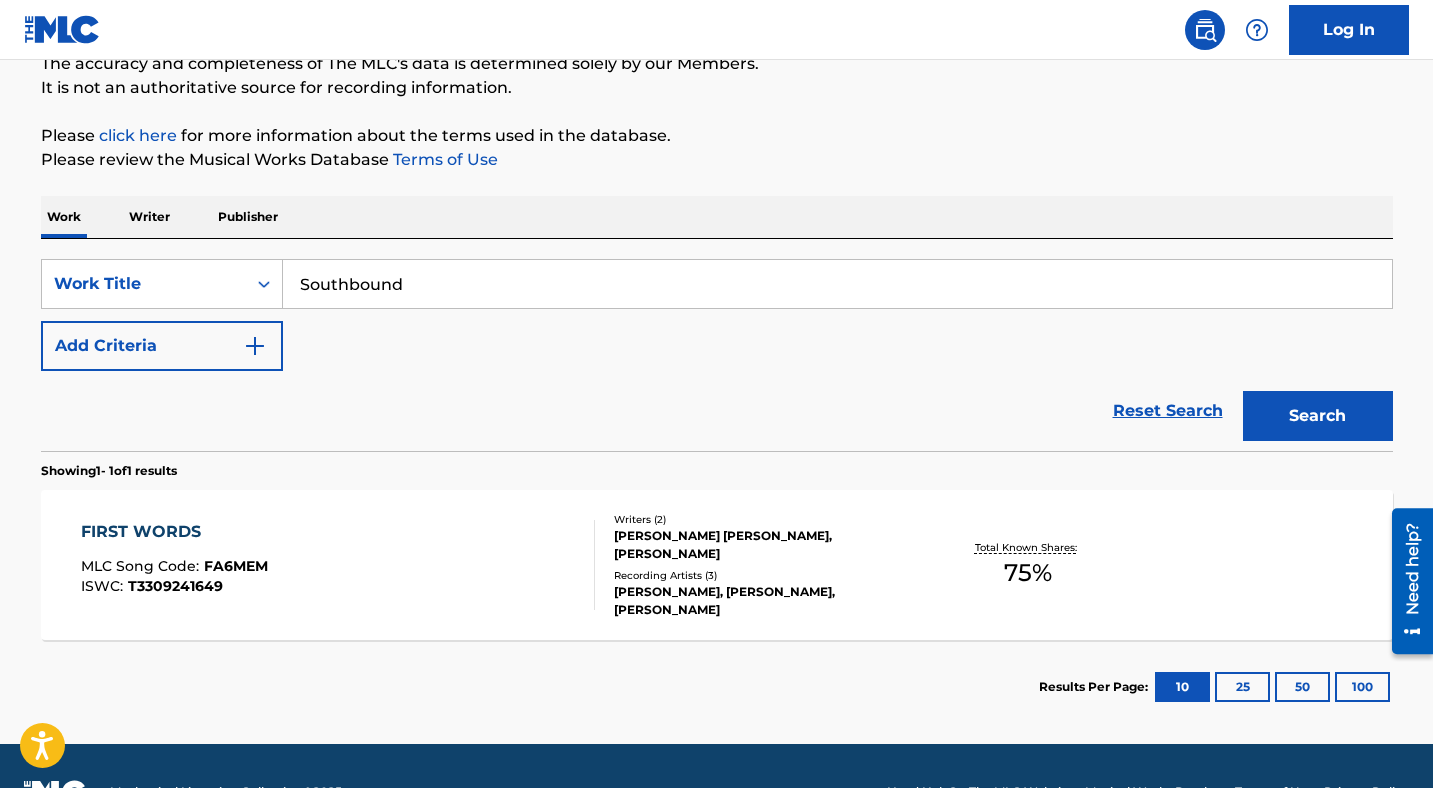 type on "Southbound" 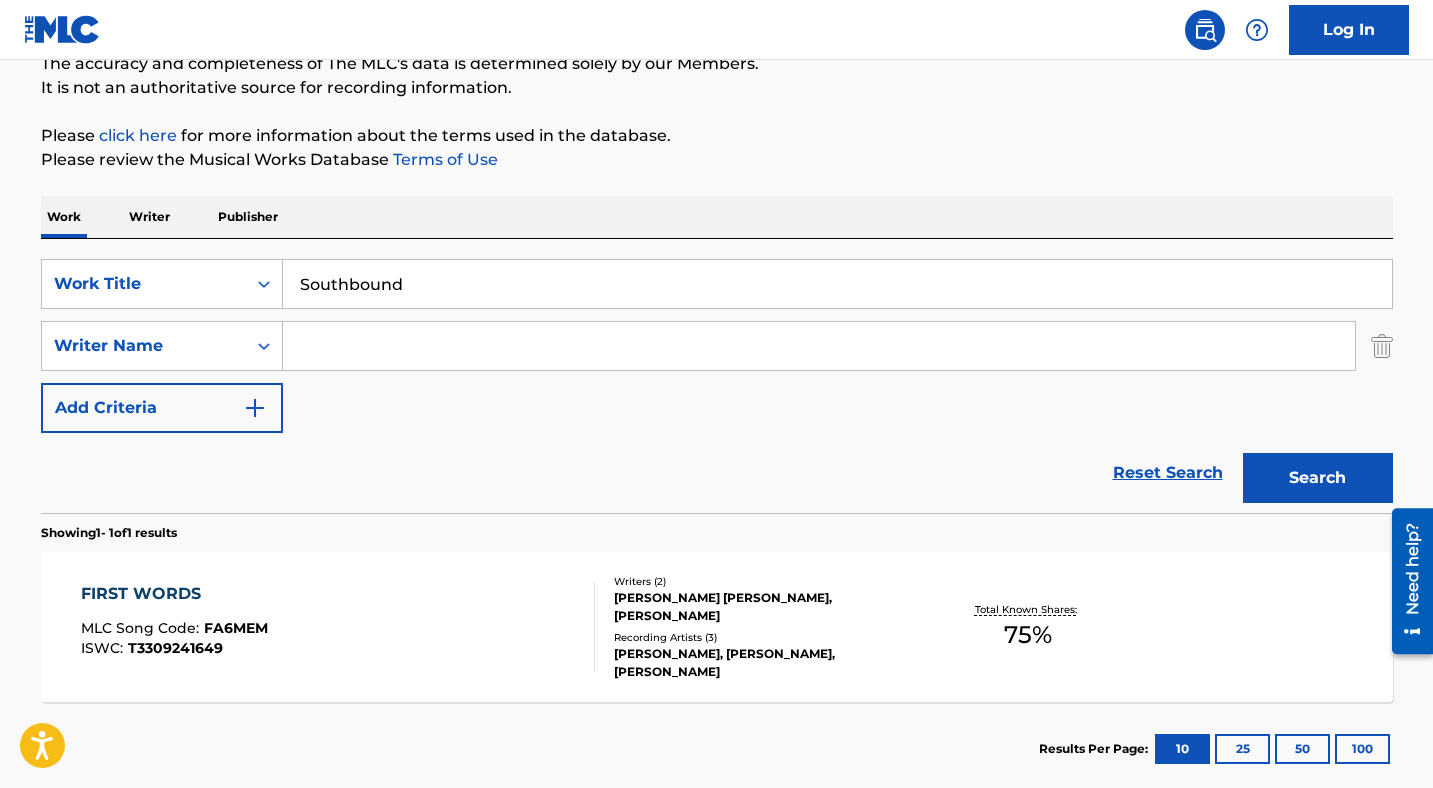 click at bounding box center [819, 346] 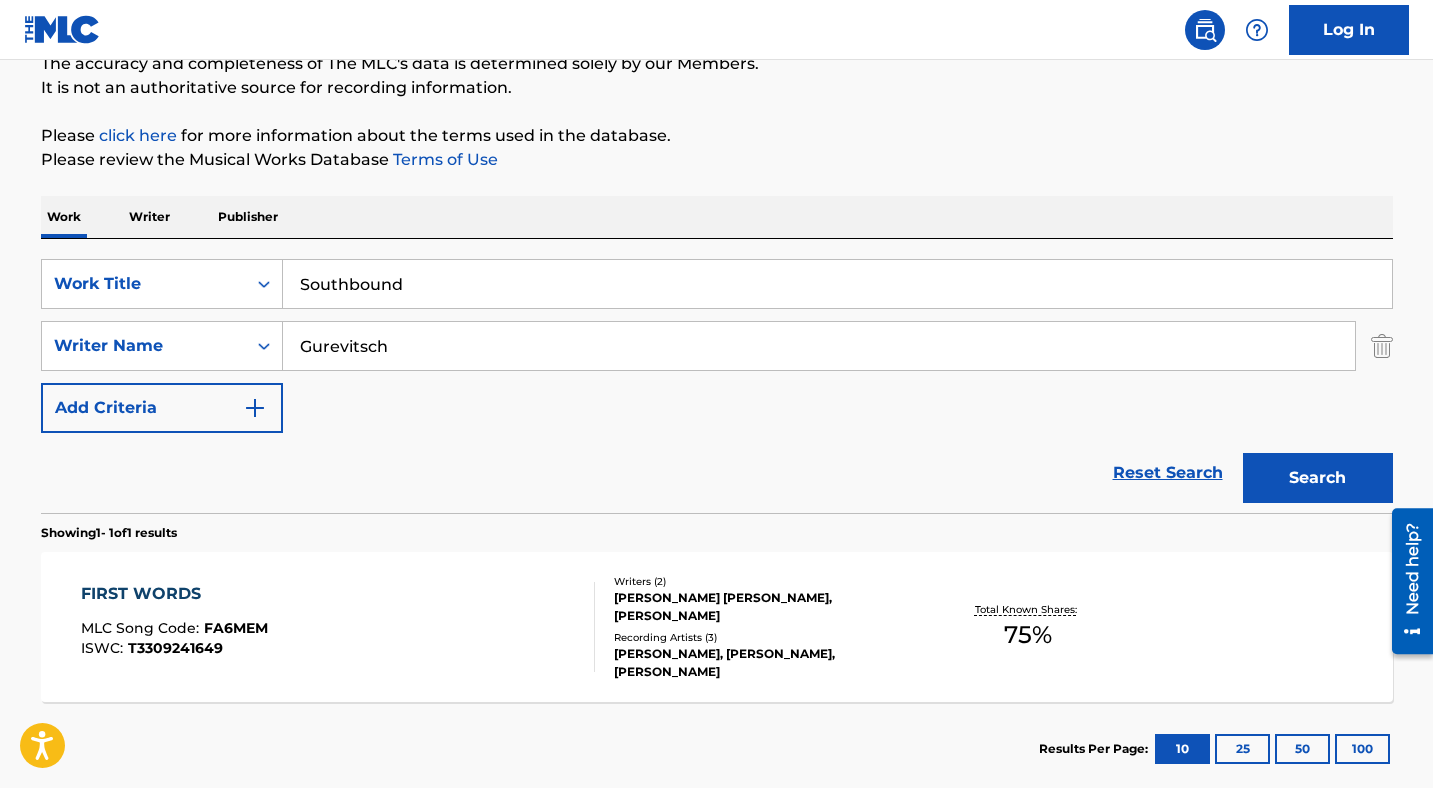 type on "Gurevitsch" 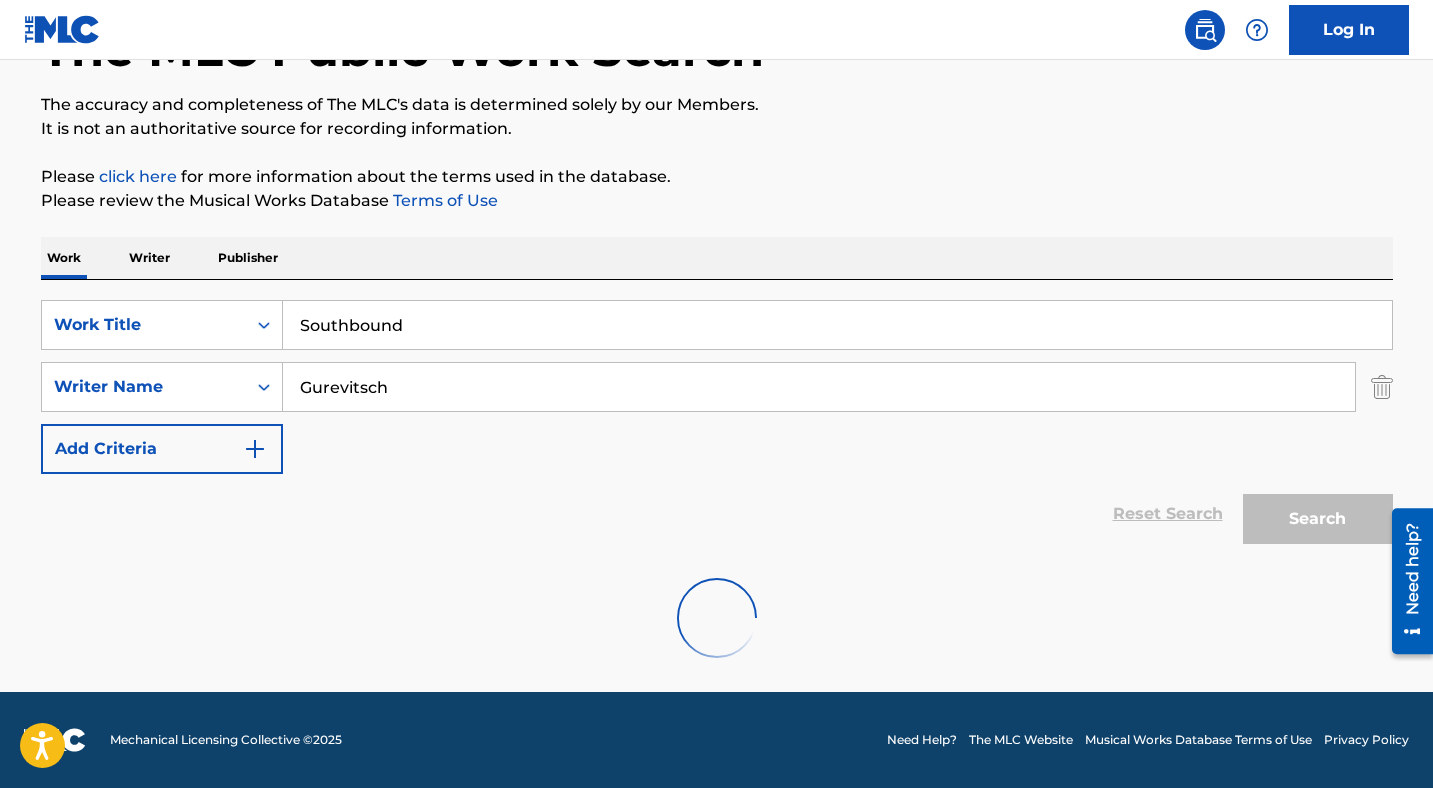 scroll, scrollTop: 80, scrollLeft: 0, axis: vertical 